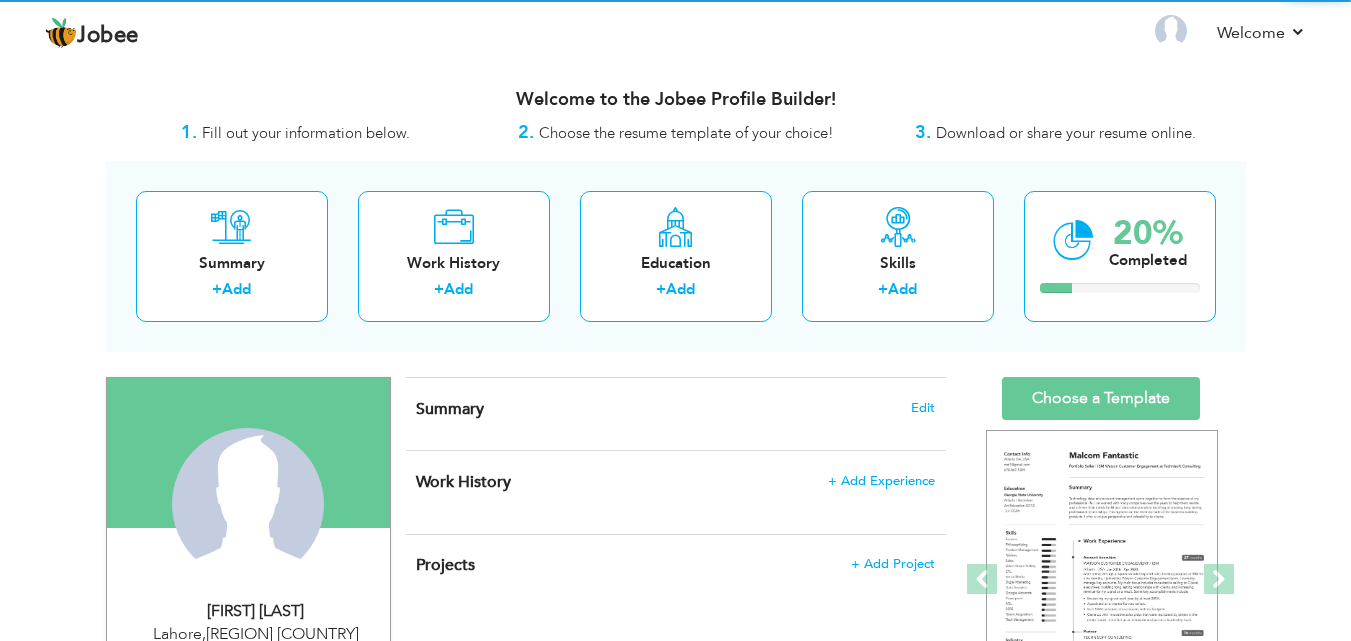 scroll, scrollTop: 0, scrollLeft: 0, axis: both 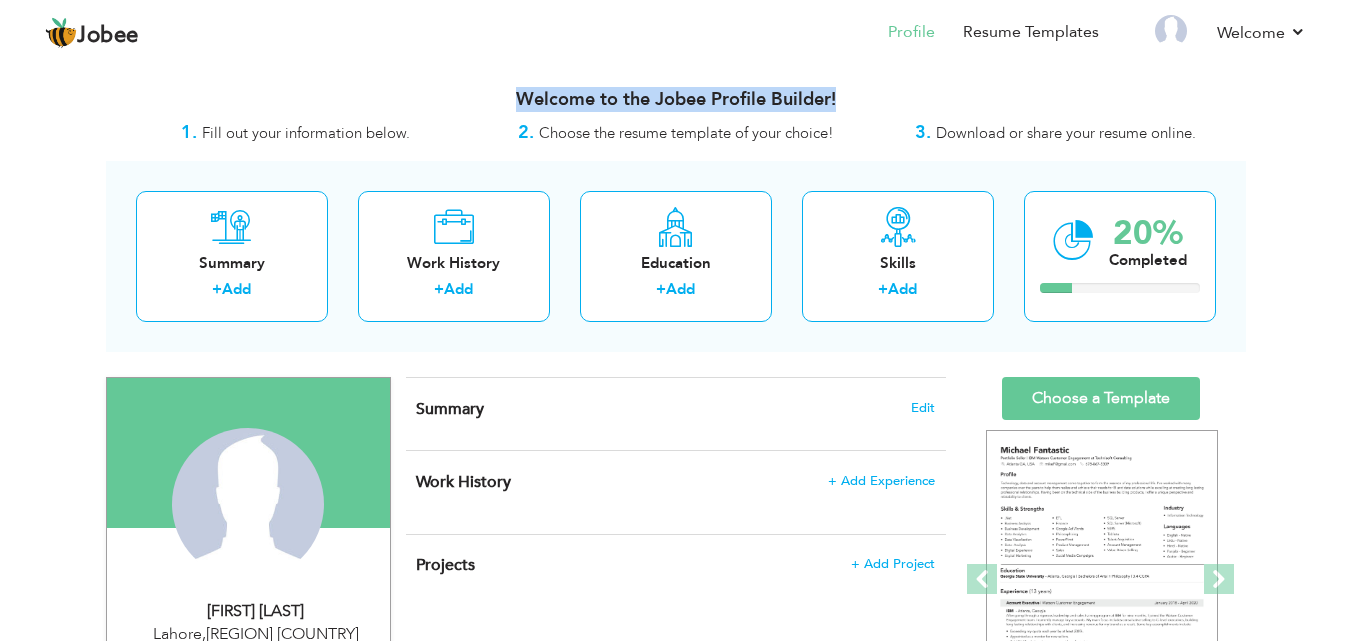 drag, startPoint x: 514, startPoint y: 96, endPoint x: 841, endPoint y: 101, distance: 327.03824 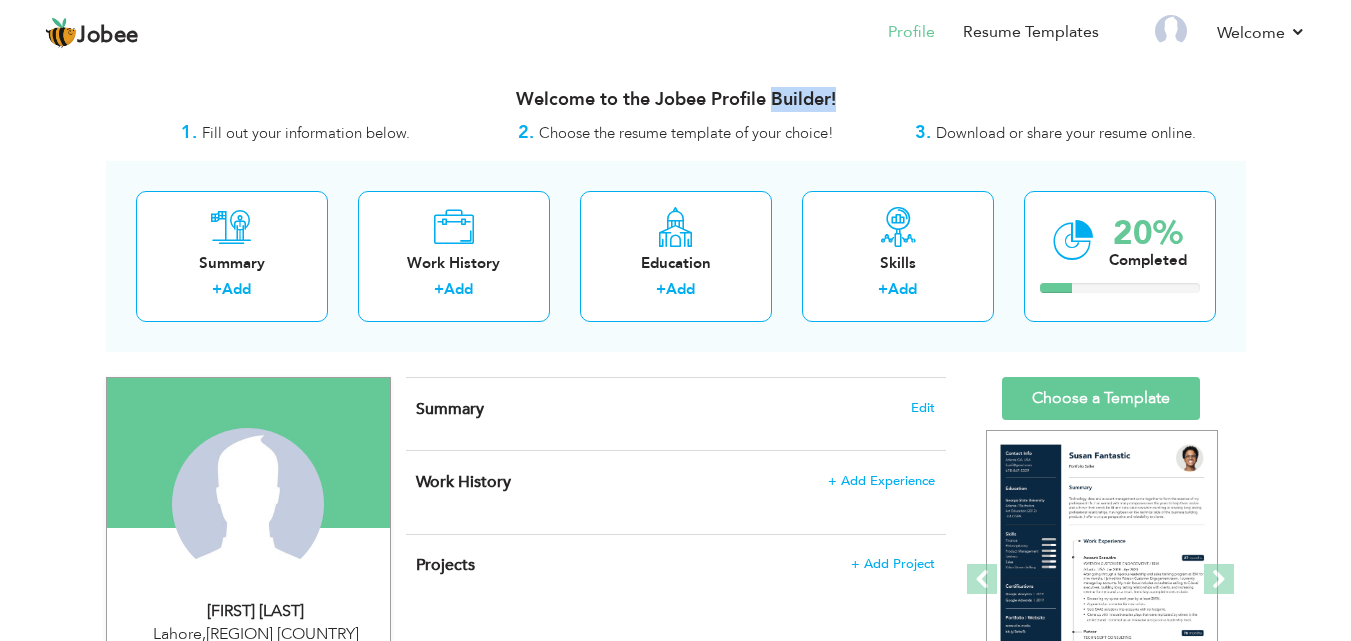 drag, startPoint x: 775, startPoint y: 98, endPoint x: 842, endPoint y: 95, distance: 67.06713 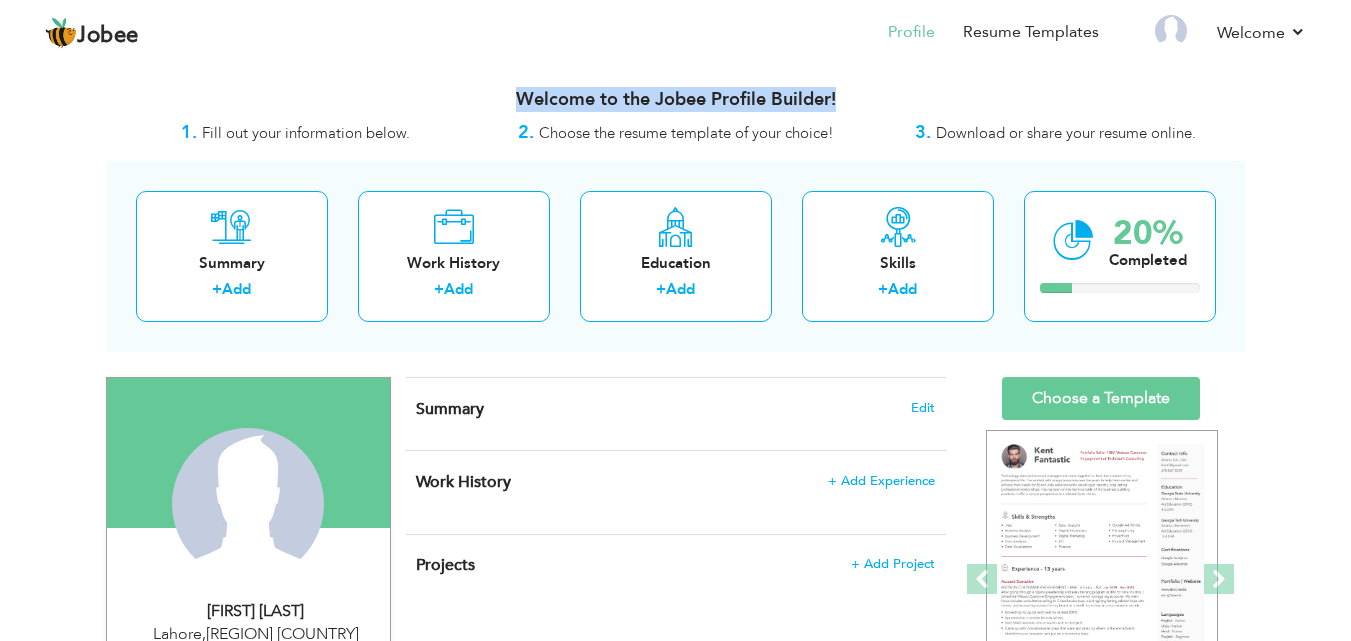drag, startPoint x: 835, startPoint y: 95, endPoint x: 517, endPoint y: 99, distance: 318.02515 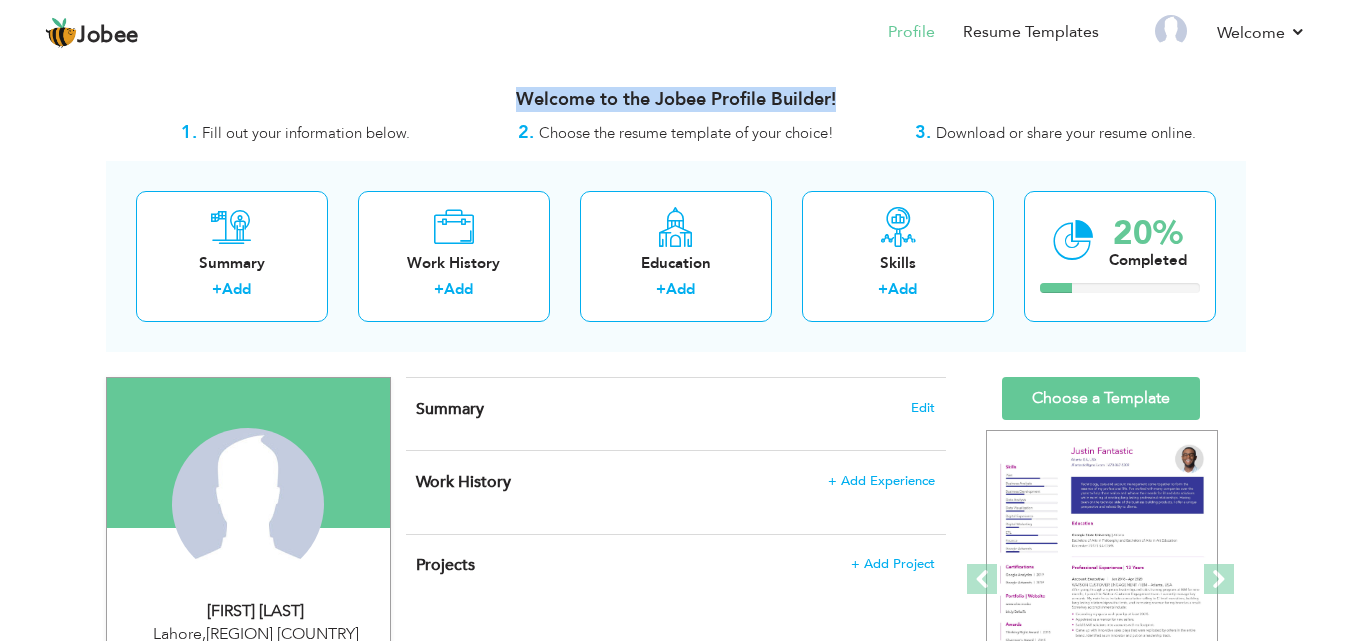 drag, startPoint x: 517, startPoint y: 99, endPoint x: 837, endPoint y: 104, distance: 320.03906 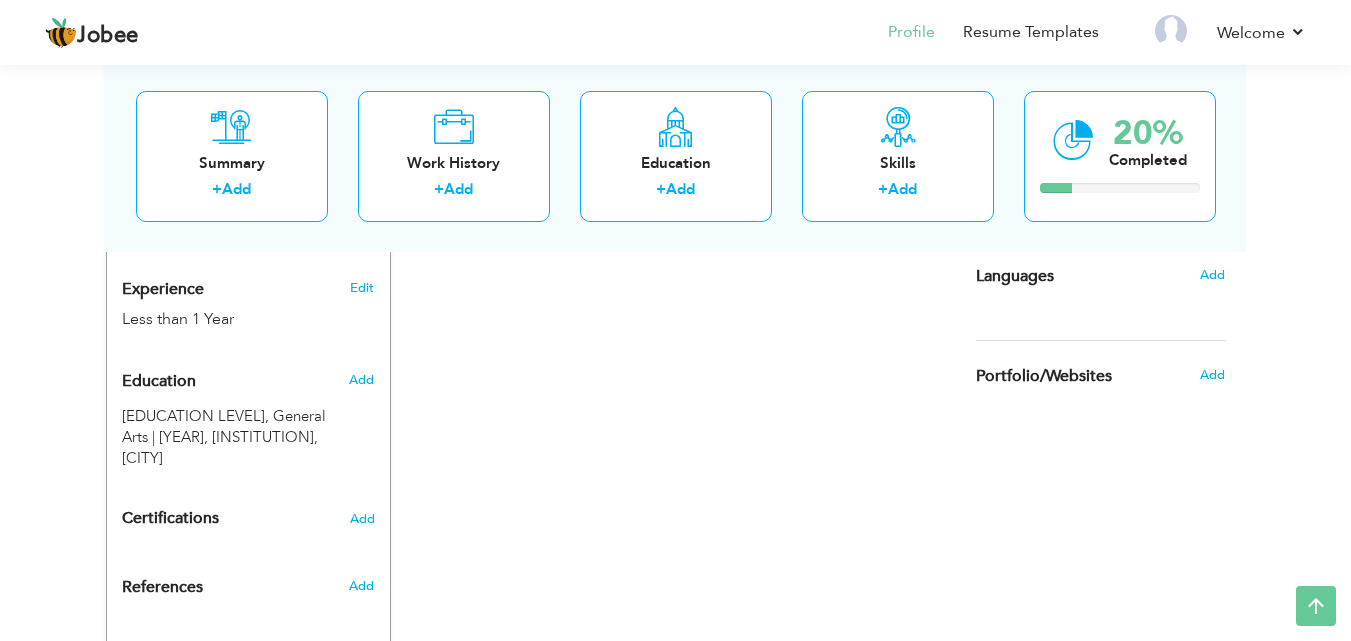 scroll, scrollTop: 700, scrollLeft: 0, axis: vertical 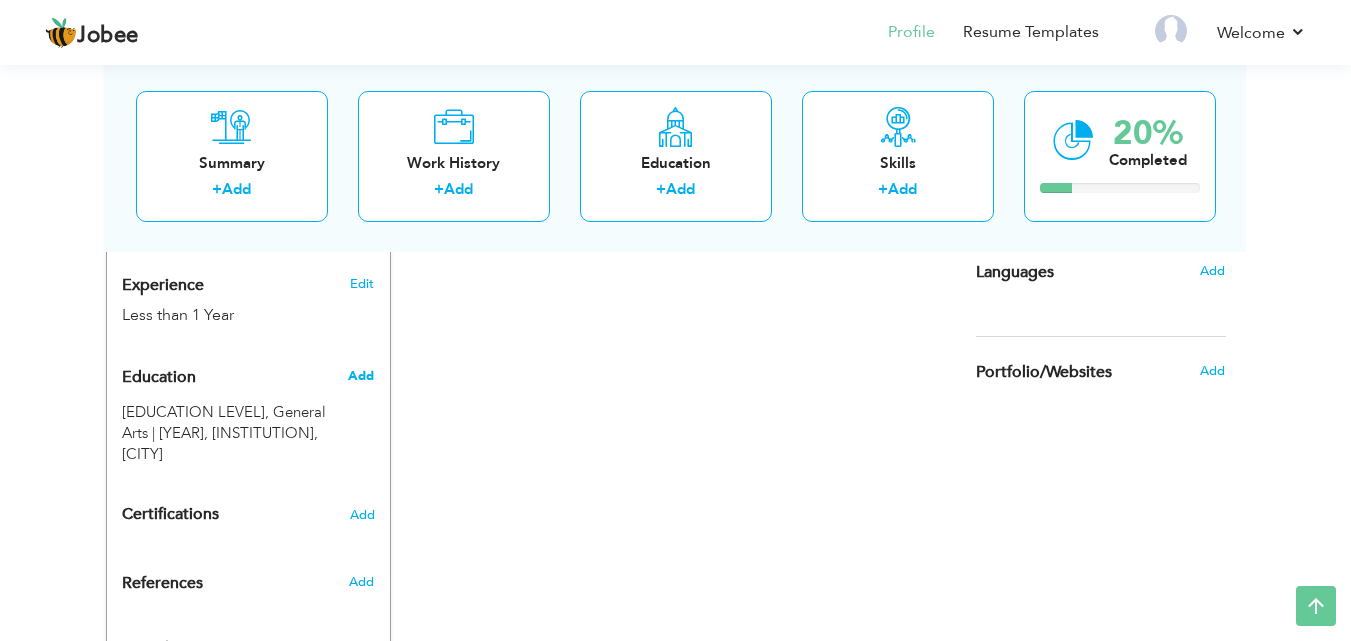 click on "Add" at bounding box center (361, 376) 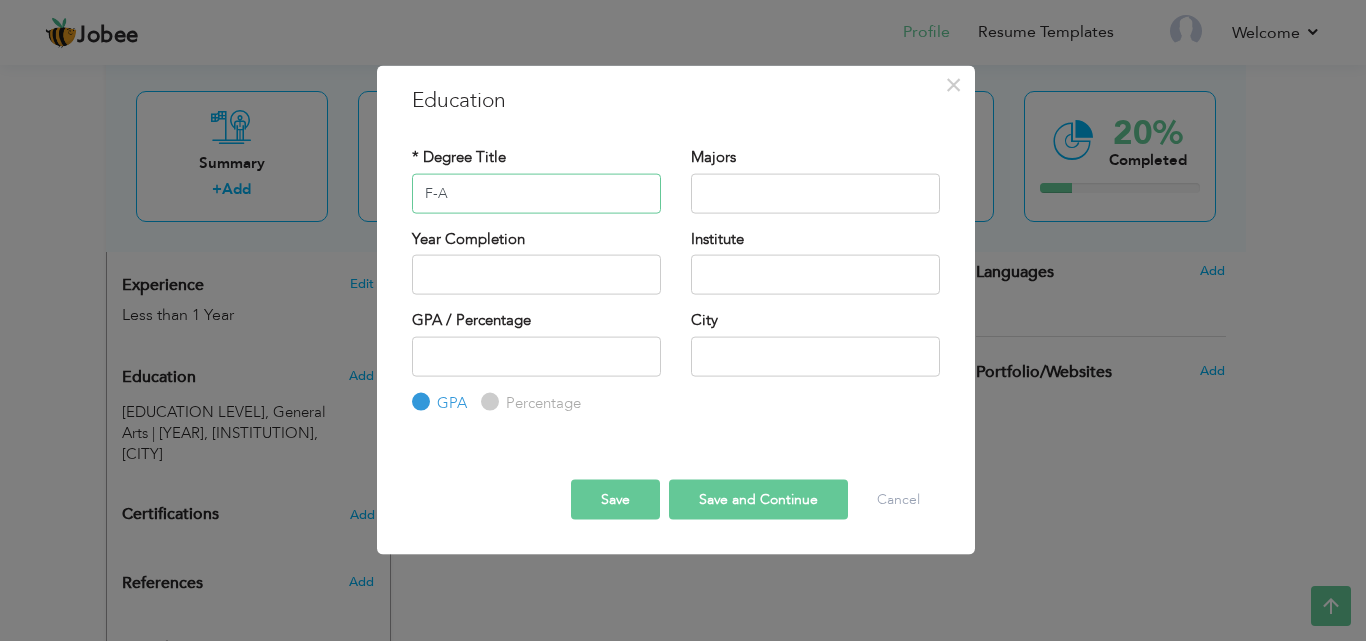 type on "F-A General" 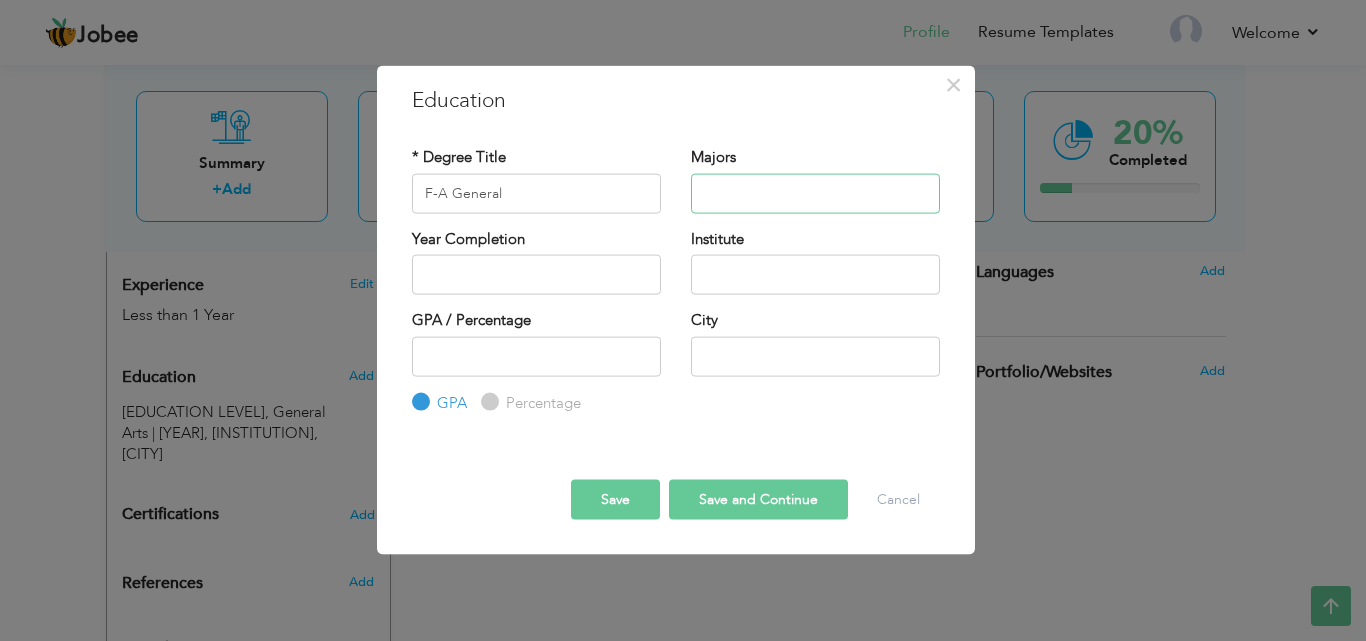 click at bounding box center [815, 193] 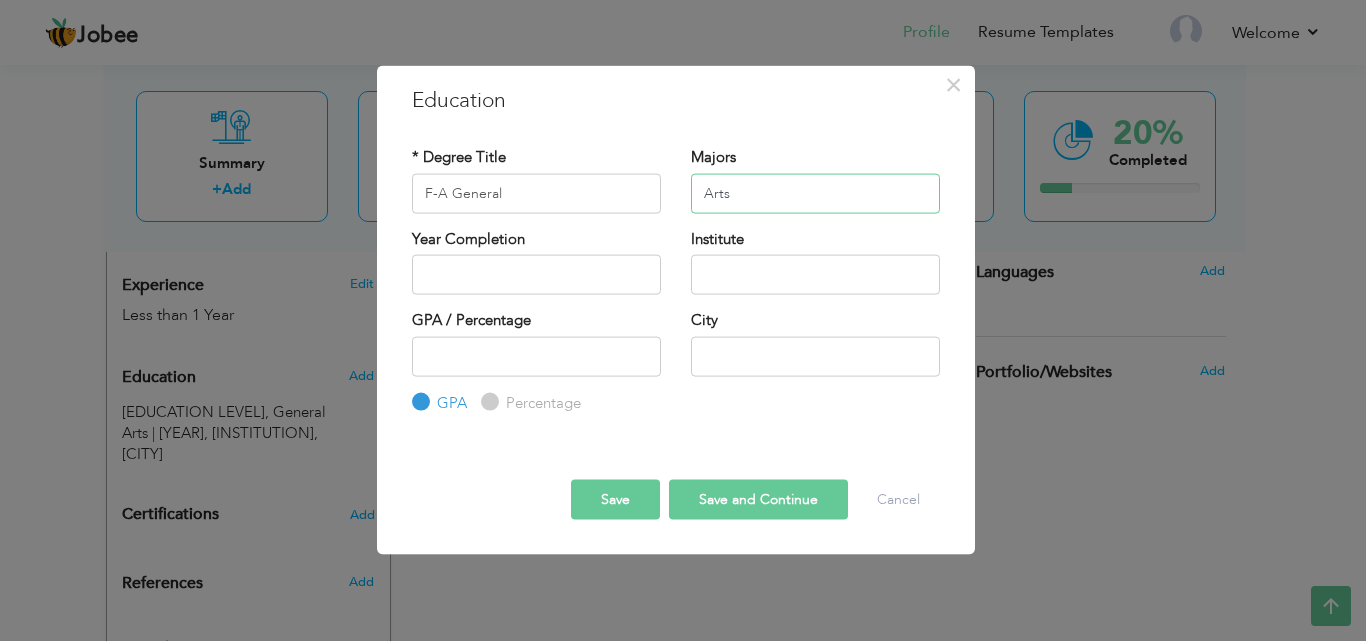 type on "Arts" 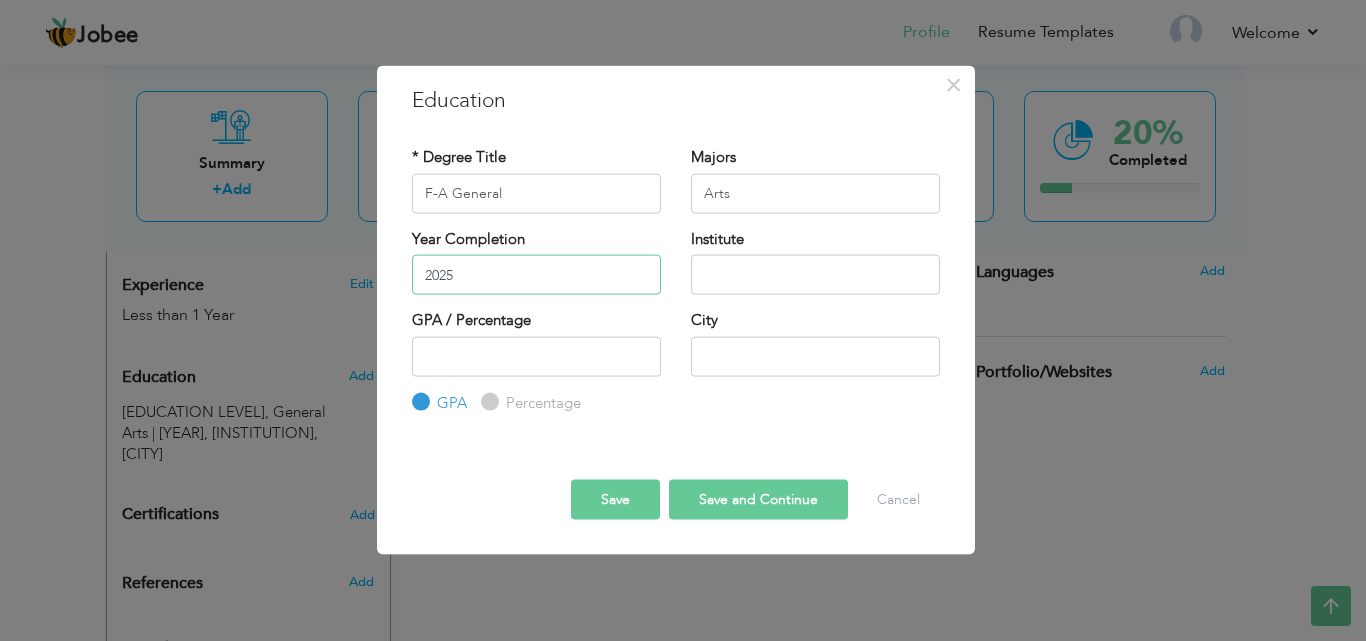 click on "2025" at bounding box center (536, 275) 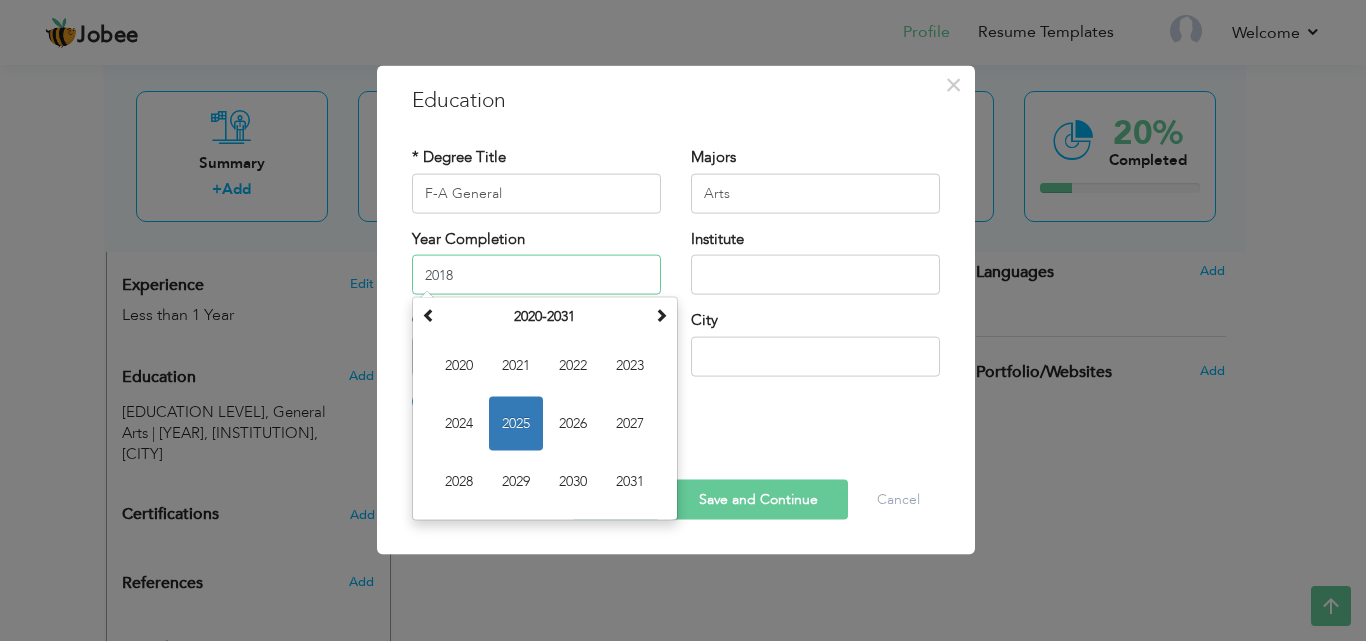 type on "2018" 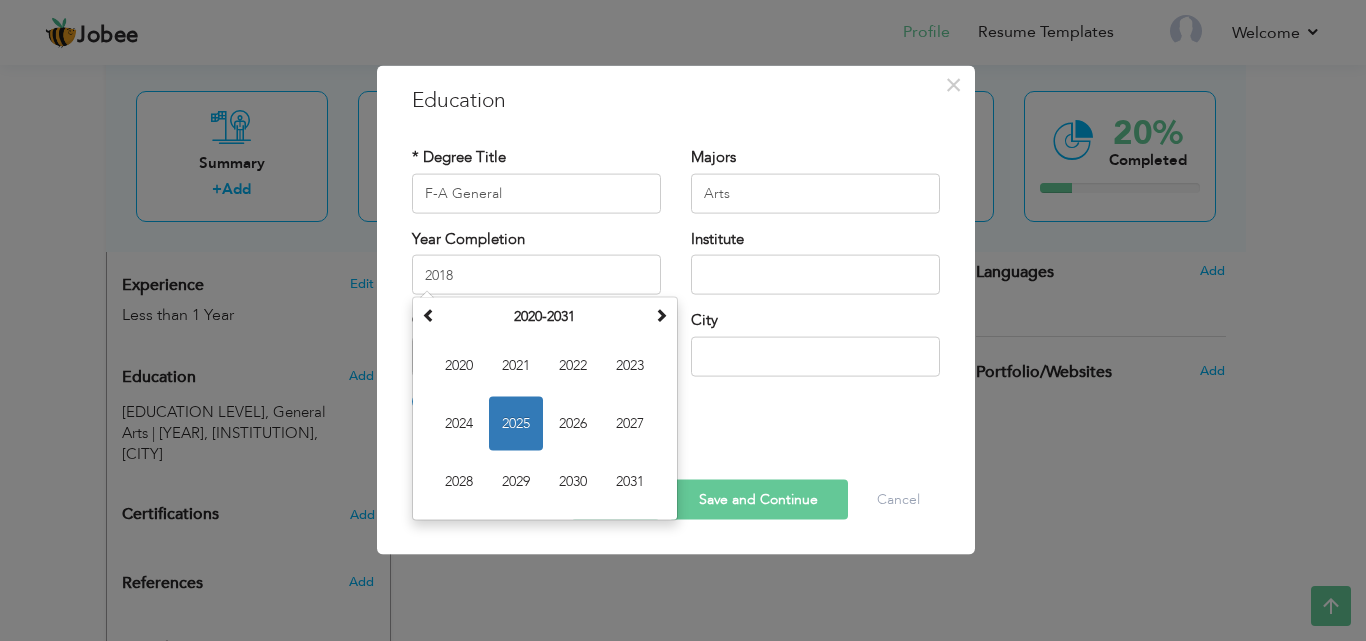 click on "Institute" at bounding box center (815, 268) 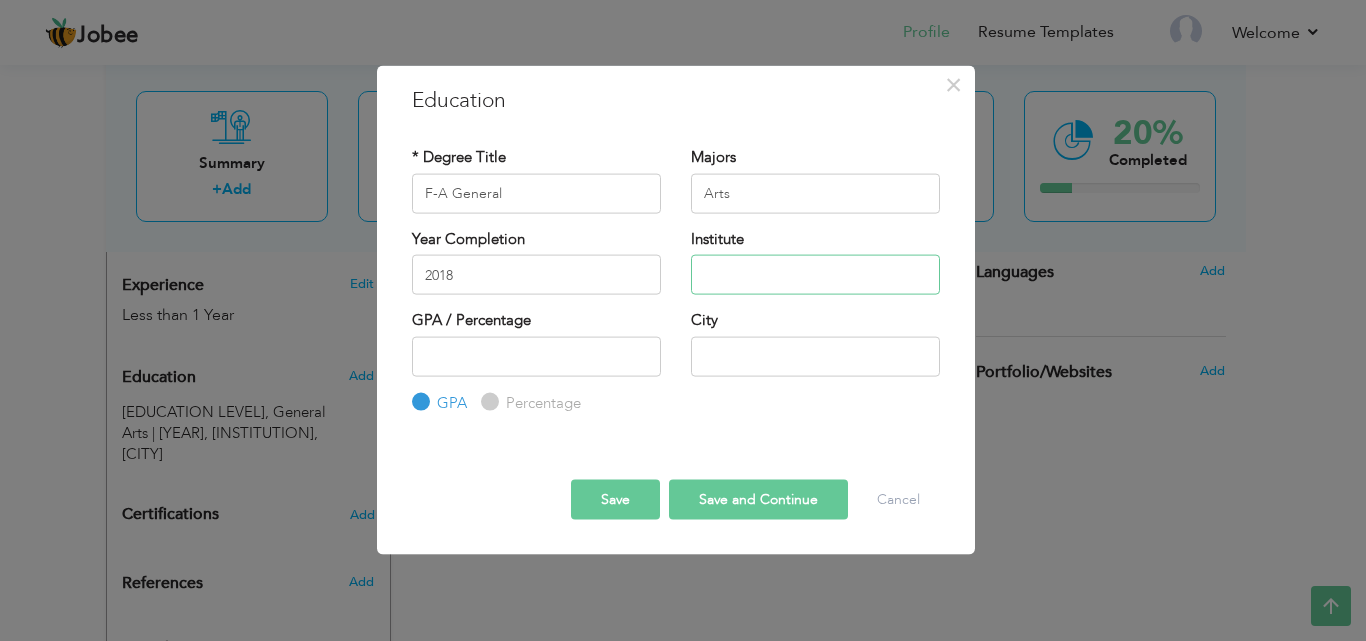 click at bounding box center [815, 275] 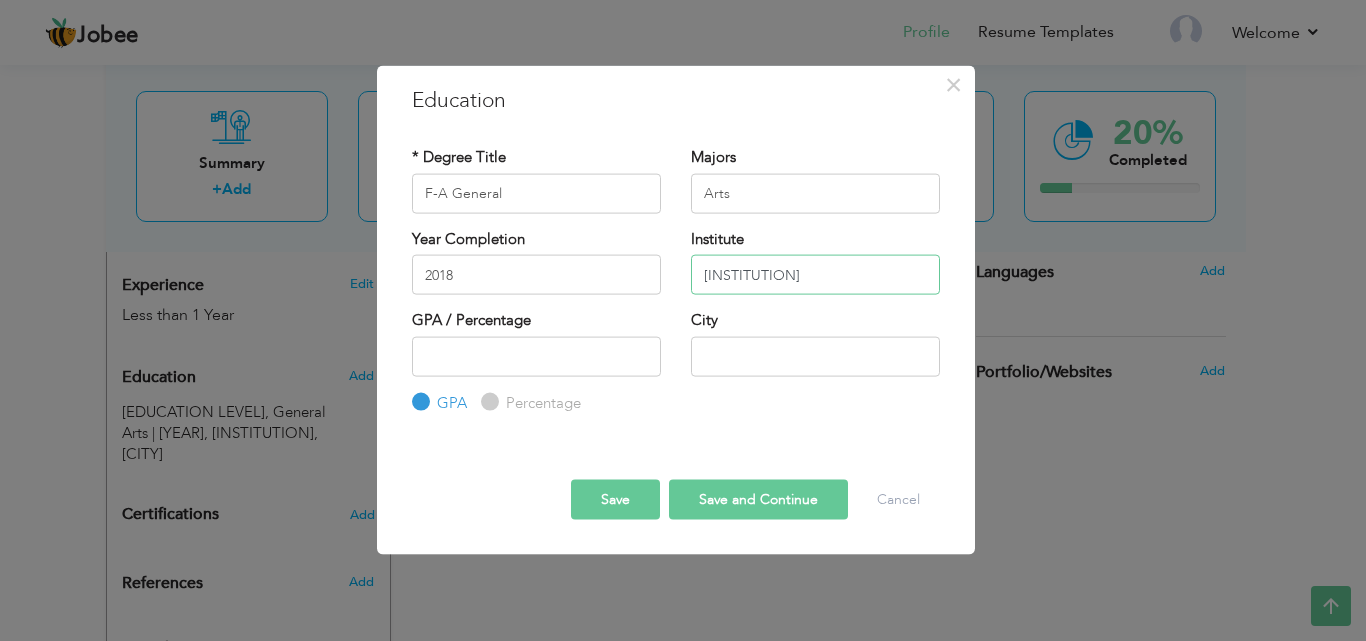 type on "[INSTITUTION]" 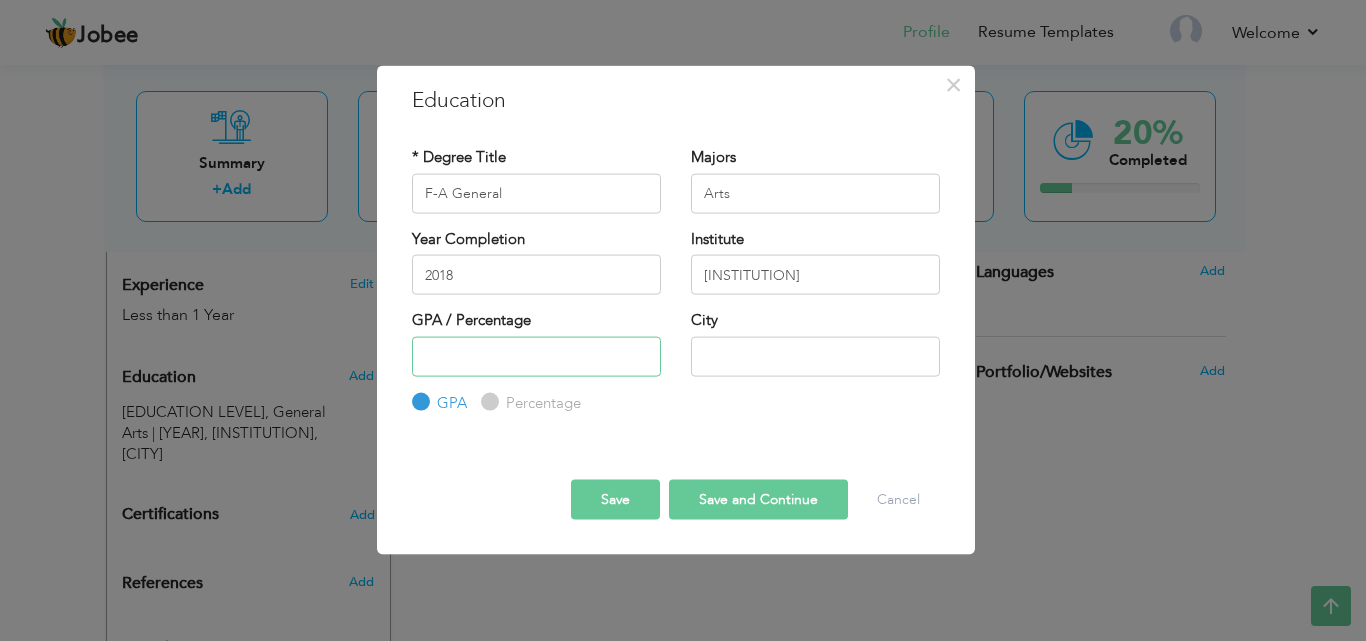 click at bounding box center [536, 356] 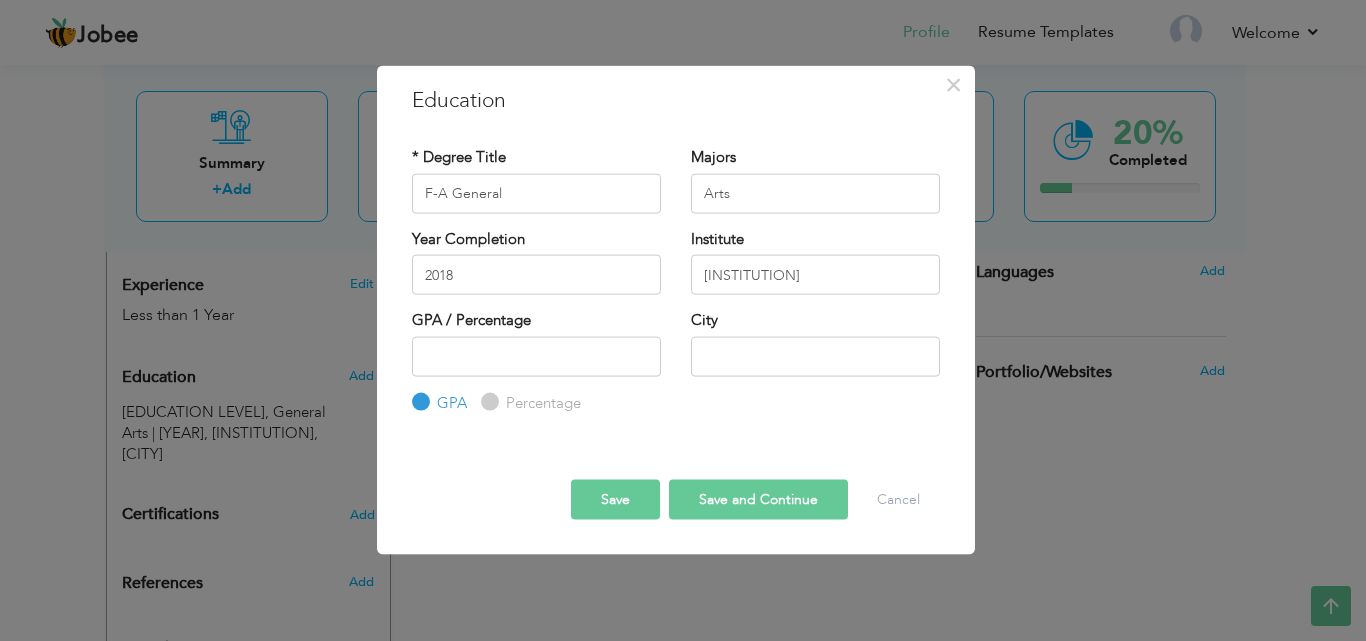 click on "Percentage" at bounding box center [541, 402] 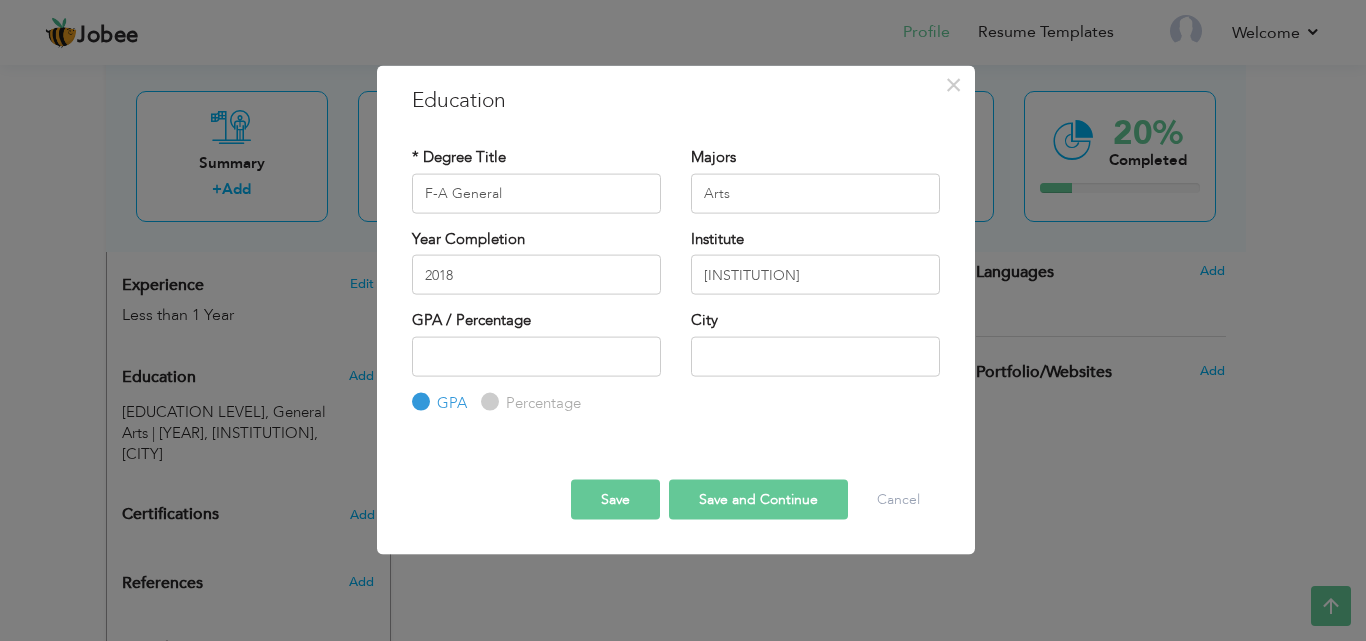 click on "Percentage" at bounding box center [487, 402] 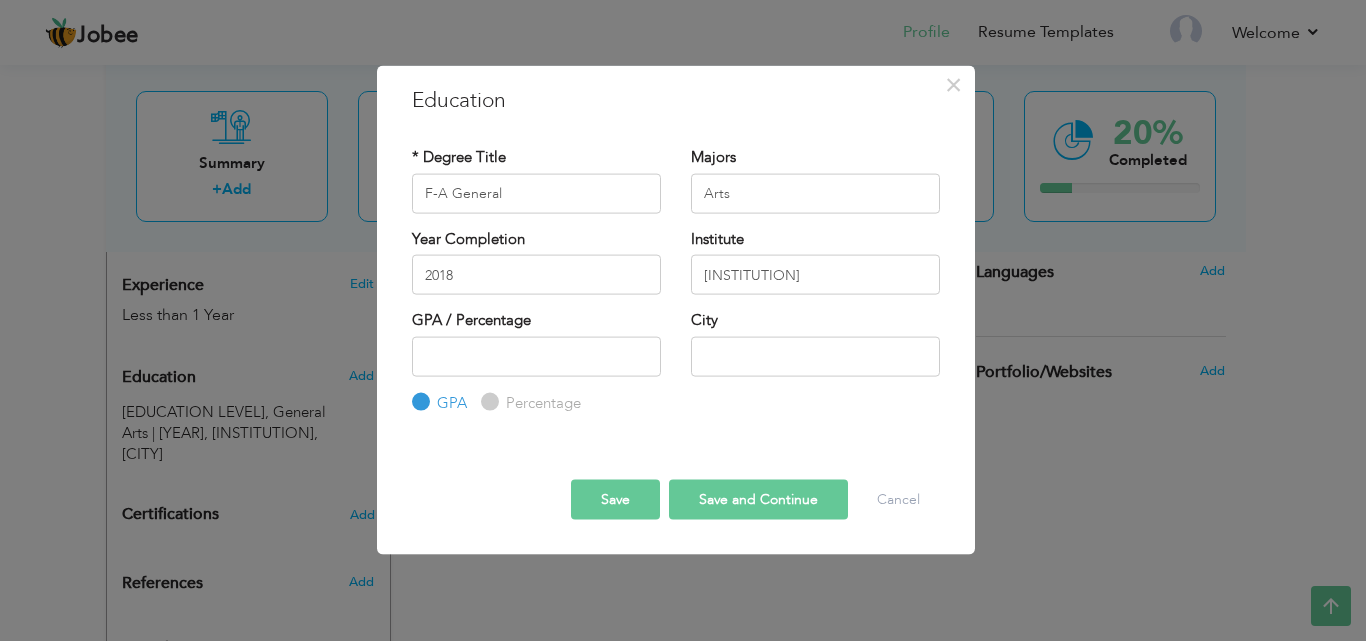 radio on "true" 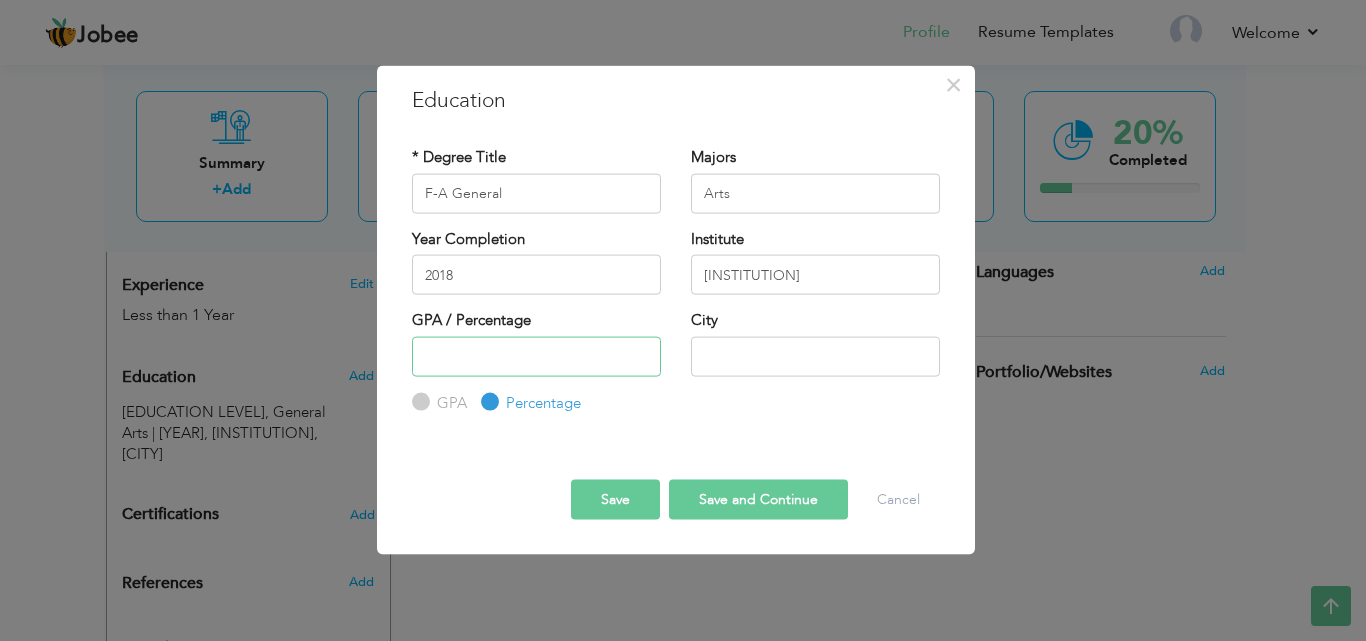 click at bounding box center (536, 356) 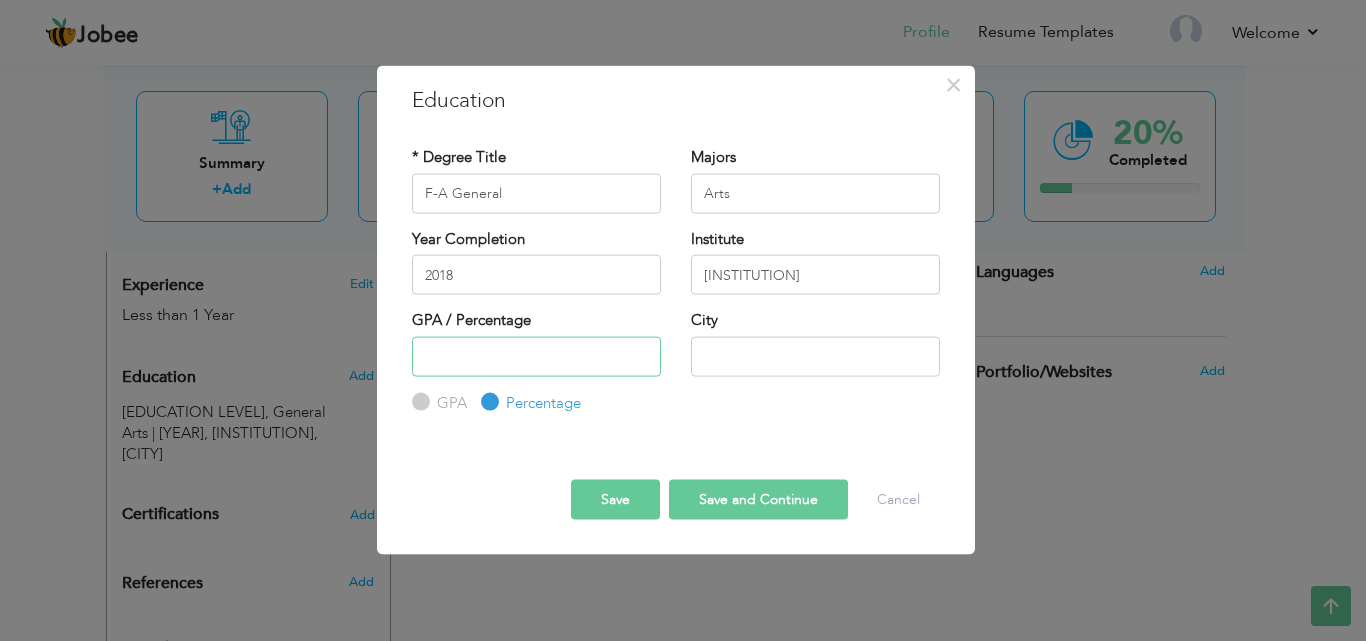 click at bounding box center [536, 356] 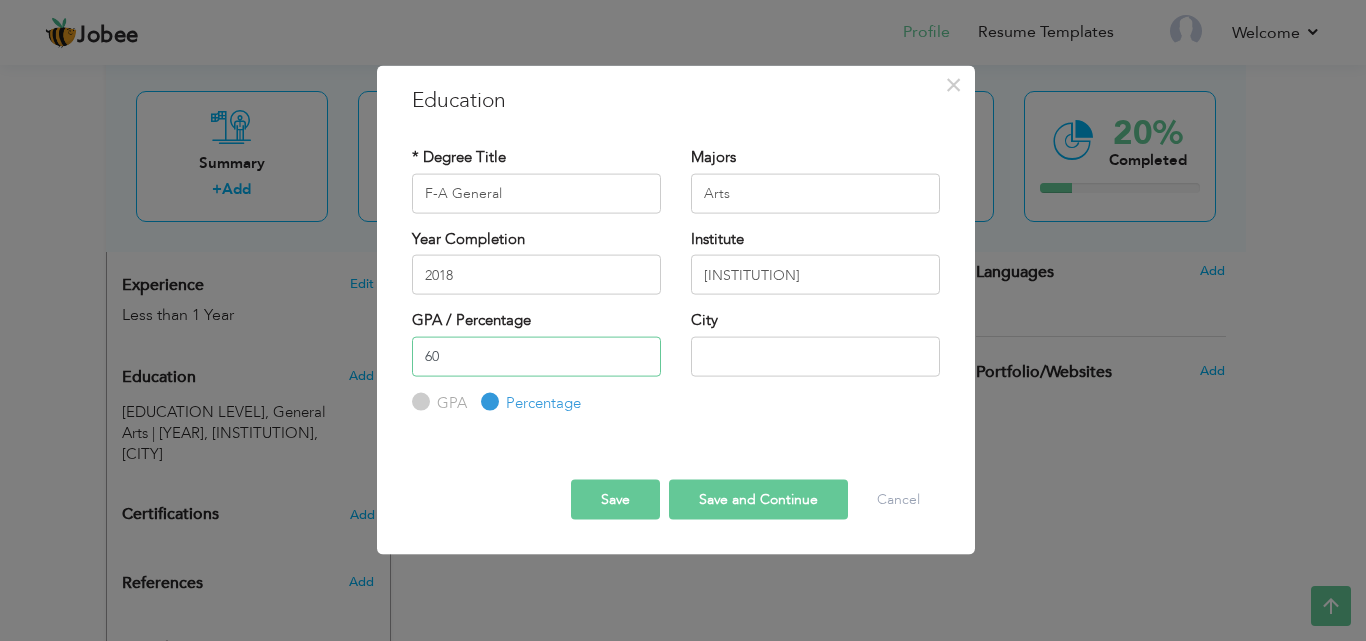 type on "60" 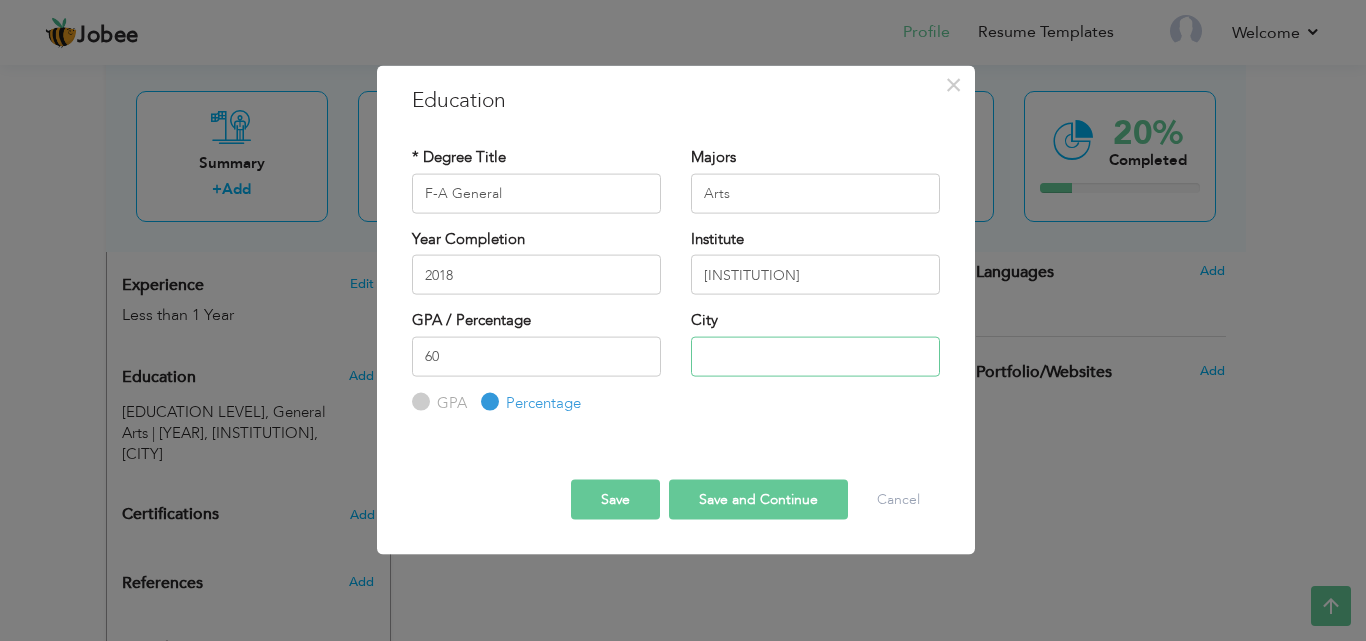 click at bounding box center (815, 356) 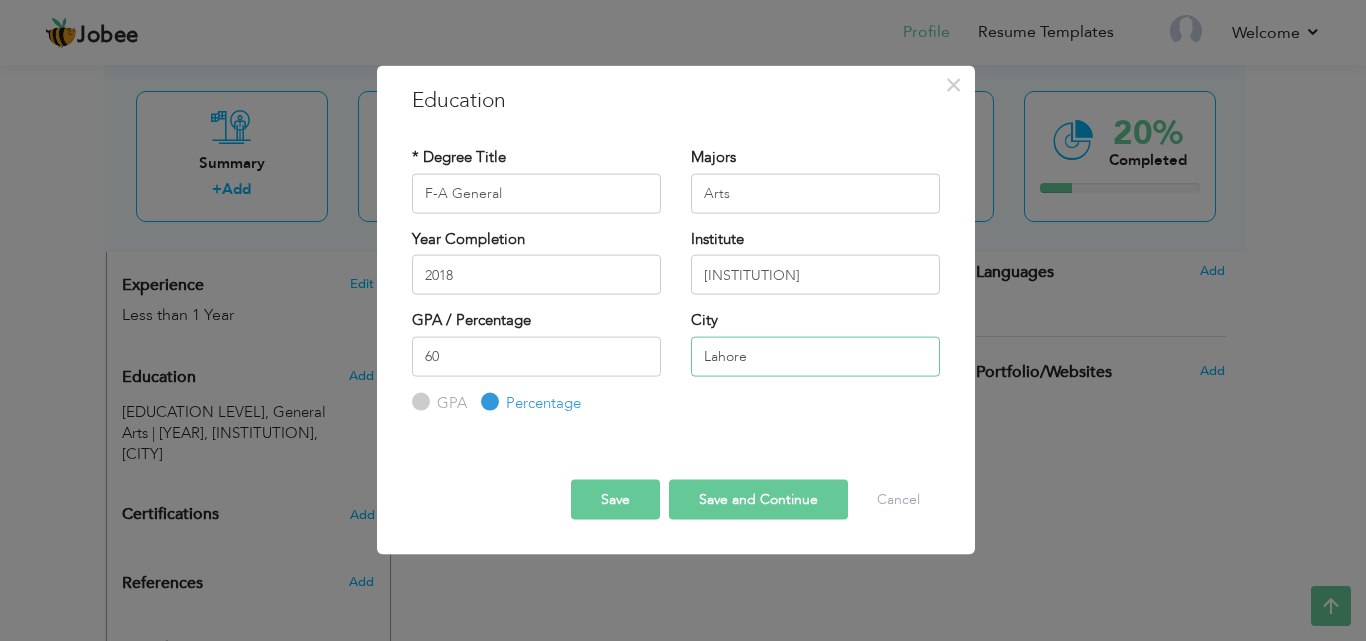 click on "Lahore" at bounding box center [815, 356] 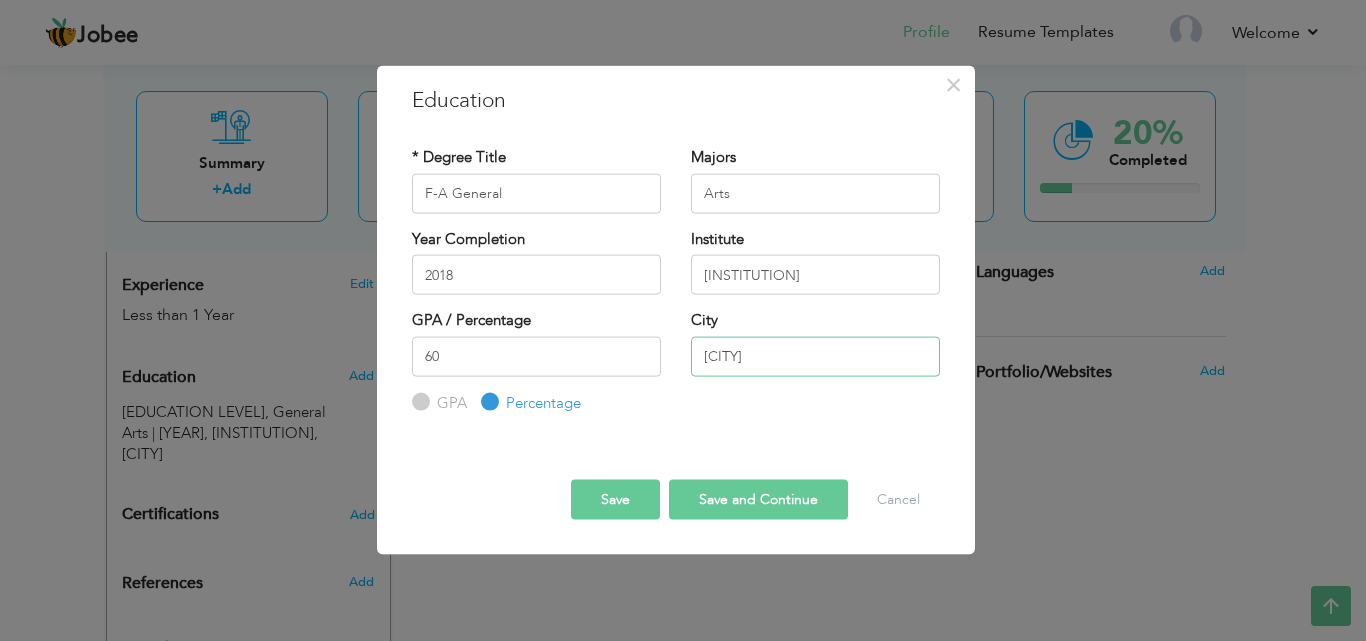 type on "L" 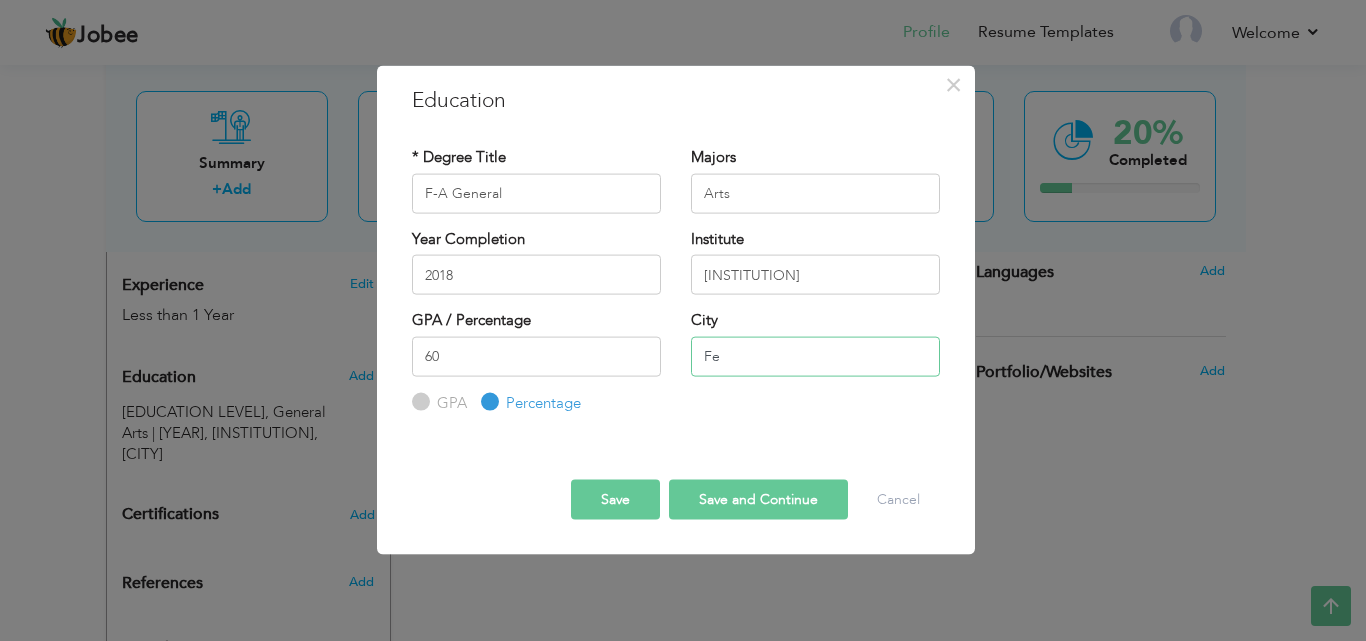 type on "F" 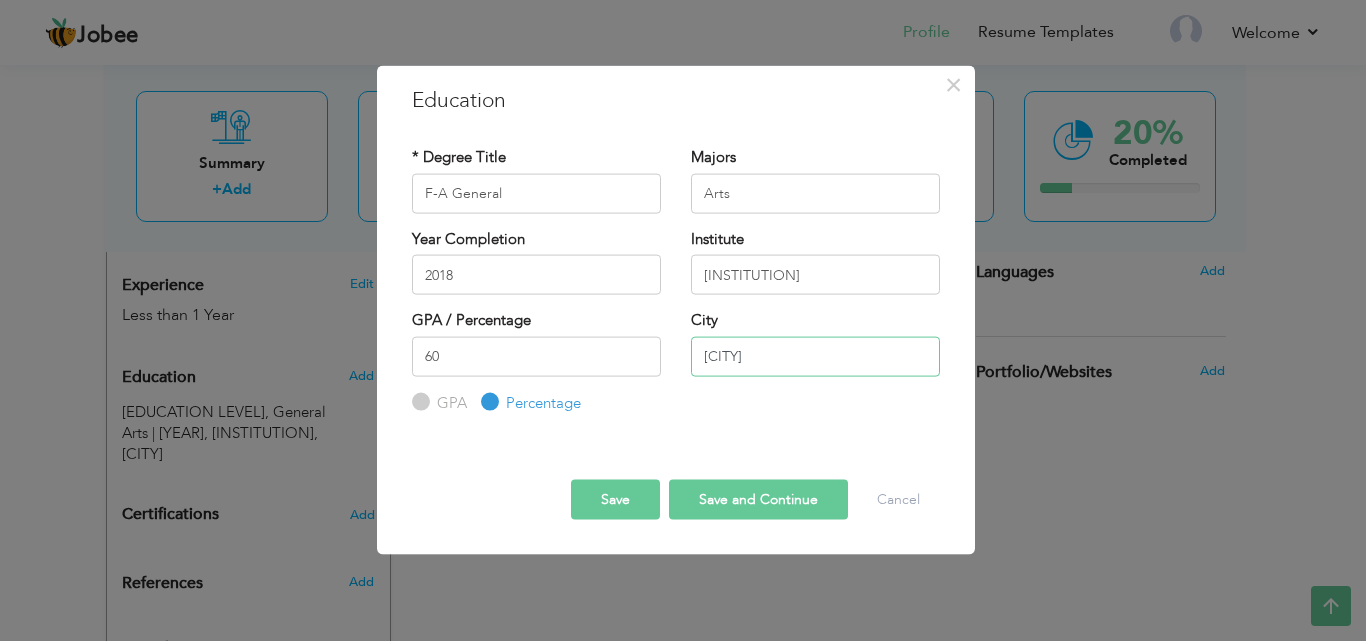 type on "[CITY]" 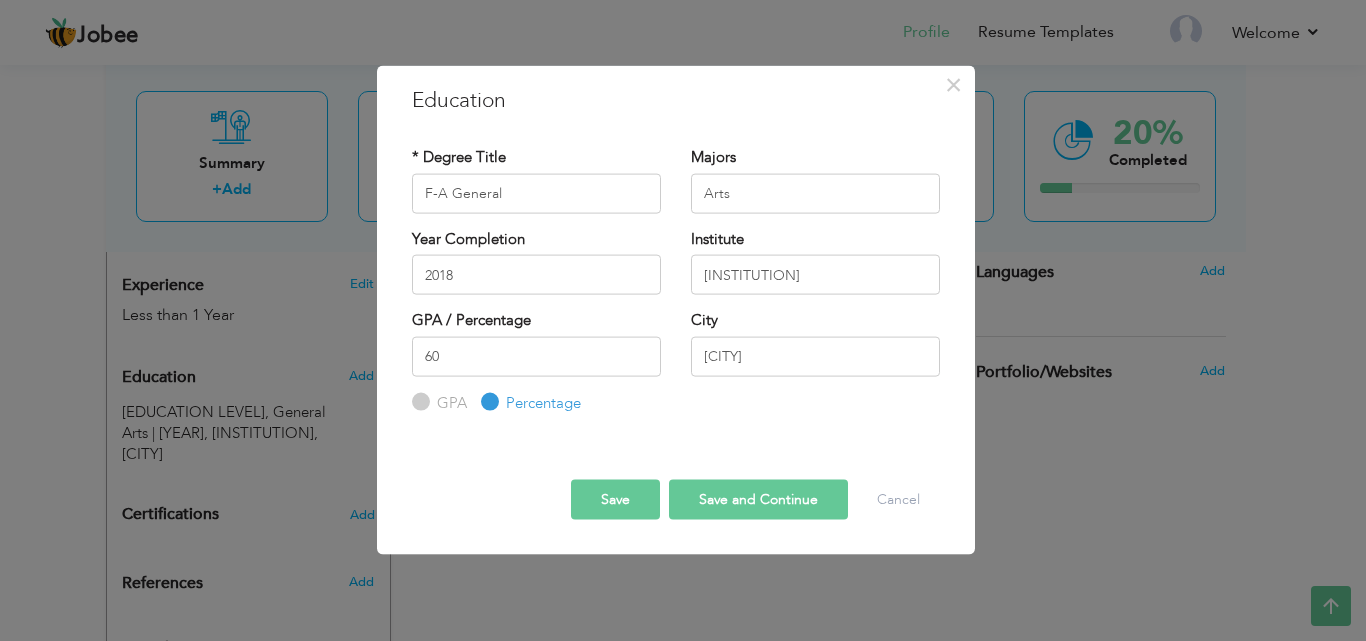 click on "Save" at bounding box center [615, 500] 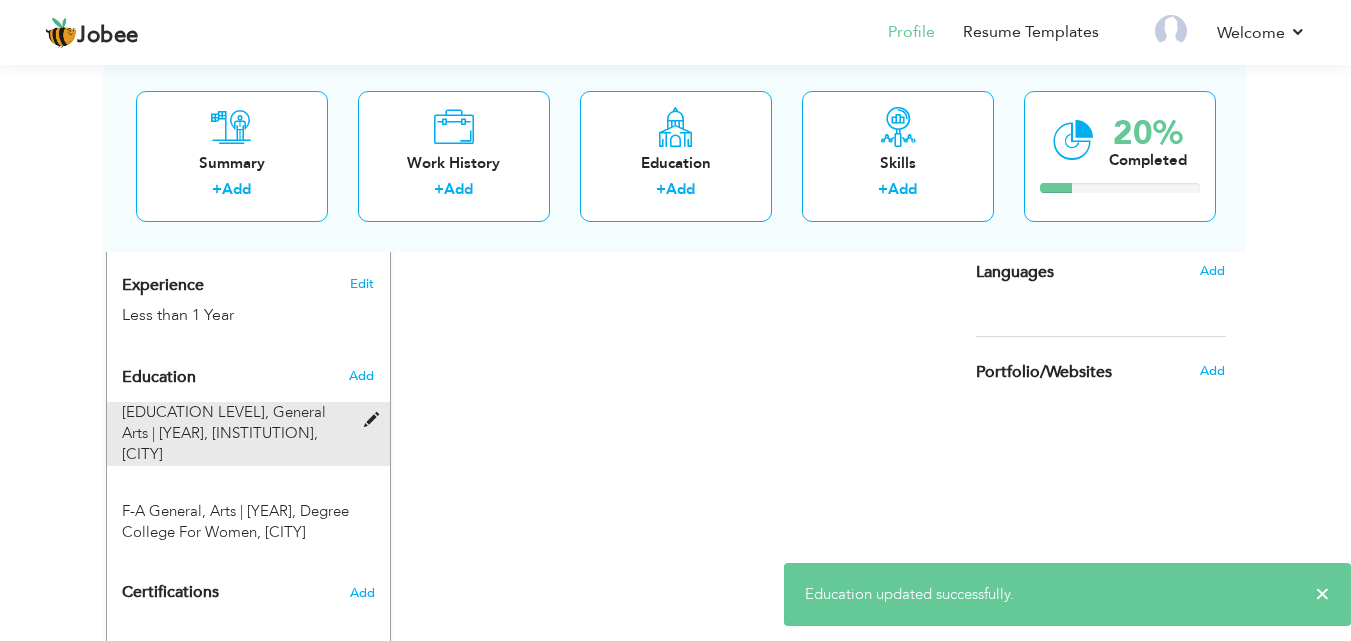 click at bounding box center [376, 420] 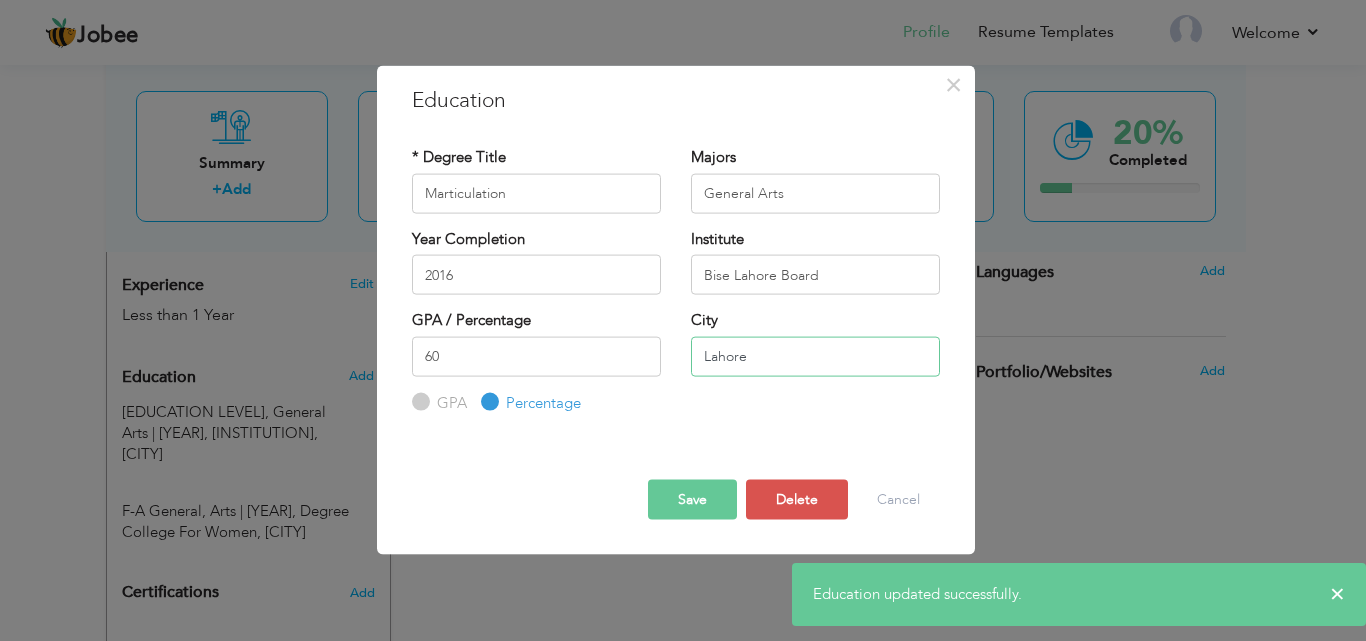 click on "Lahore" at bounding box center [815, 356] 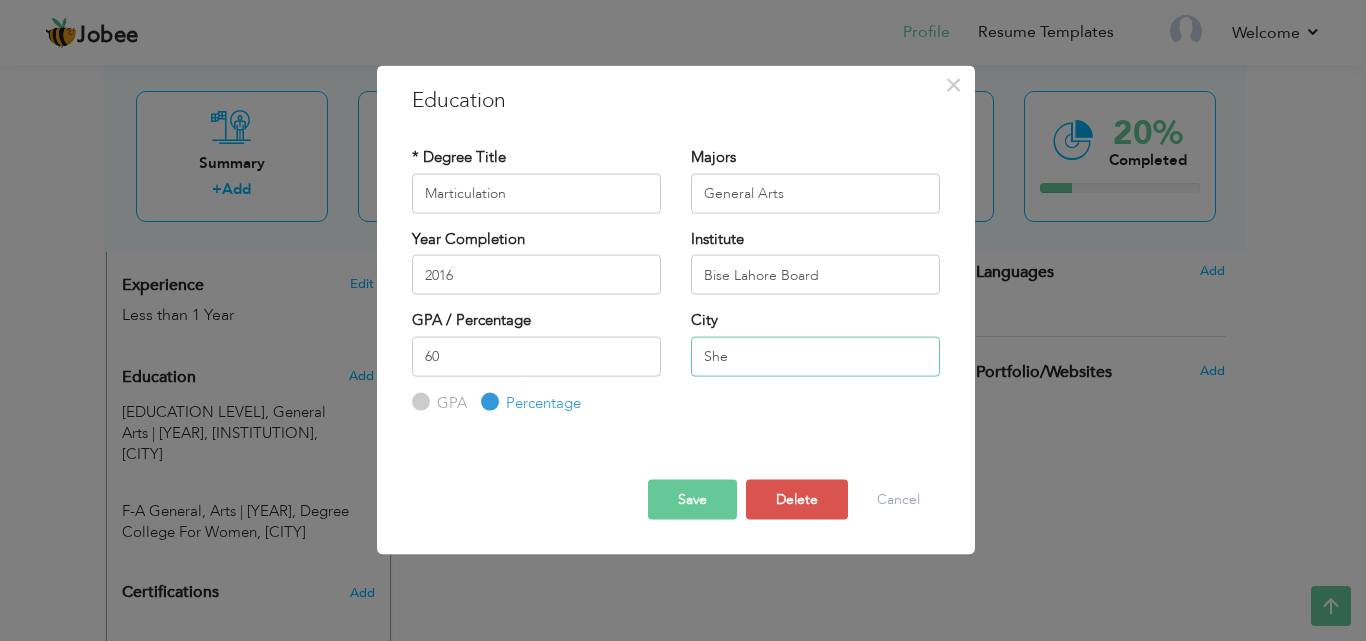 type on "[CITY]" 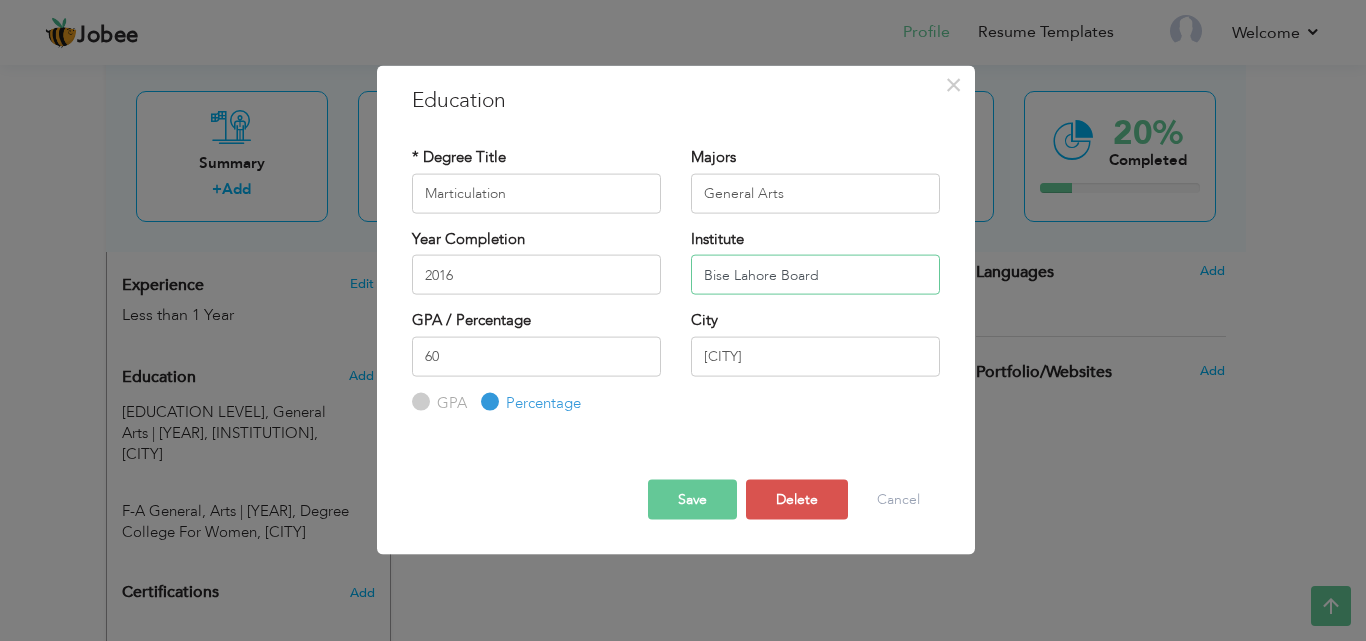drag, startPoint x: 831, startPoint y: 279, endPoint x: 703, endPoint y: 287, distance: 128.24976 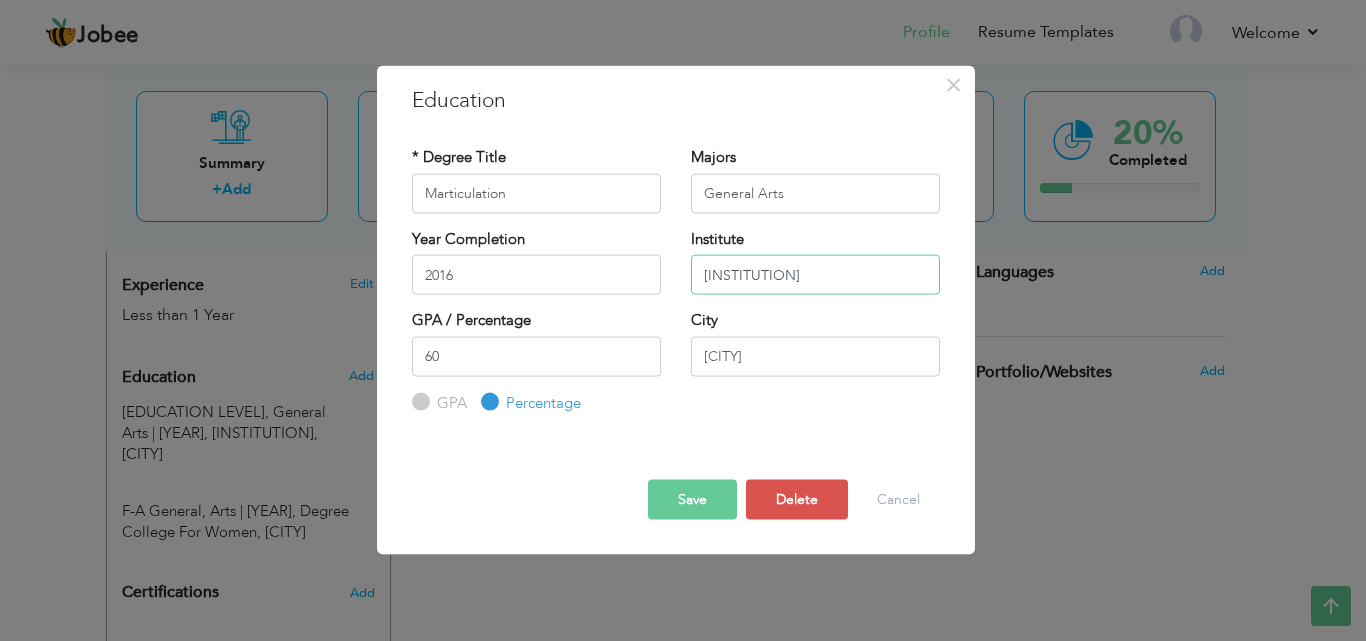 type on "[INSTITUTION]" 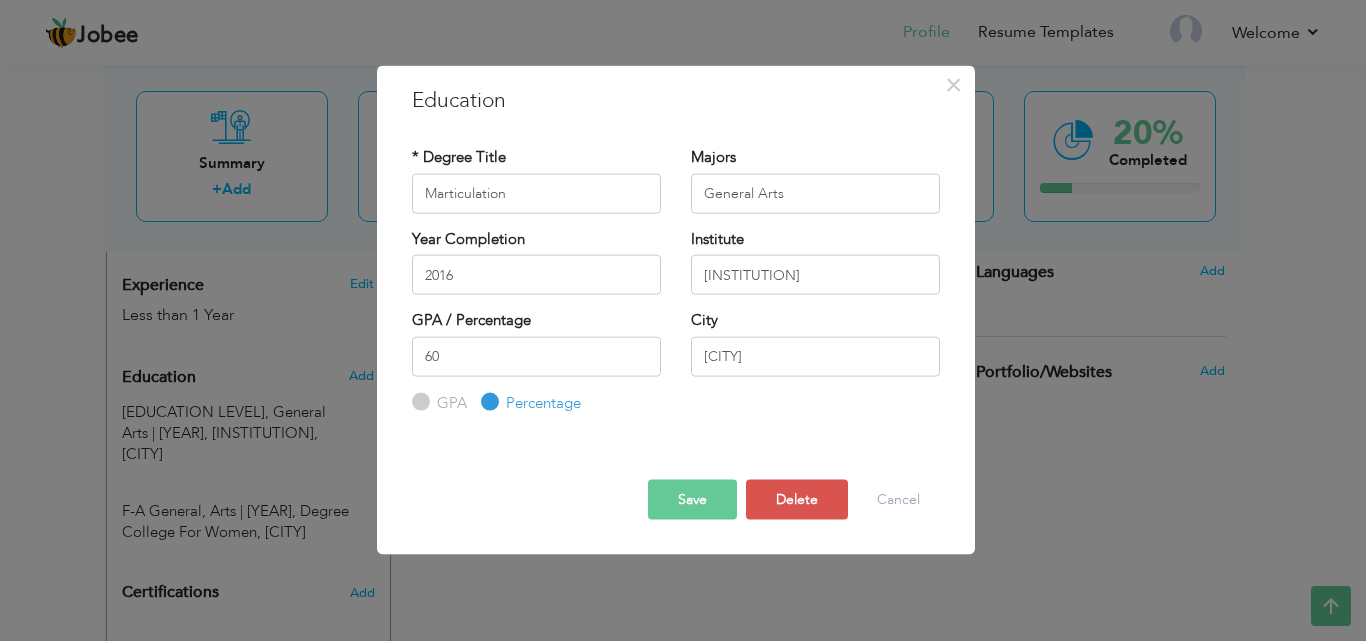 click on "Save" at bounding box center [692, 500] 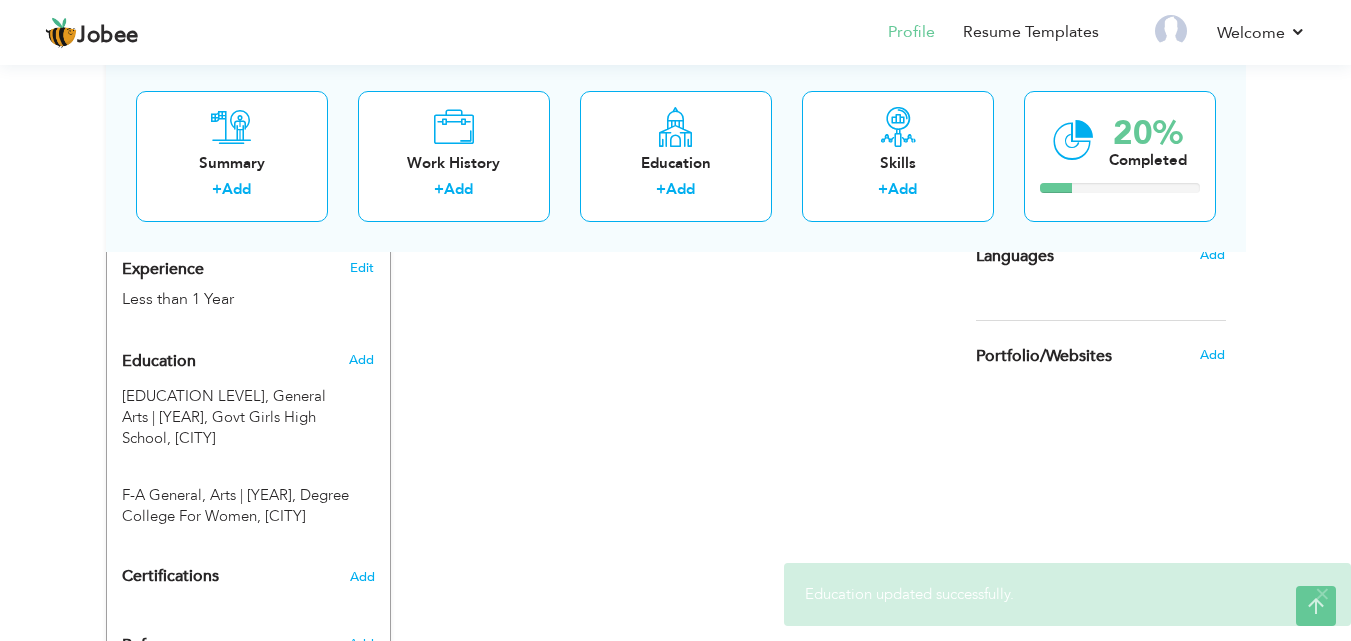 scroll, scrollTop: 874, scrollLeft: 0, axis: vertical 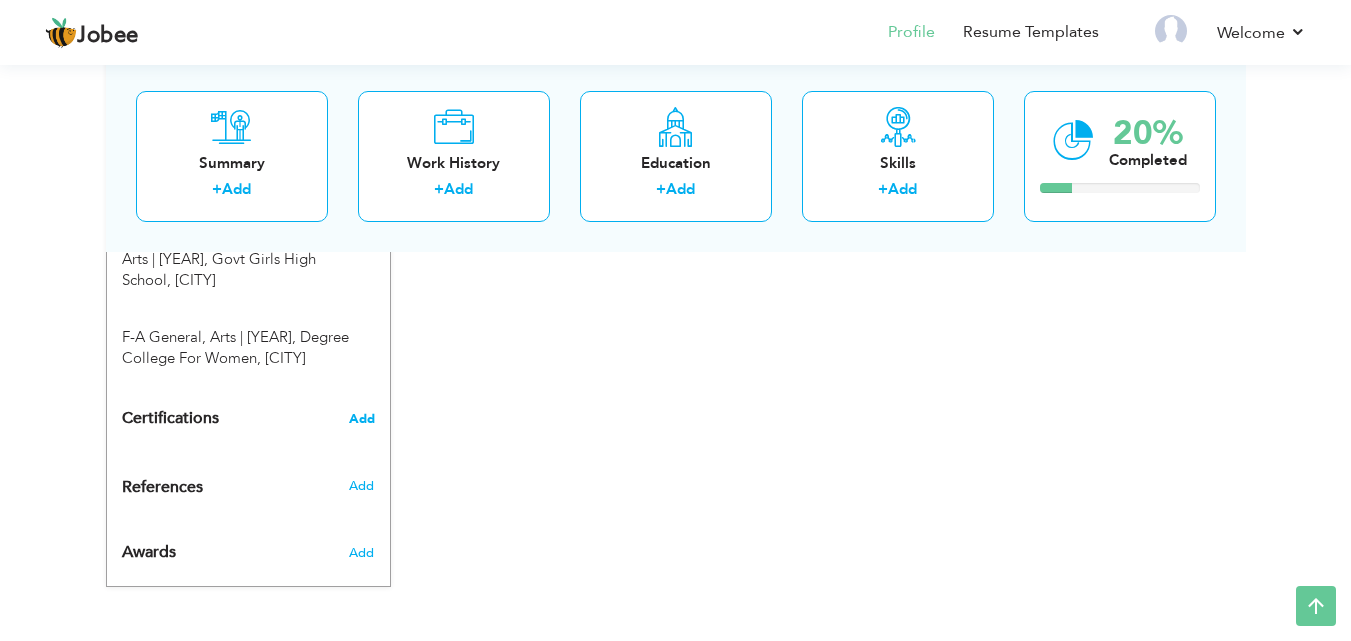 click on "Add" at bounding box center [362, 419] 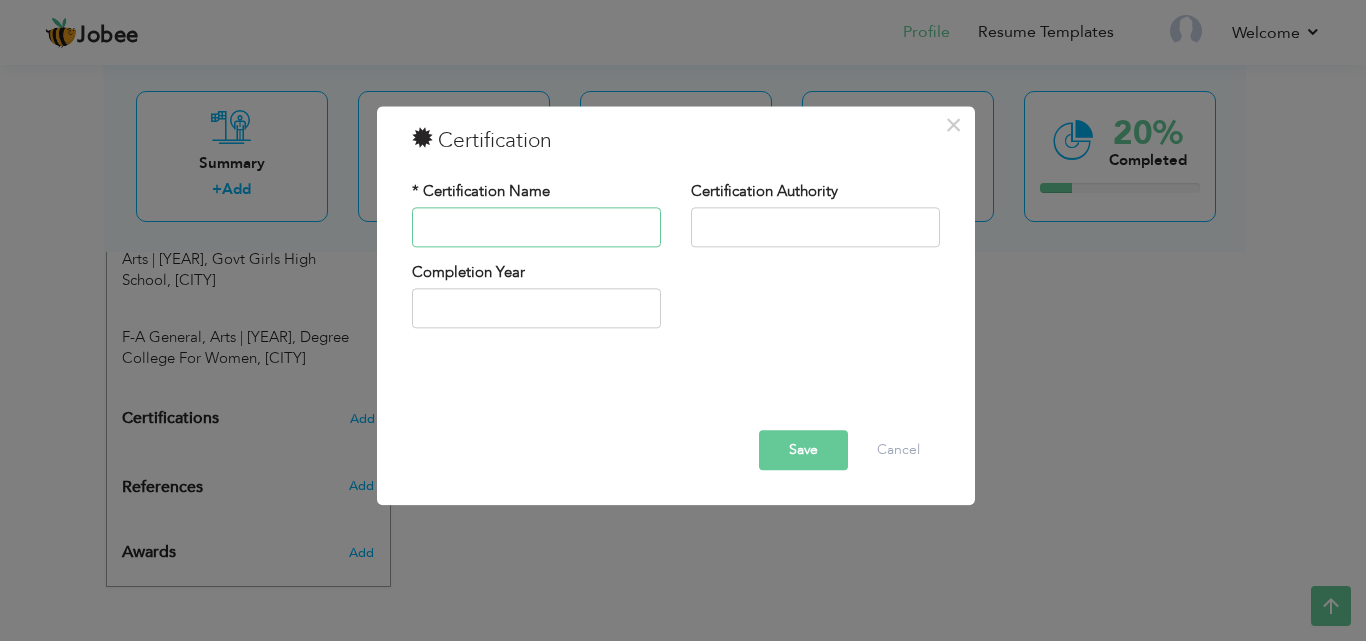 click at bounding box center [536, 227] 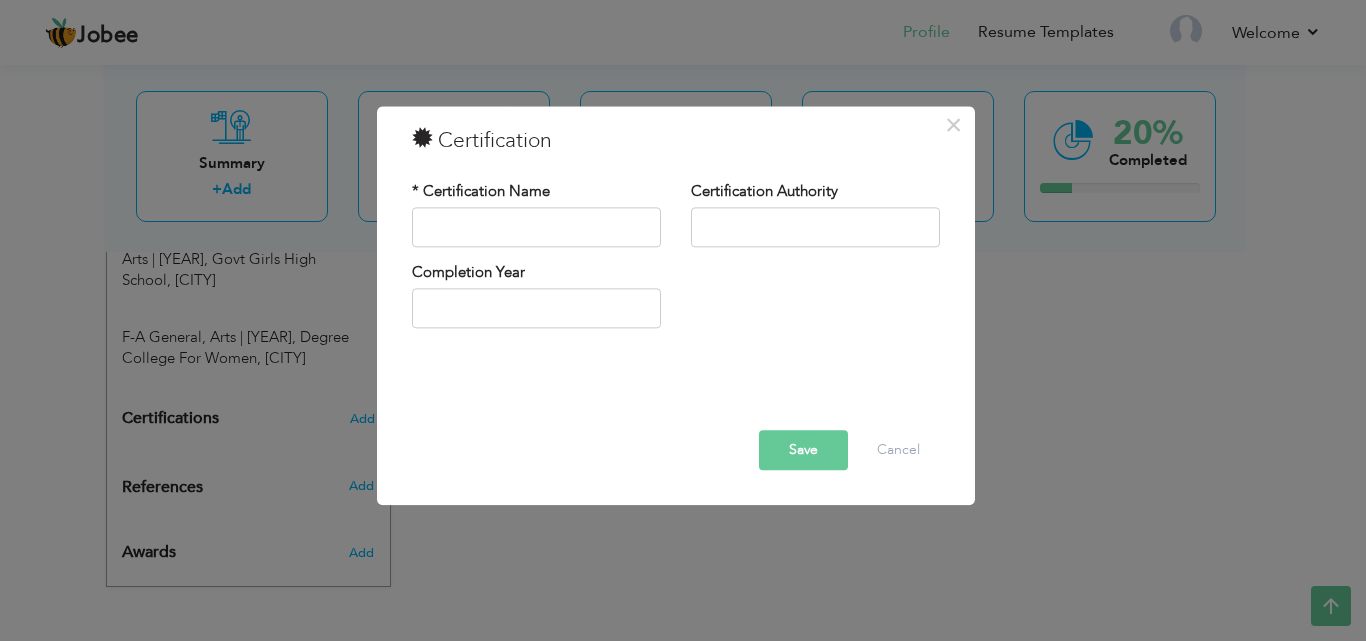 click on "Completion Year" at bounding box center [536, 302] 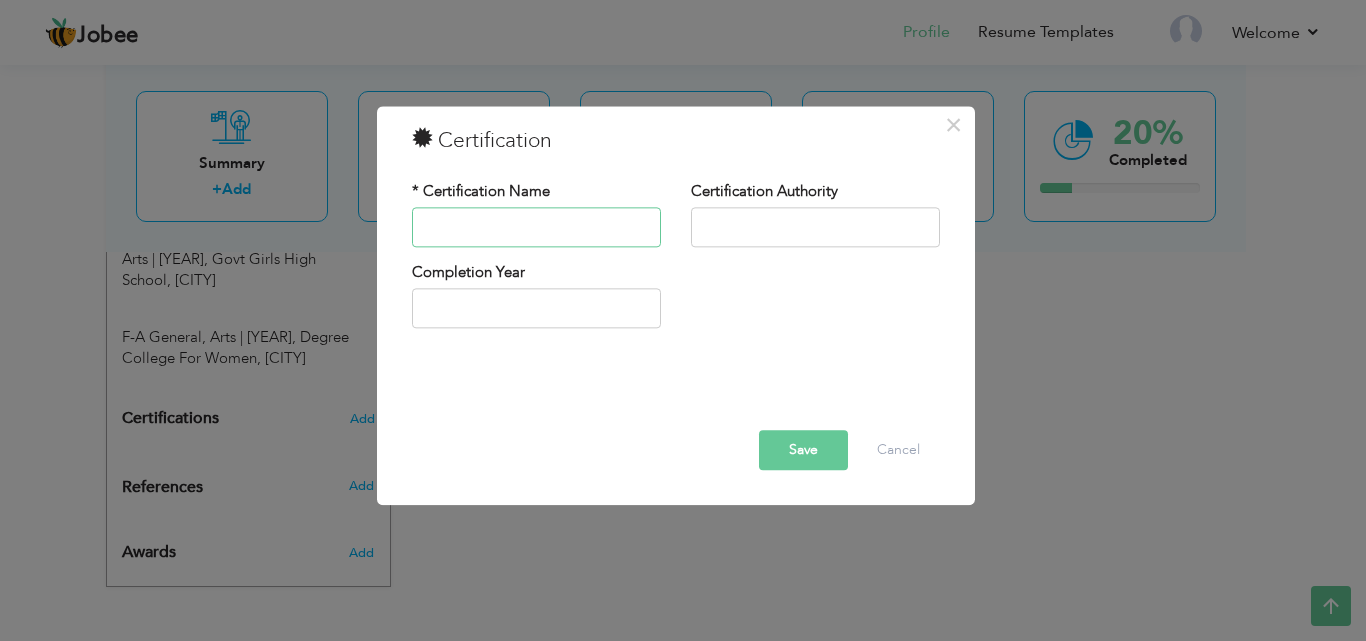 click at bounding box center [536, 227] 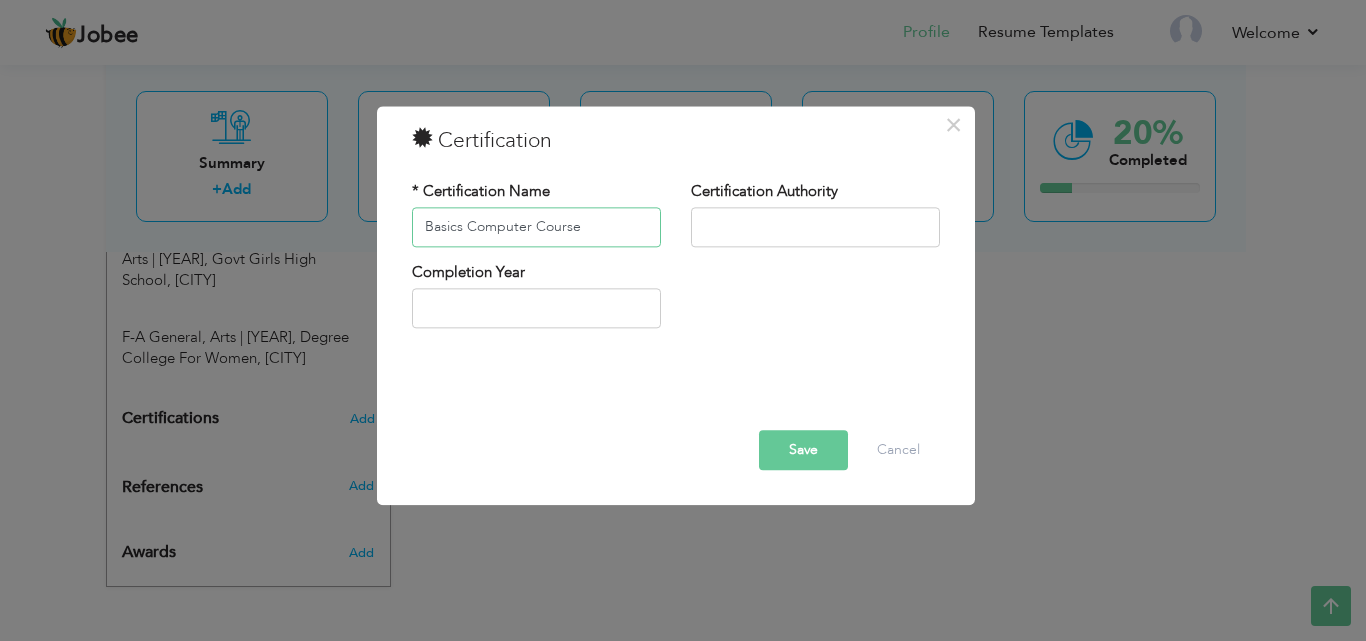 type on "Basics Computer Course" 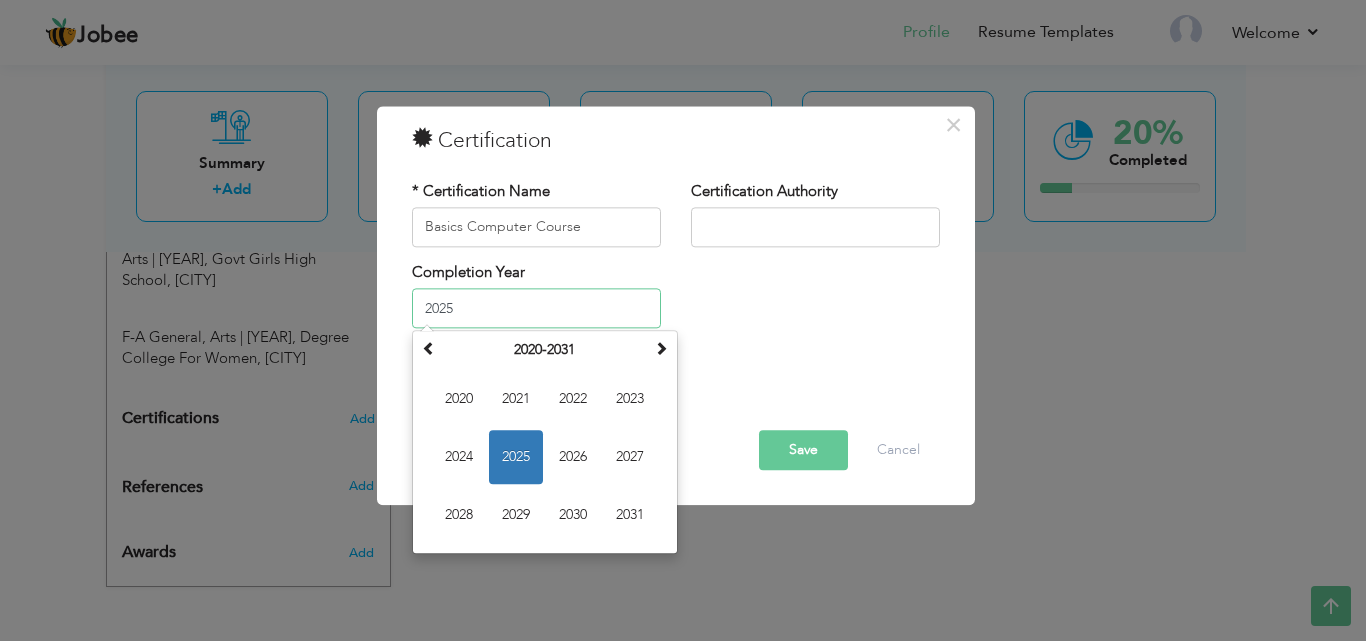 click on "2025" at bounding box center [536, 309] 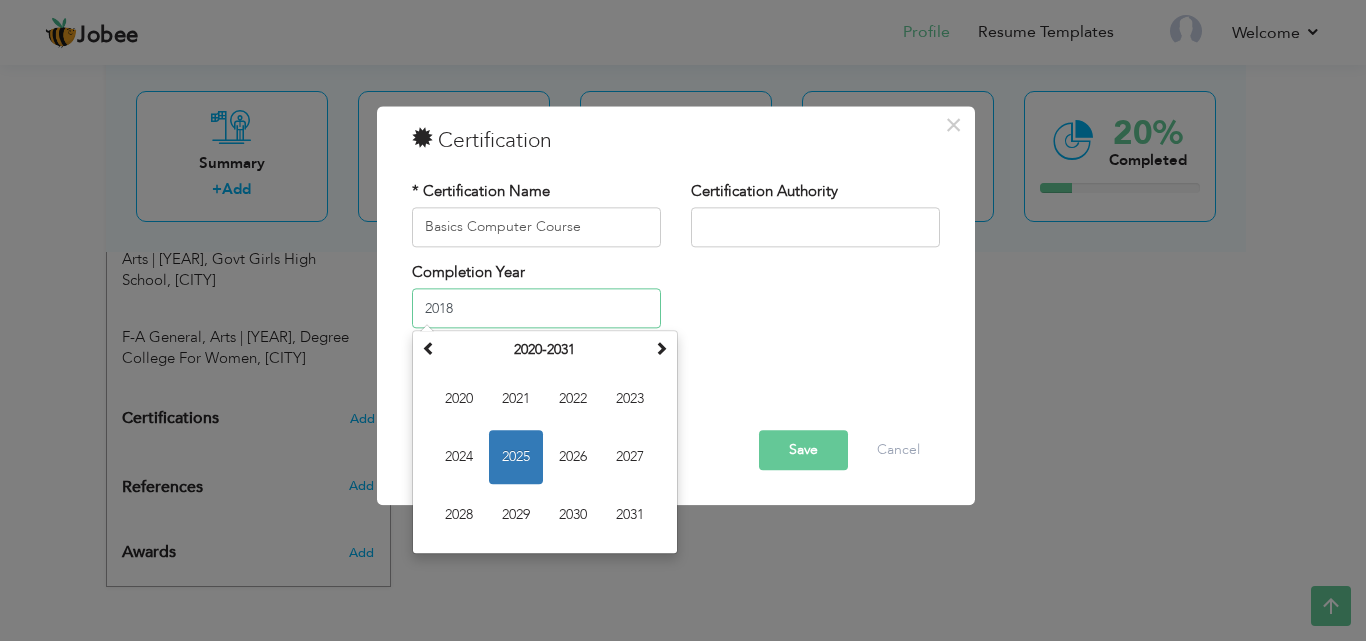type on "2018" 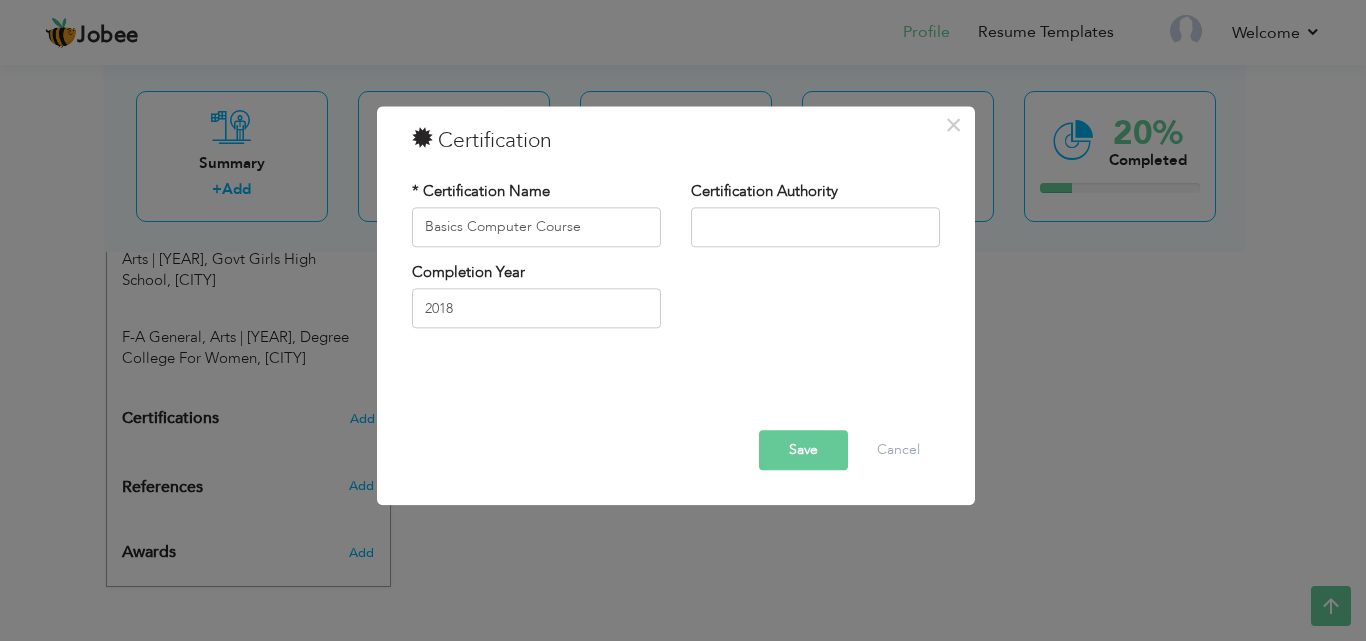 click on "* Certification Name
Basics Computer Course
Certification Authority
Completion Year [YEAR]" at bounding box center (676, 262) 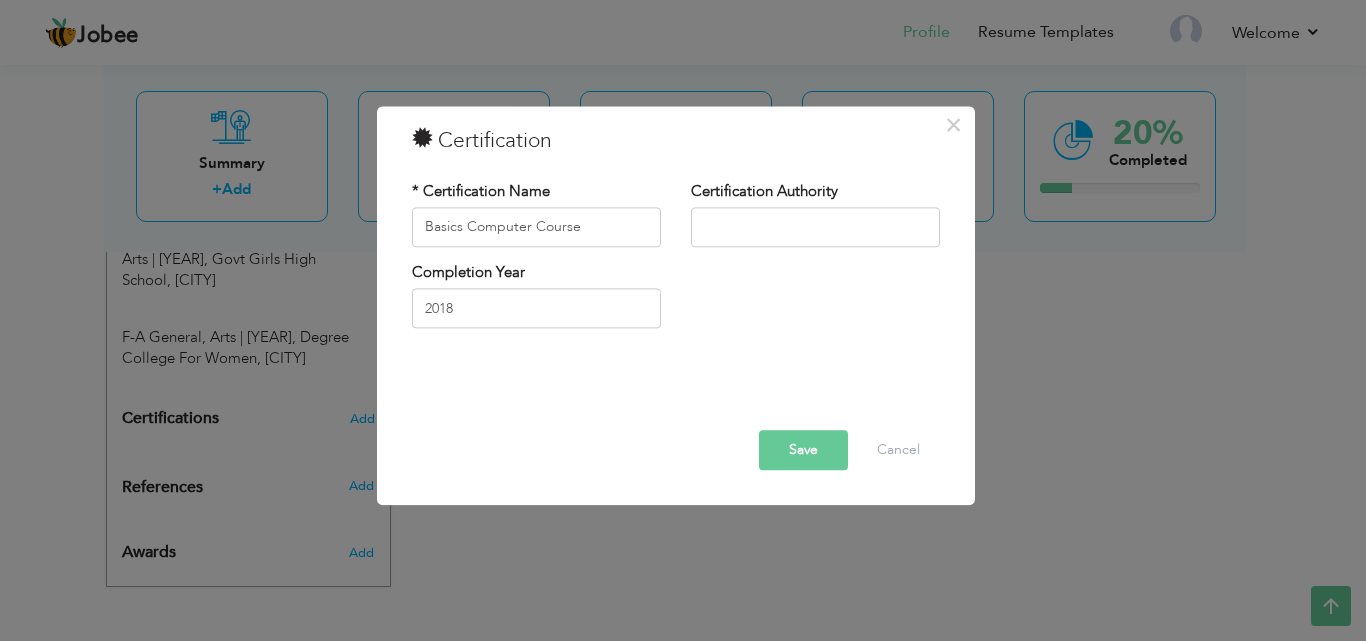 click on "Save" at bounding box center (803, 450) 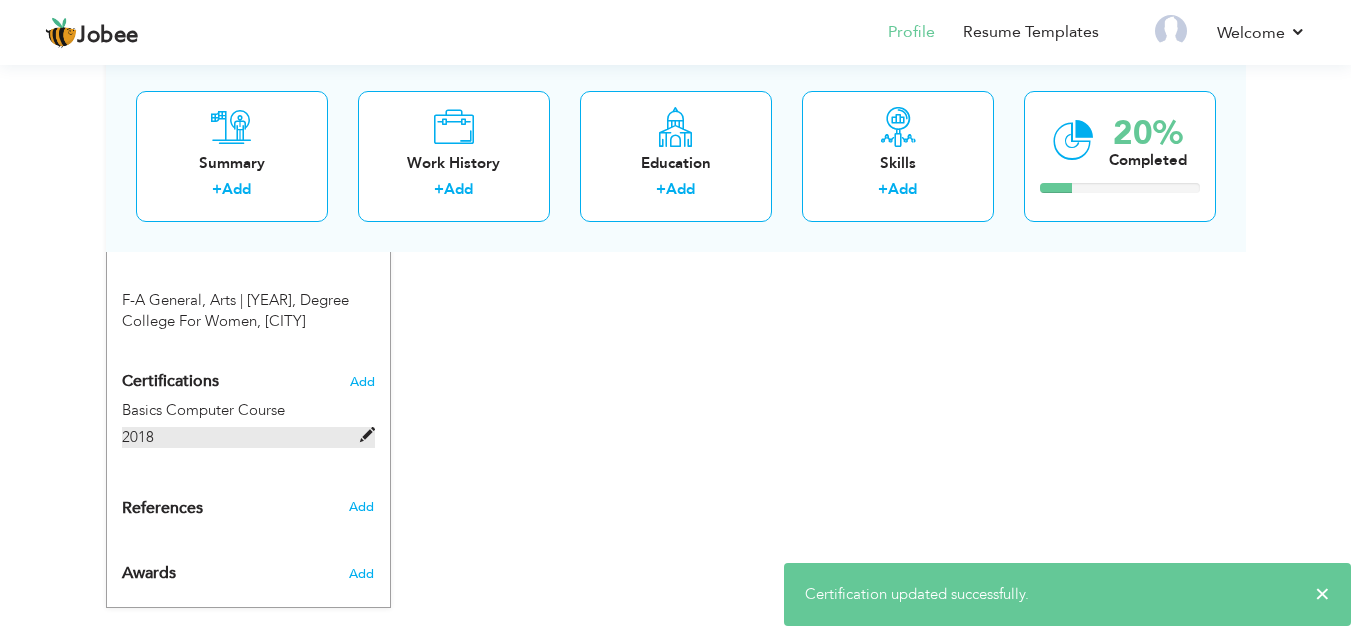 scroll, scrollTop: 931, scrollLeft: 0, axis: vertical 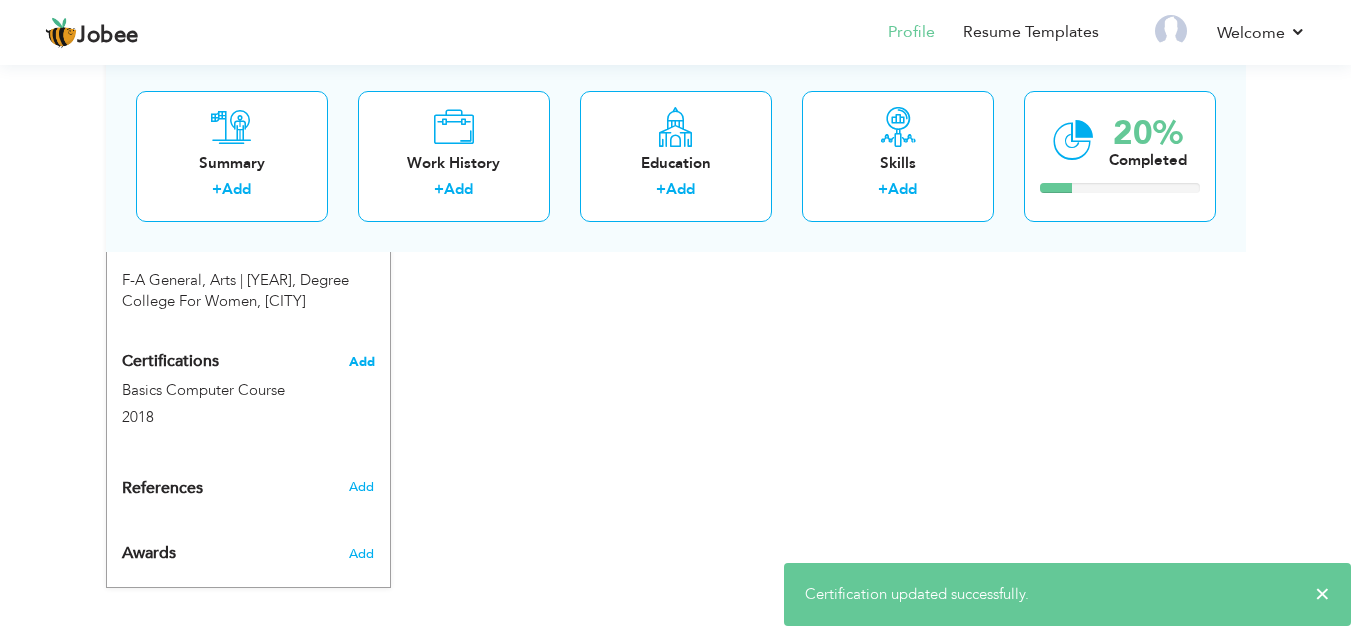 click on "Add" at bounding box center (362, 362) 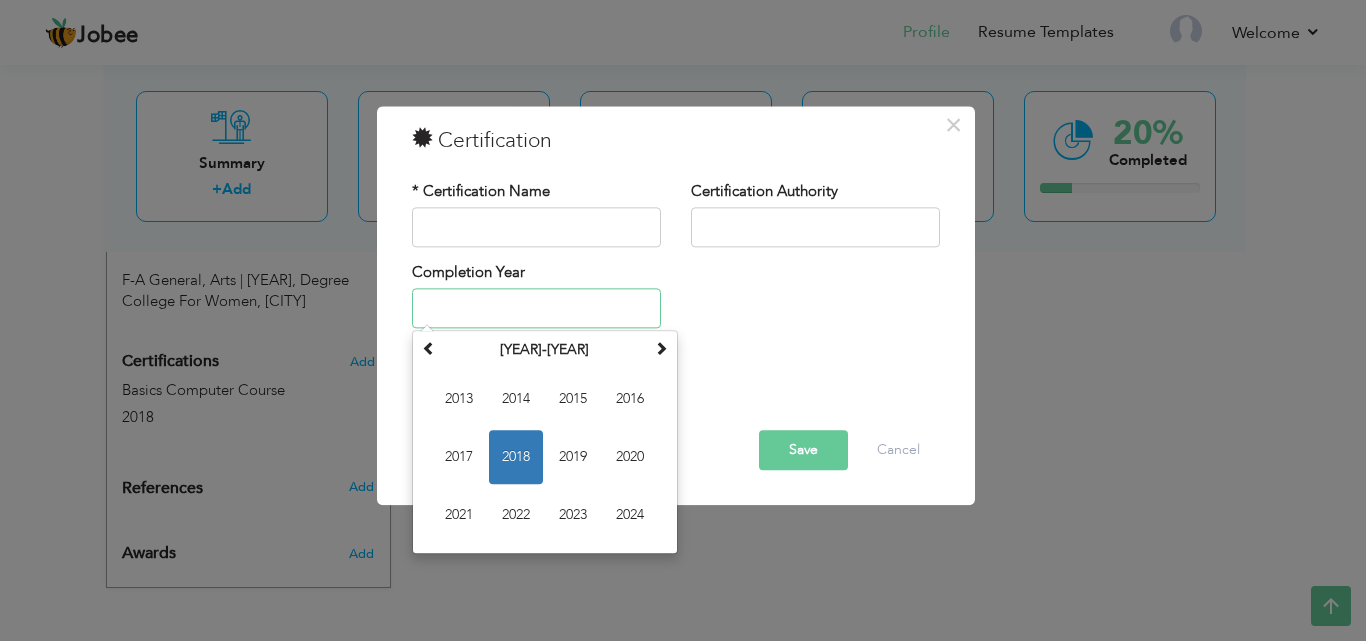 click at bounding box center (536, 309) 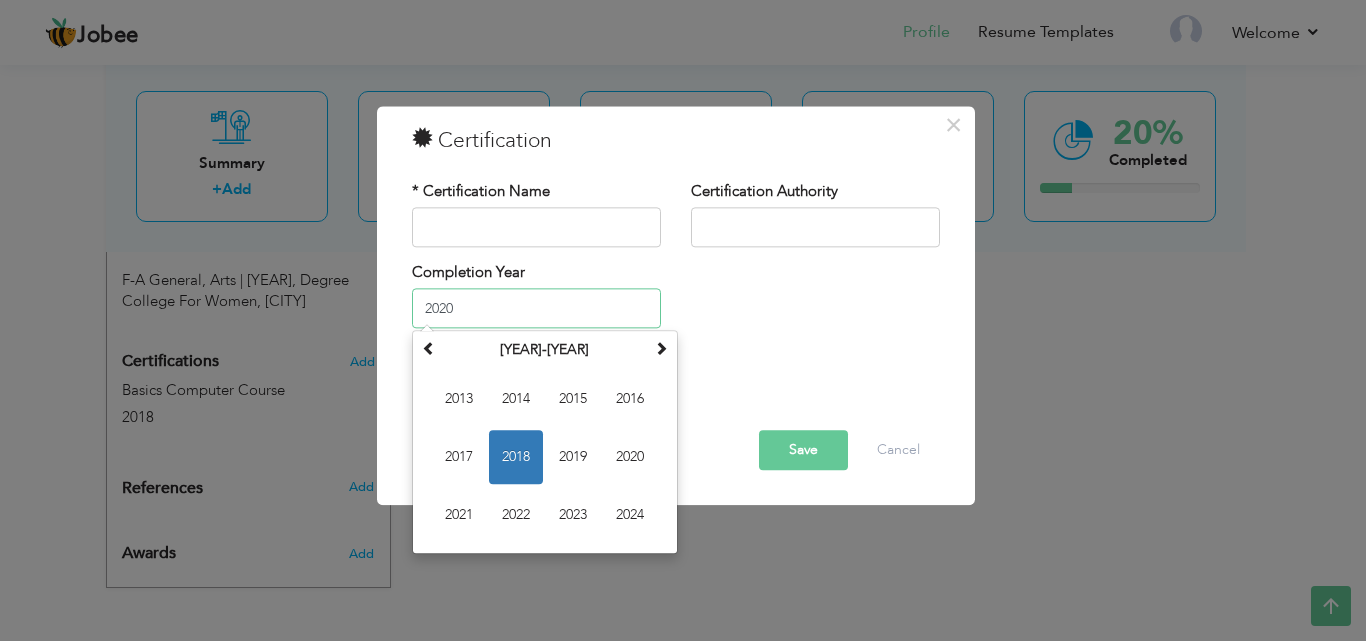 type on "2020" 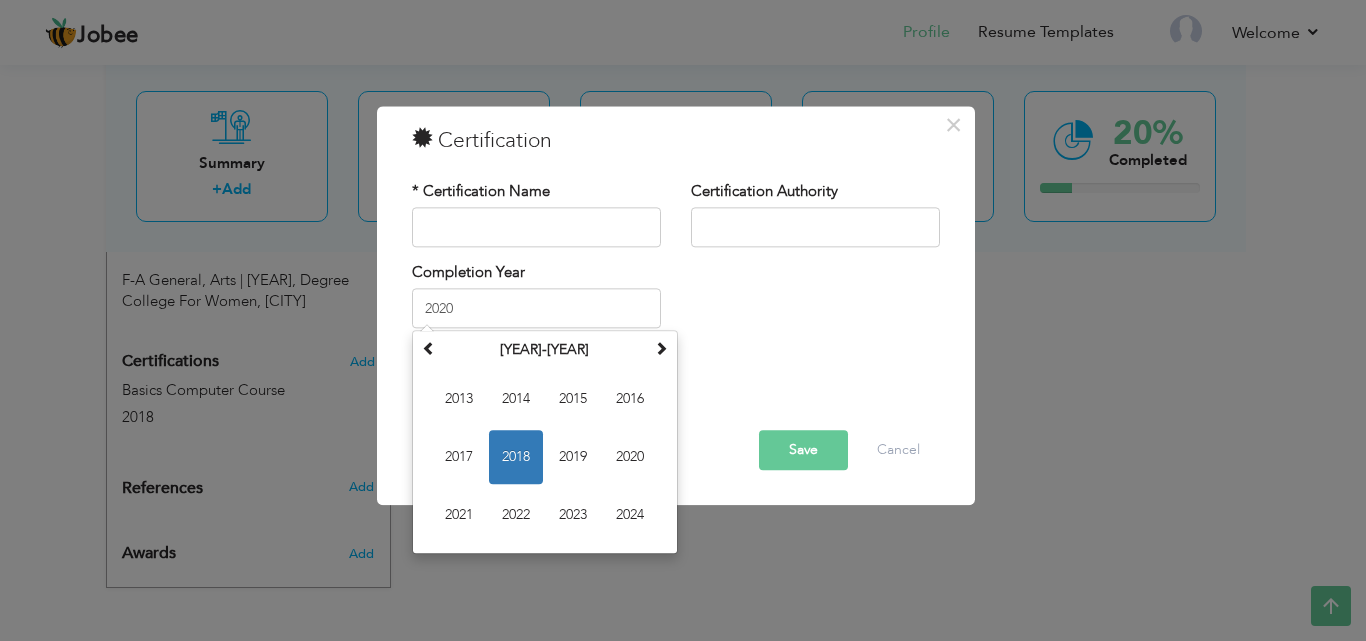 click on "* Certification Name" at bounding box center (536, 221) 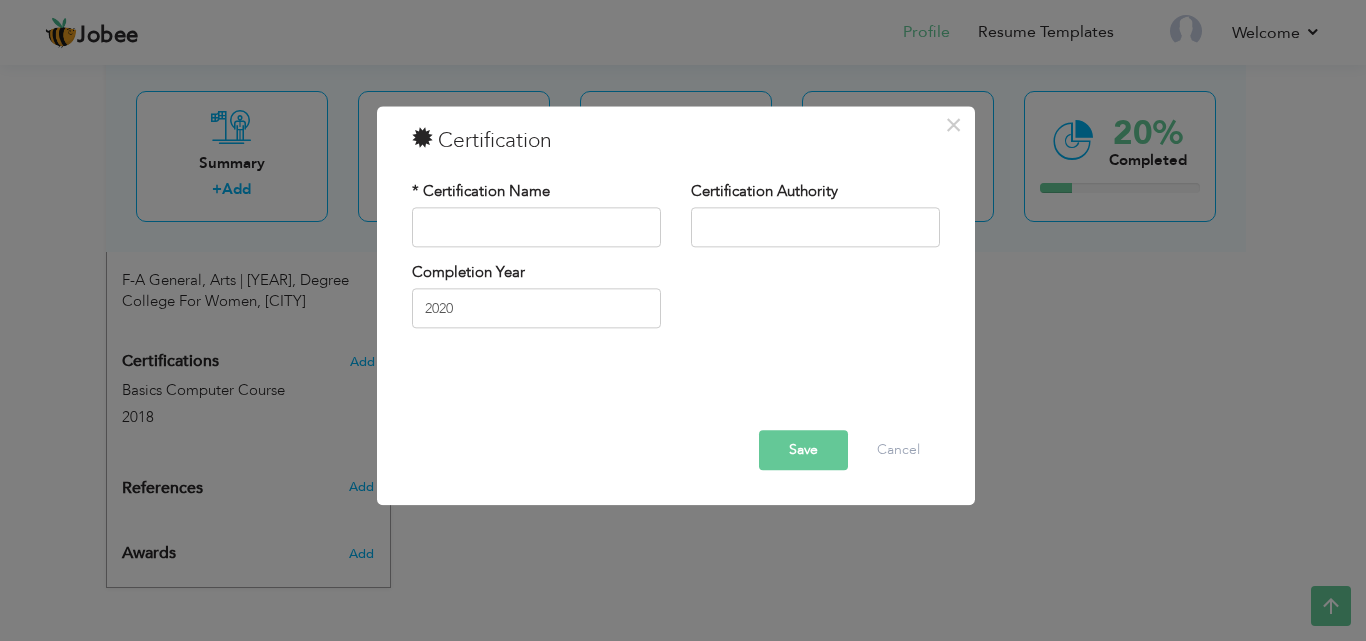 click at bounding box center [676, 387] 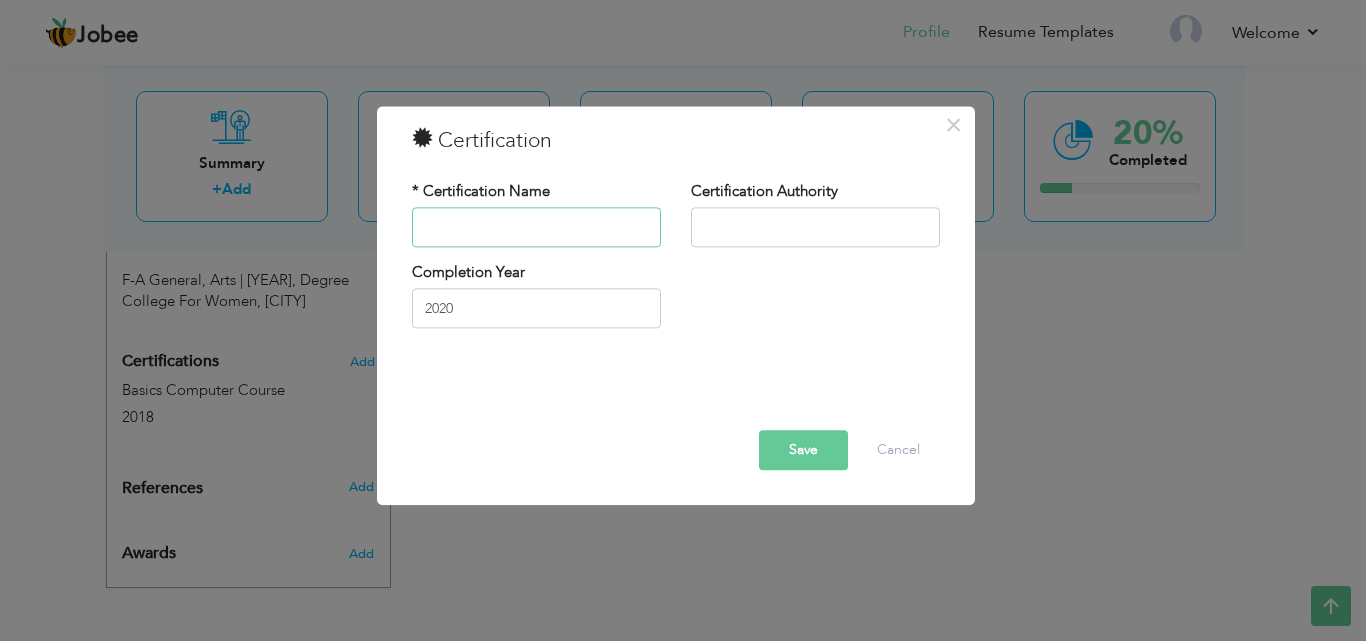 click at bounding box center (536, 227) 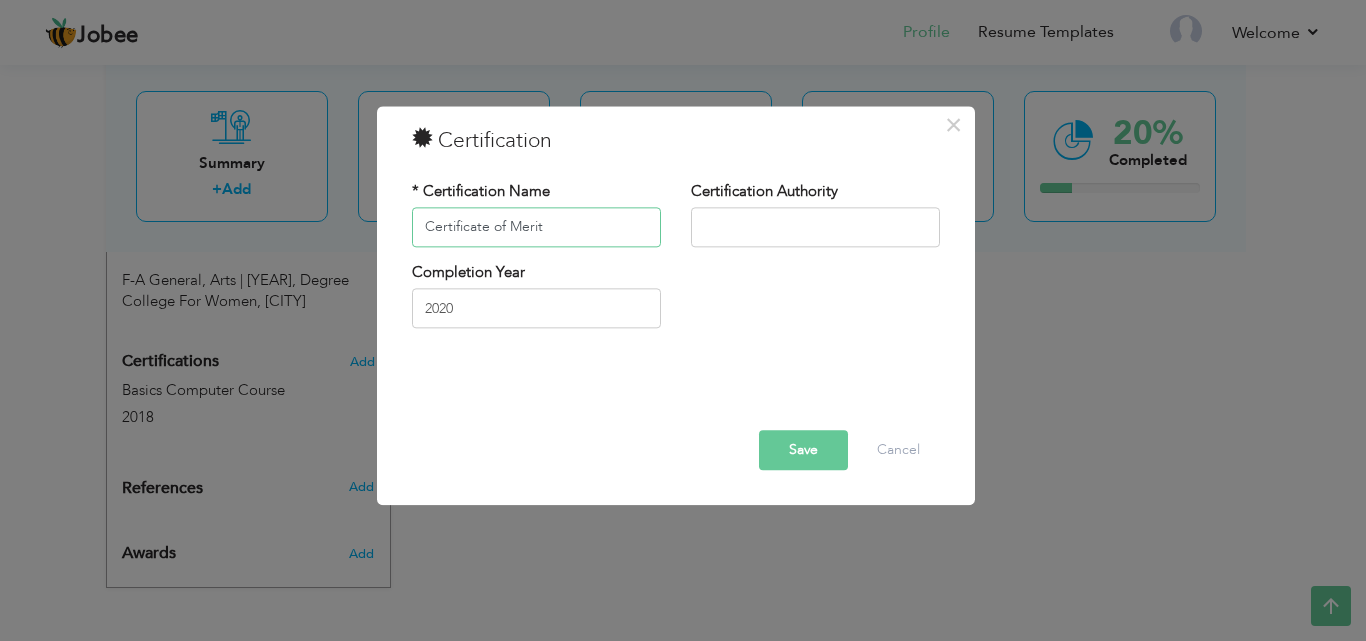 type on "Certificate of Merit" 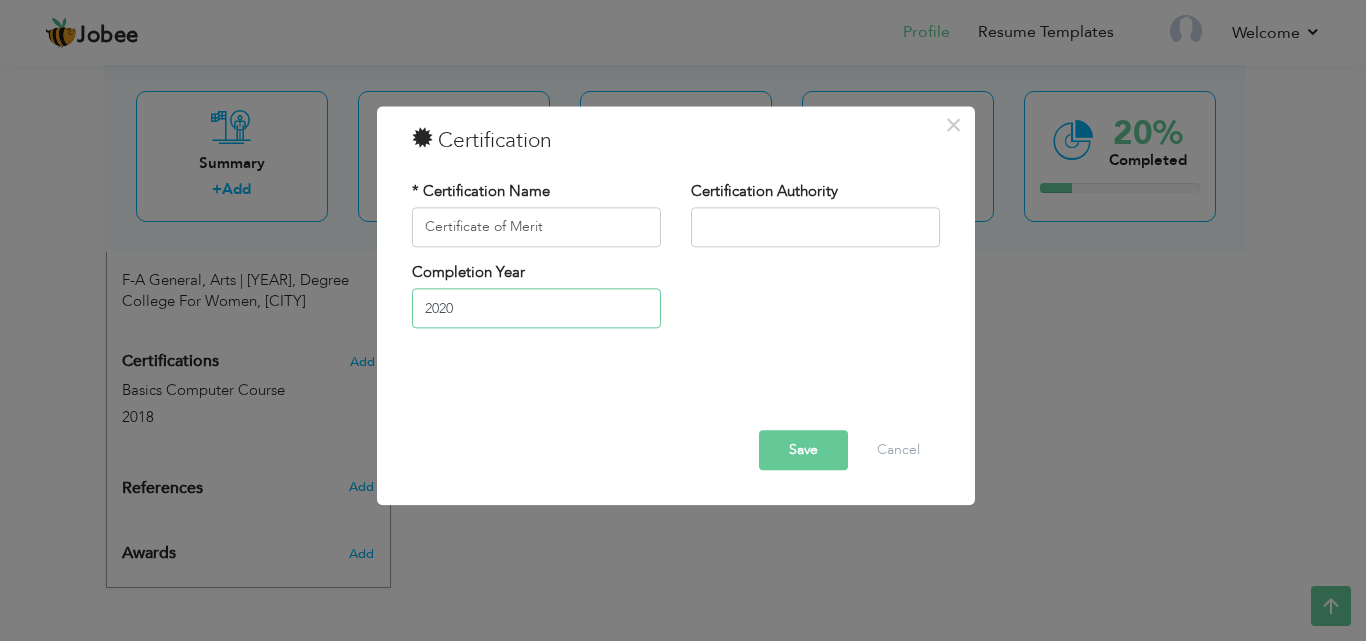 click on "2020" at bounding box center [536, 309] 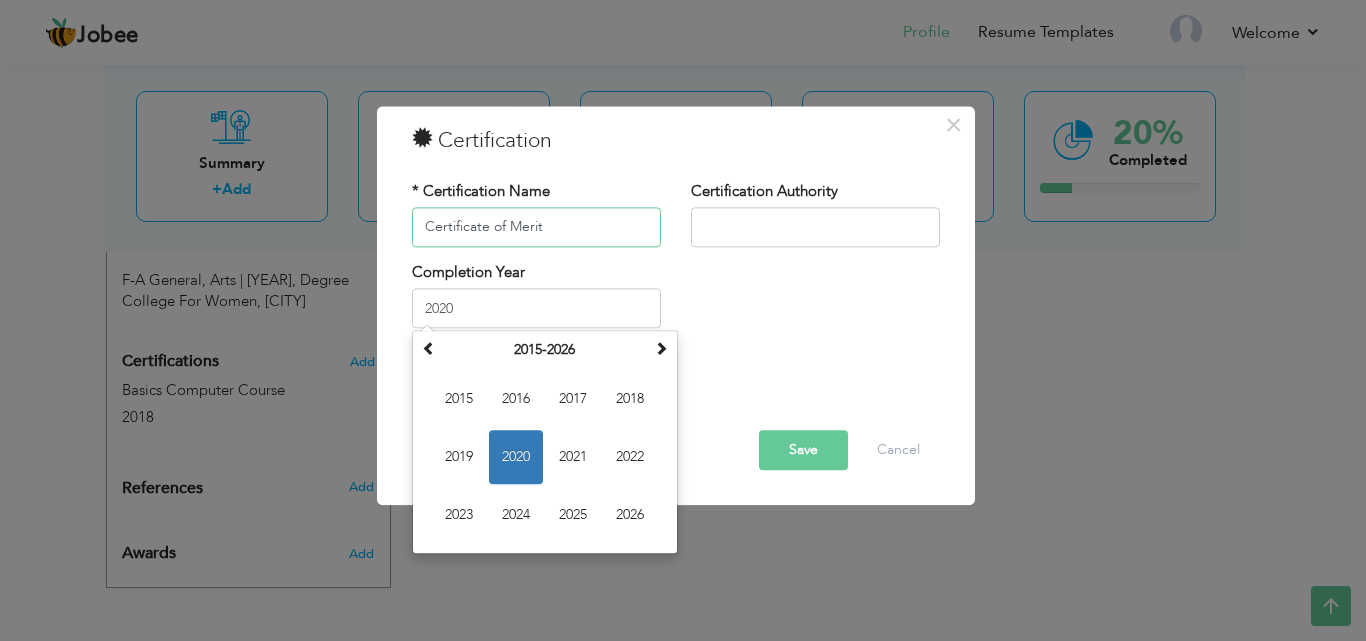click on "Certificate of Merit" at bounding box center [536, 227] 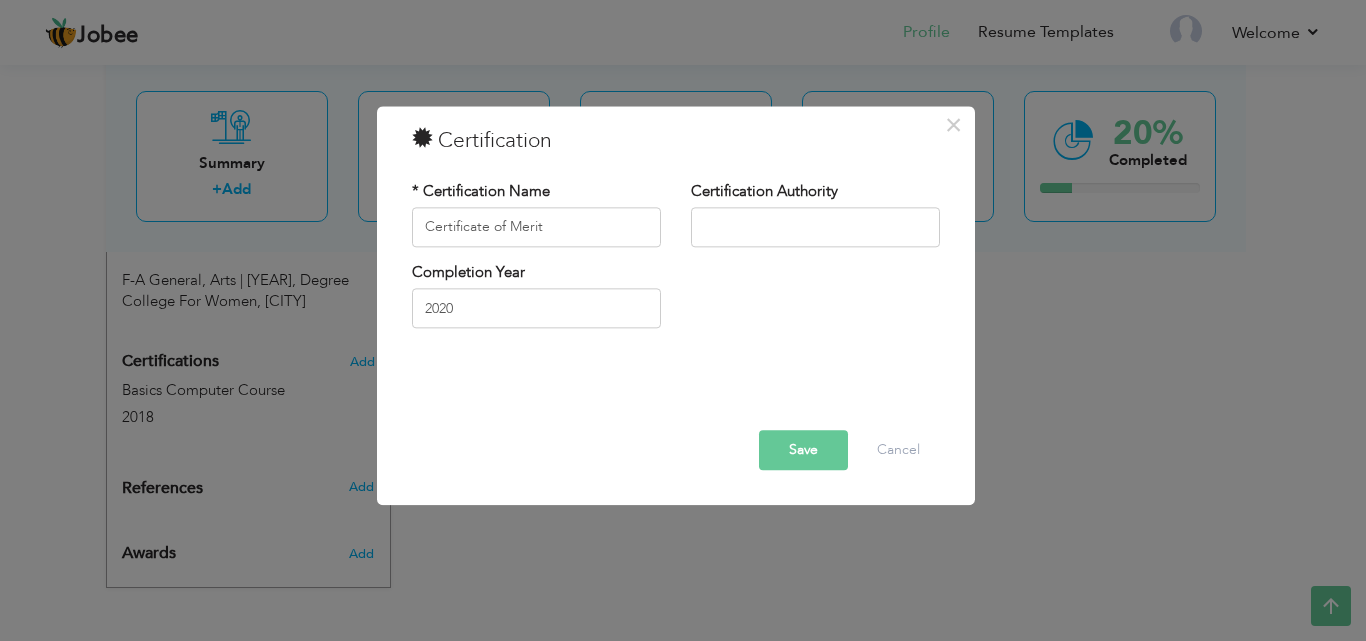 click on "Save" at bounding box center (803, 450) 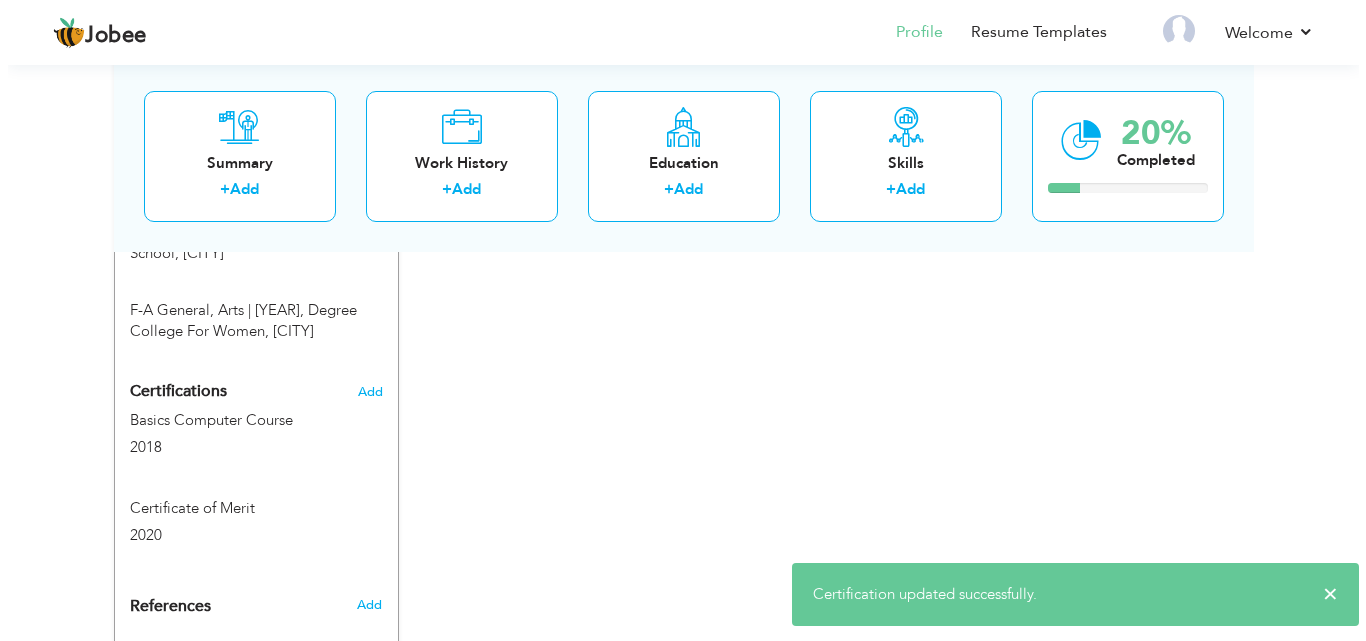 scroll, scrollTop: 919, scrollLeft: 0, axis: vertical 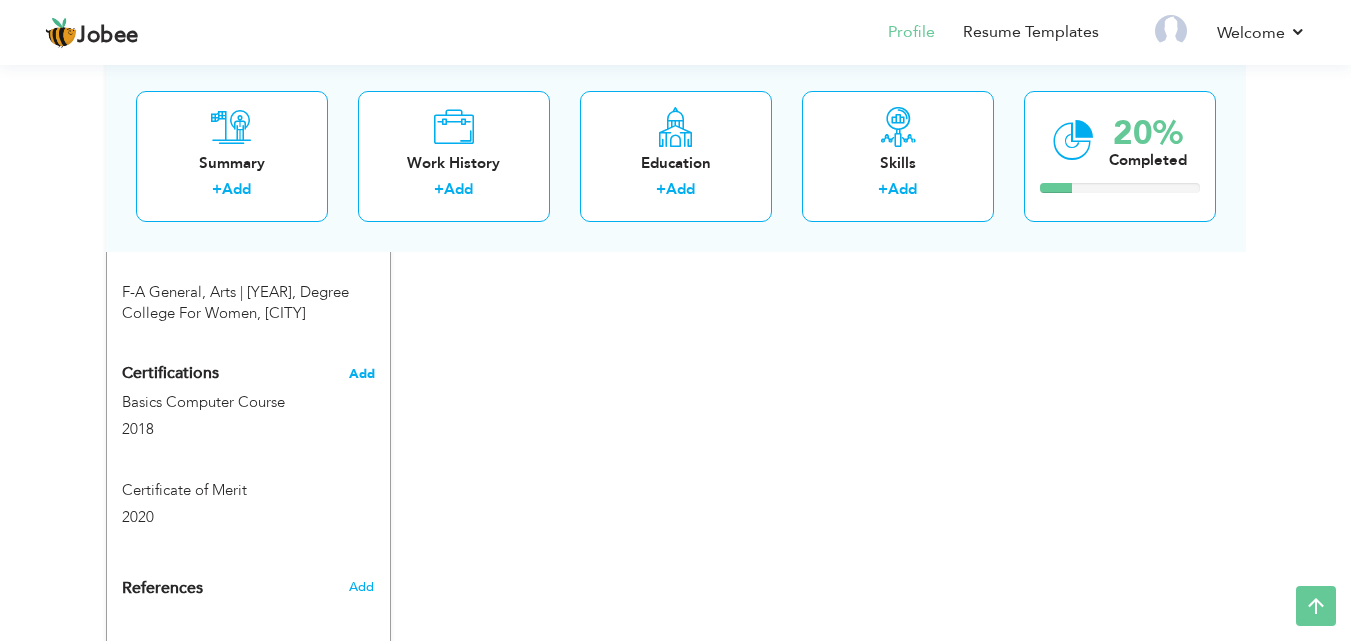 click on "Add" at bounding box center (362, 374) 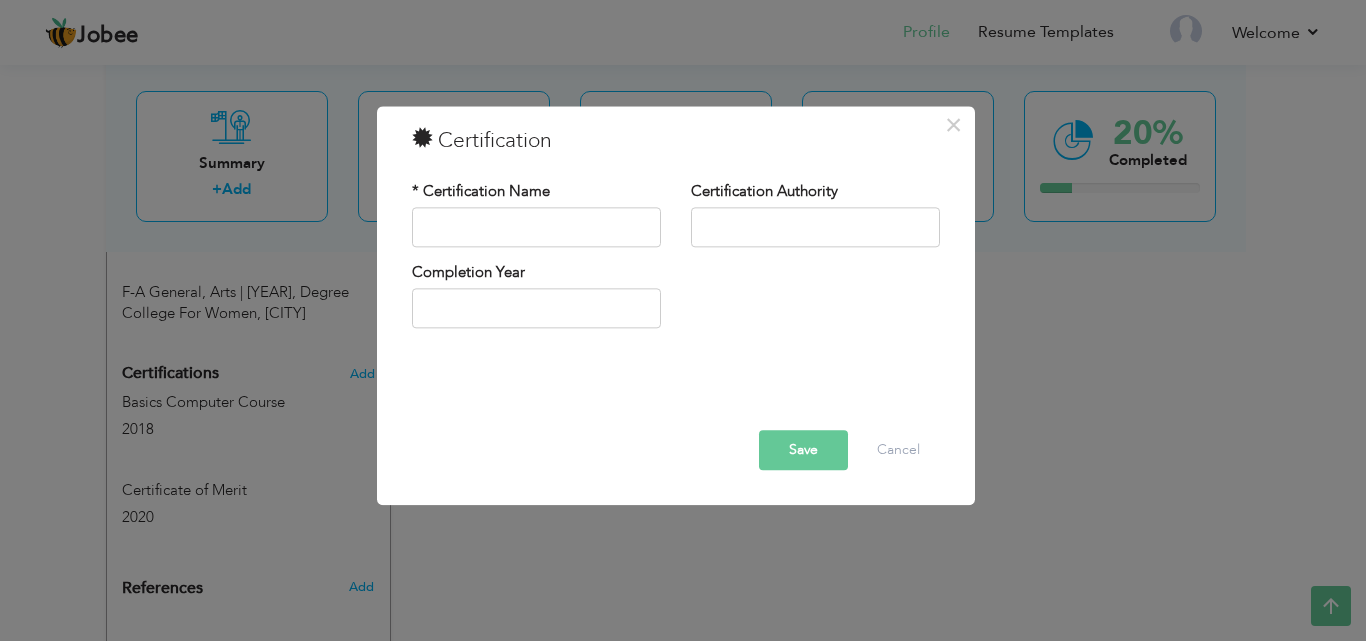 click on "Completion Year" at bounding box center (536, 302) 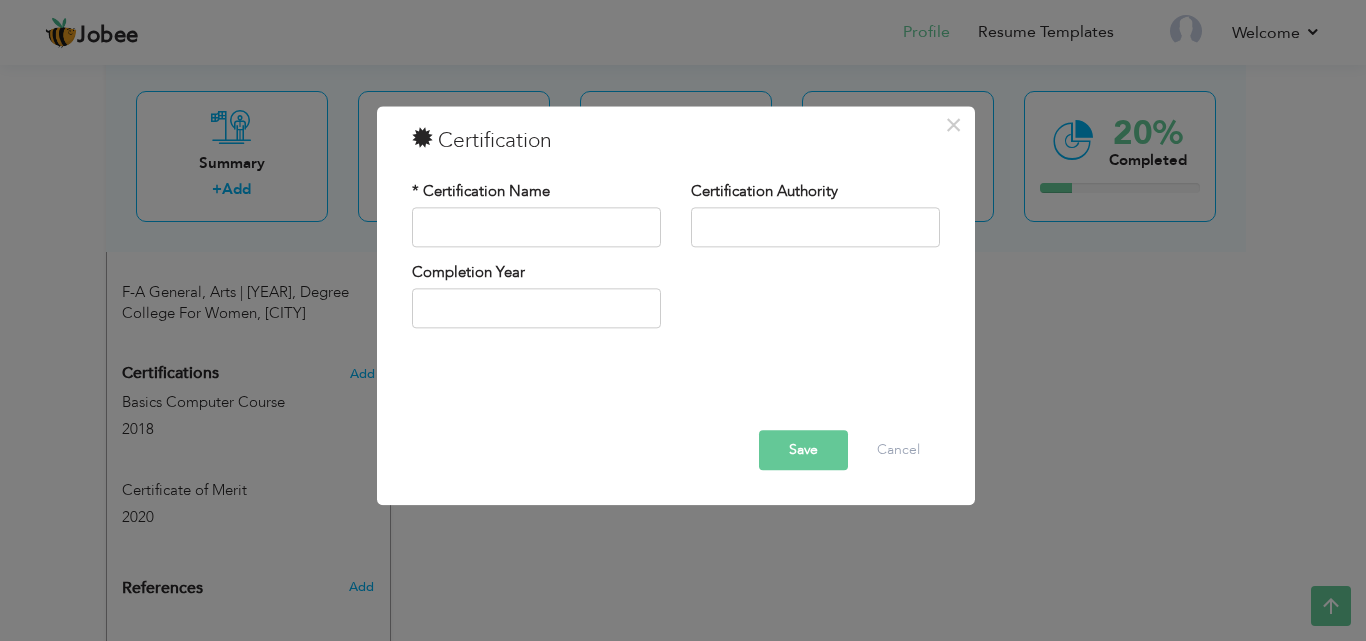 drag, startPoint x: 580, startPoint y: 251, endPoint x: 587, endPoint y: 270, distance: 20.248457 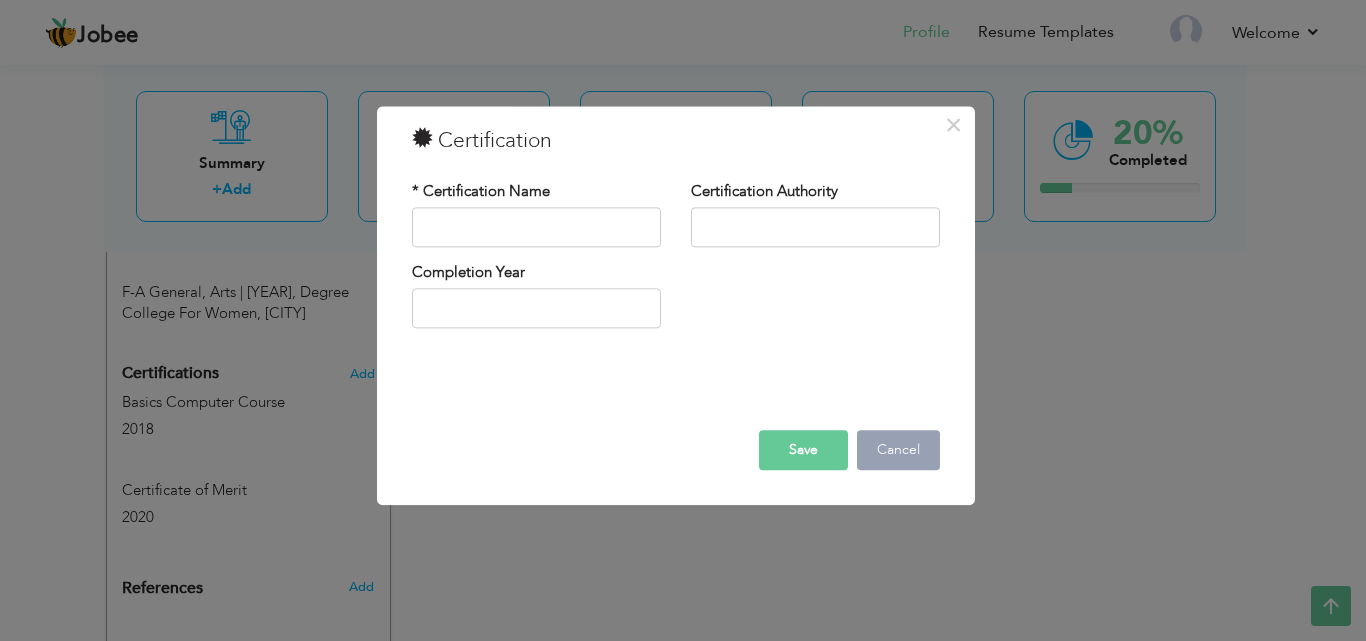 click on "Cancel" at bounding box center [898, 450] 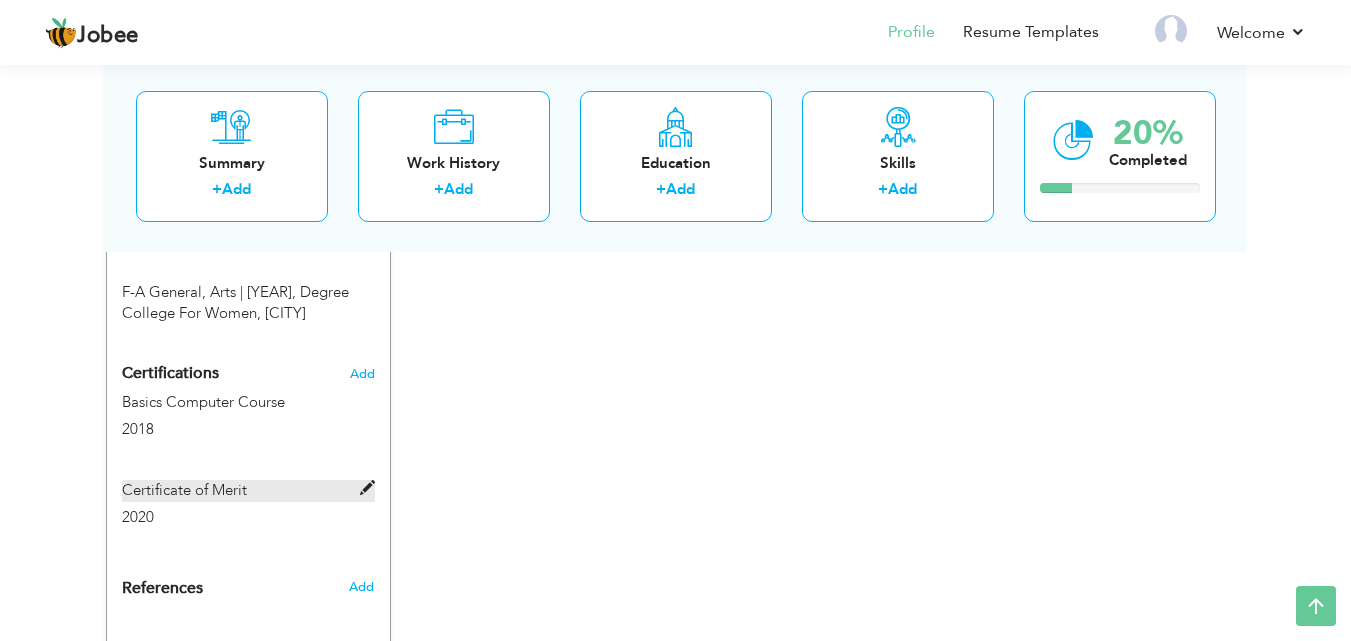 click on "Certificate of Merit" at bounding box center [248, 490] 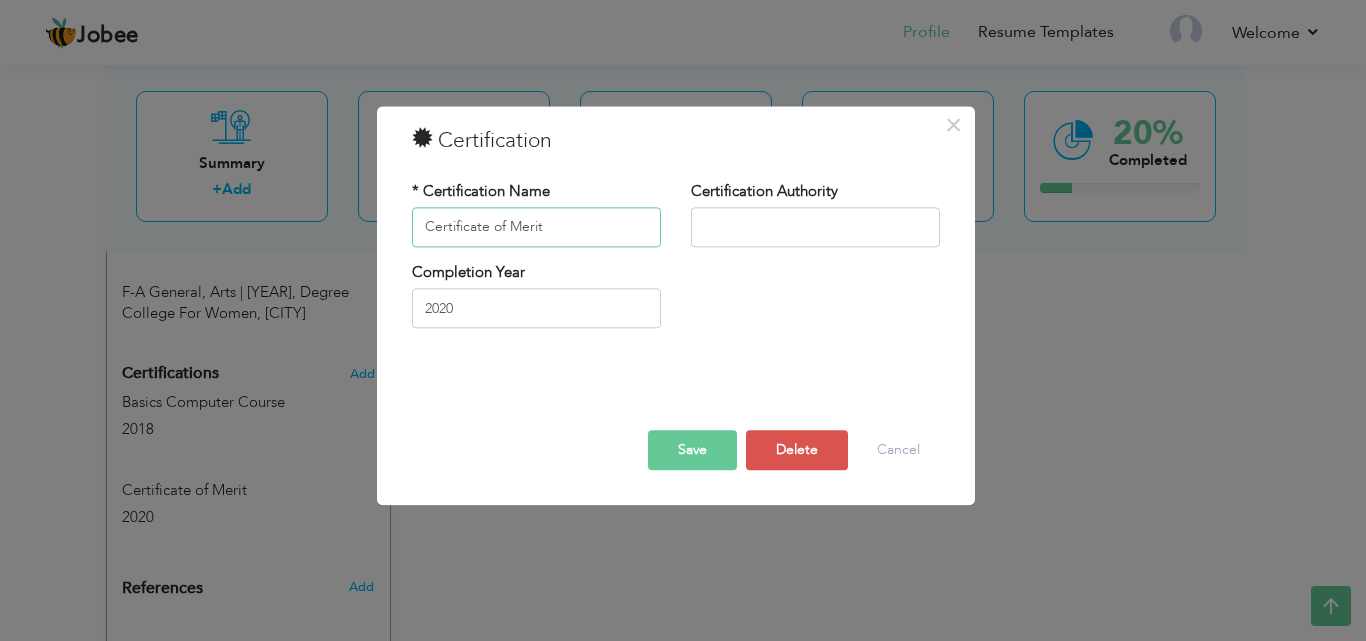 click on "Certificate of Merit" at bounding box center (536, 227) 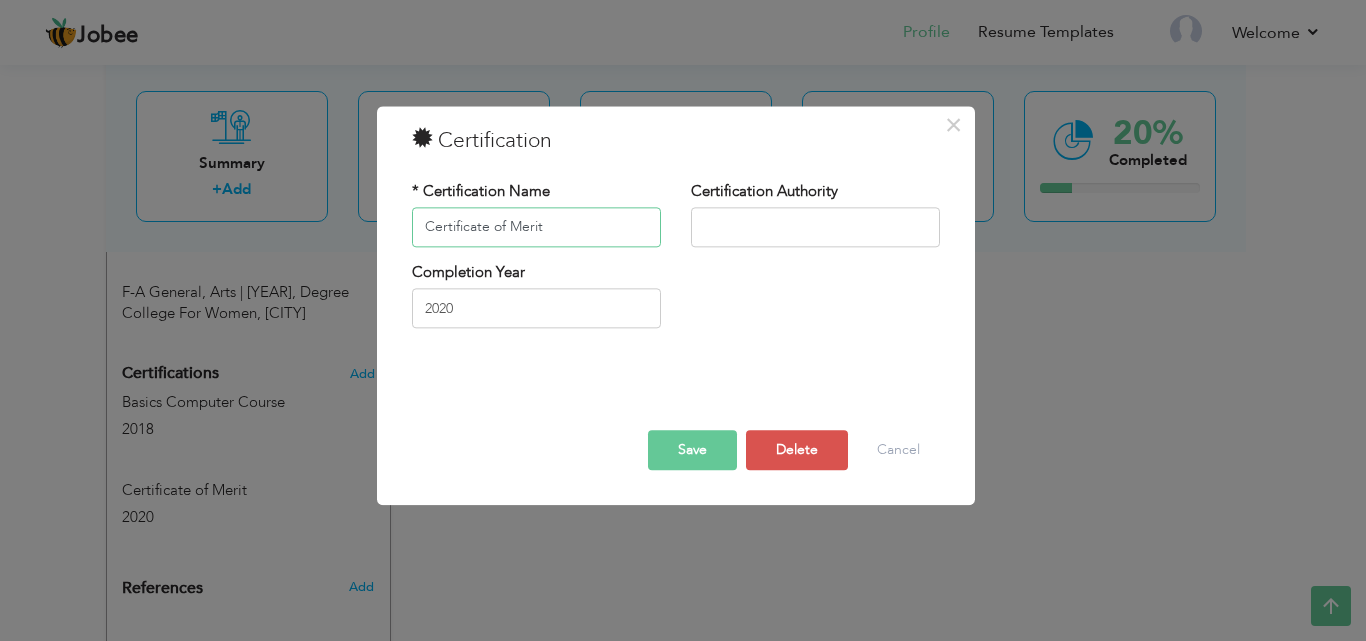 click on "Certificate of Merit" at bounding box center [536, 227] 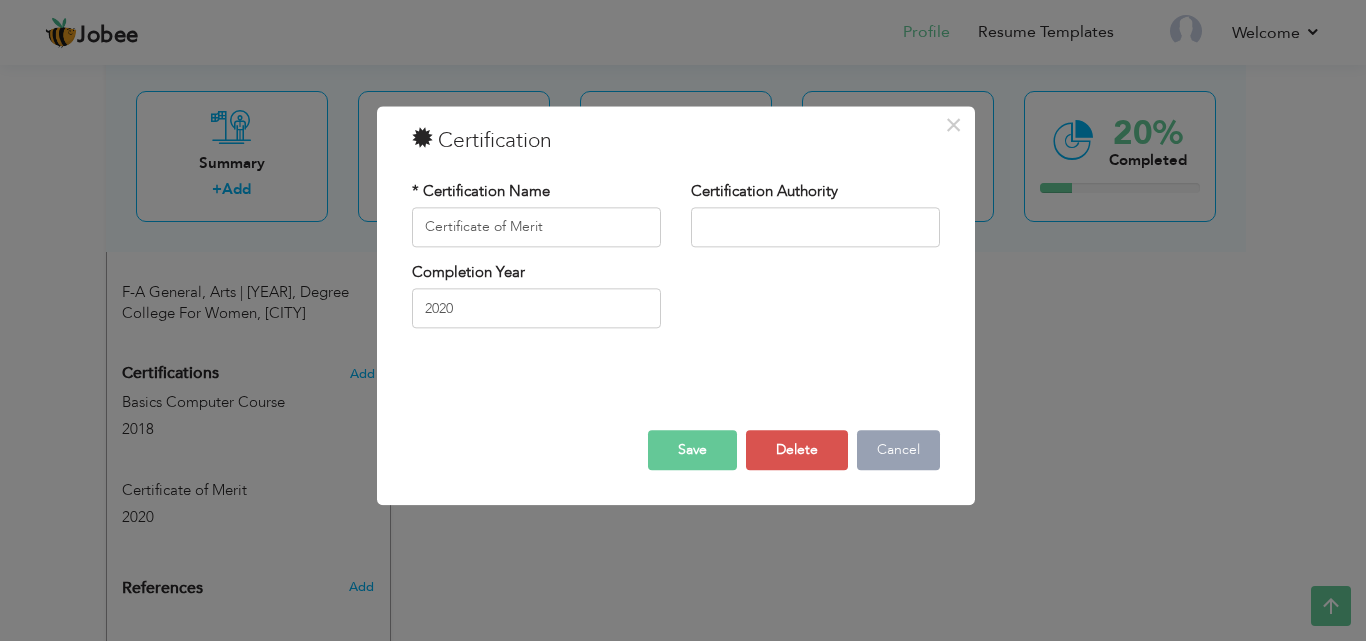 click on "Cancel" at bounding box center [898, 450] 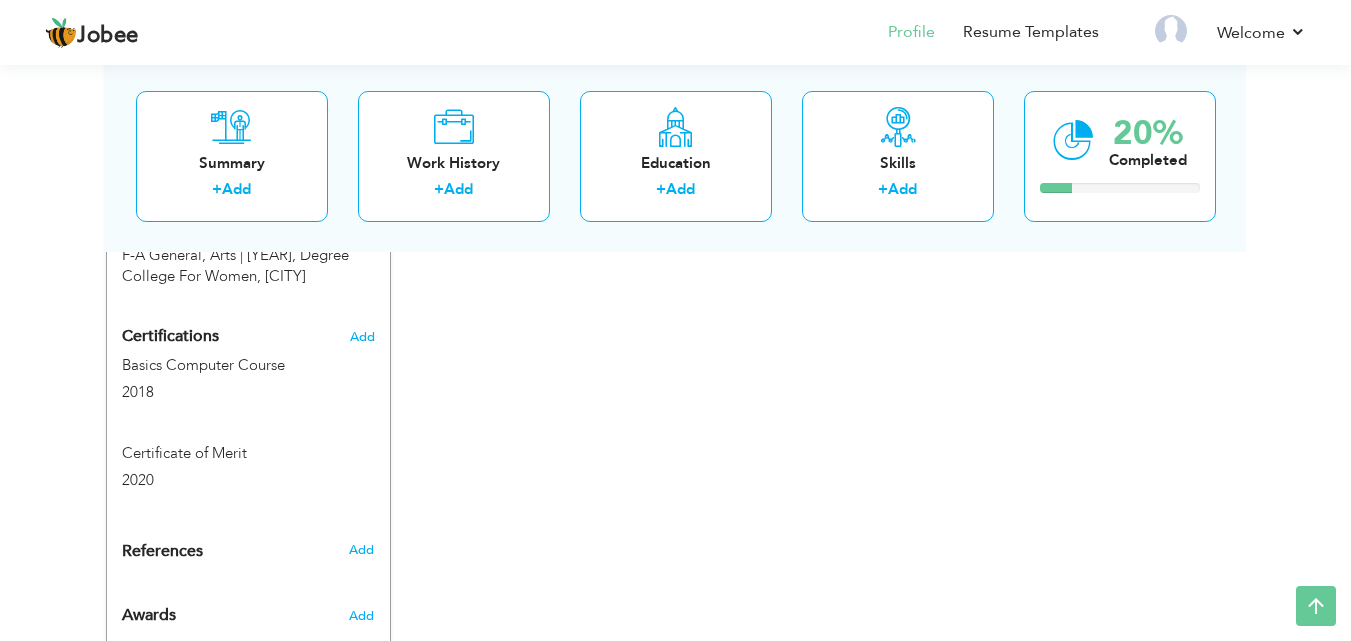 scroll, scrollTop: 1019, scrollLeft: 0, axis: vertical 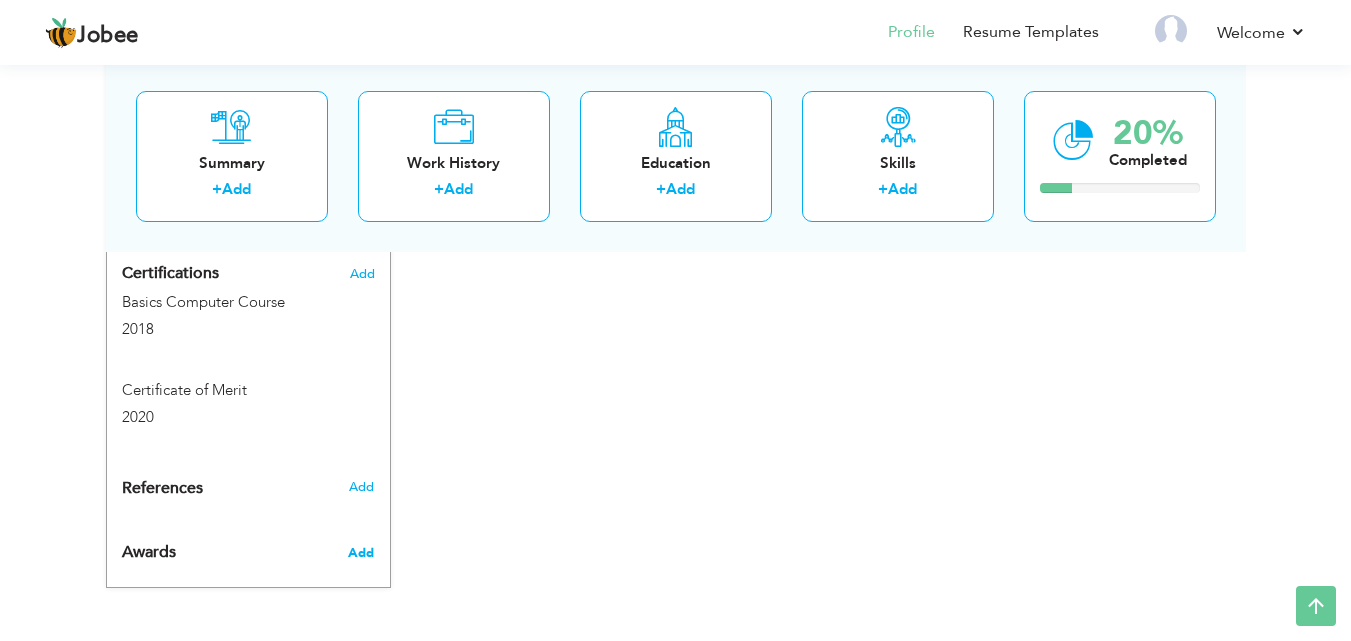 click on "Add" at bounding box center (361, 553) 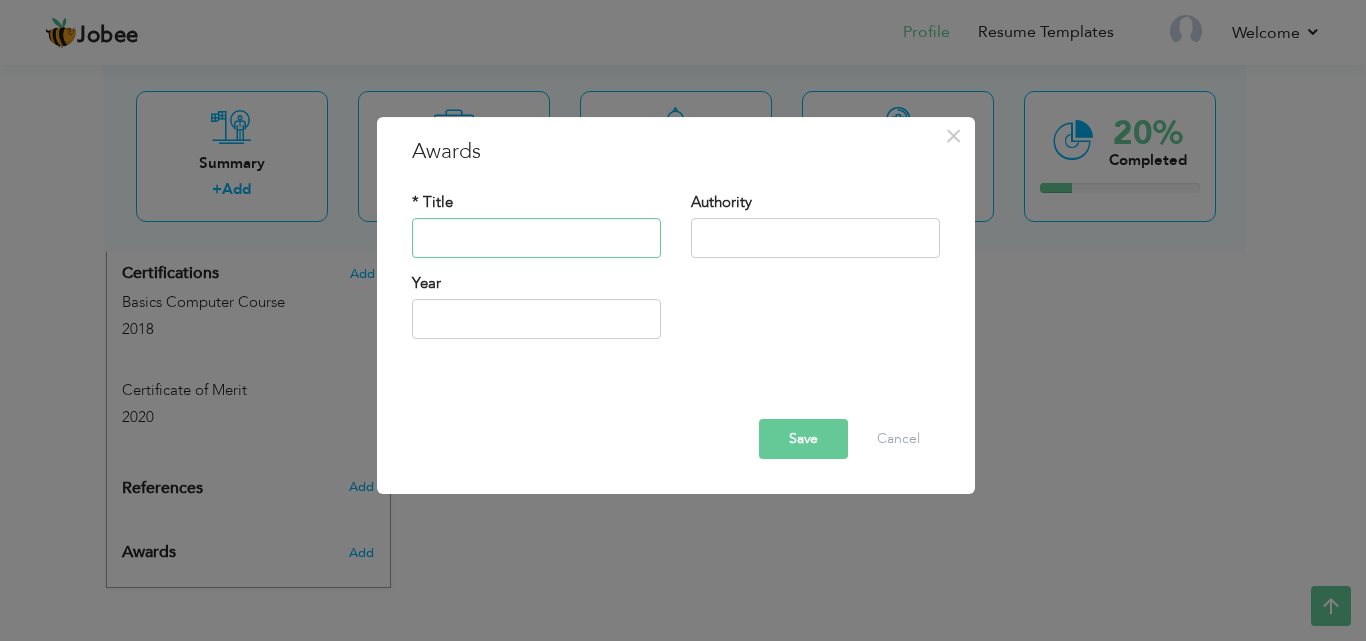 click at bounding box center [536, 238] 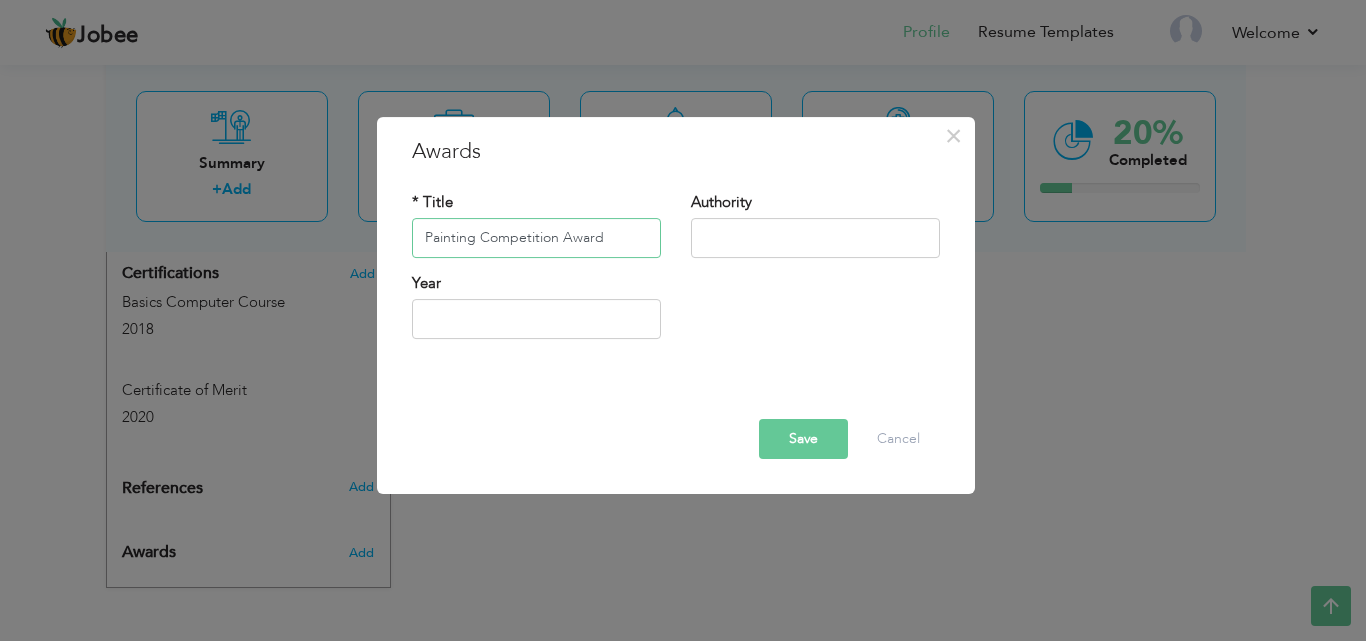 type on "Painting Competition Award" 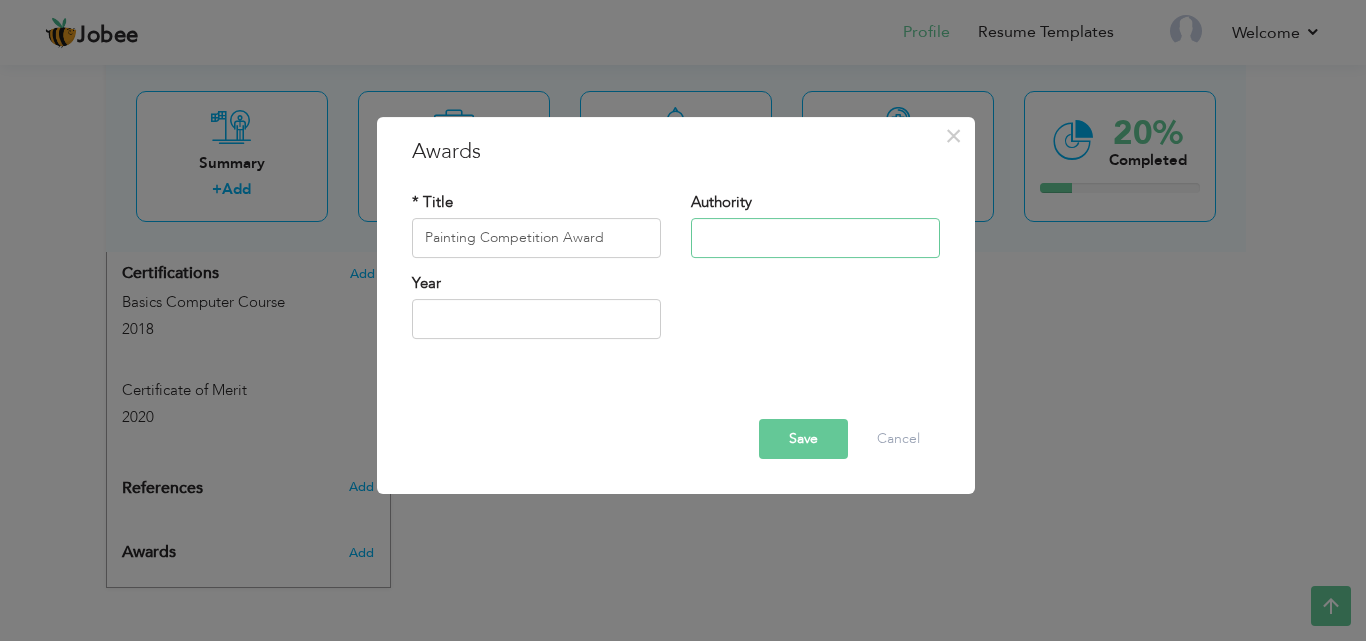 type on "F" 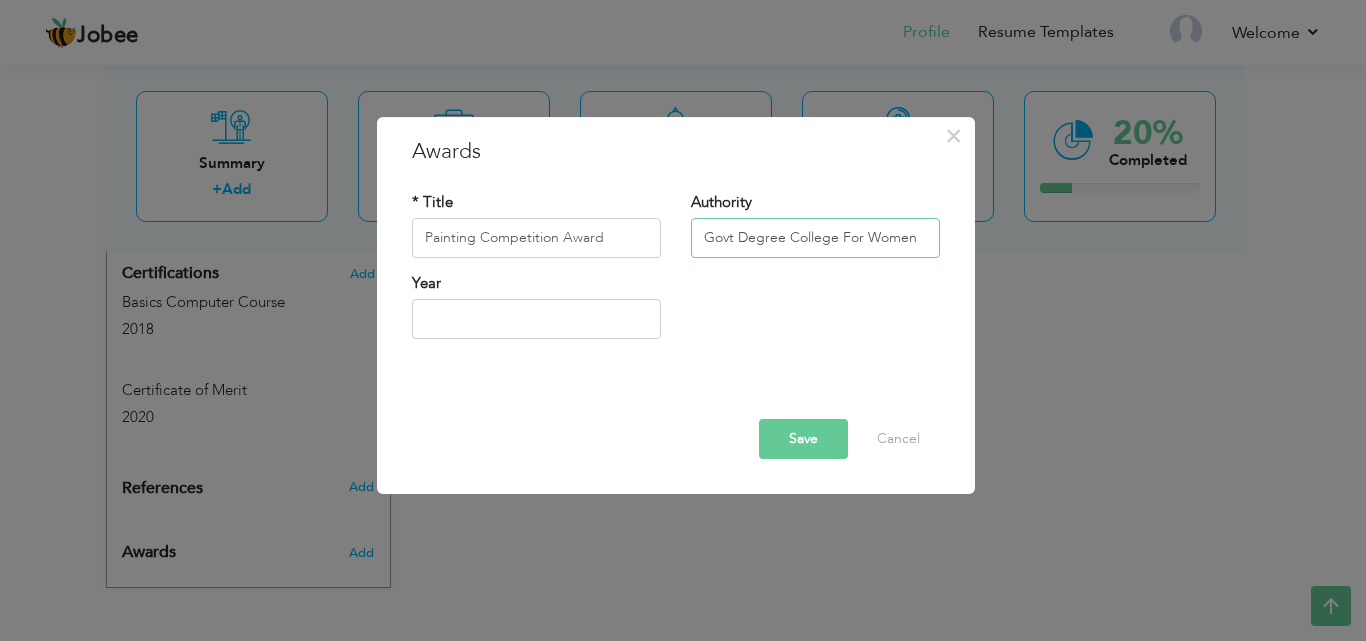 type on "Govt Degree College For Women" 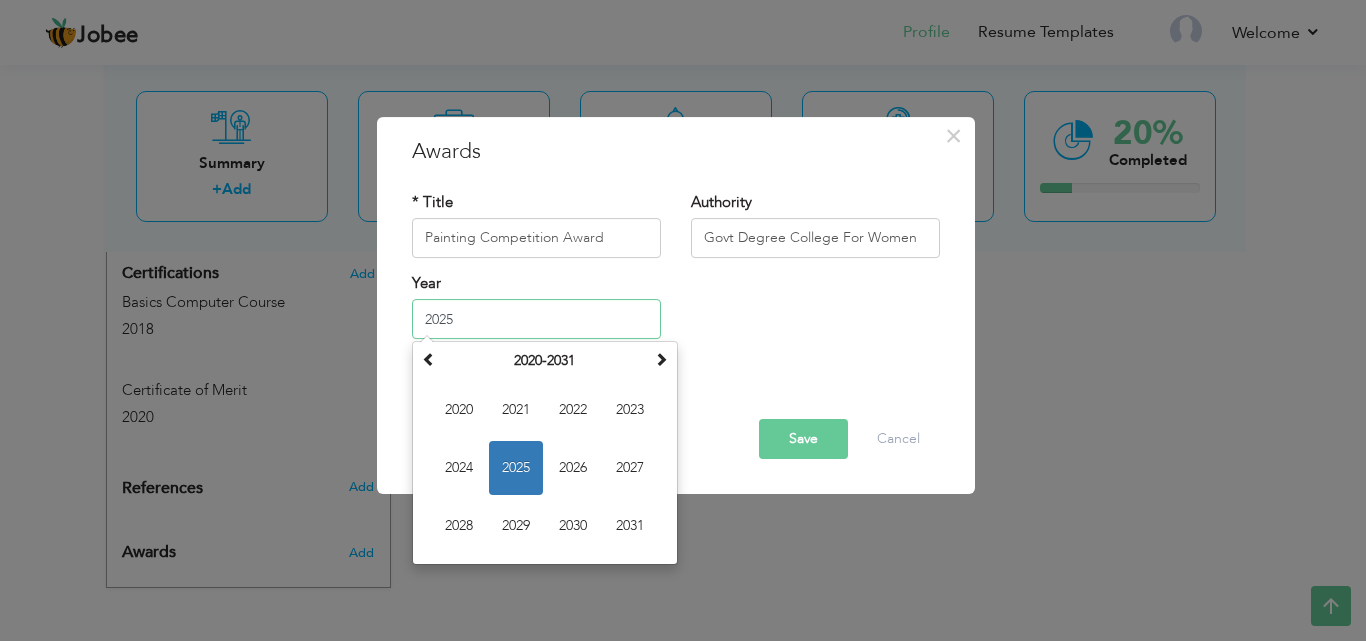 click on "2025" at bounding box center [536, 319] 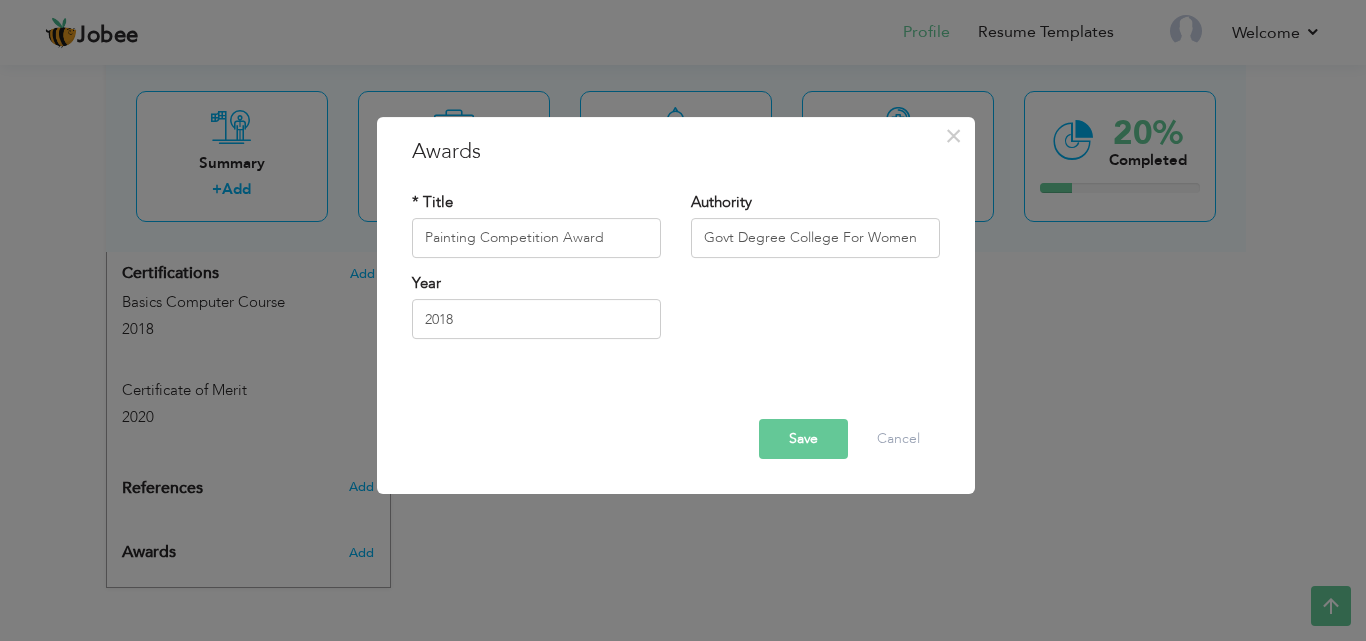 click on "Year
[YEAR]" at bounding box center [536, 313] 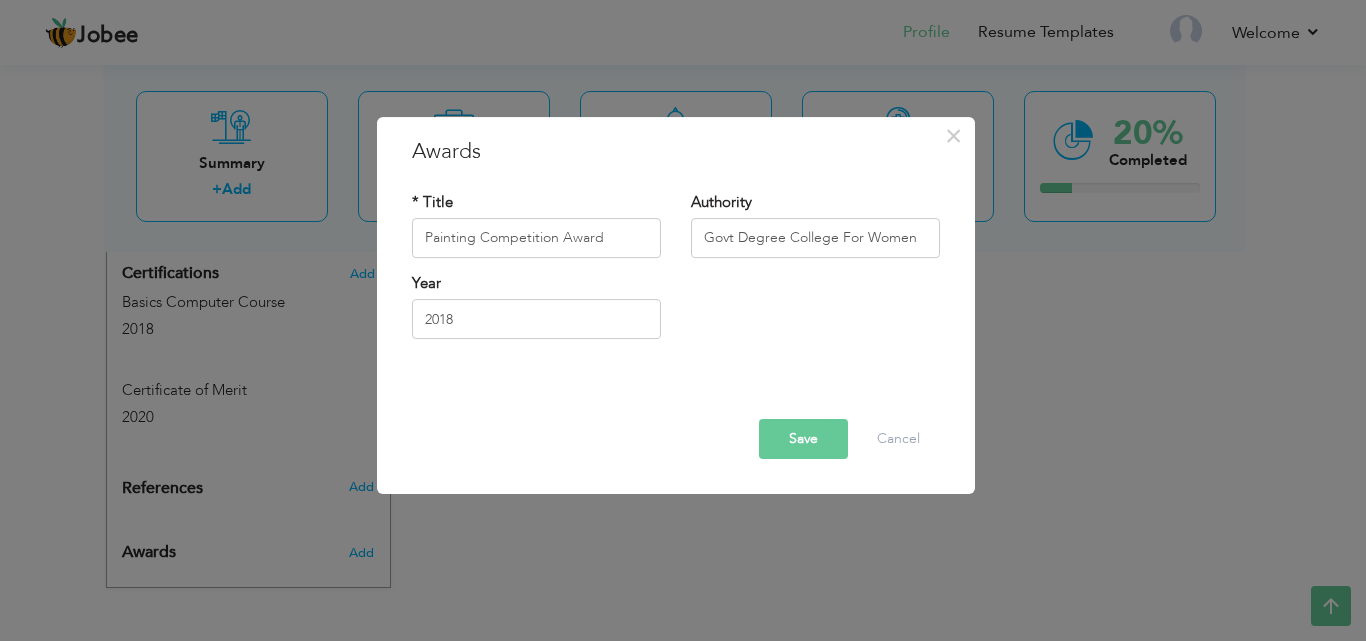 click on "Save" at bounding box center (803, 439) 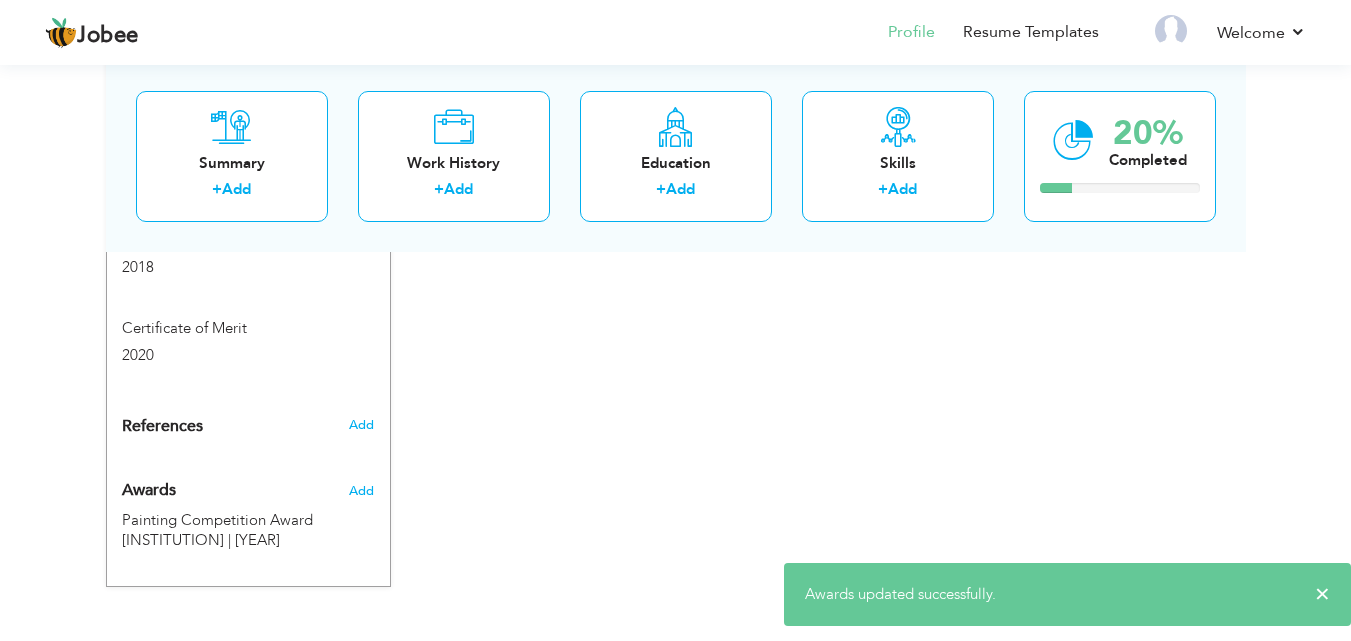 scroll, scrollTop: 1082, scrollLeft: 0, axis: vertical 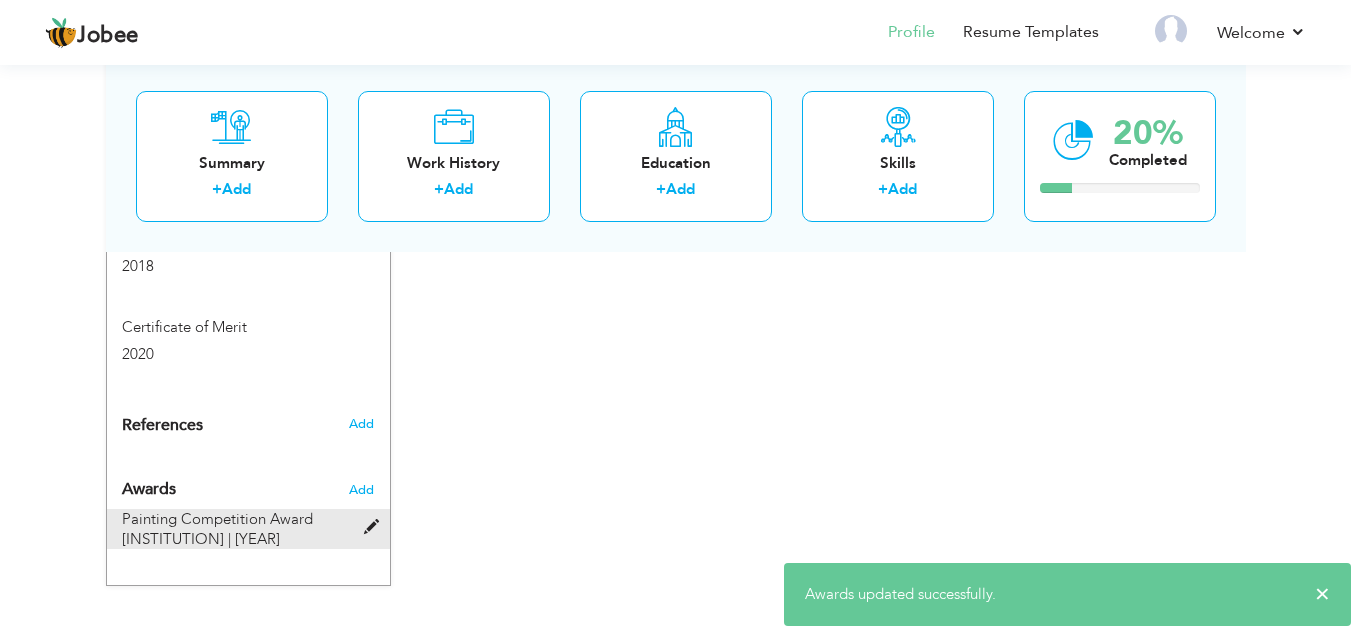 click at bounding box center [376, 527] 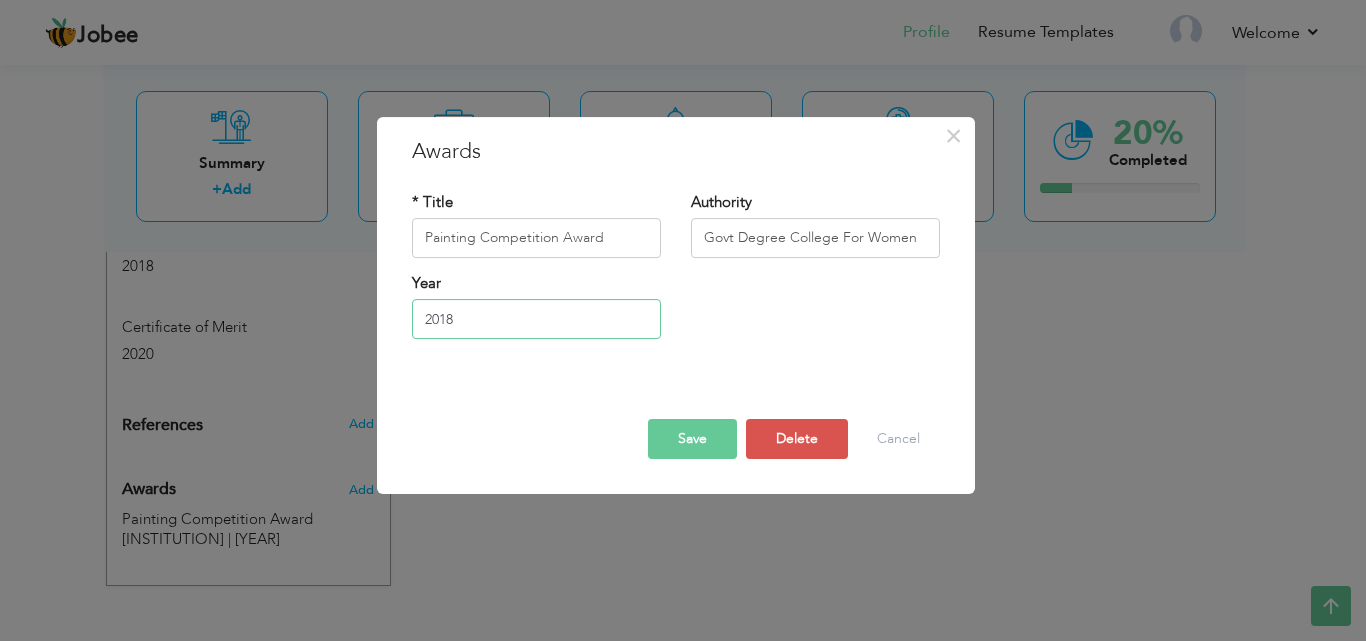 click on "2018" at bounding box center [536, 319] 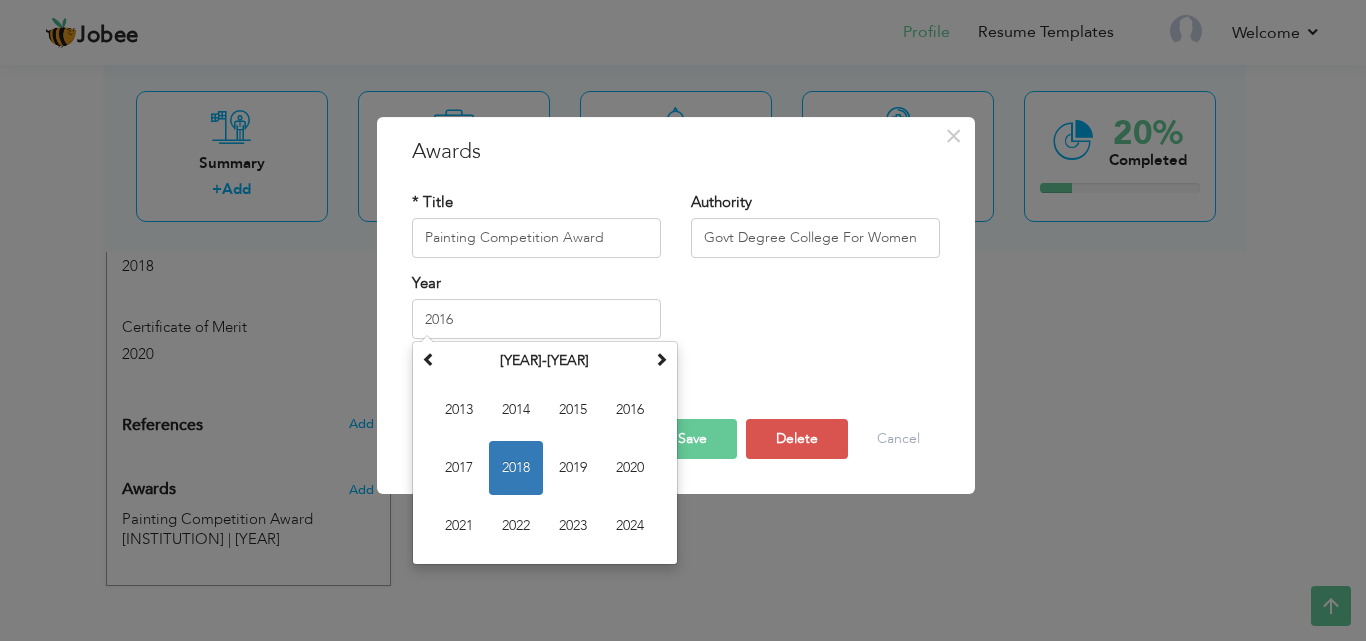 click on "Year
[YEAR] [MONTH] [YEAR] Su Mo Tu We Th Fr Sa 31 1 2 3 4 5 6 7 8 9 10 11 12 13 14 15 16 17 18 19 20 21 22 23 24 25 26 27 28 29 30 31 1 2 3 4 5 6 7 8 9 10 [YEAR] Jan Feb Mar Apr May Jun Jul Aug Sep Oct Nov Dec [YEAR]-[YEAR] [YEAR] [YEAR] [YEAR] [YEAR] [YEAR] [YEAR] [YEAR] [YEAR] [YEAR] [YEAR] [YEAR] [YEAR] [YEAR]-[YEAR] [YEAR] - [YEAR] [YEAR] - [YEAR] [YEAR] - [YEAR] [YEAR] - [YEAR] [YEAR] - [YEAR] [YEAR] - [YEAR] [YEAR] - [YEAR] [YEAR] - [YEAR]" at bounding box center [676, 313] 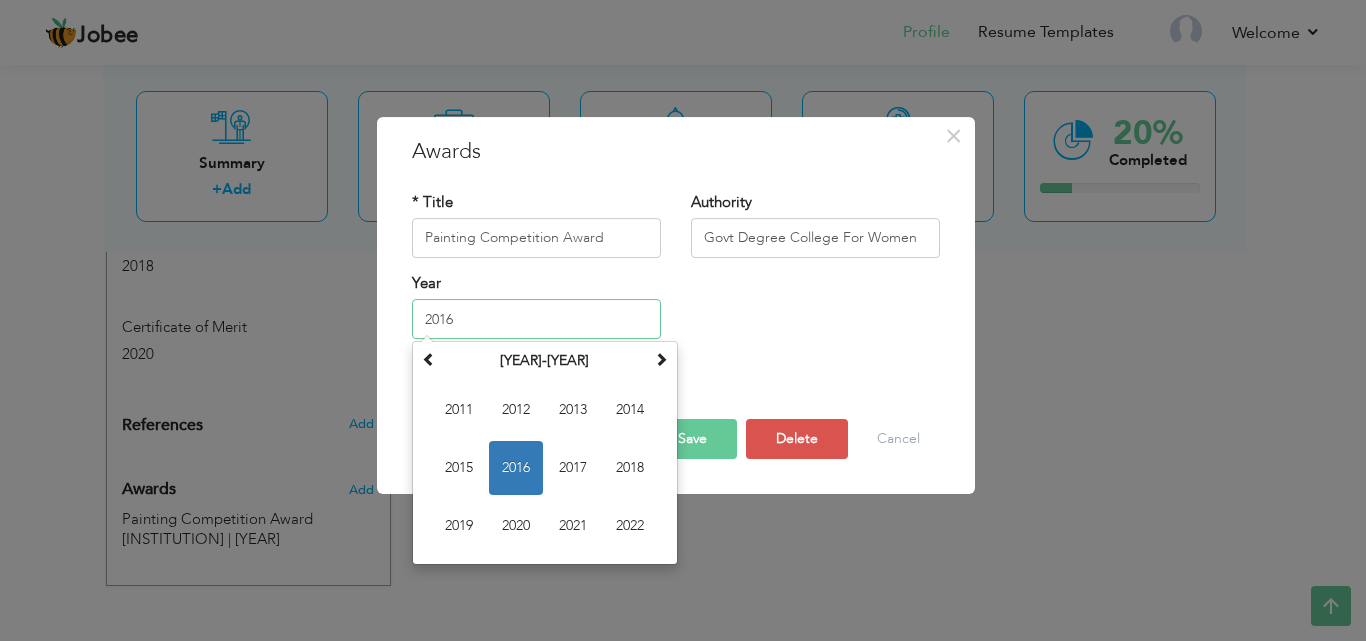 click on "2016" at bounding box center (536, 319) 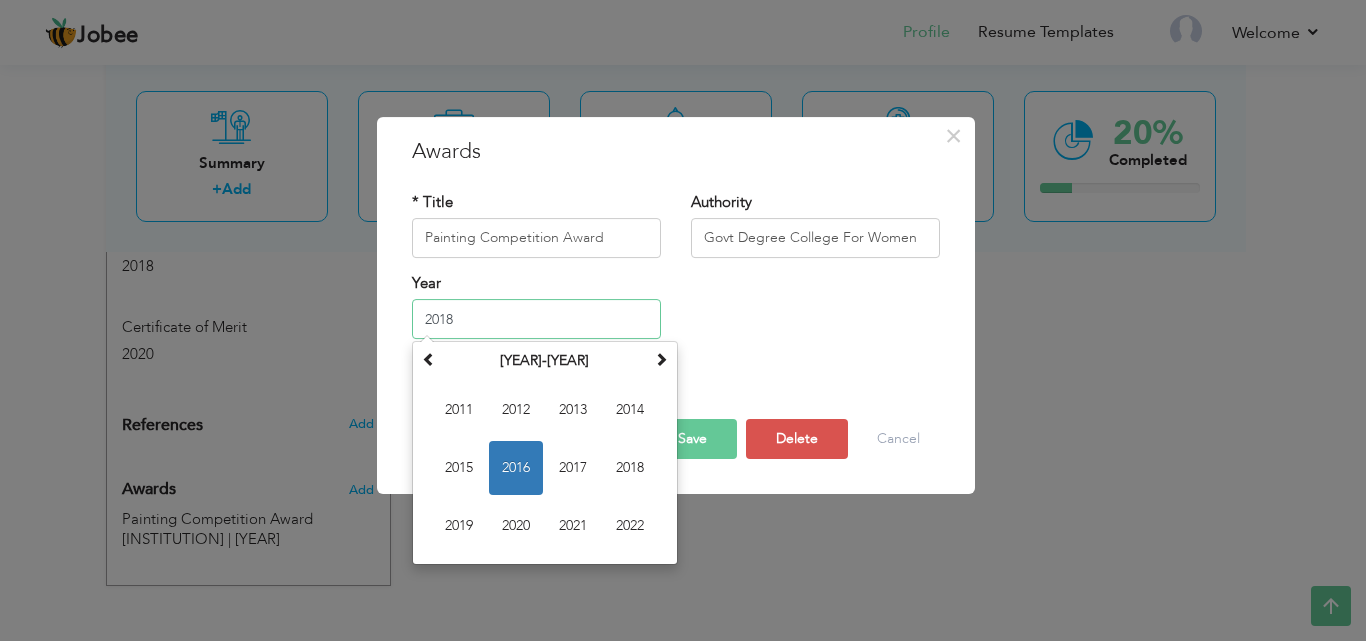 type on "2018" 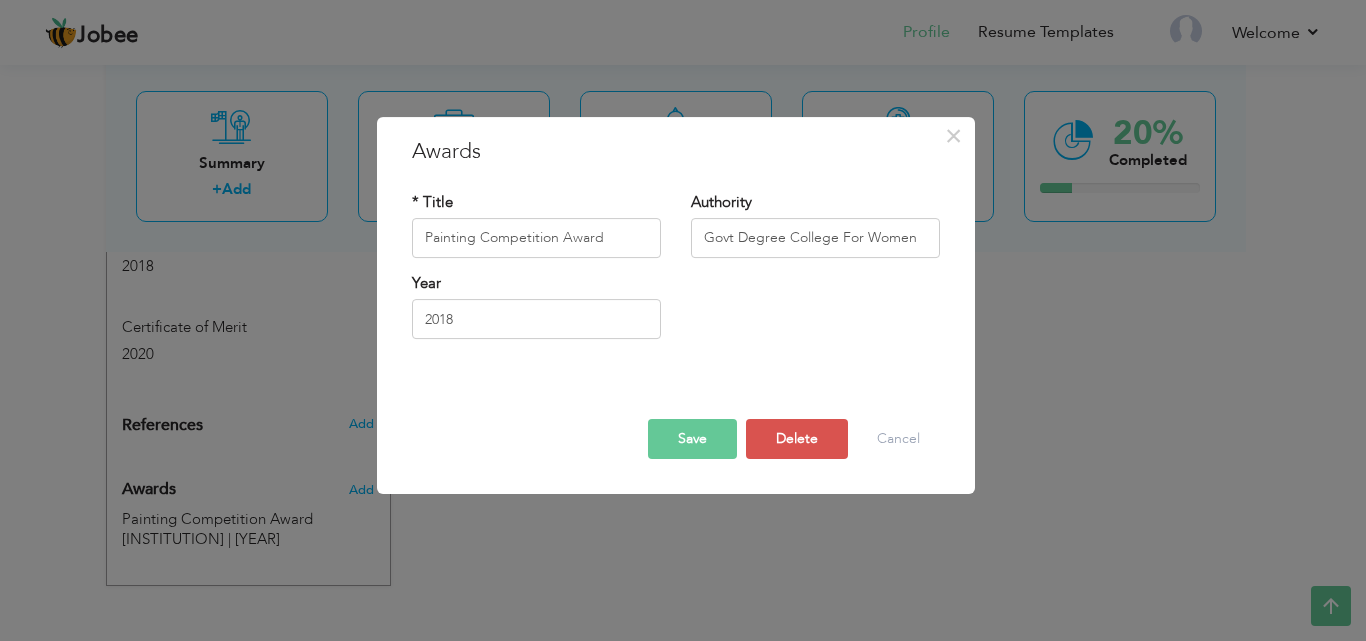drag, startPoint x: 713, startPoint y: 303, endPoint x: 712, endPoint y: 313, distance: 10.049875 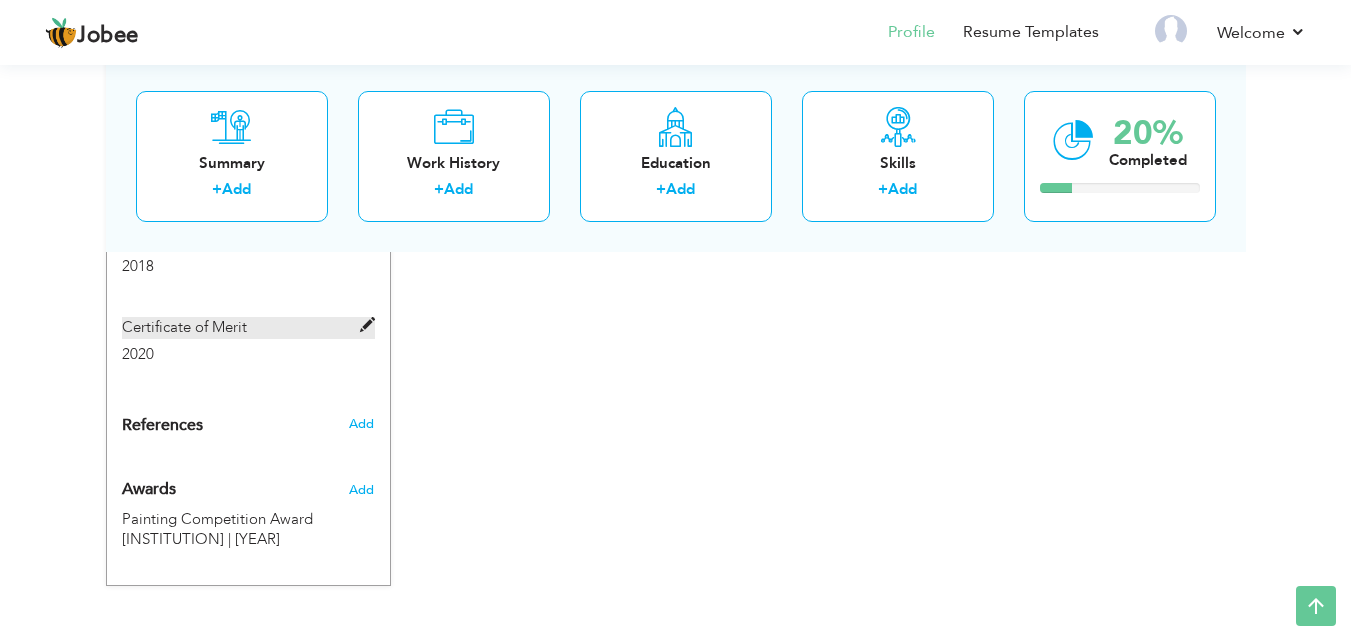click on "Certificate of Merit" at bounding box center (248, 327) 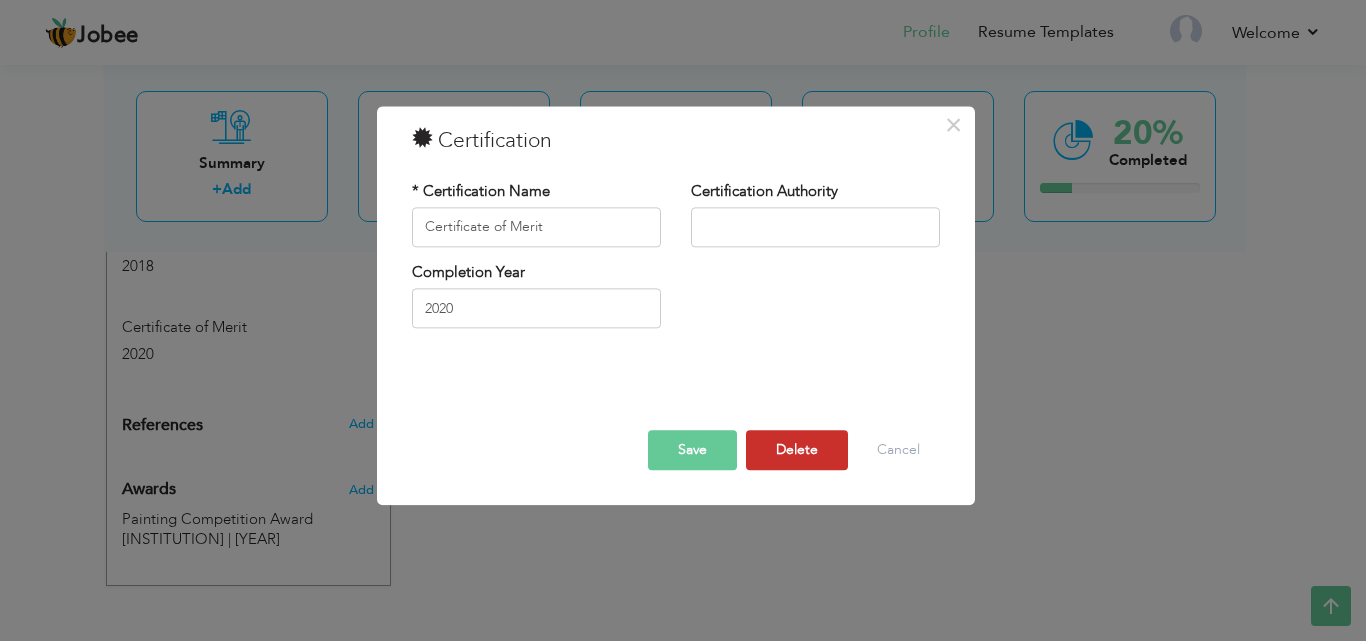 click on "Delete" at bounding box center [797, 450] 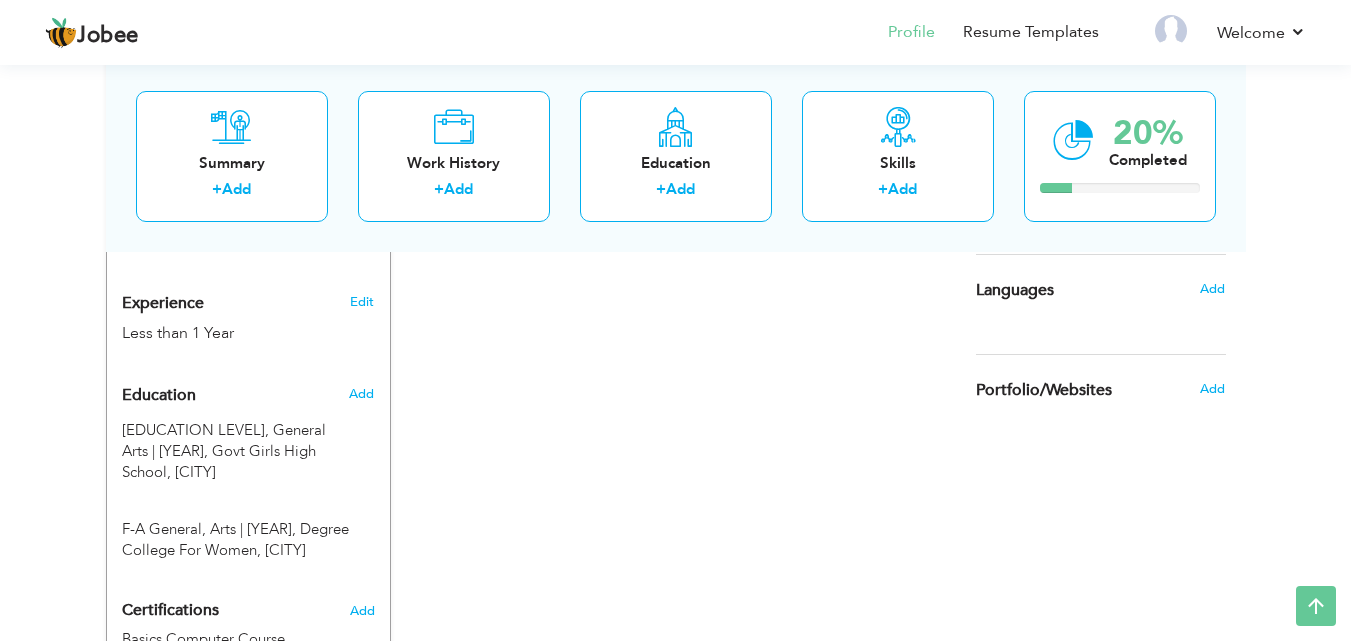 scroll, scrollTop: 582, scrollLeft: 0, axis: vertical 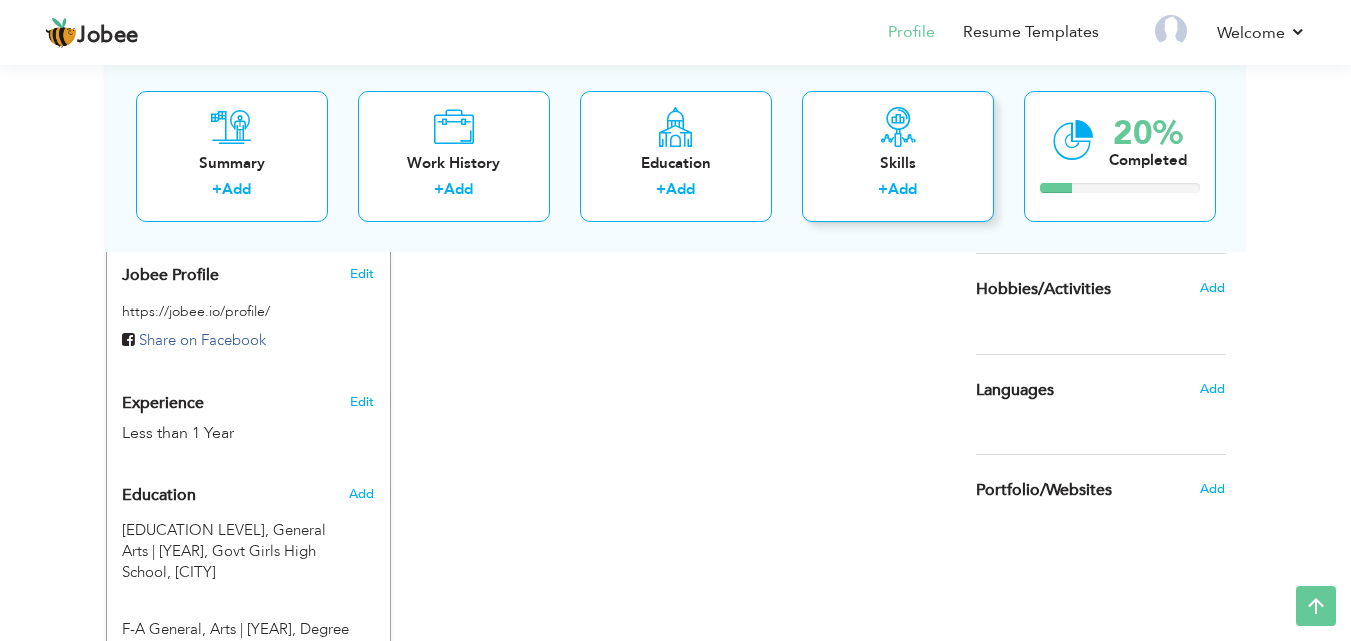 click on "Skills" at bounding box center [898, 162] 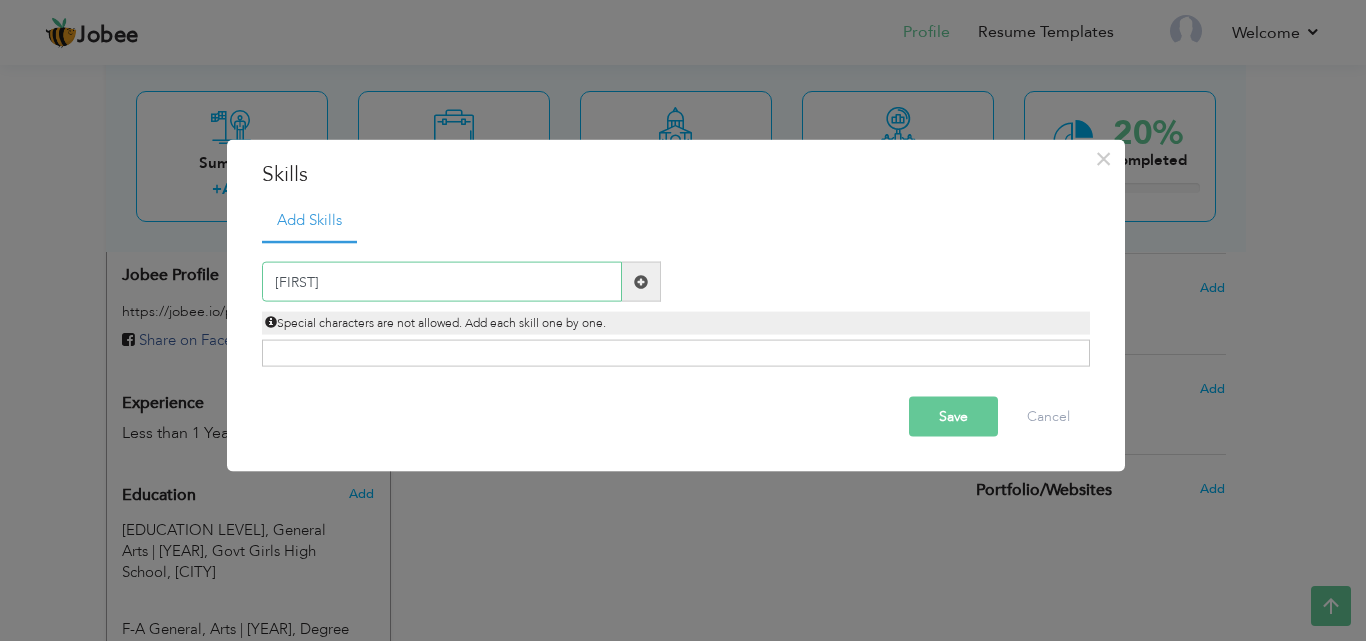 type on "Z" 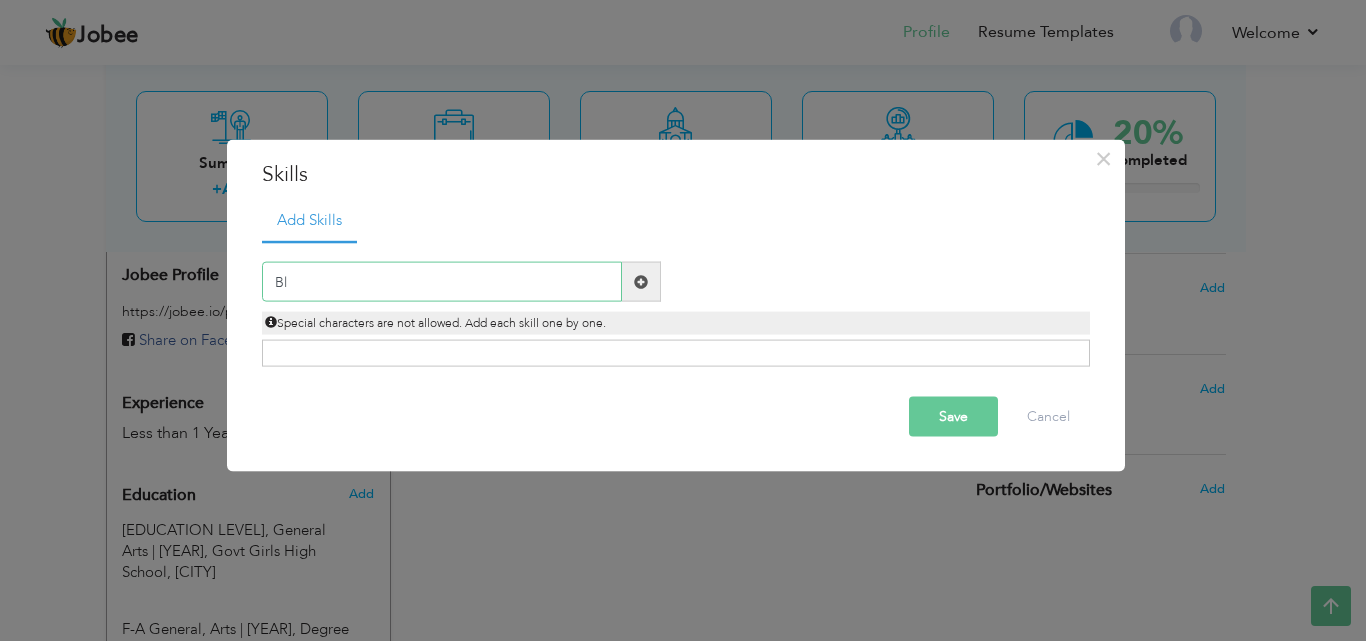 type on "B" 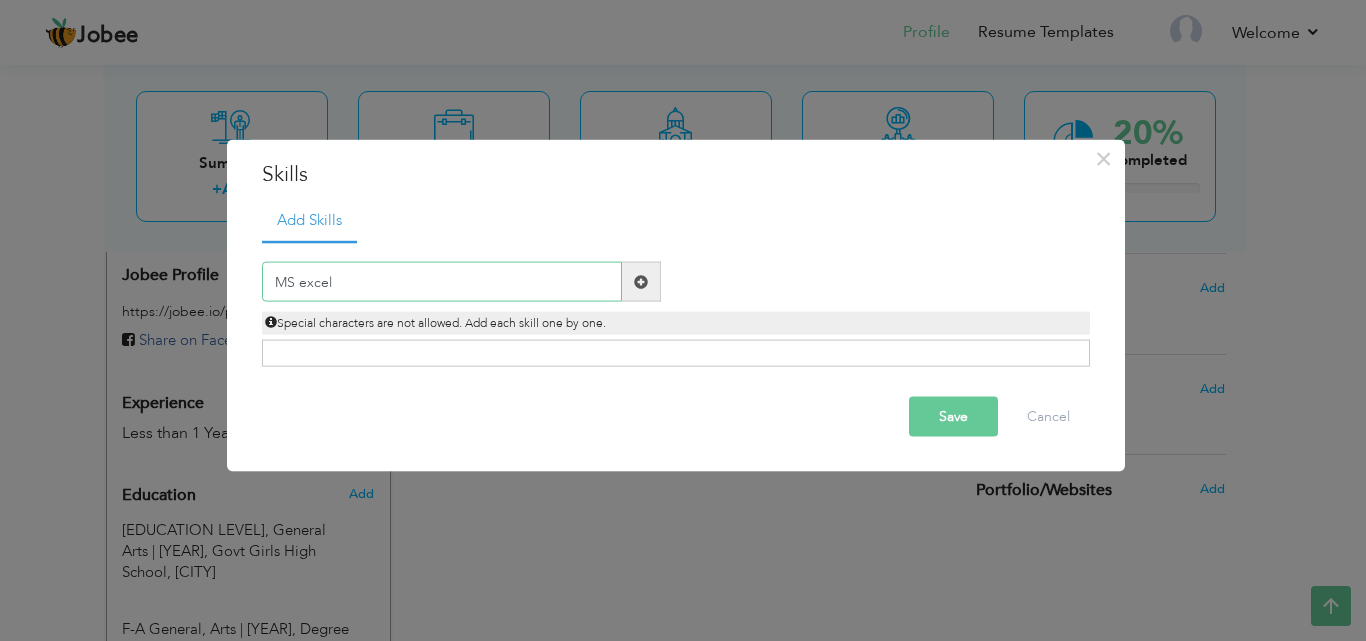 type on "MS excel" 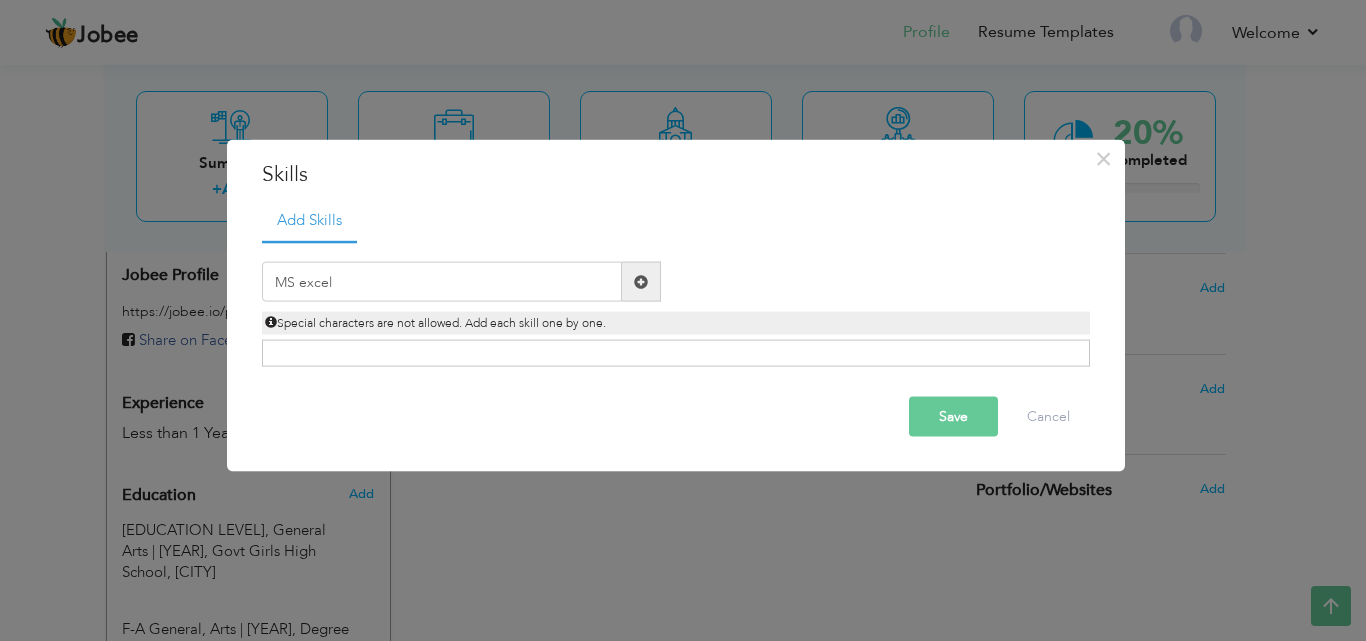 click at bounding box center (641, 281) 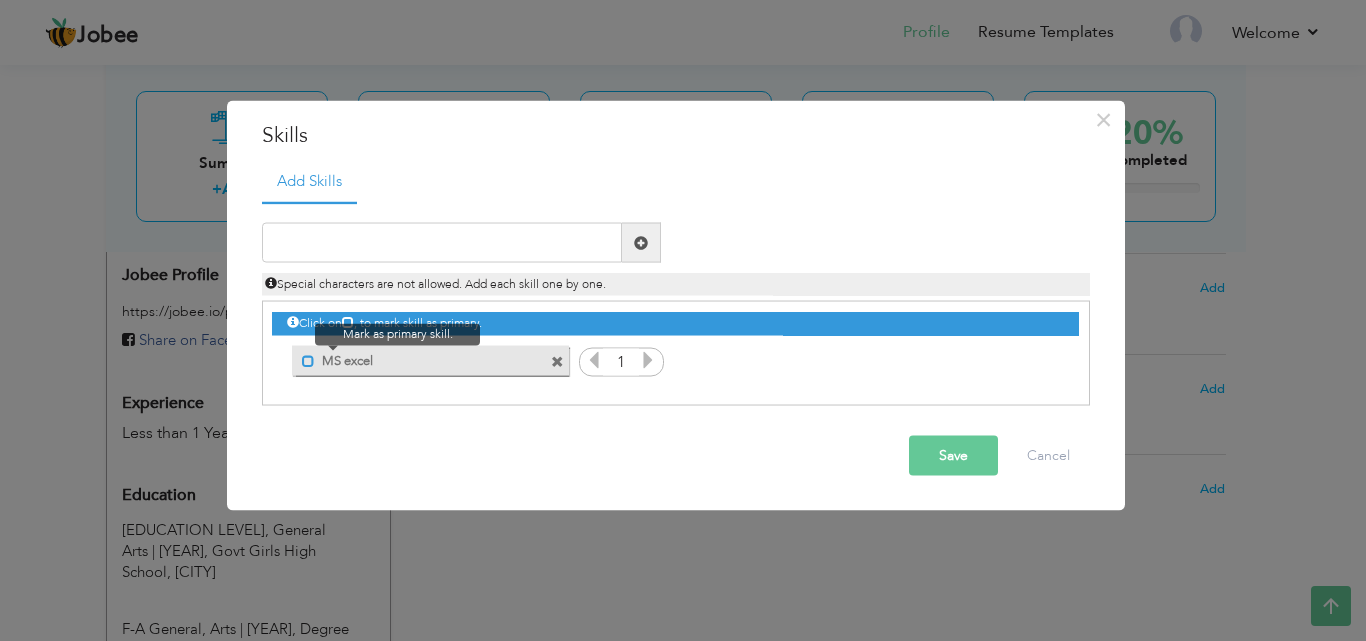 click at bounding box center [308, 360] 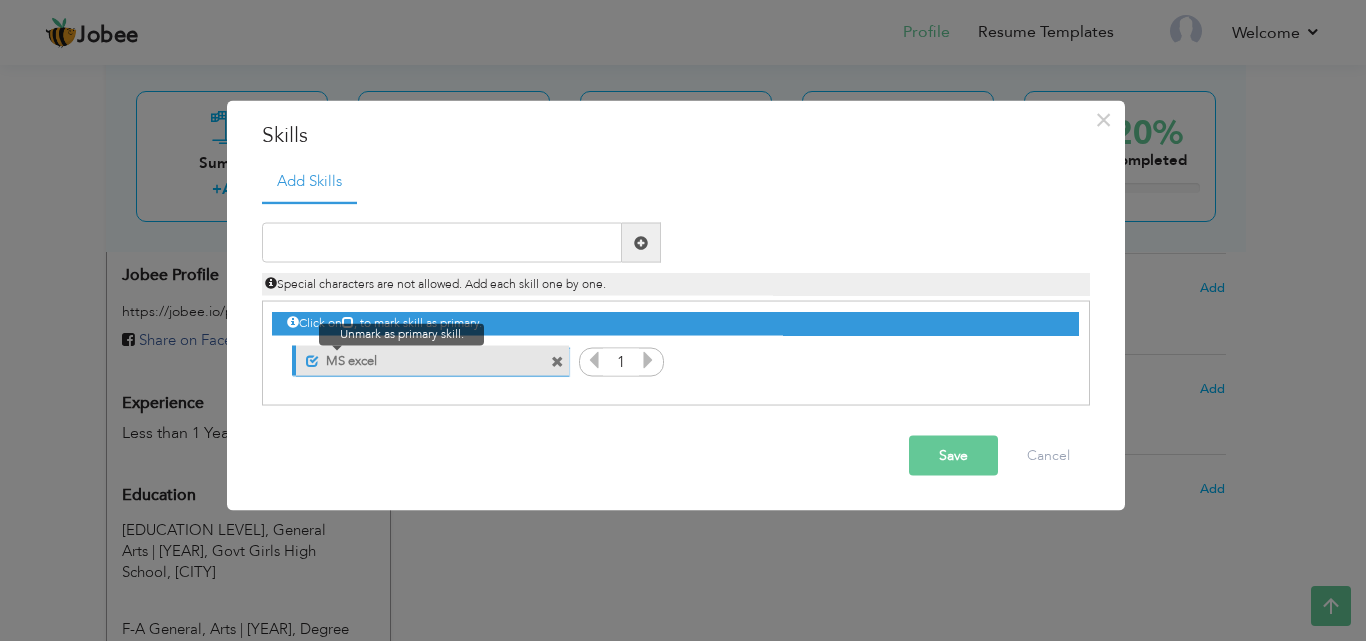 click at bounding box center (312, 360) 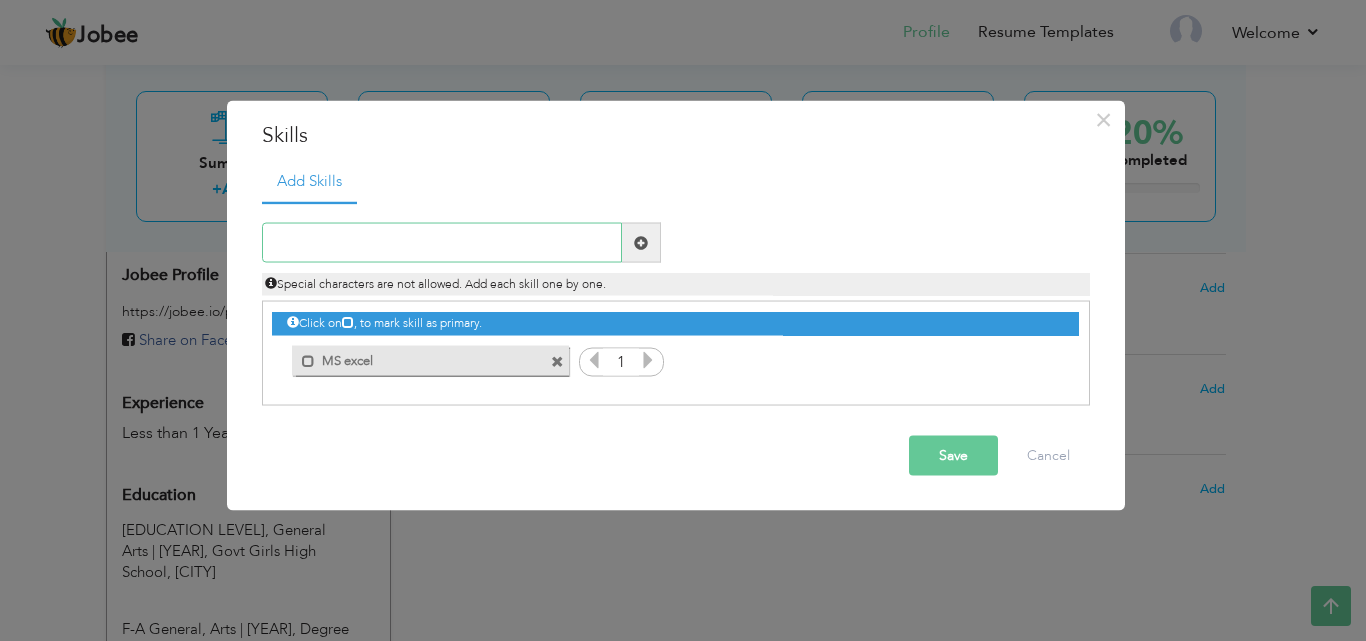 click at bounding box center [442, 243] 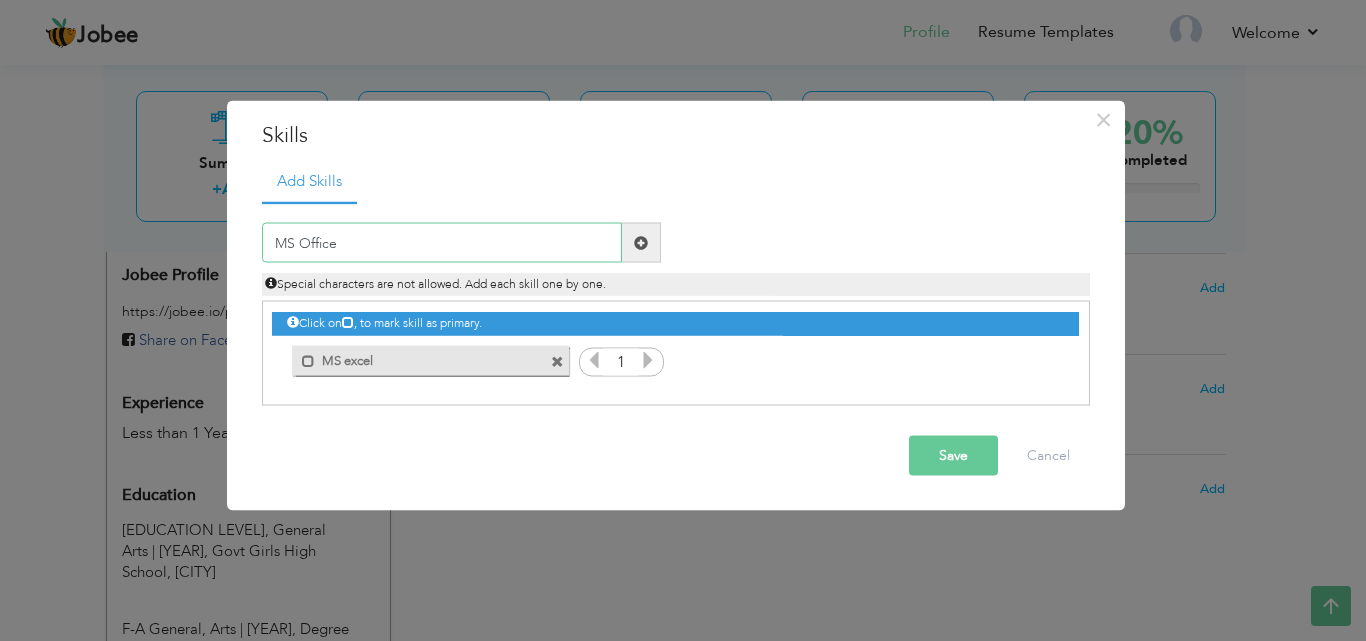 type on "MS Office" 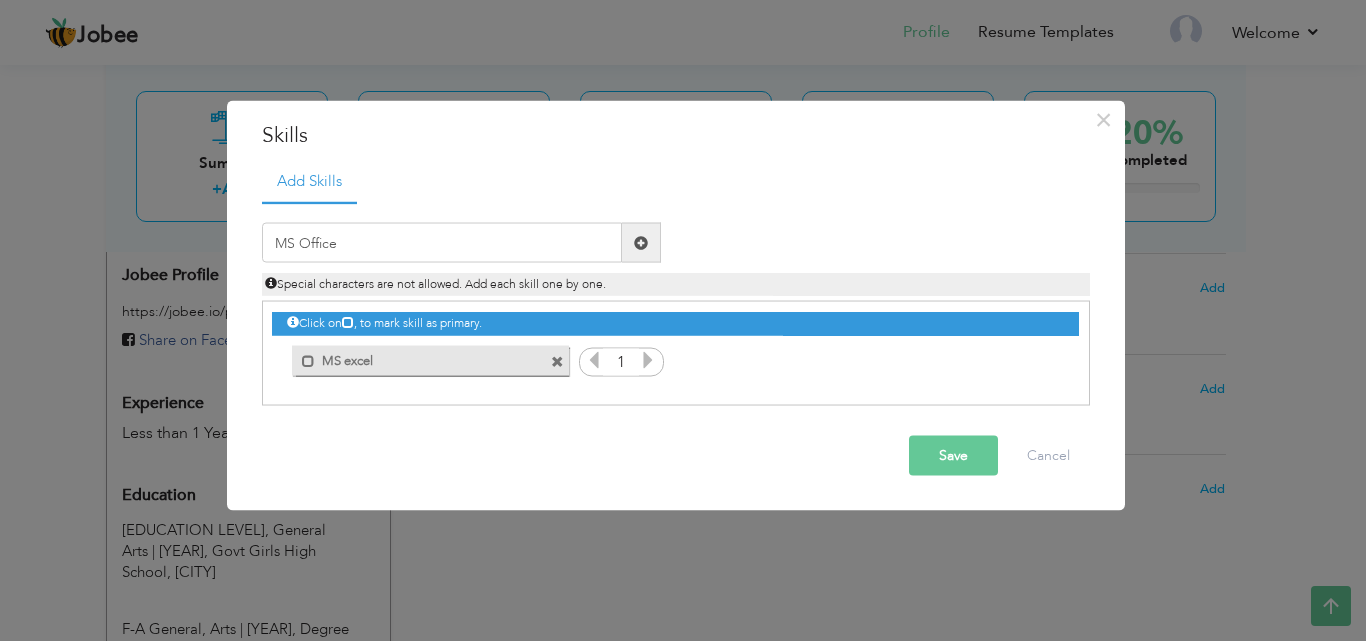 click at bounding box center [641, 242] 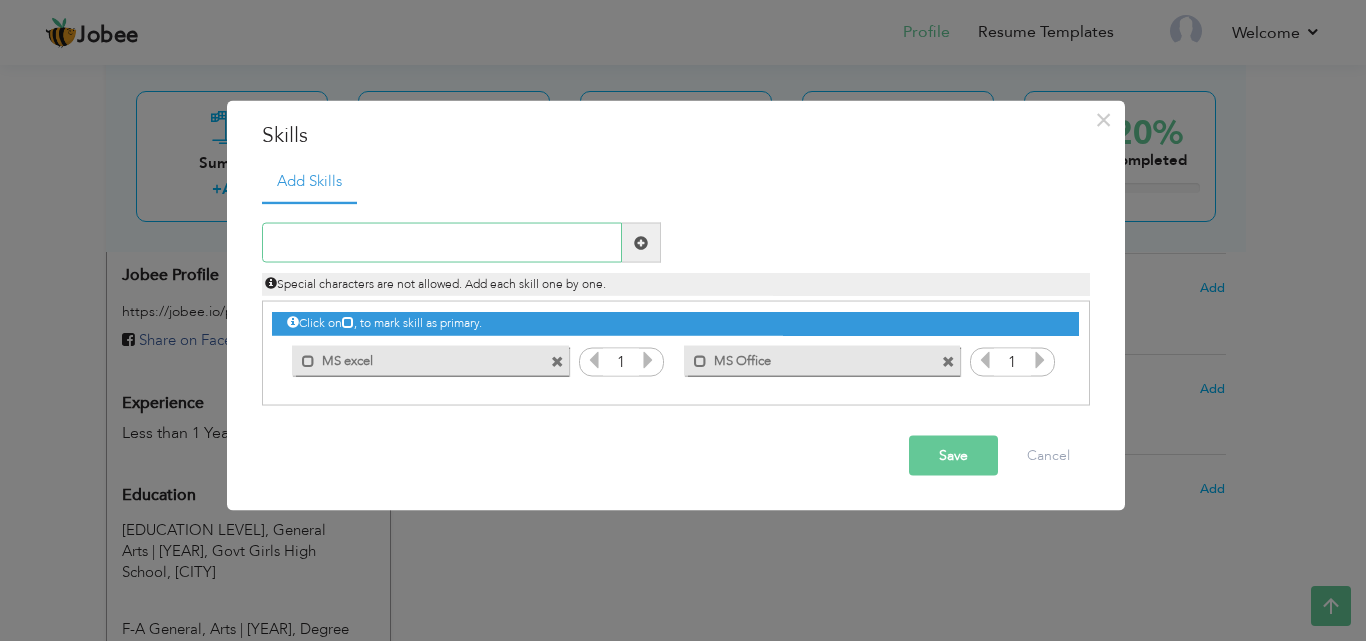 click at bounding box center [442, 243] 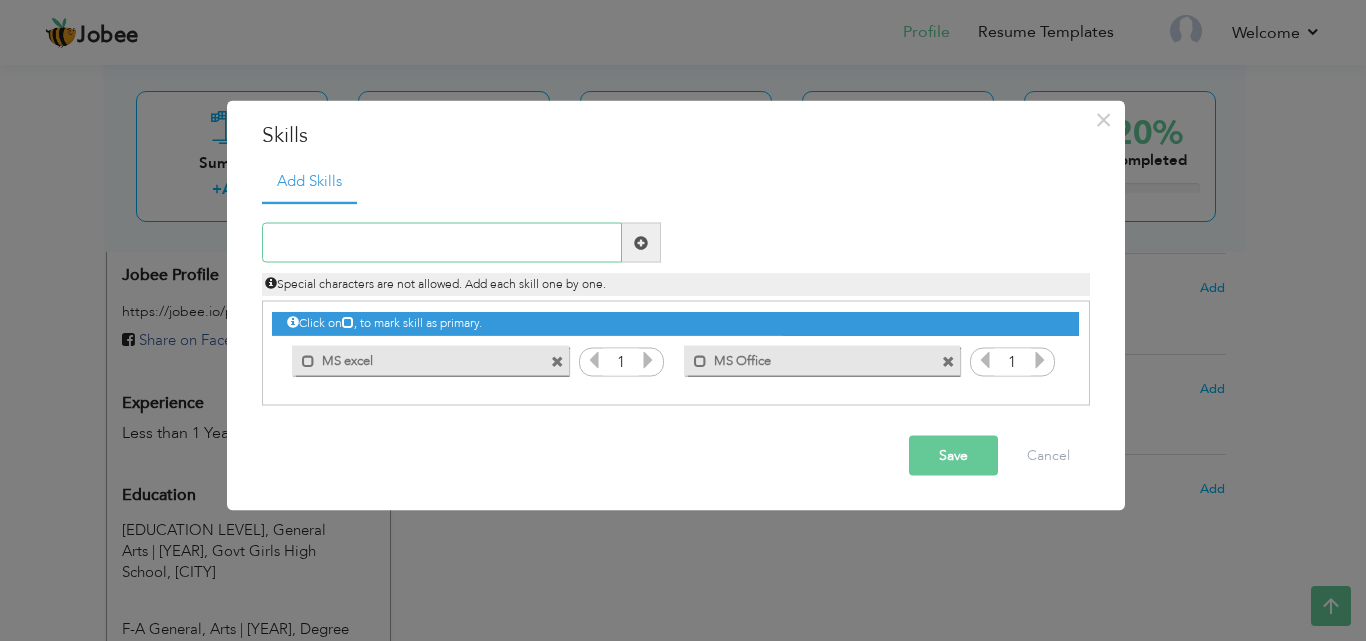 type on "M" 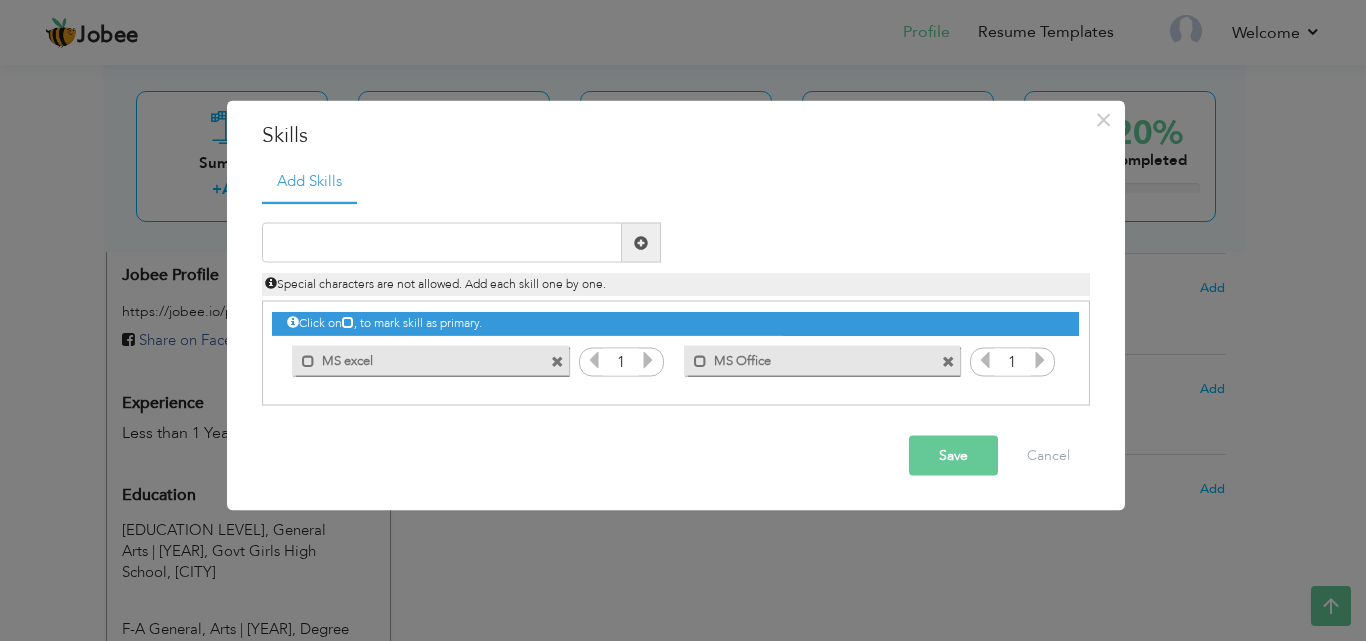 click on "MS Office" at bounding box center [808, 357] 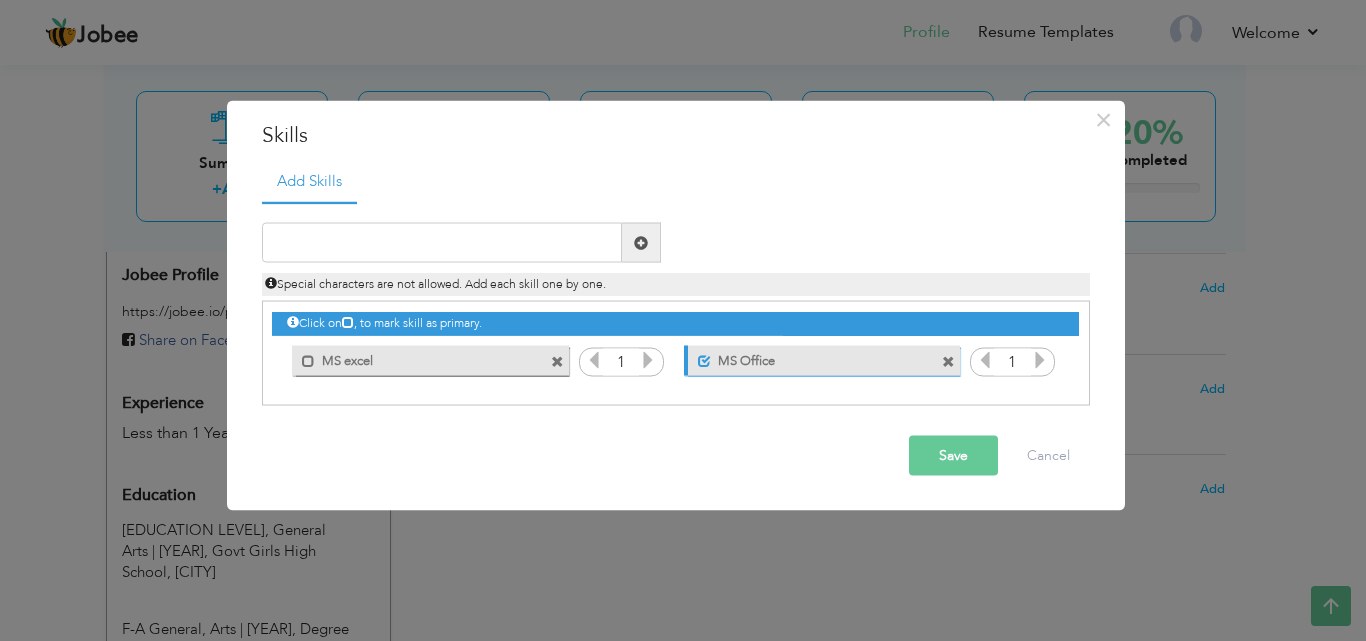 click on "MS Office" at bounding box center (810, 357) 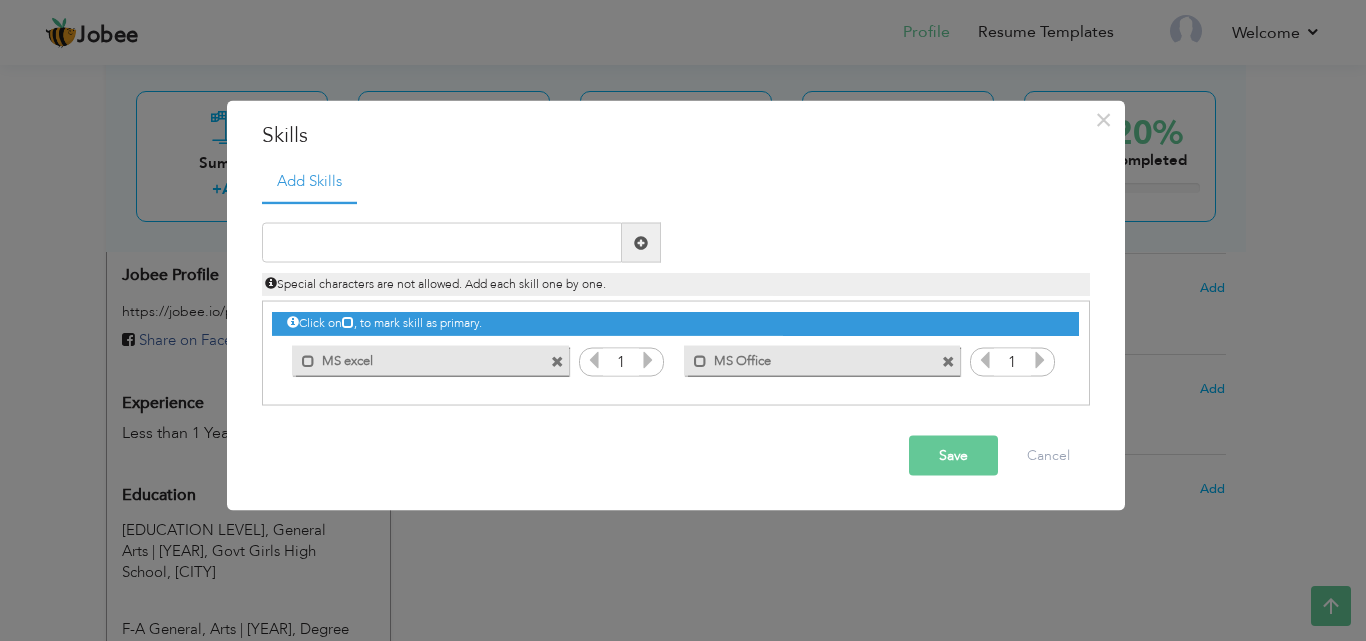 click on "MS Office" at bounding box center (808, 357) 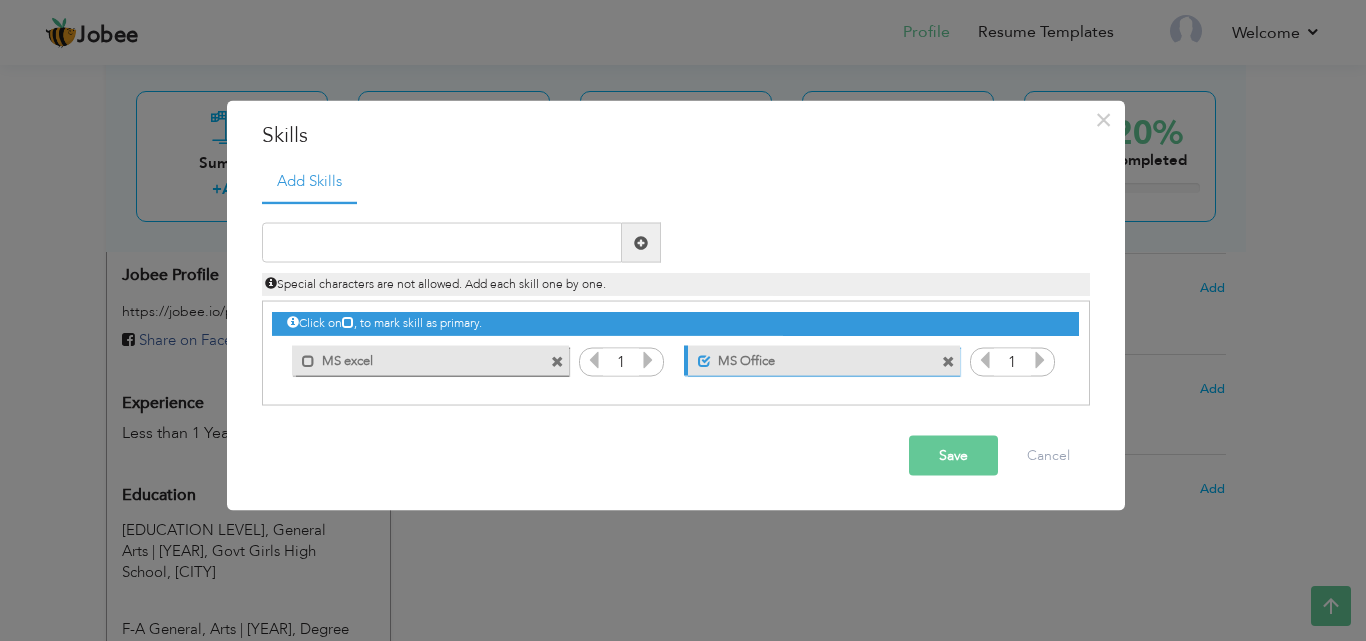 click on "MS Office" at bounding box center (810, 357) 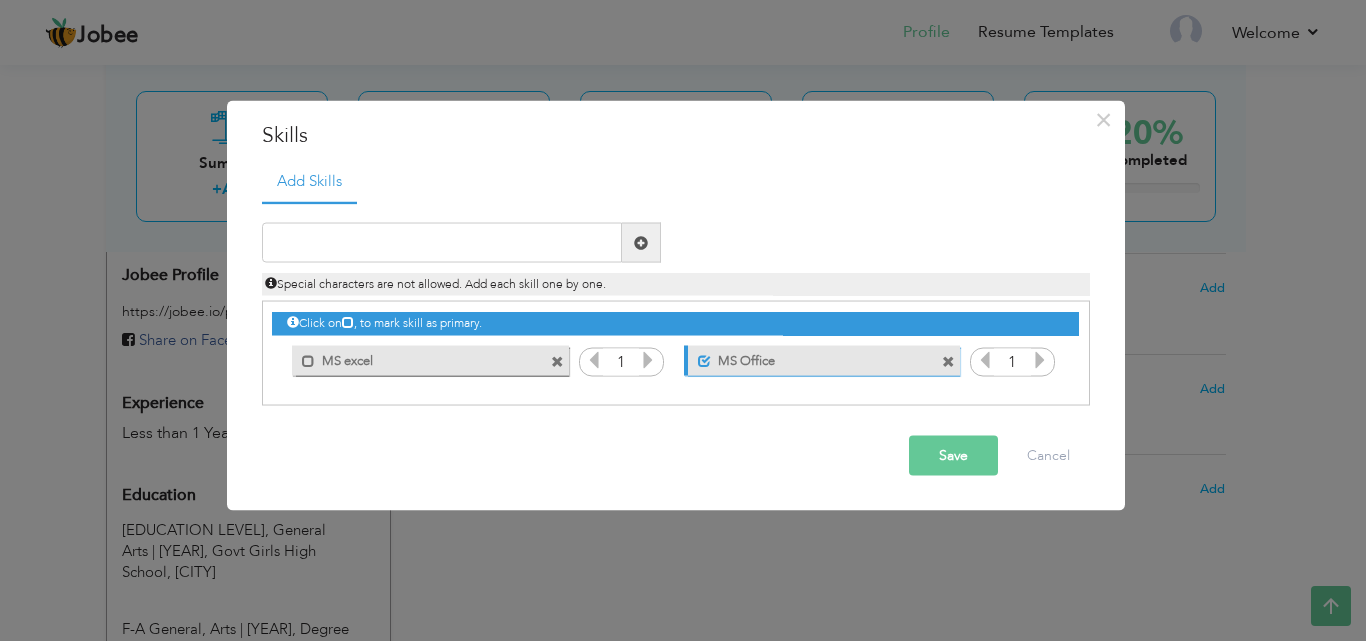 click at bounding box center [948, 361] 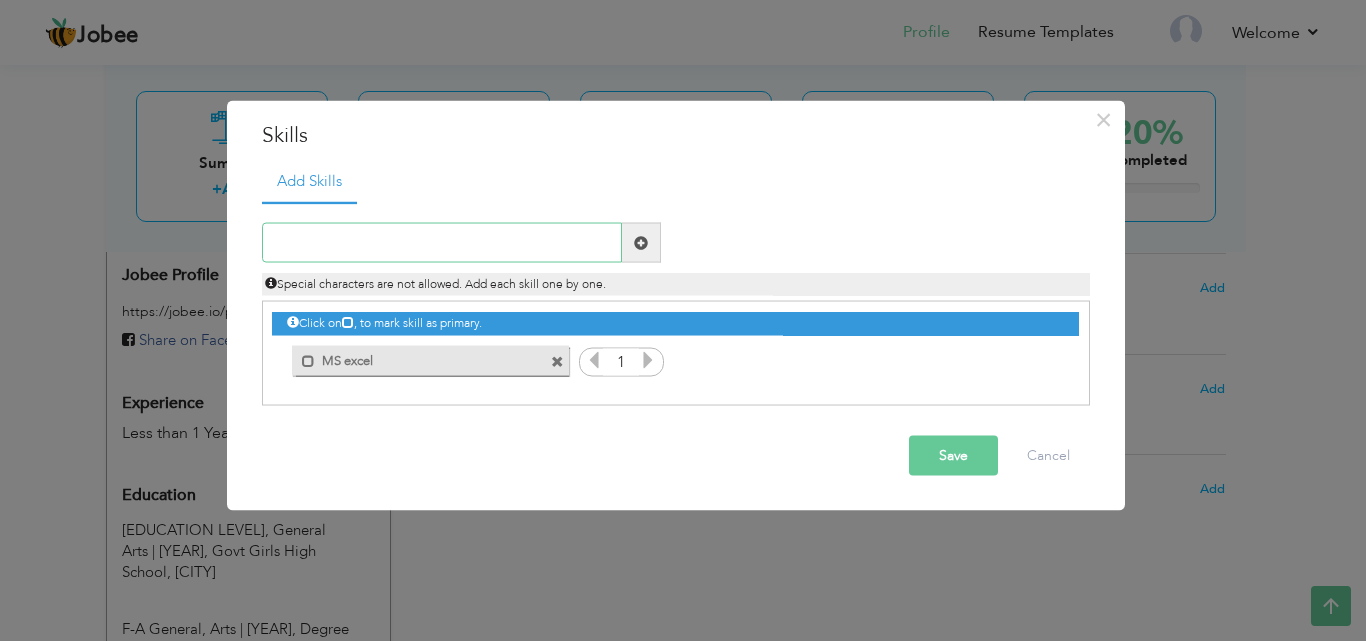 click at bounding box center [442, 243] 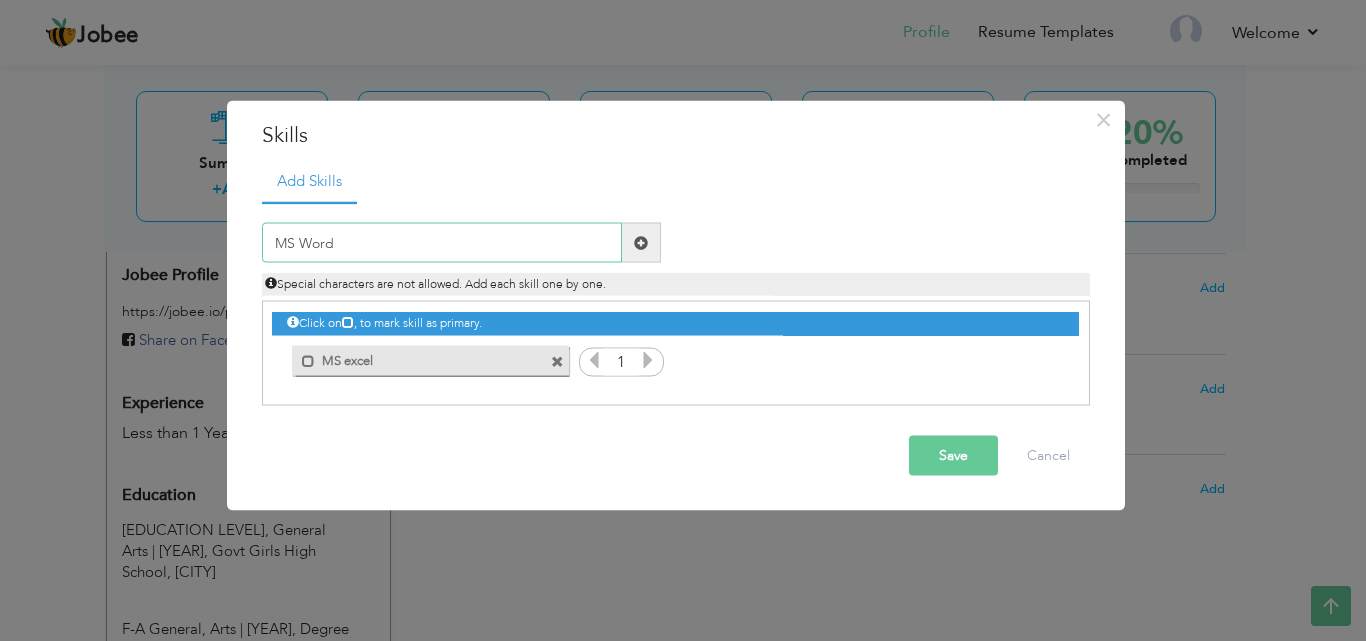 type on "MS Word" 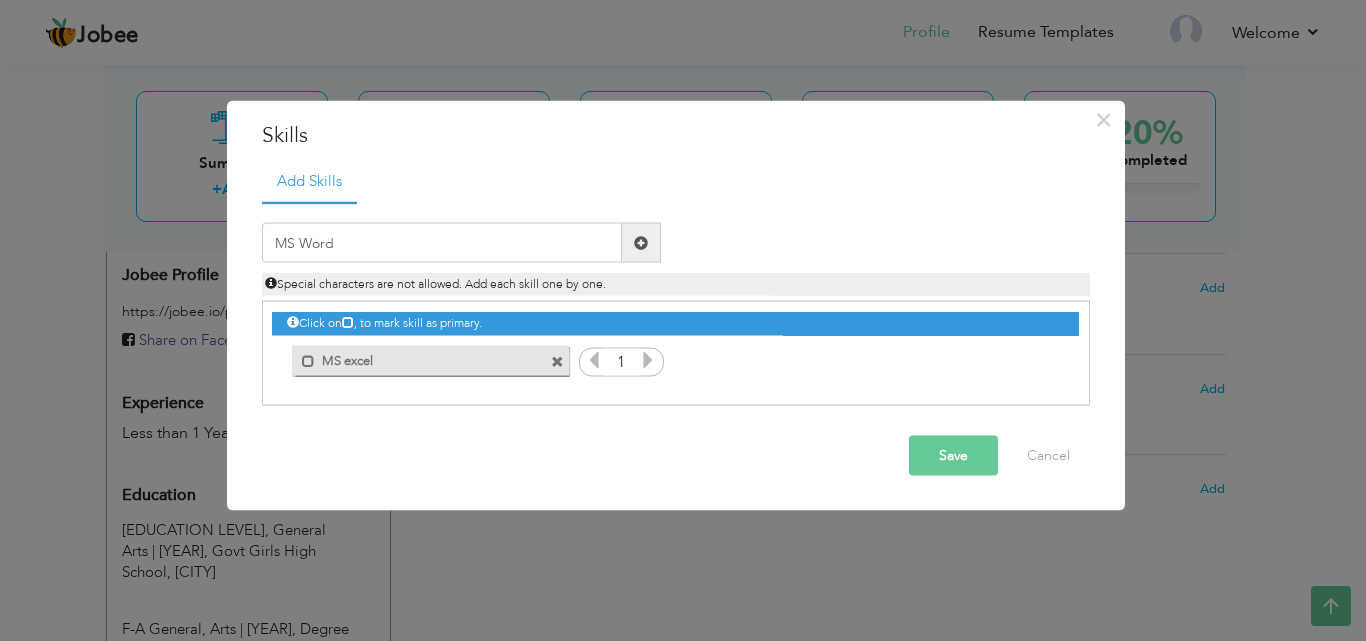 click at bounding box center (641, 243) 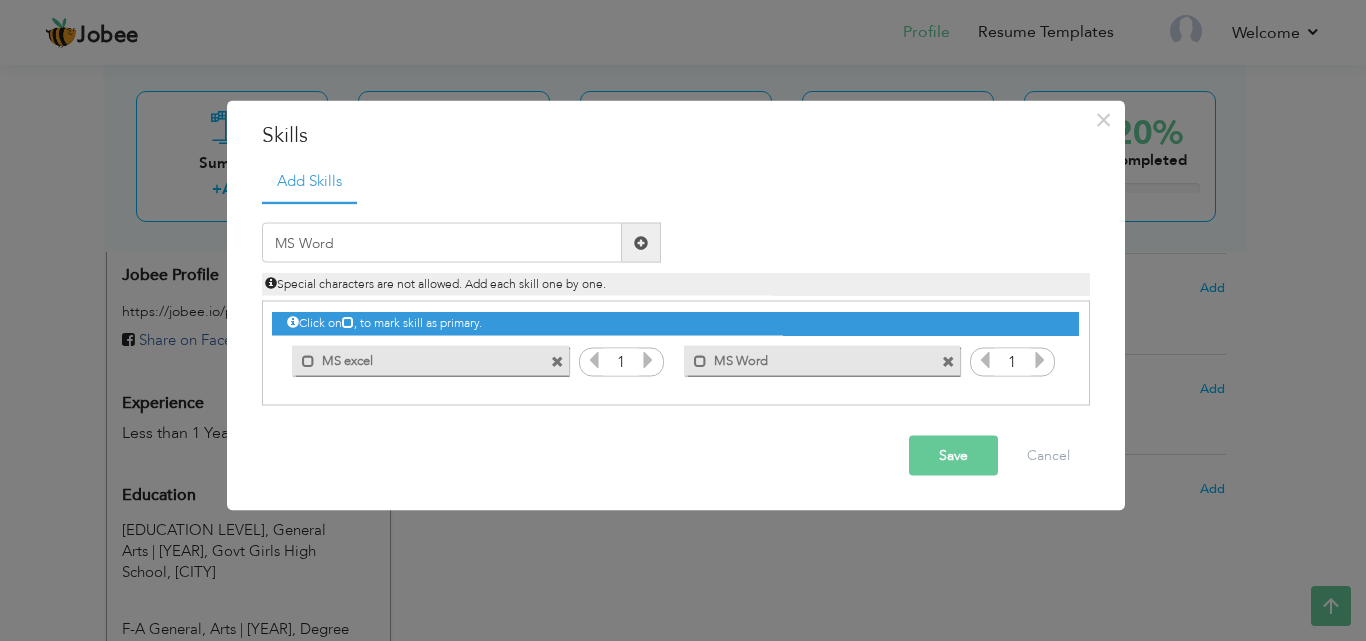 type 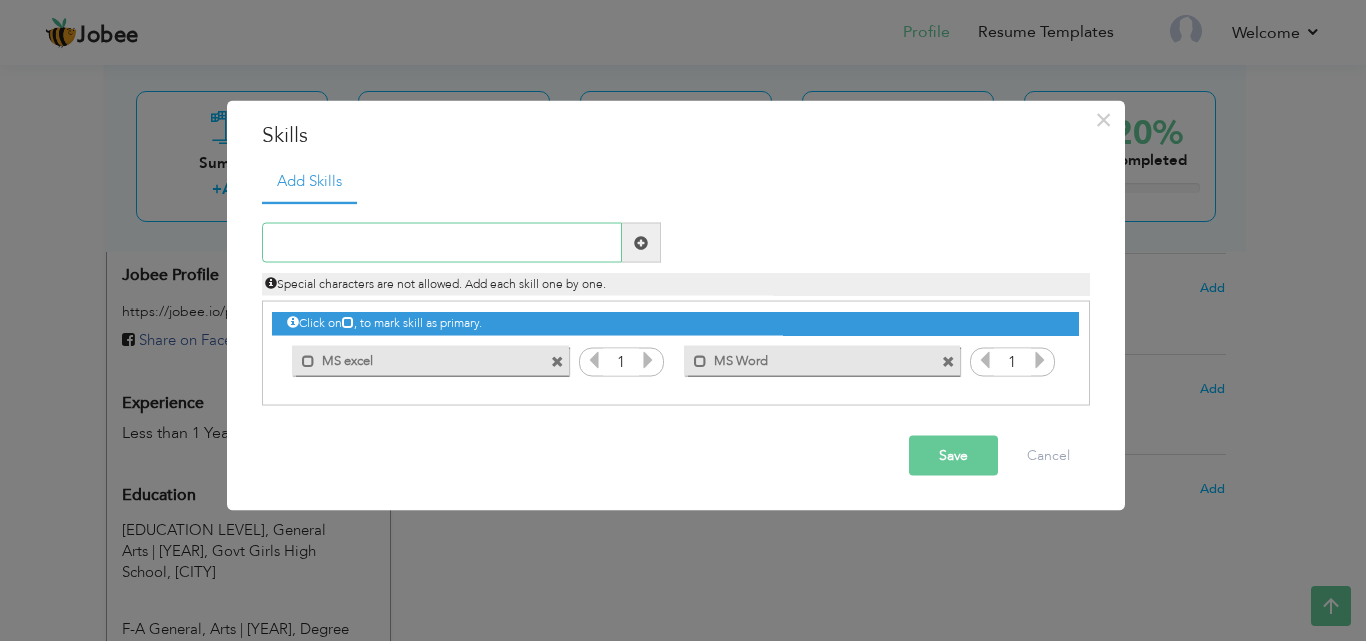 click at bounding box center (442, 243) 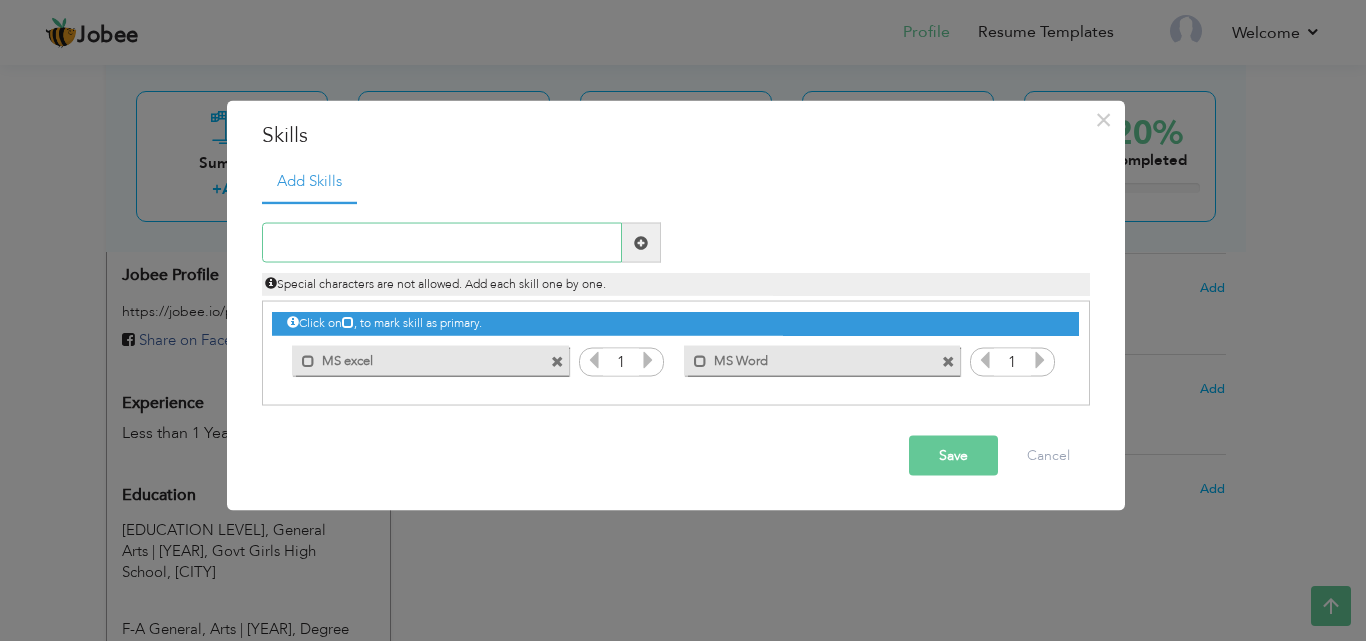 click at bounding box center [442, 243] 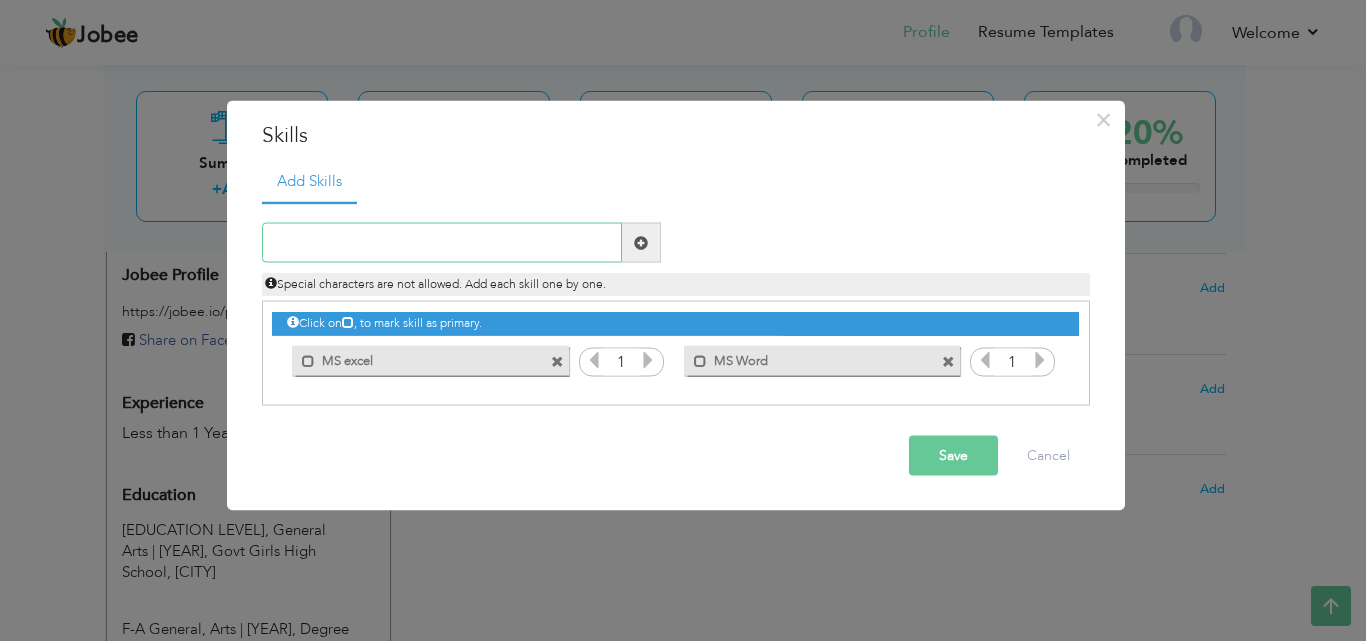 click at bounding box center (442, 243) 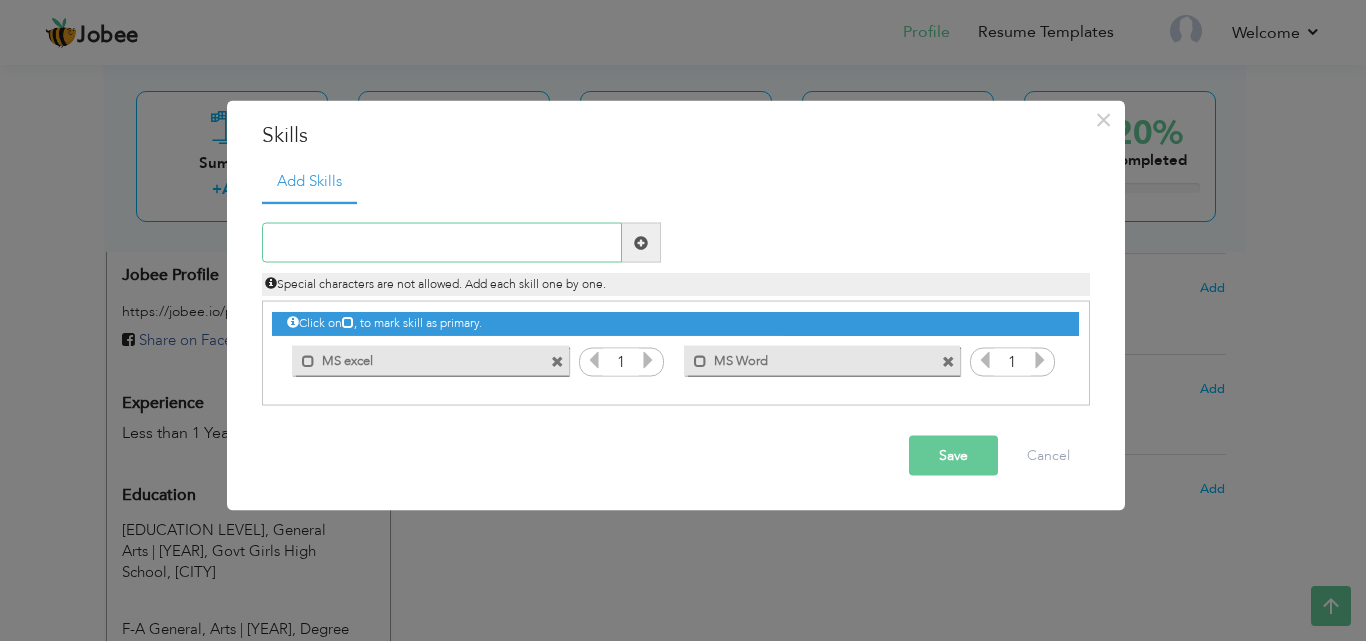 click at bounding box center [442, 243] 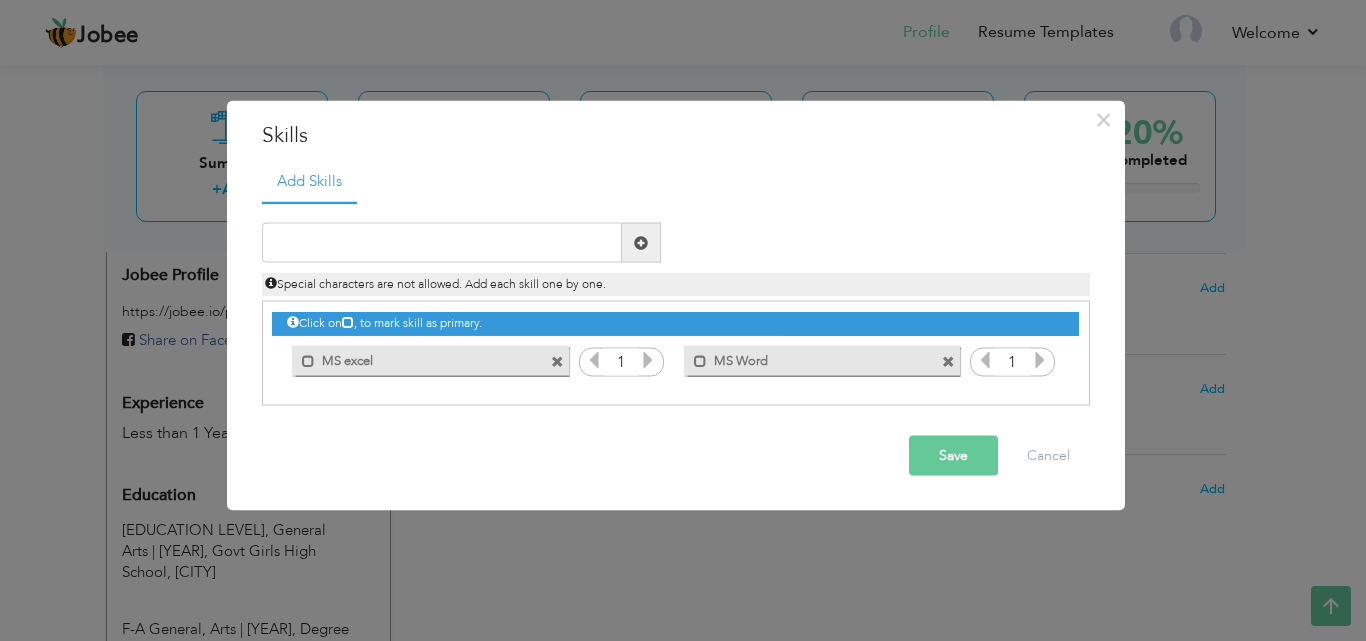 click on "Save" at bounding box center (953, 456) 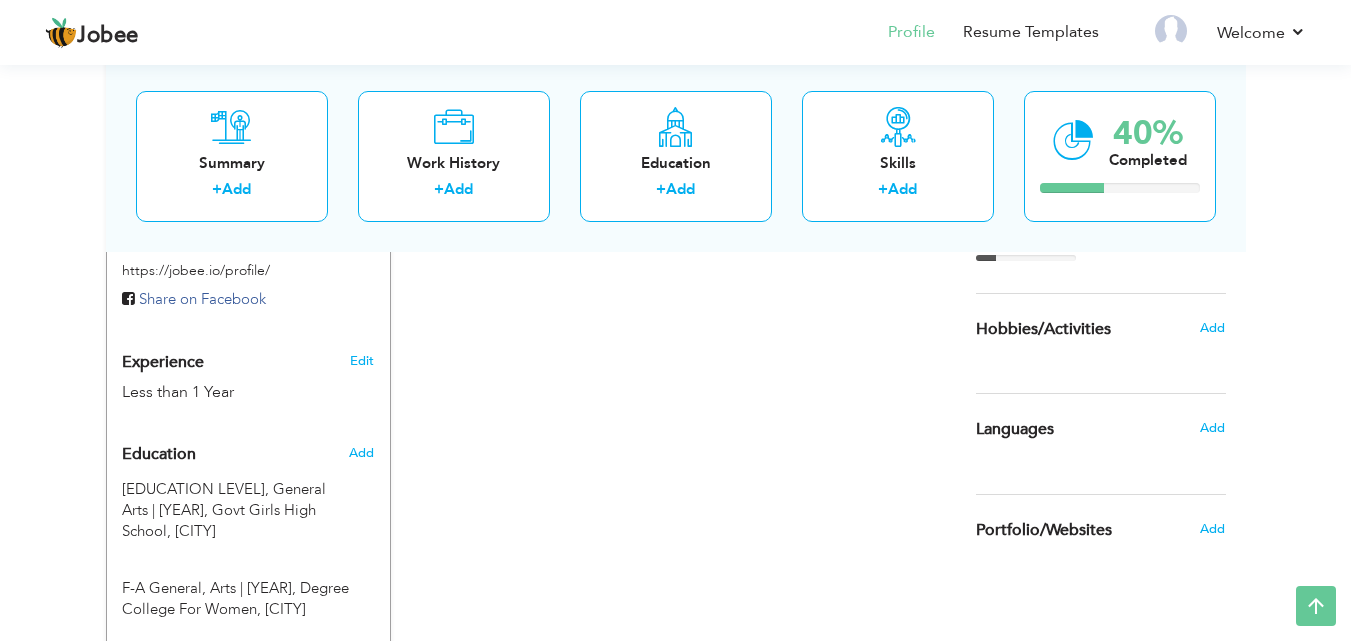 scroll, scrollTop: 632, scrollLeft: 0, axis: vertical 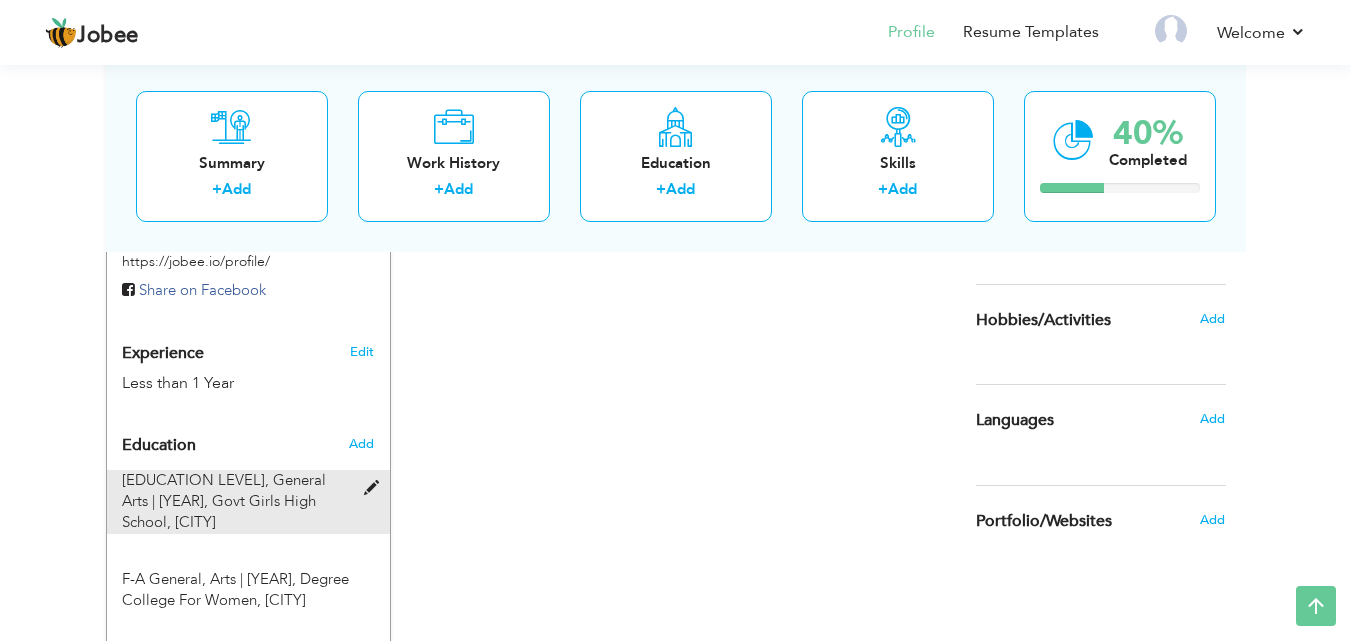 click on "[EDUCATION LEVEL], General Arts | [YEAR]," at bounding box center (224, 490) 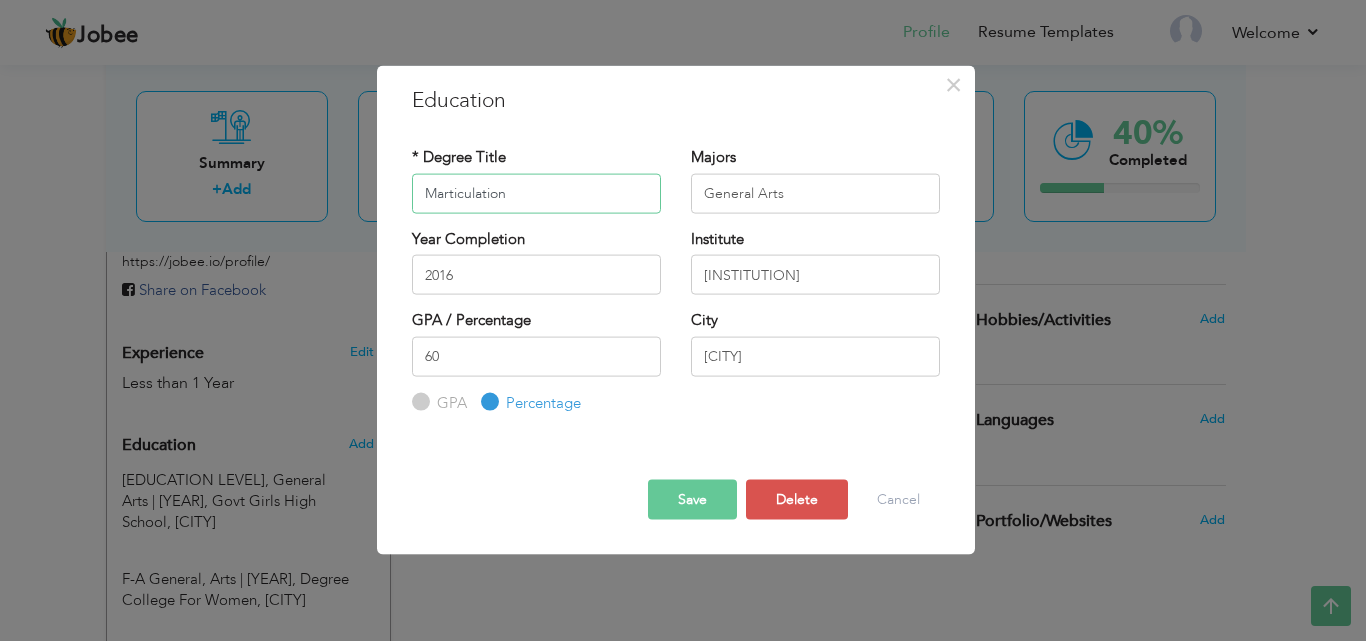 click on "Marticulation" at bounding box center [536, 193] 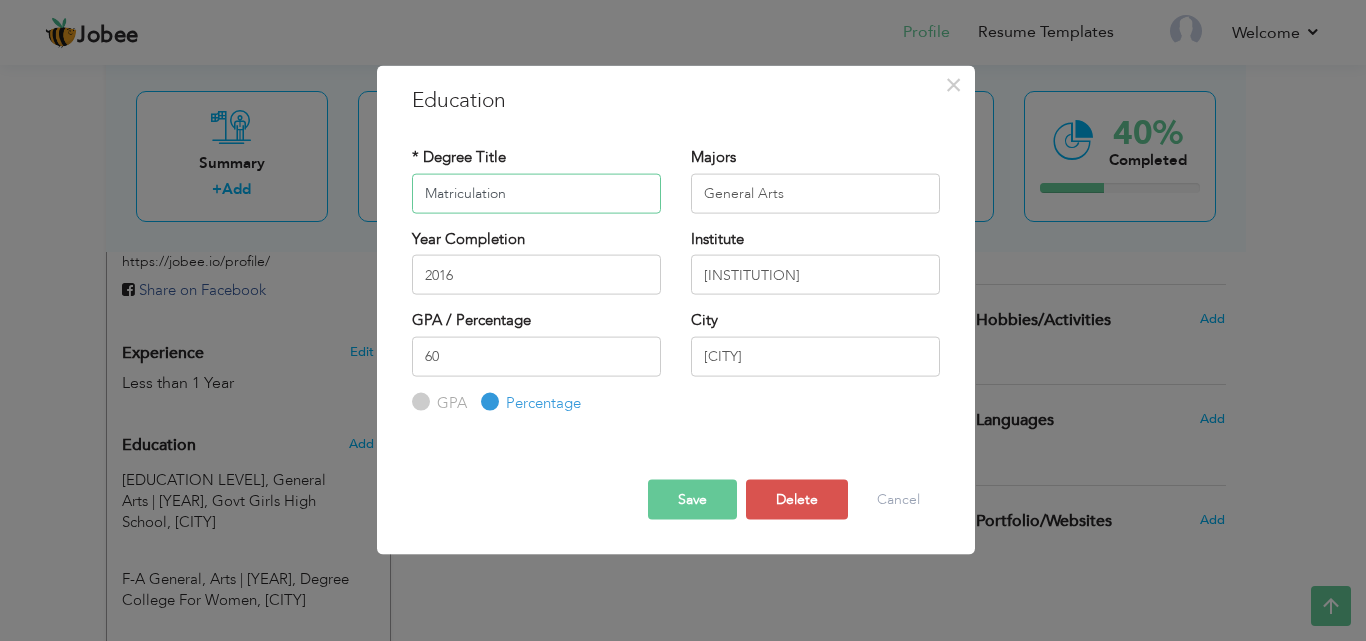 type on "Matriculation" 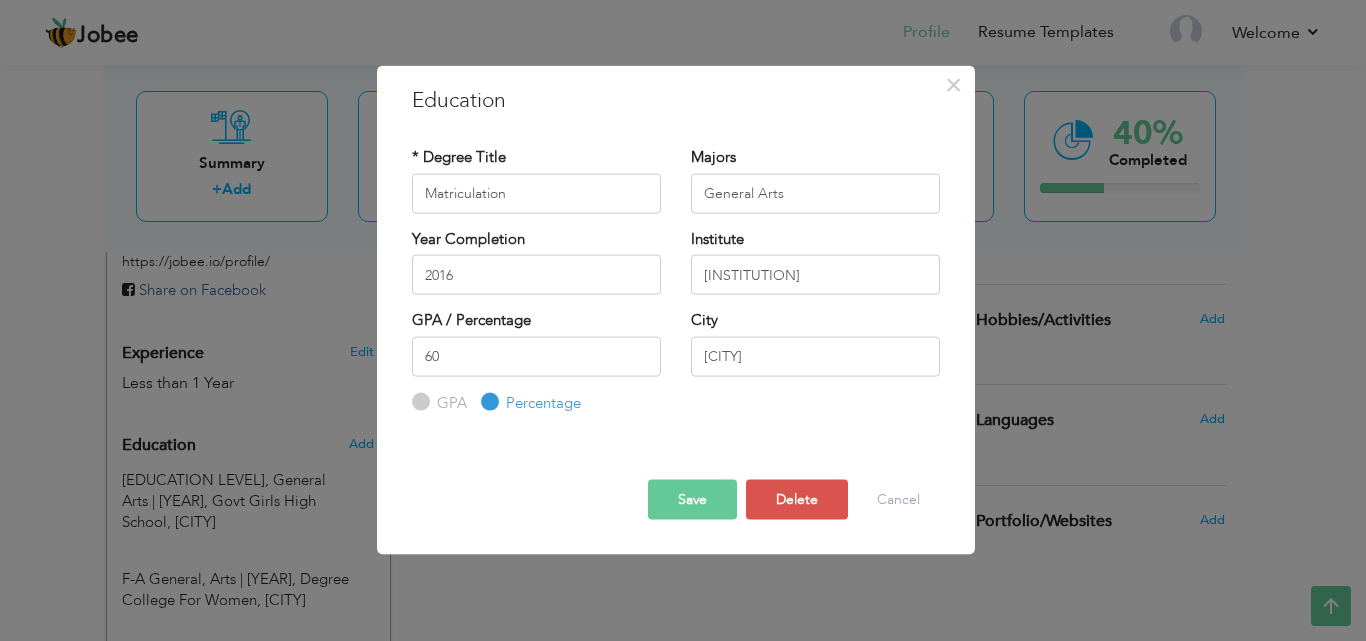 click on "Save" at bounding box center [692, 500] 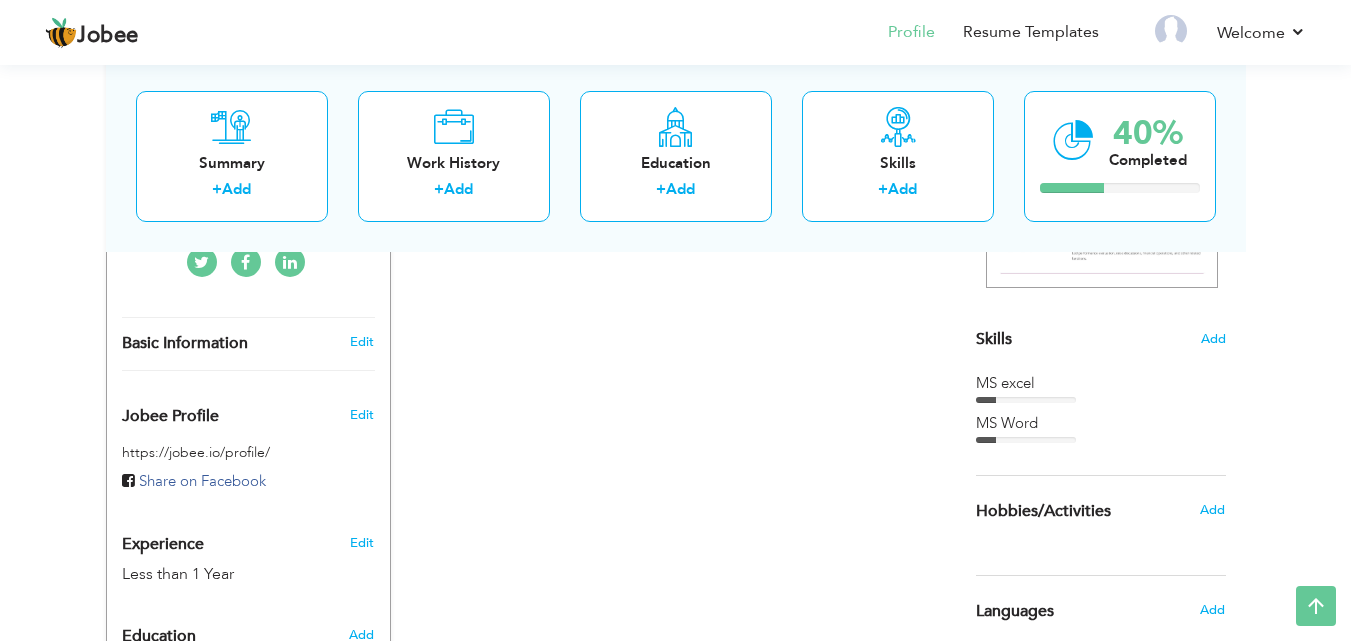 scroll, scrollTop: 438, scrollLeft: 0, axis: vertical 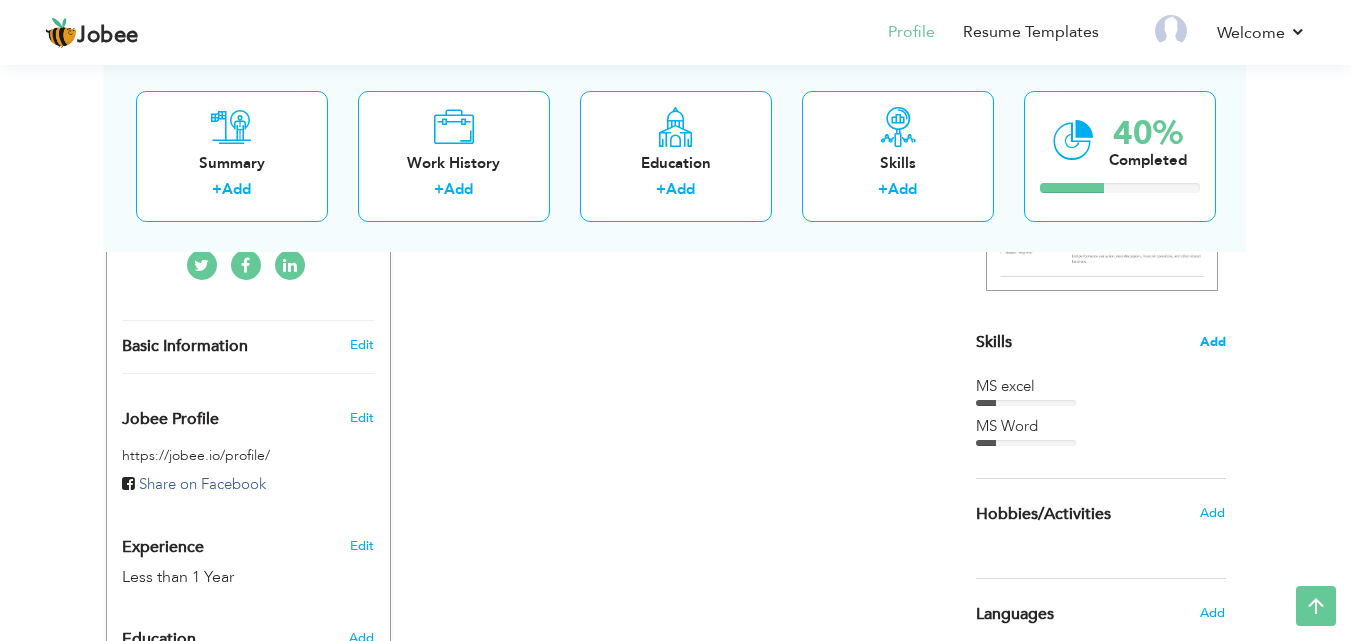 click on "Add" at bounding box center (1213, 342) 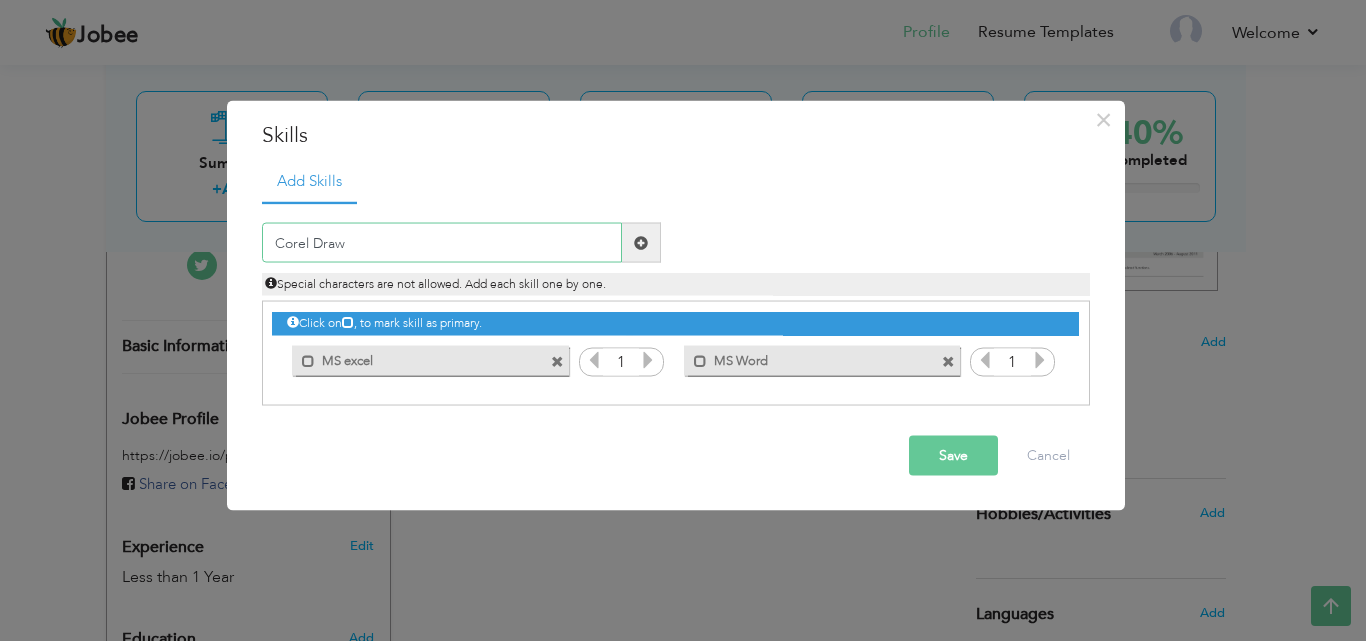 type on "Corel Draw" 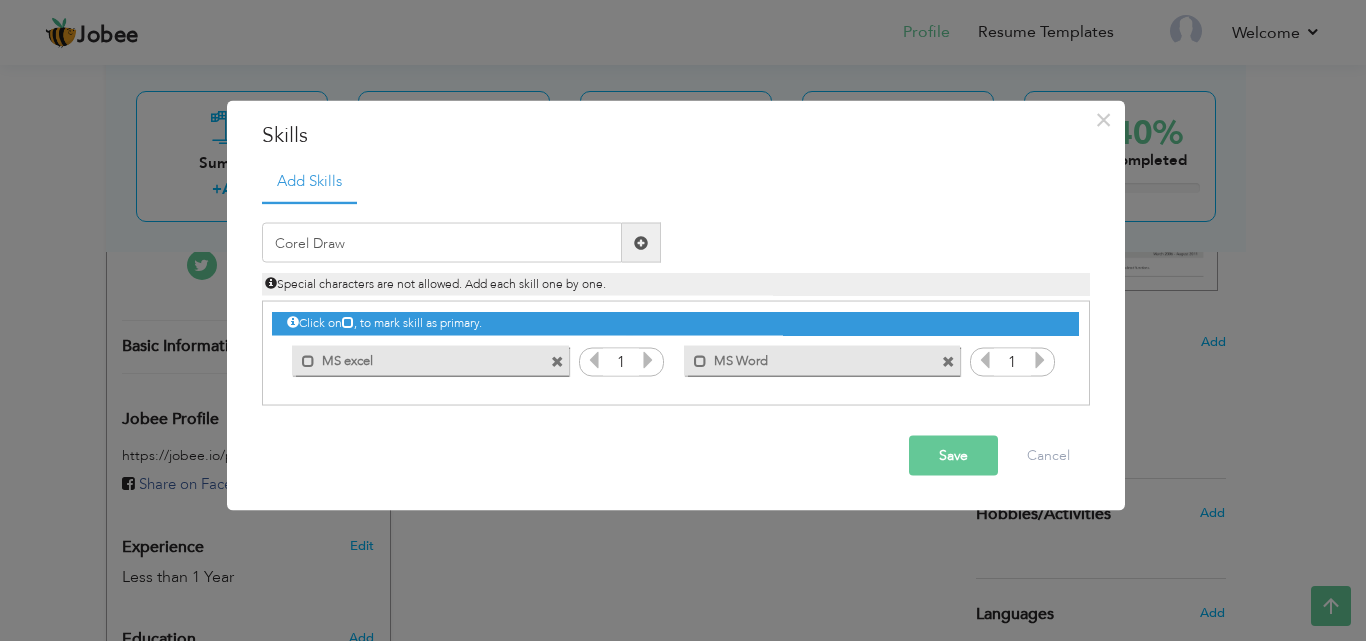 click at bounding box center (641, 243) 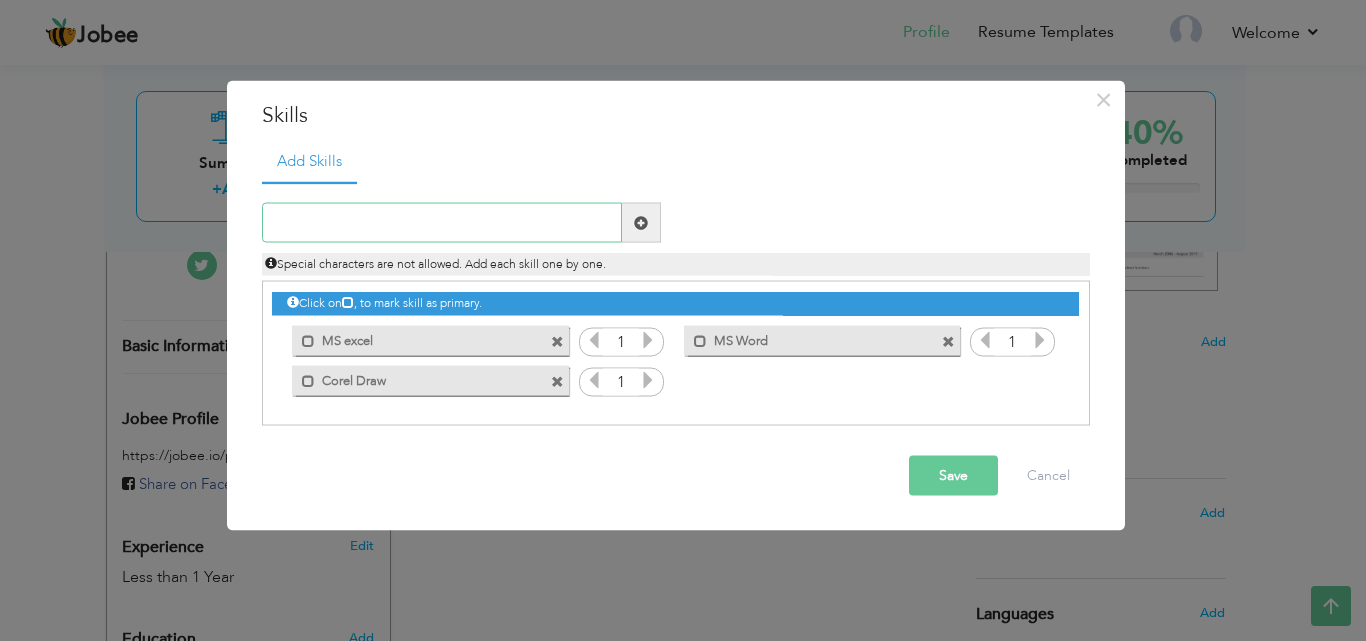 click at bounding box center [442, 223] 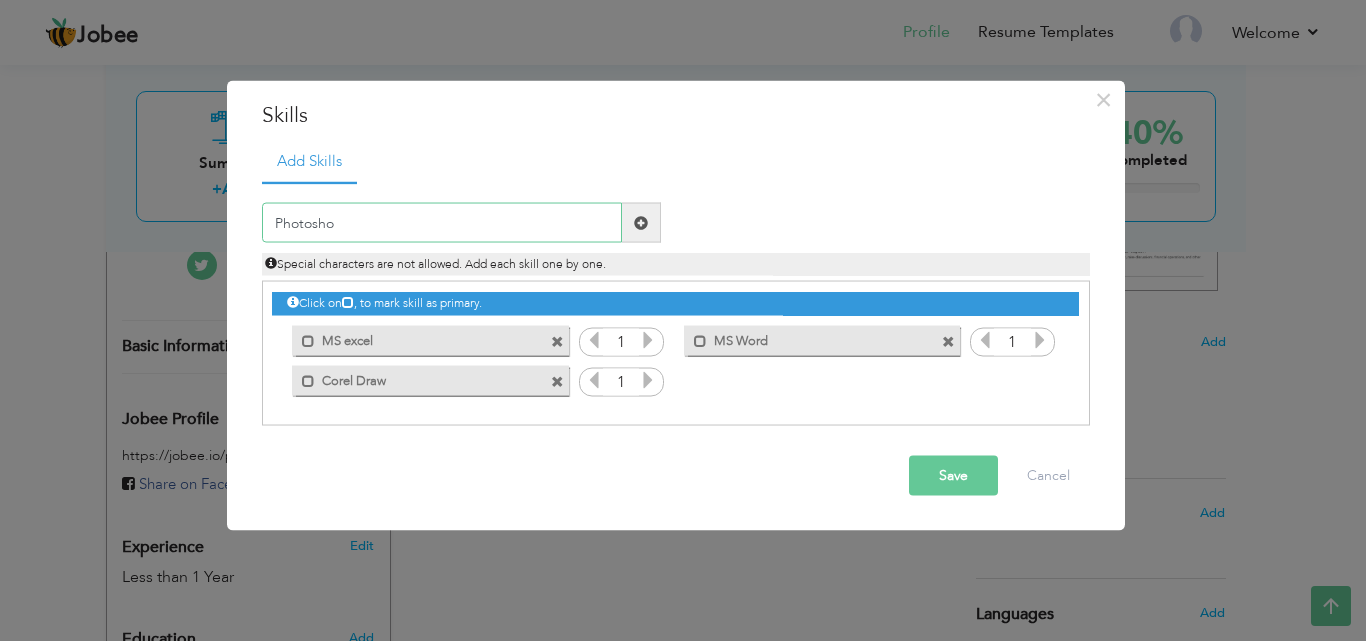 type on "Photoshop" 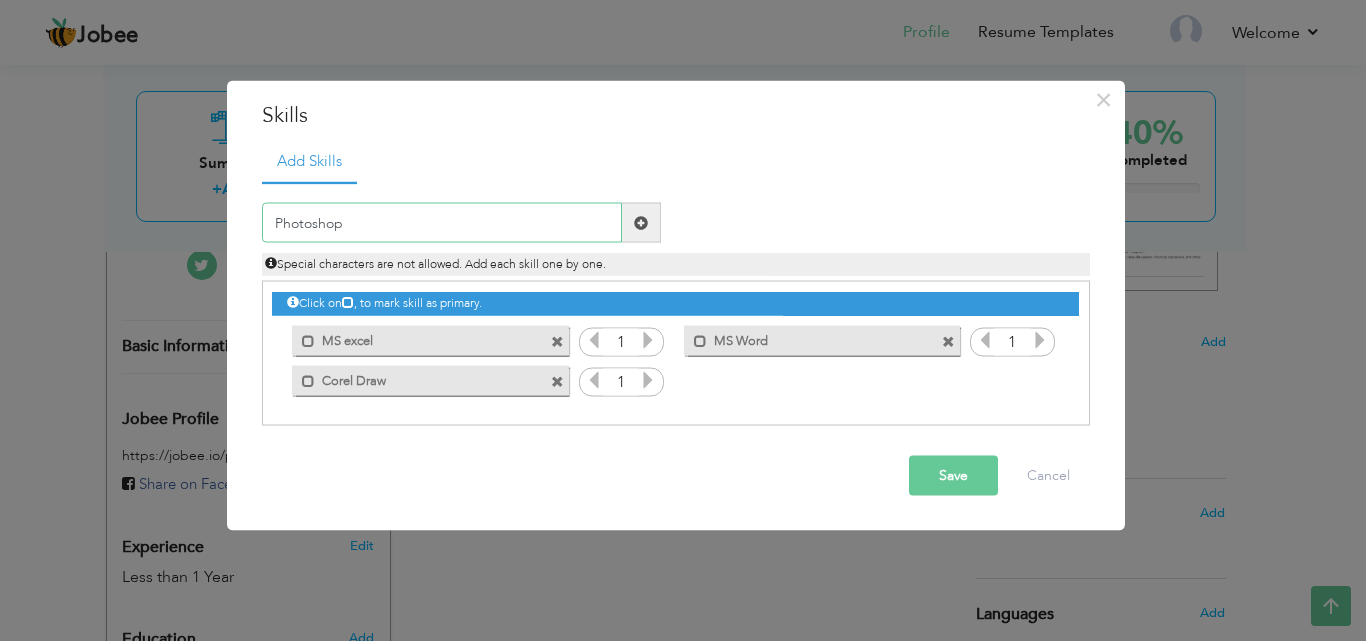 type 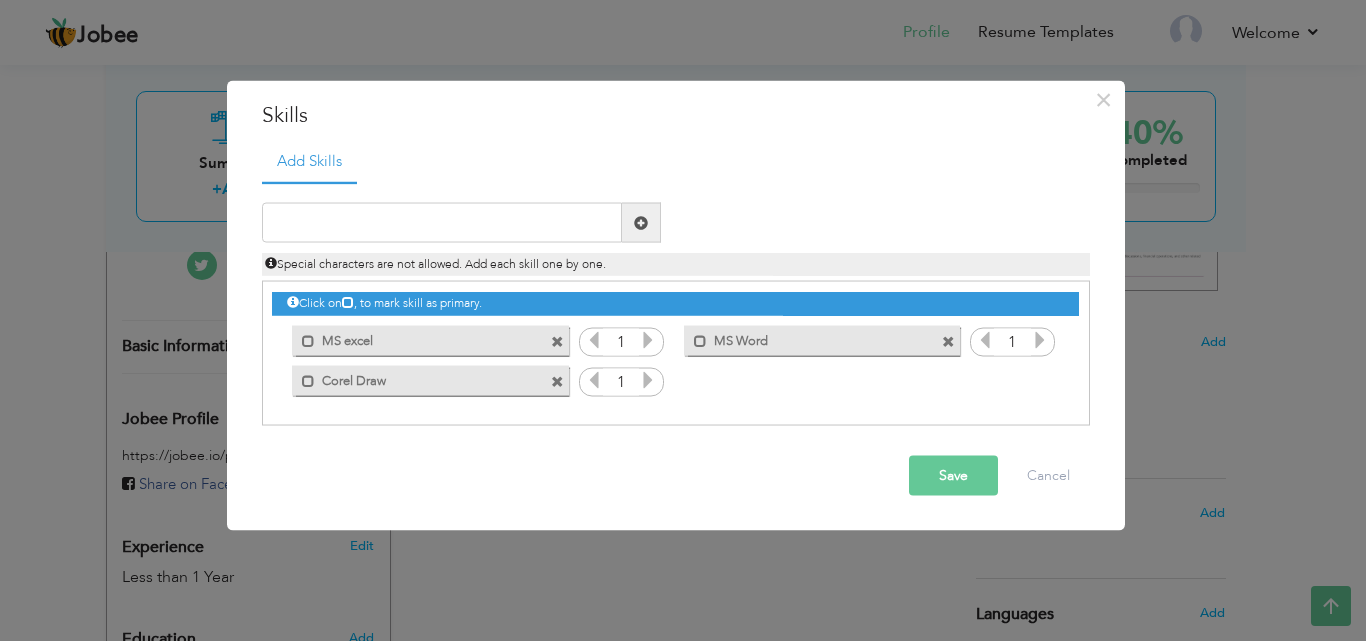 click at bounding box center [648, 380] 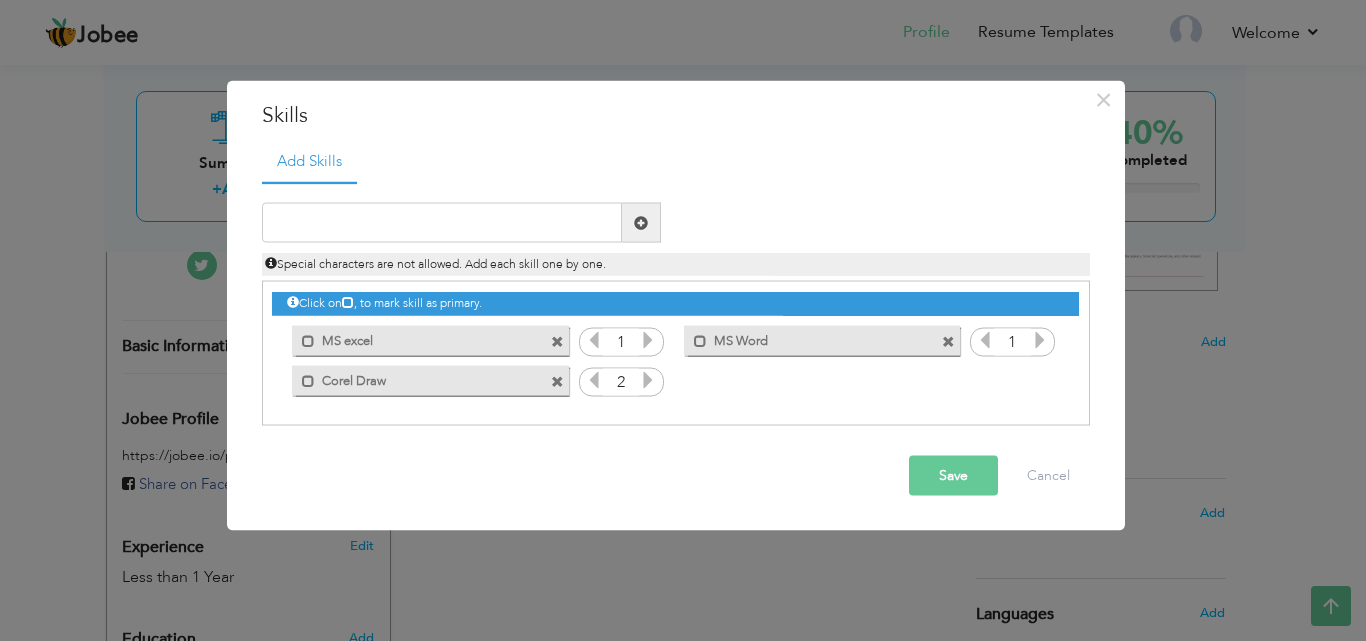 click at bounding box center [648, 380] 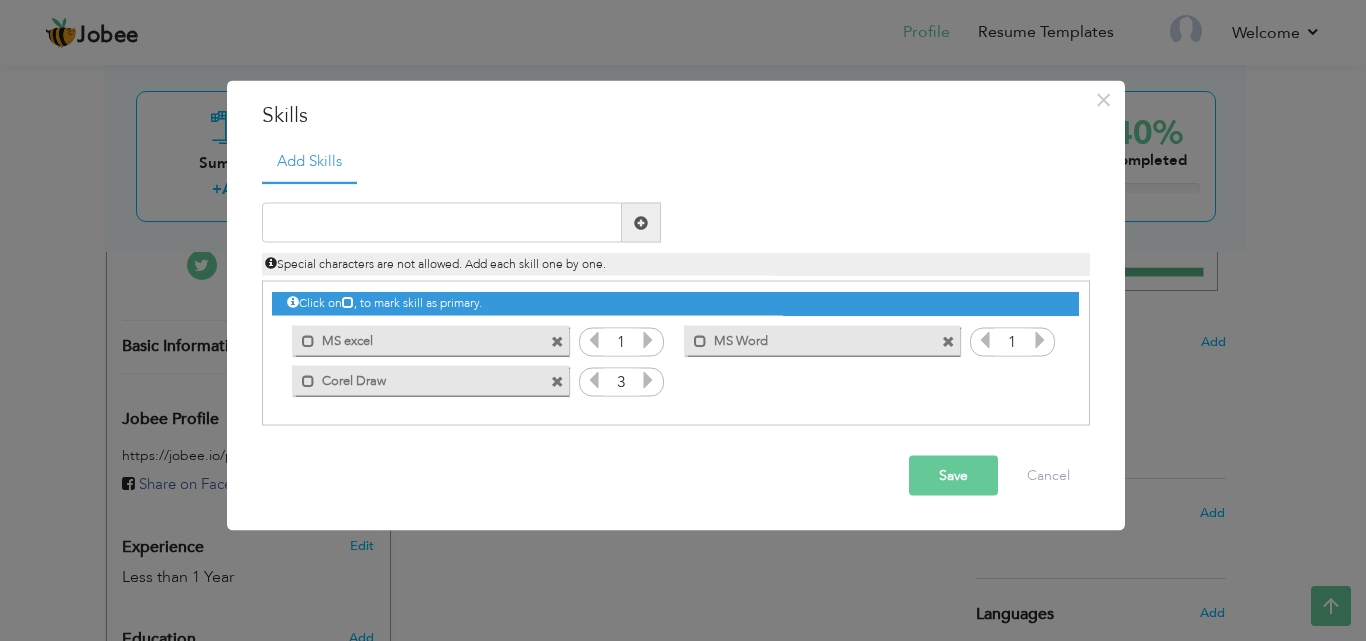 click at bounding box center [1040, 340] 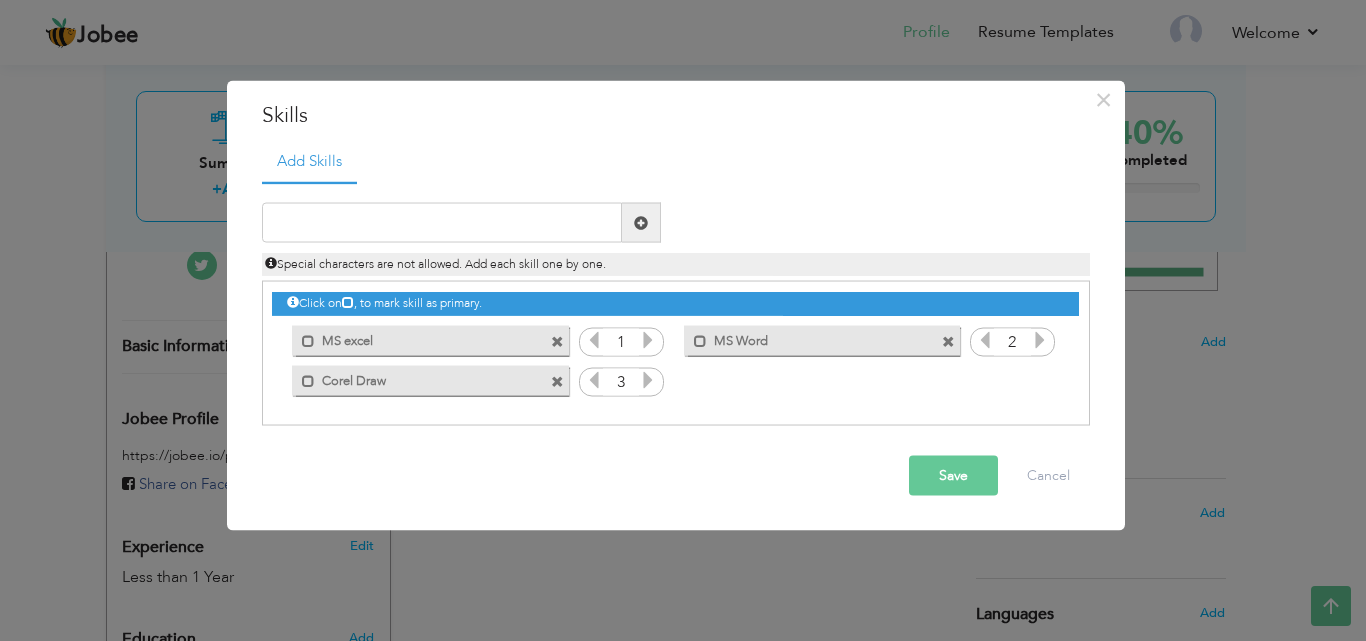 click at bounding box center (648, 340) 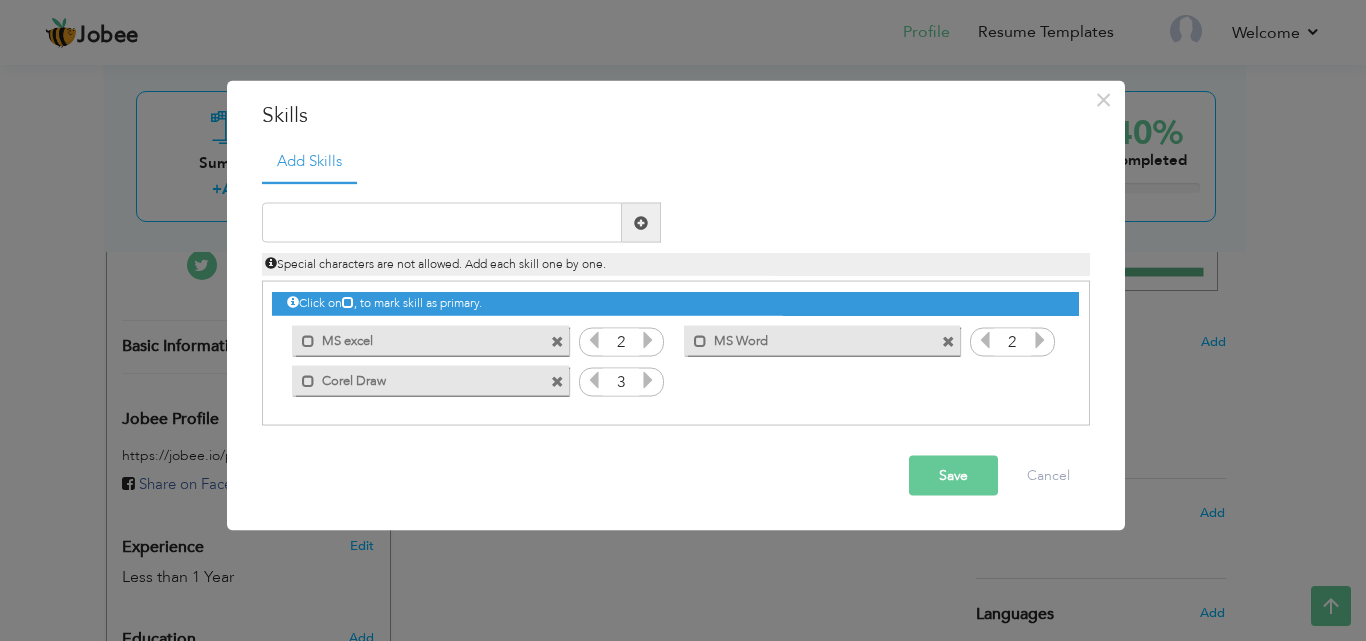 click on "Save" at bounding box center (953, 476) 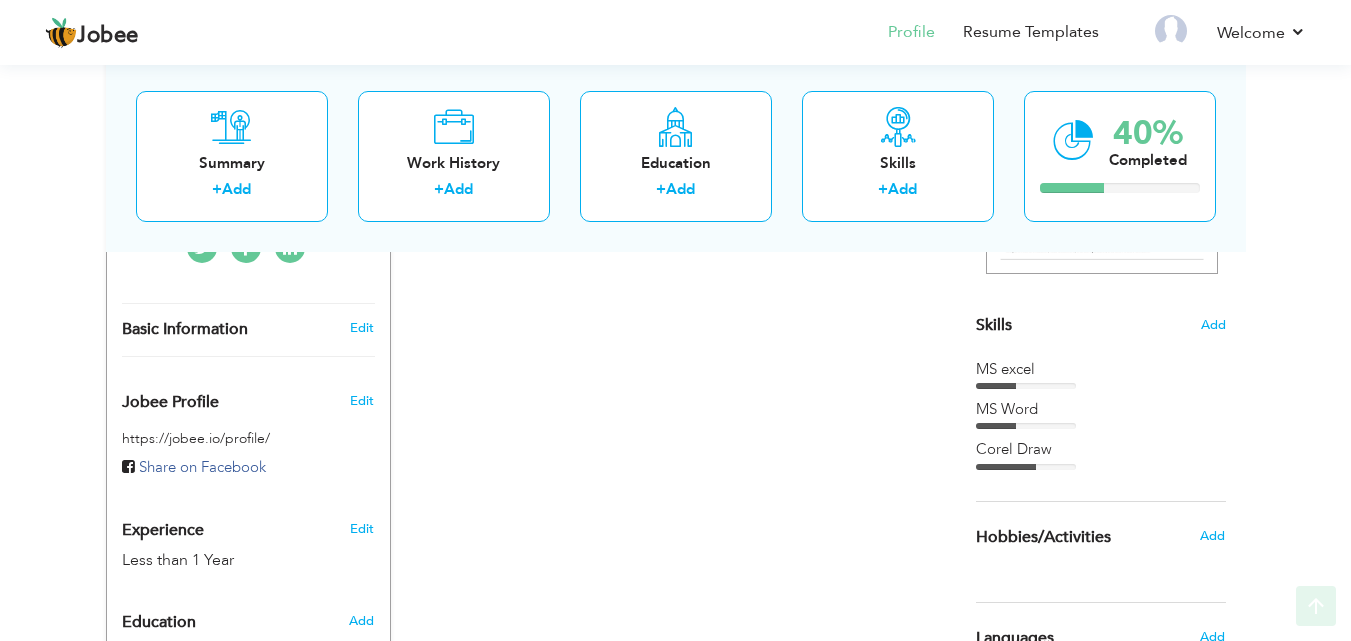 scroll, scrollTop: 490, scrollLeft: 0, axis: vertical 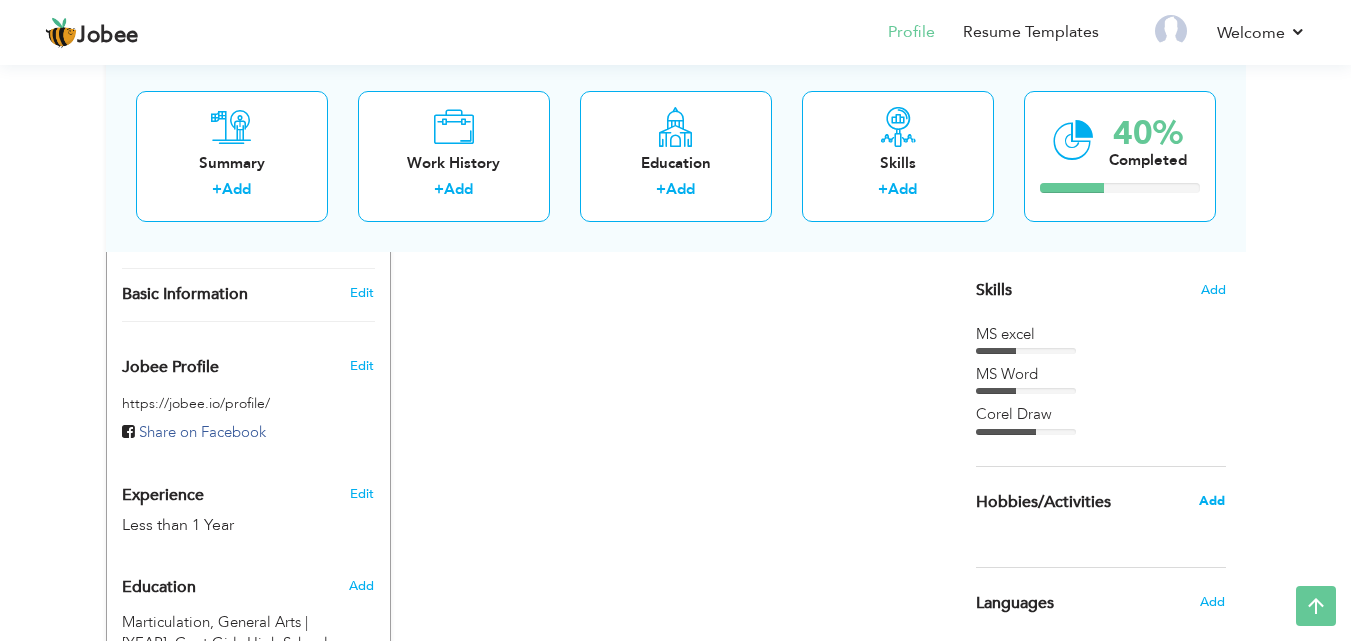 click on "Add" at bounding box center [1212, 501] 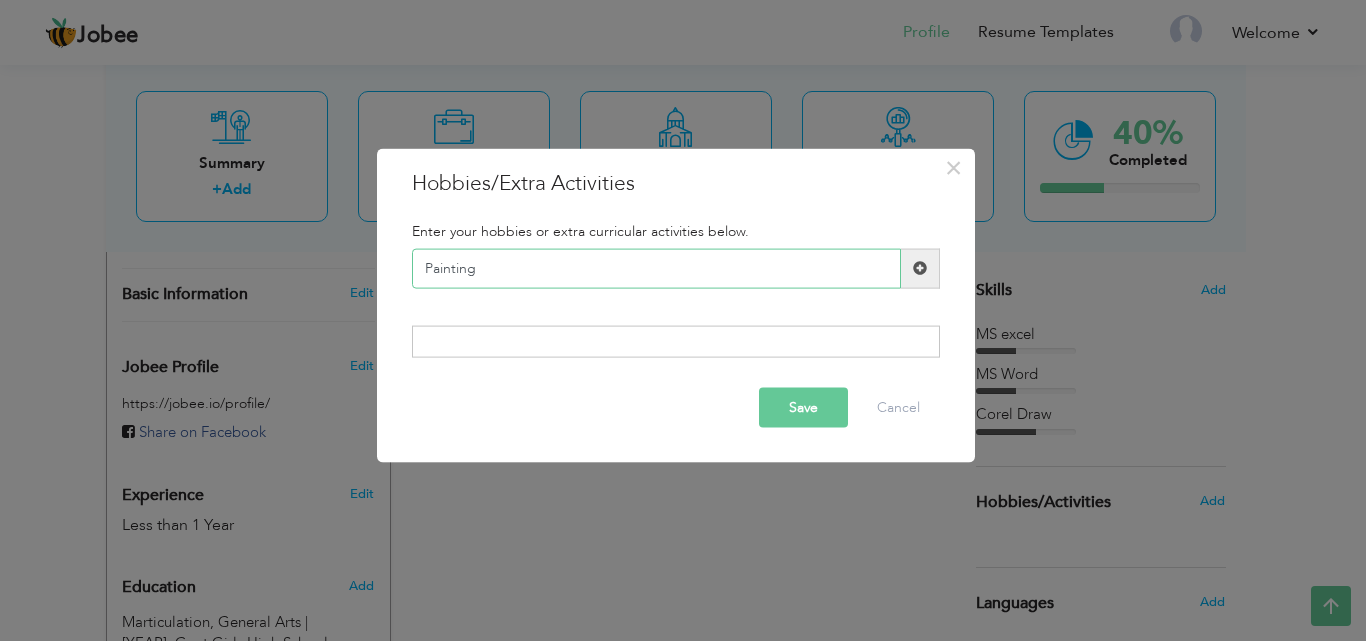 type on "Painting" 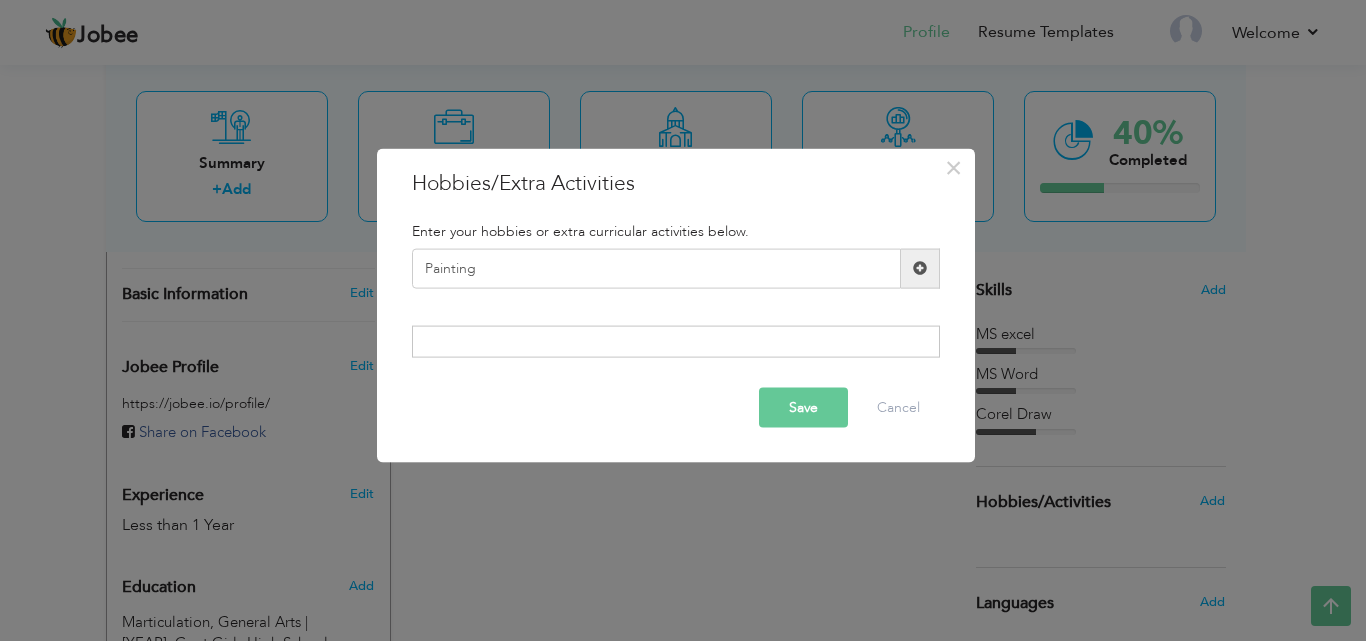 click at bounding box center [920, 268] 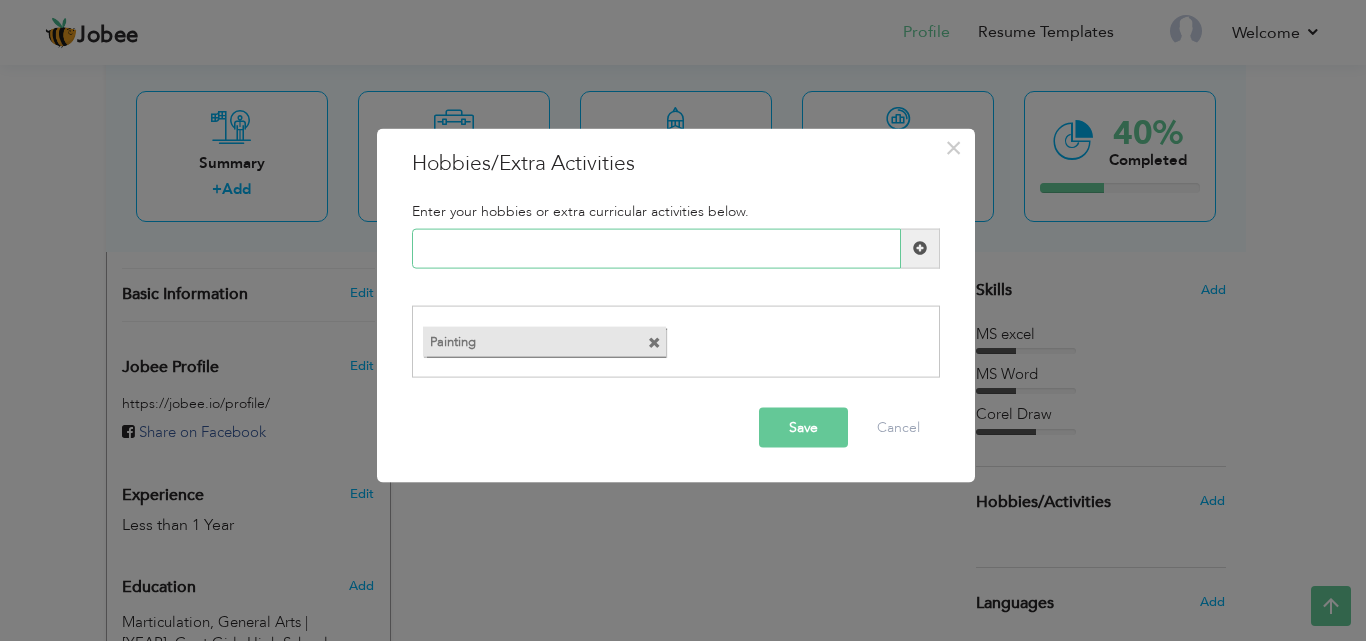 click at bounding box center [656, 248] 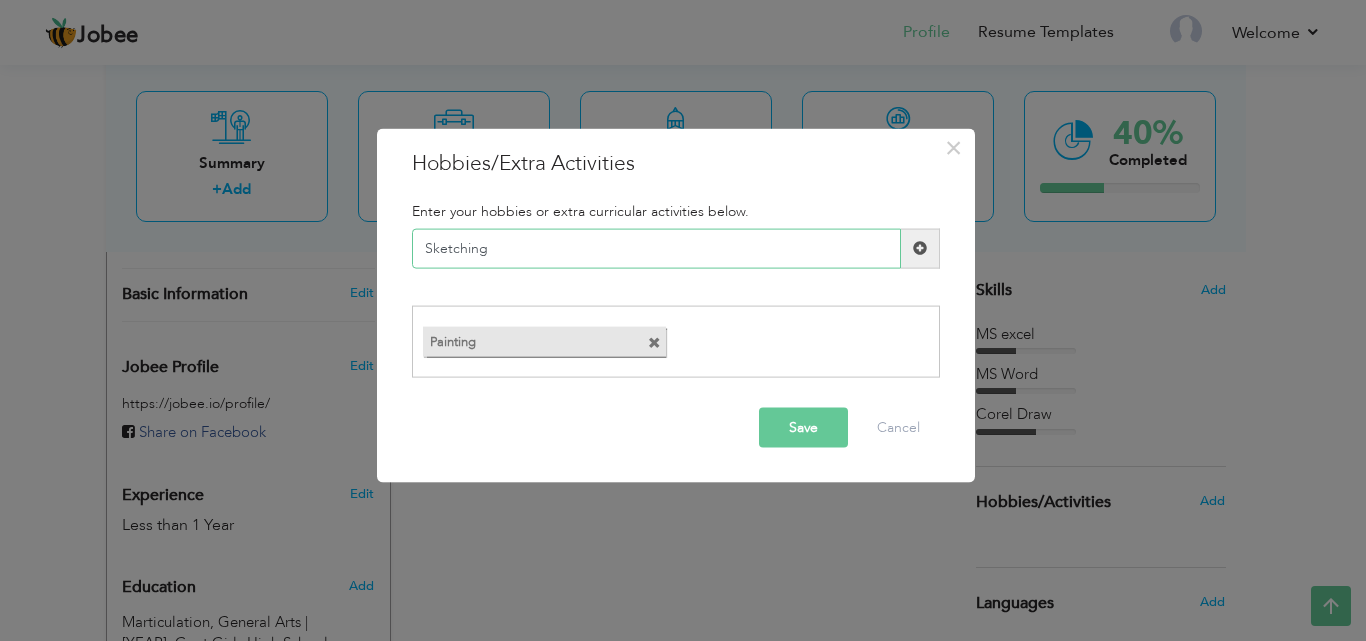 type on "Sketching" 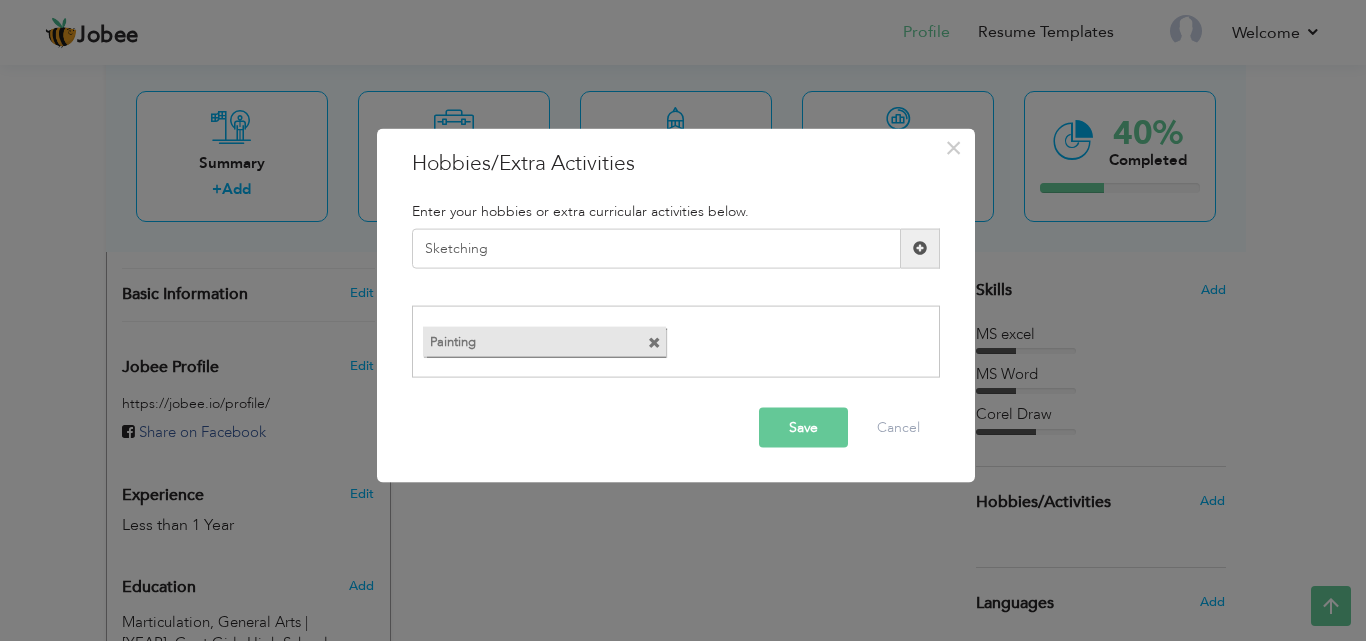click at bounding box center (920, 248) 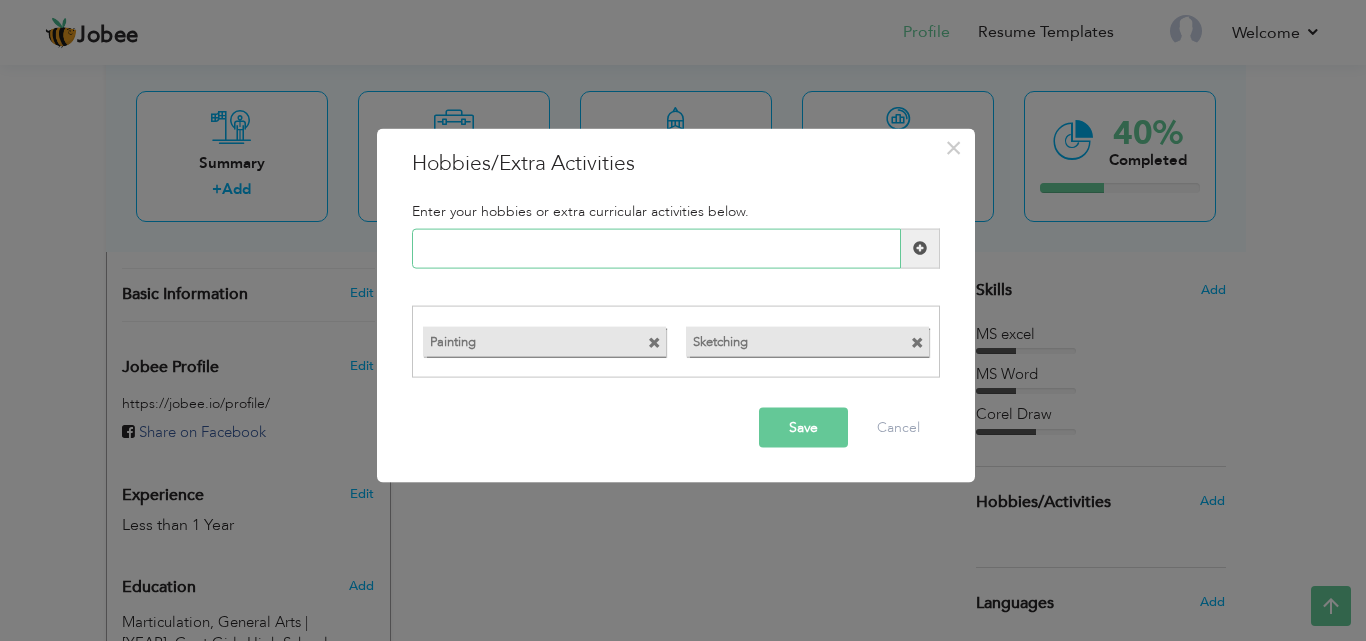 click at bounding box center [656, 248] 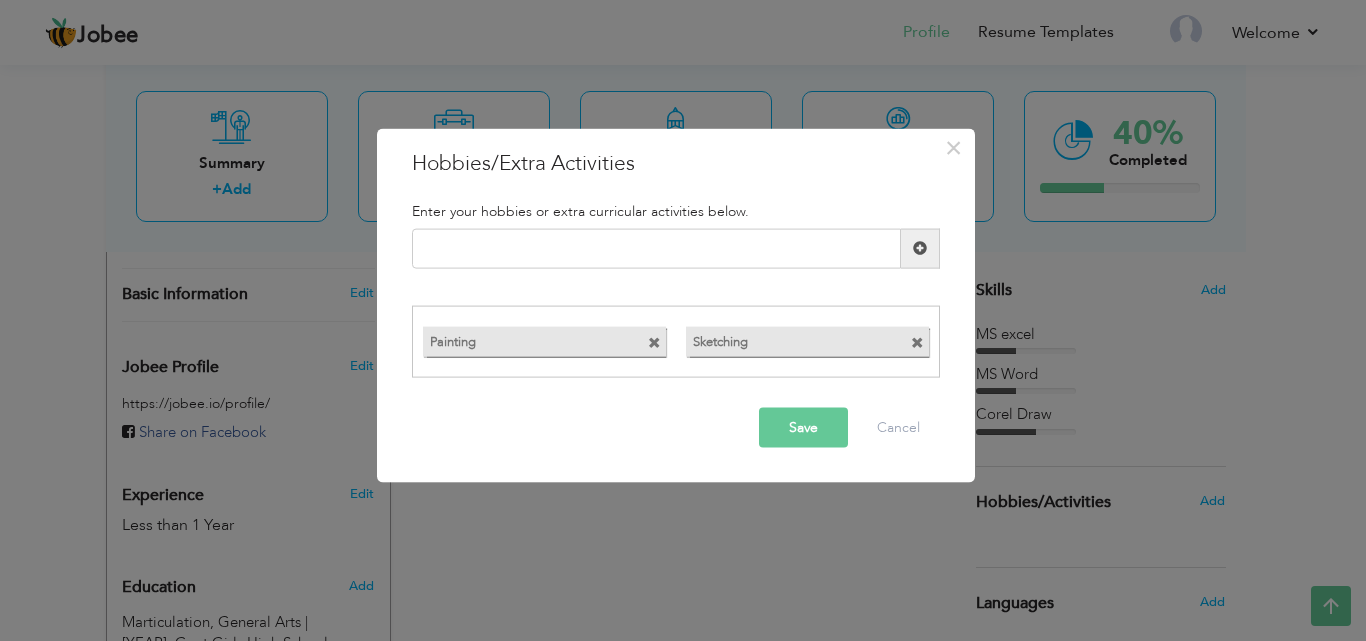 click on "Save" at bounding box center [803, 428] 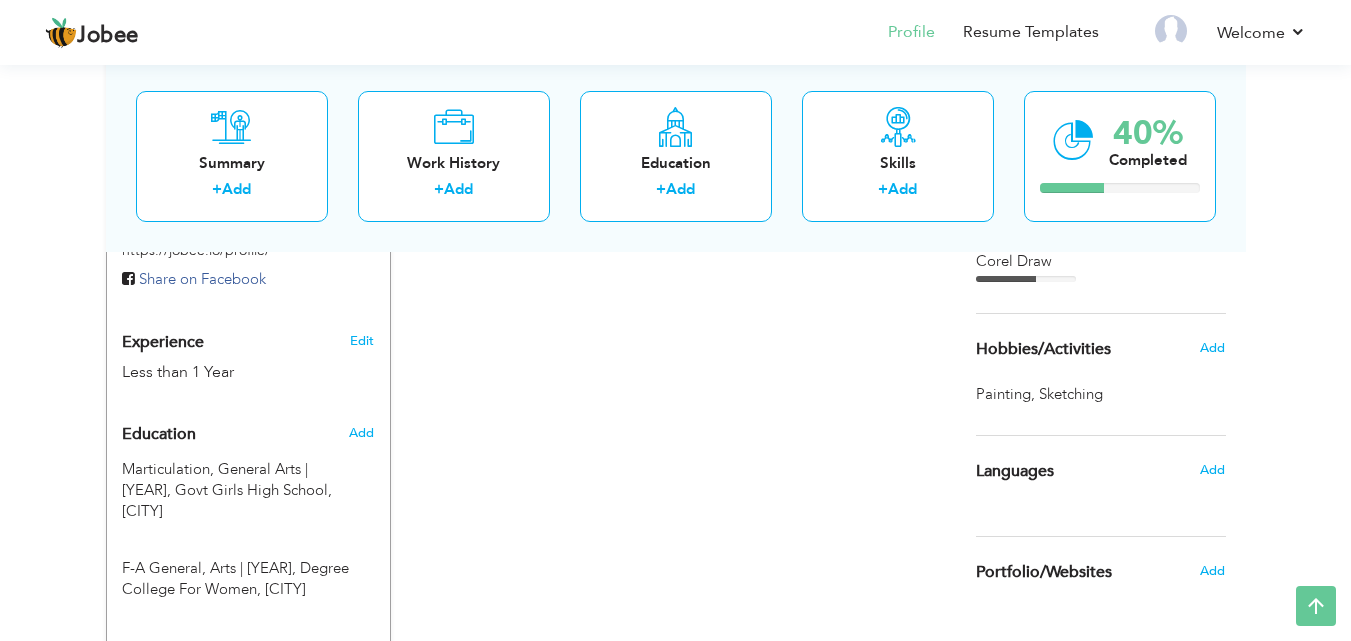 scroll, scrollTop: 646, scrollLeft: 0, axis: vertical 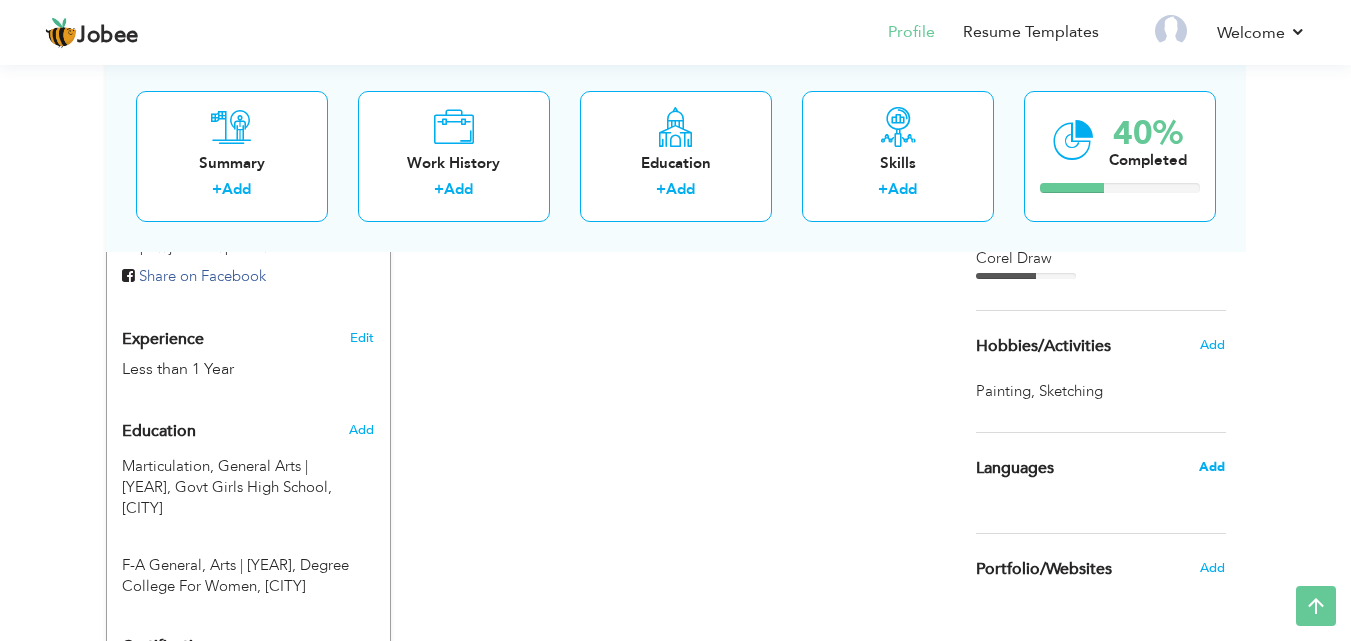 click on "Add" at bounding box center (1212, 467) 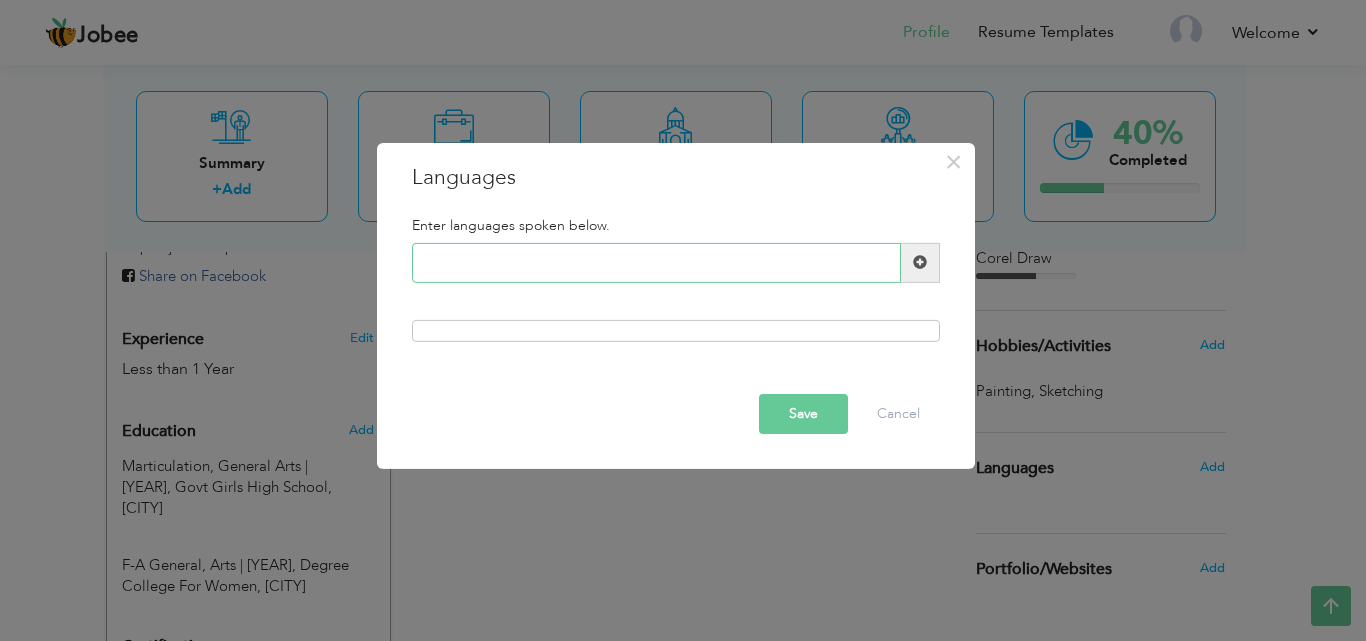 click at bounding box center (656, 263) 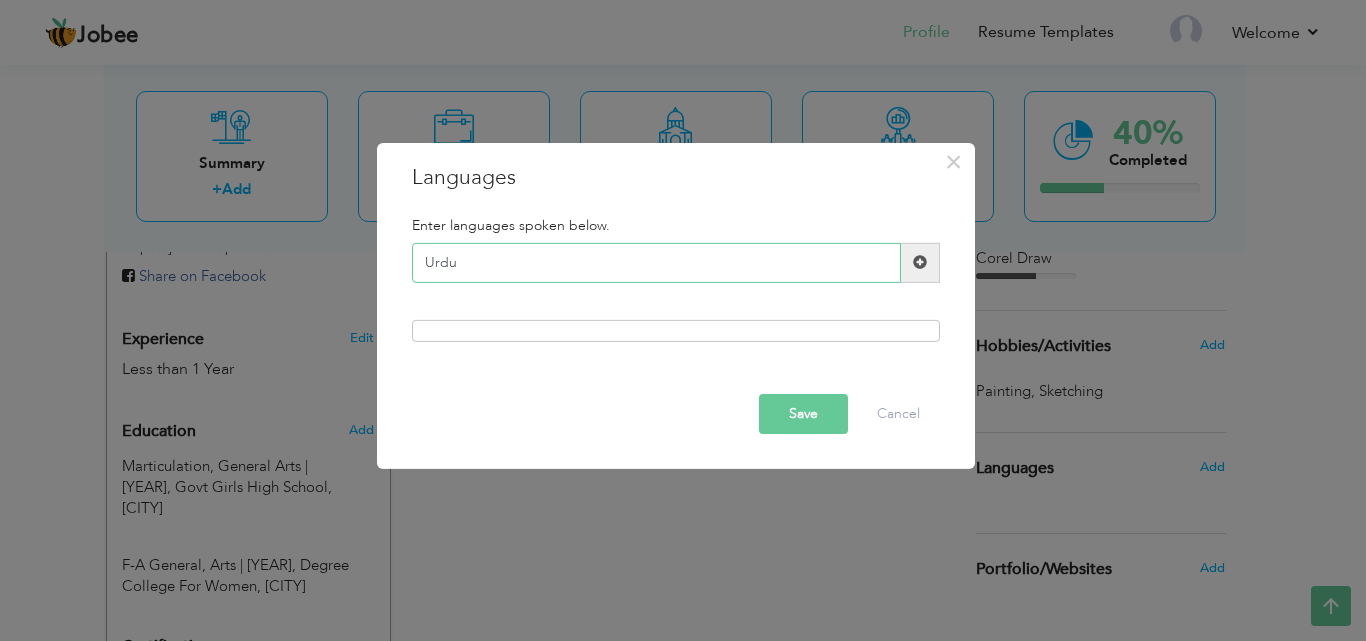 type on "Urdu" 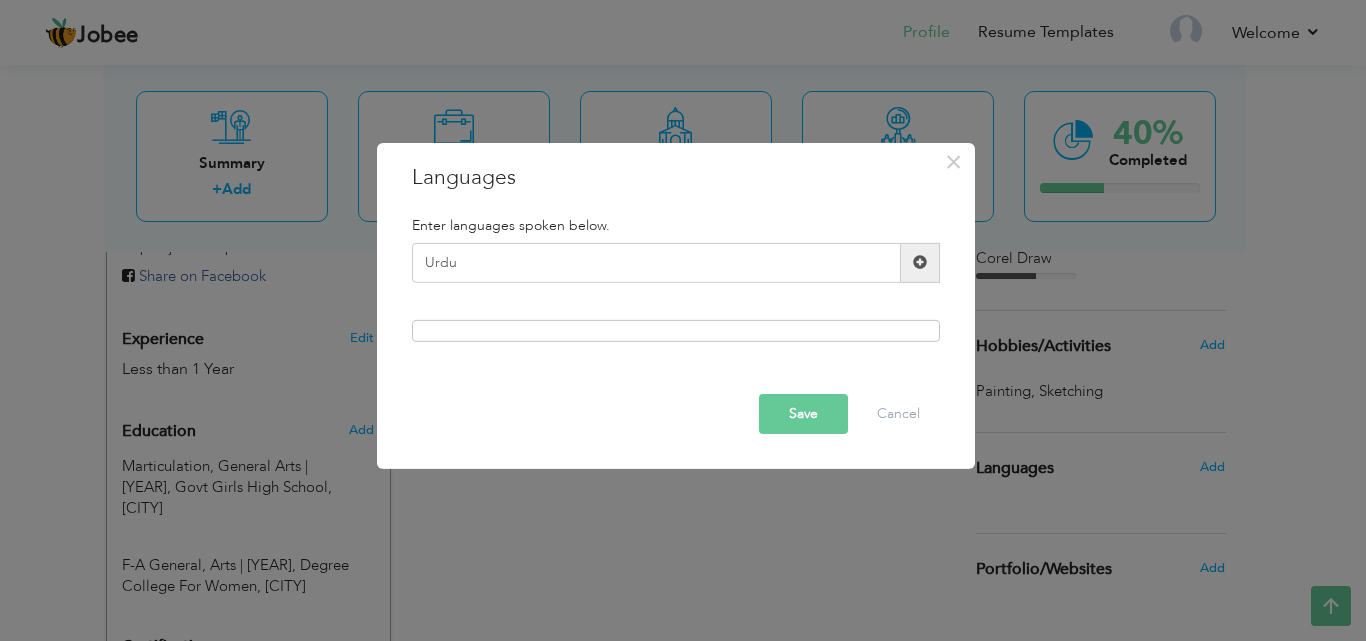 click at bounding box center [920, 262] 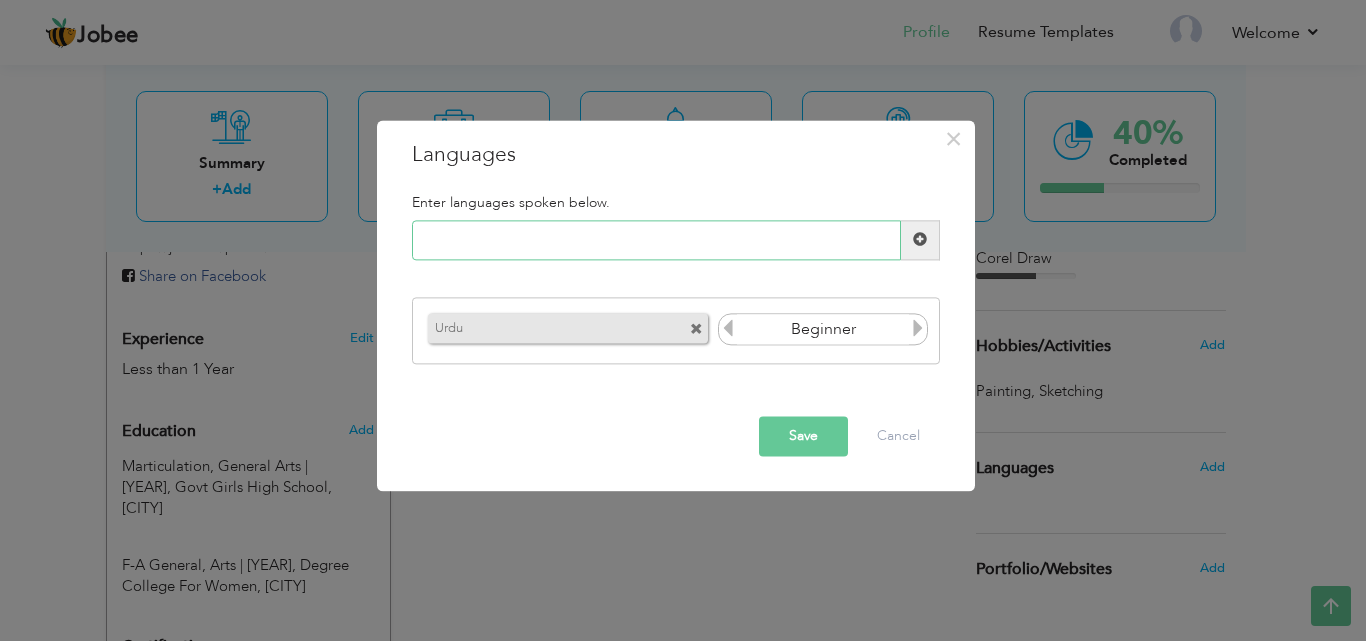 click at bounding box center (656, 240) 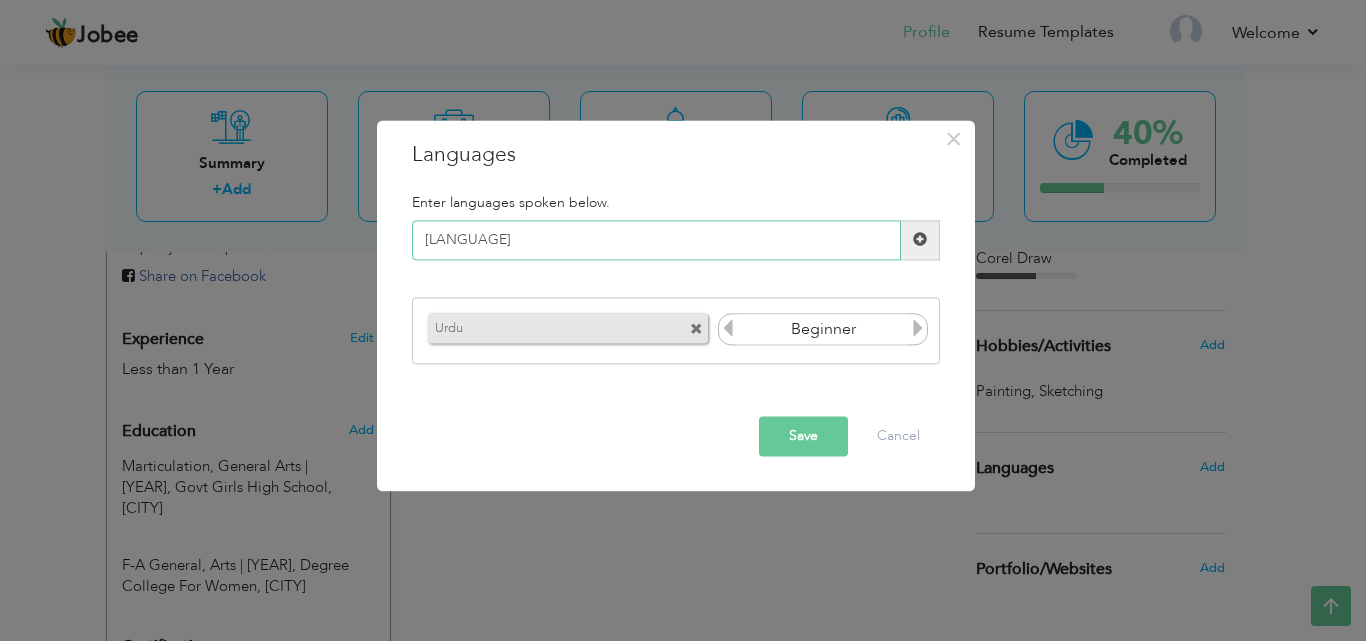 type on "[LANGUAGE]" 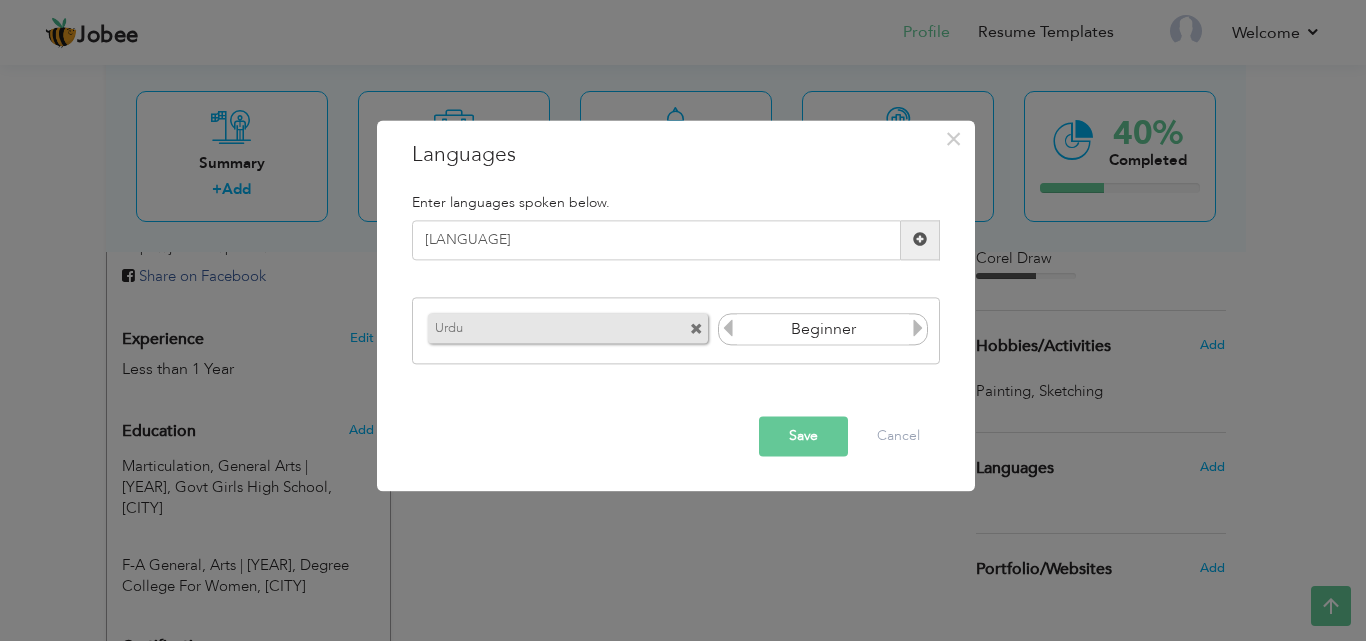 click at bounding box center [920, 240] 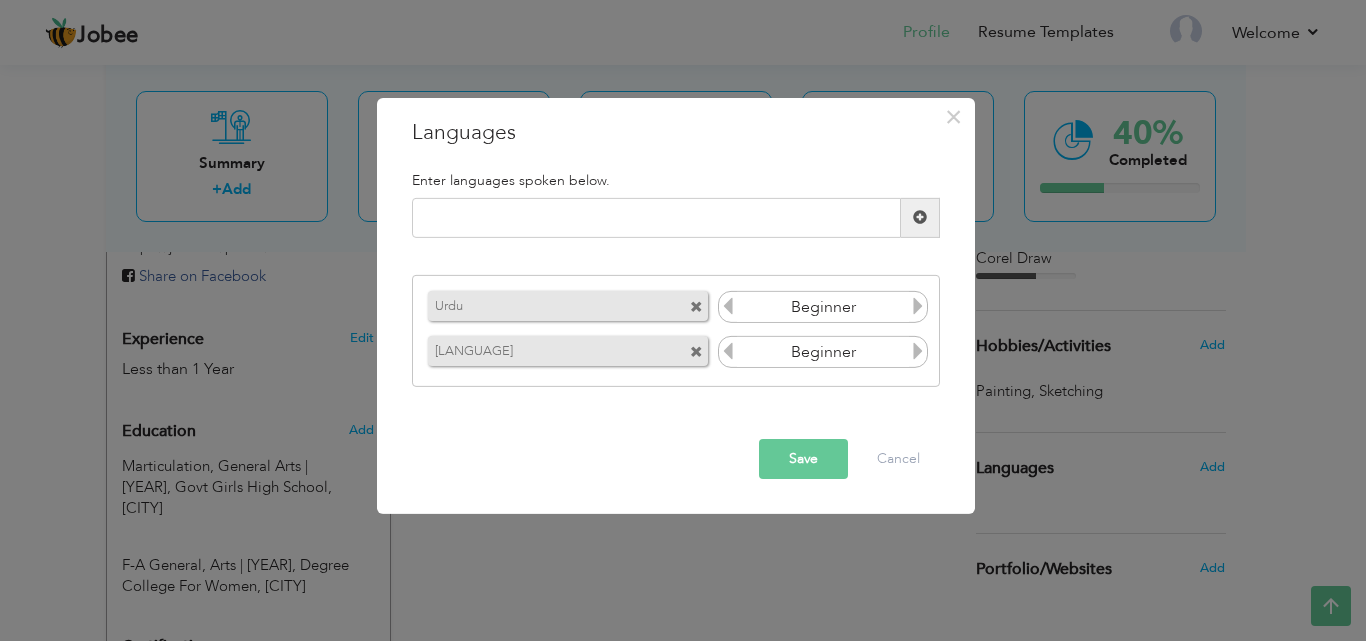 click at bounding box center [918, 351] 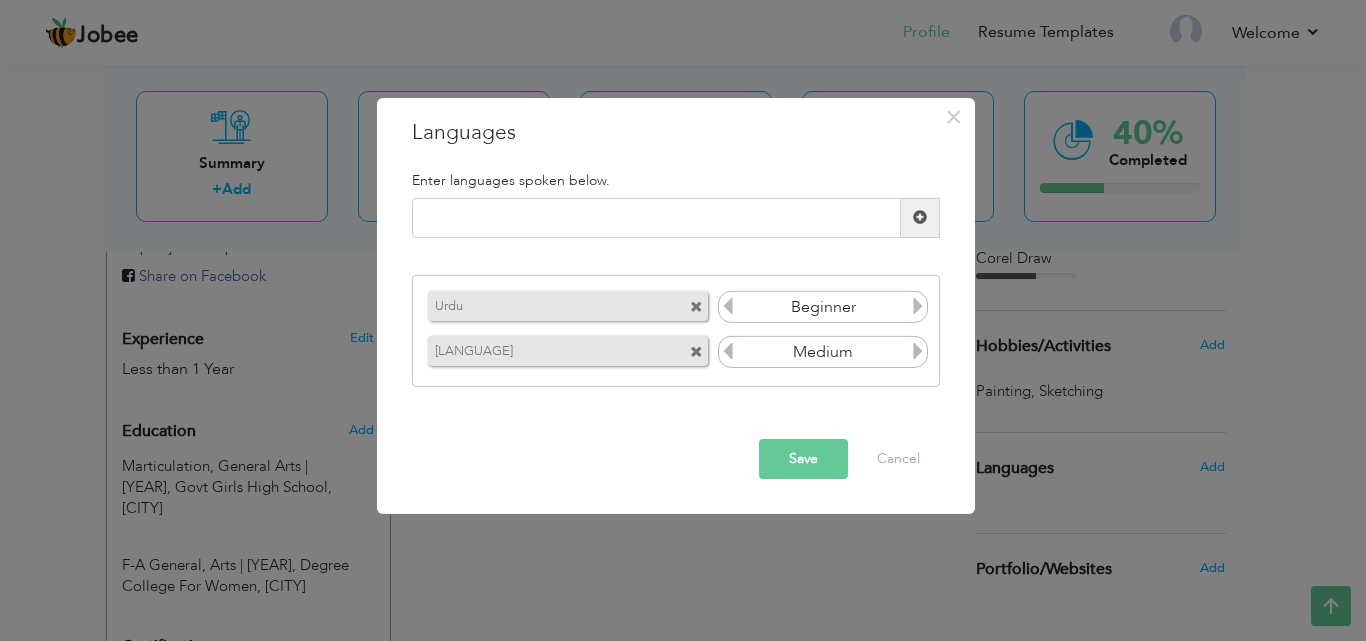 click at bounding box center [918, 351] 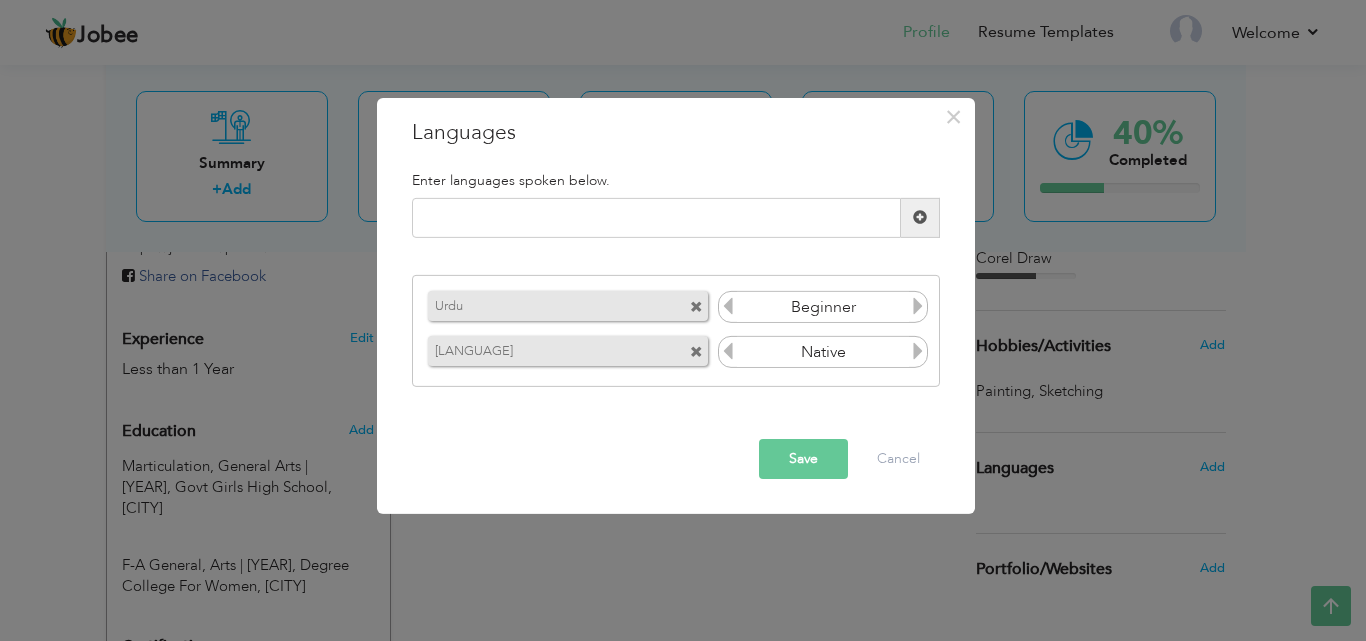 click at bounding box center [918, 351] 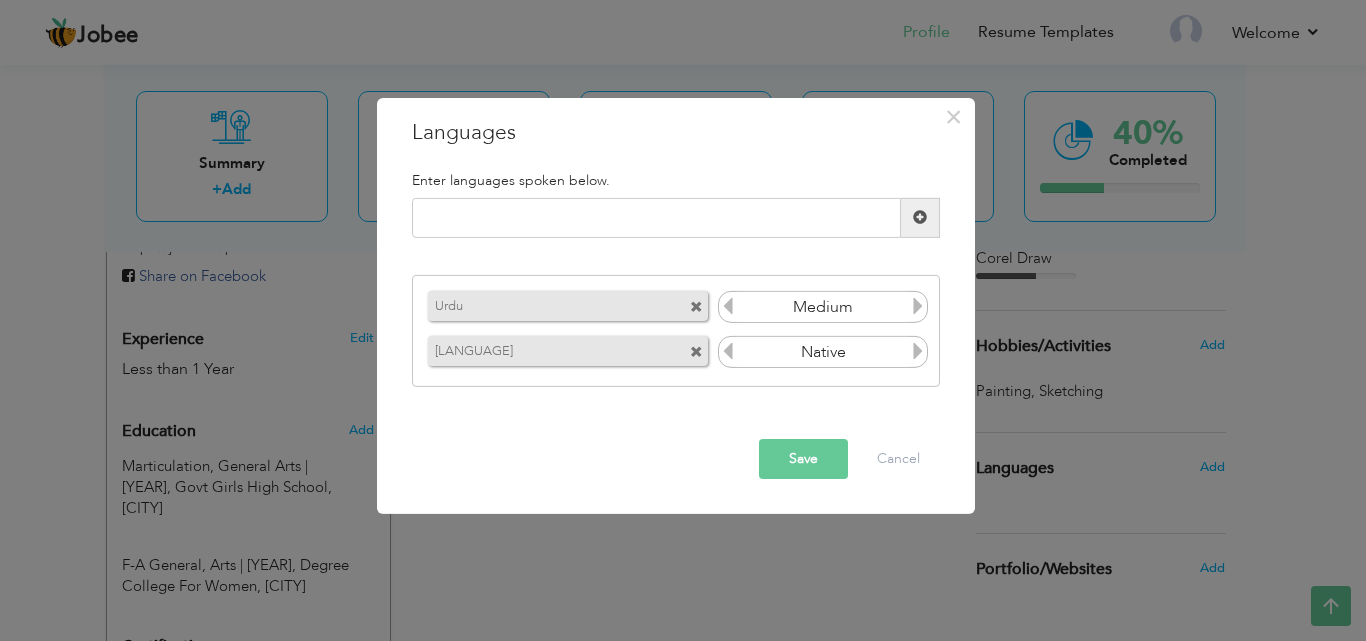 click at bounding box center (918, 306) 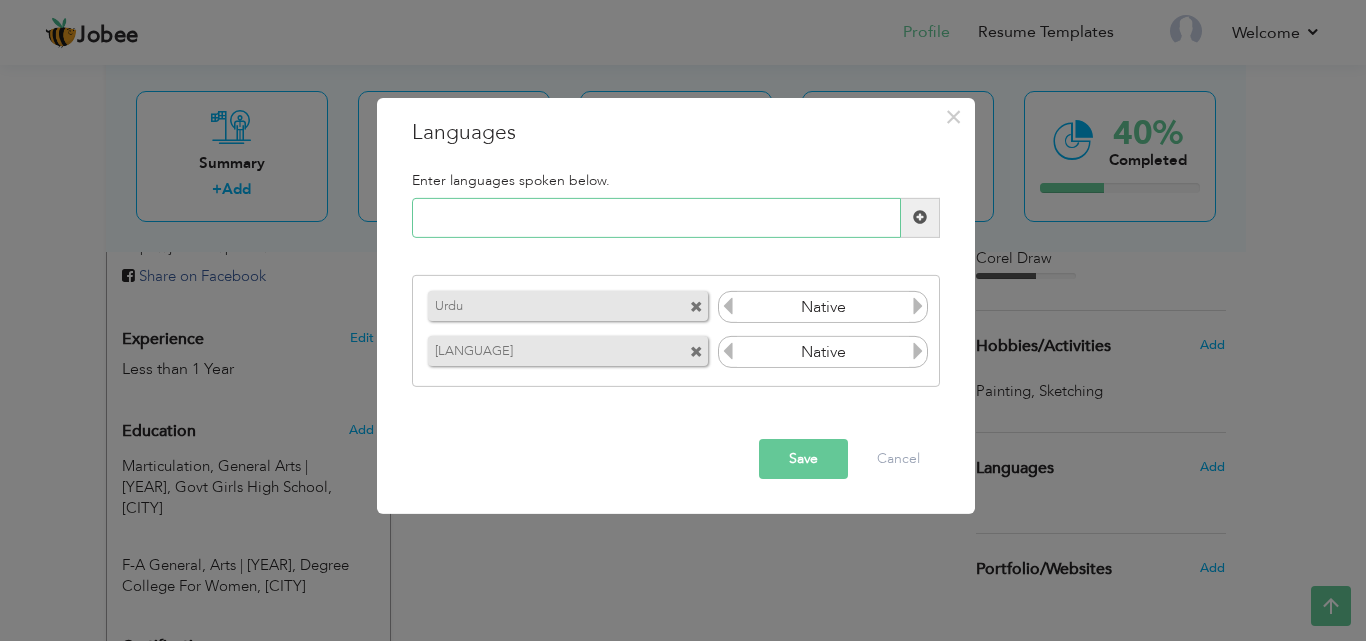 click at bounding box center (656, 218) 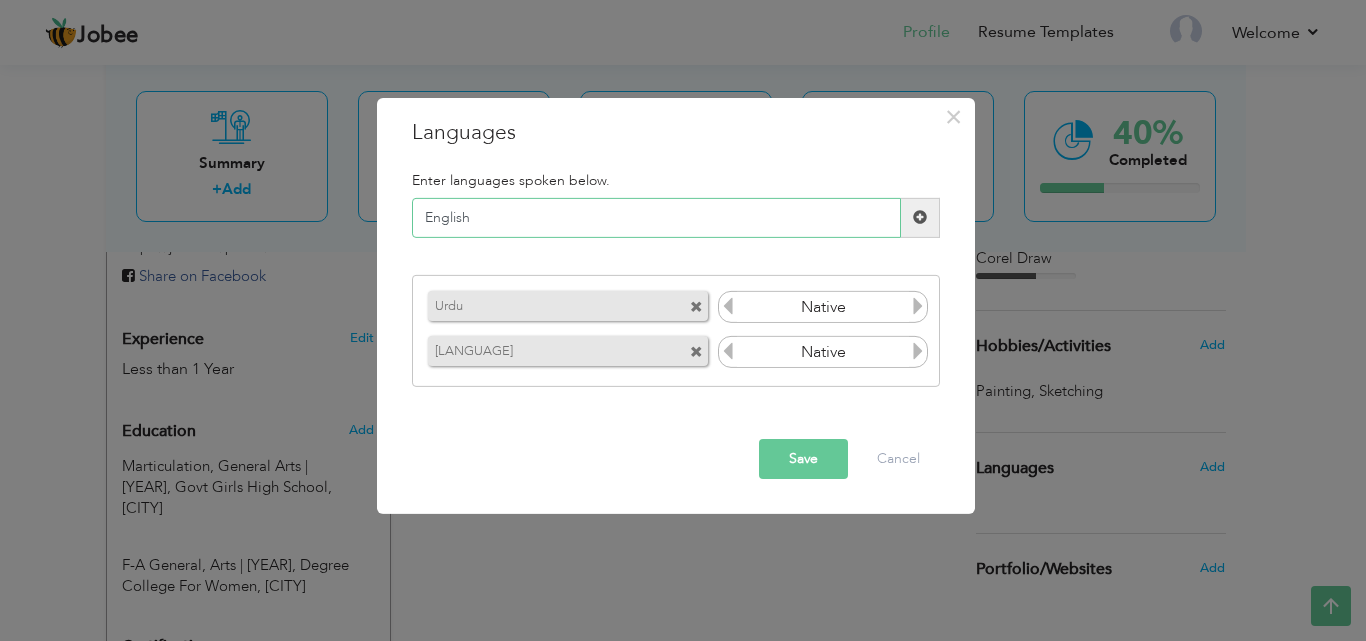 type on "English" 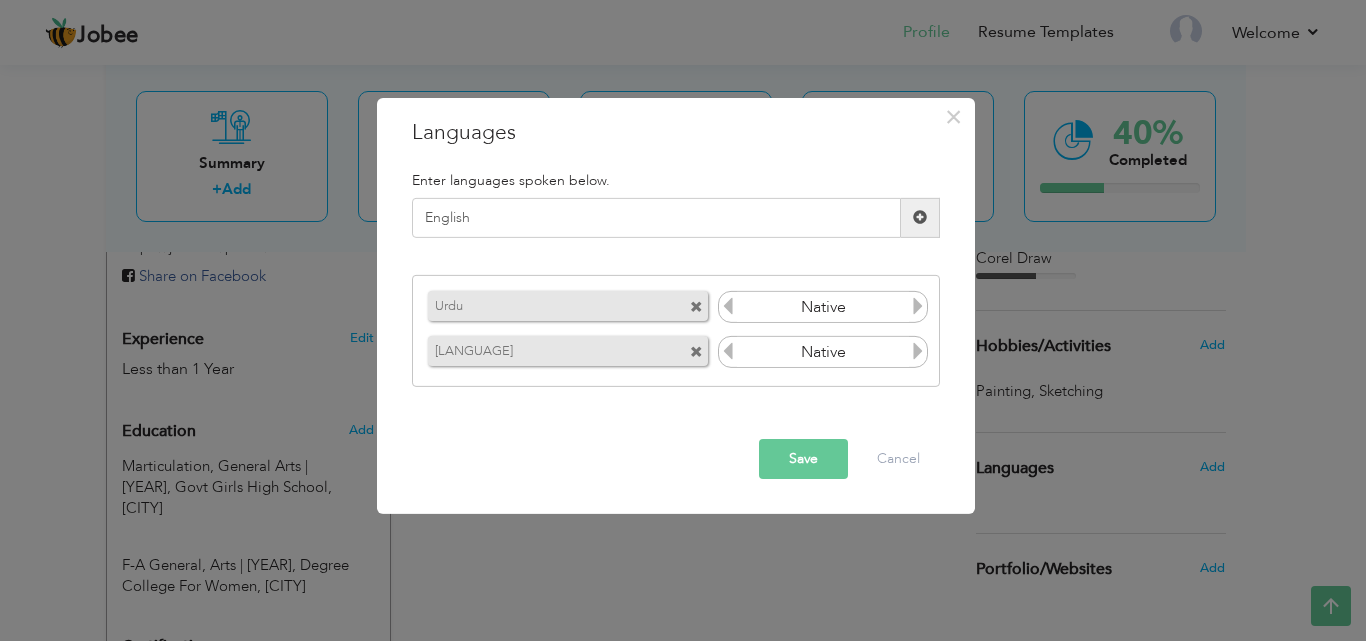 click at bounding box center (920, 218) 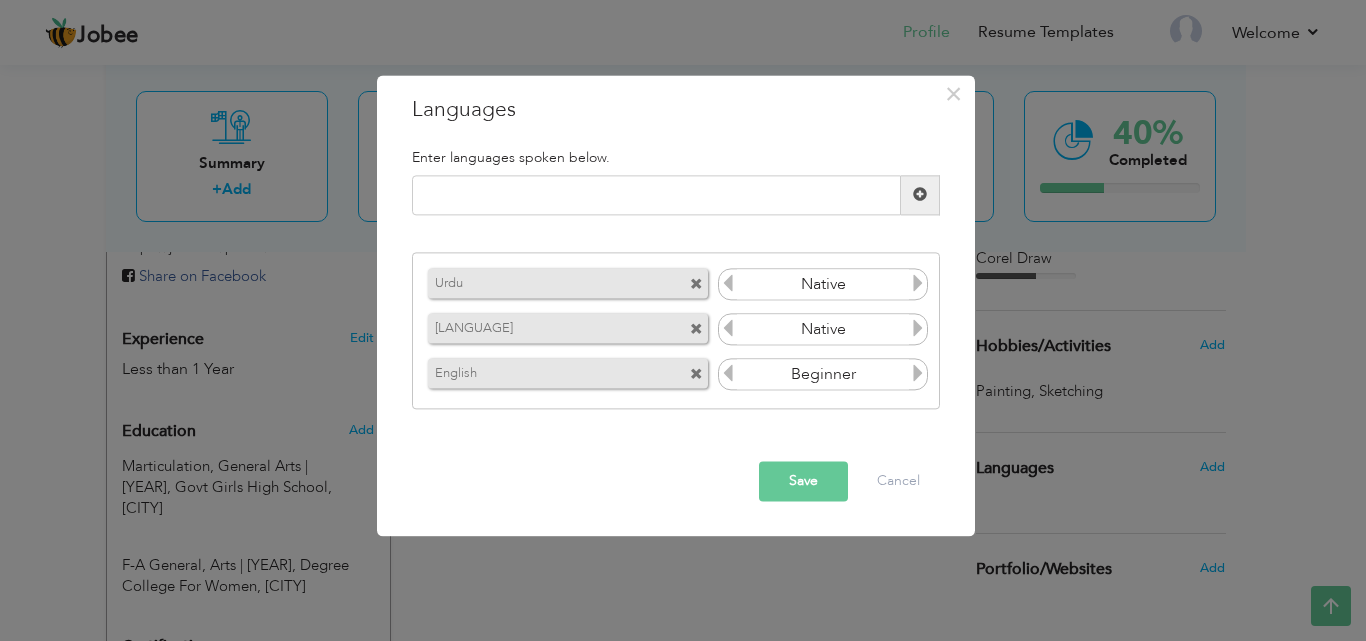 click at bounding box center [918, 374] 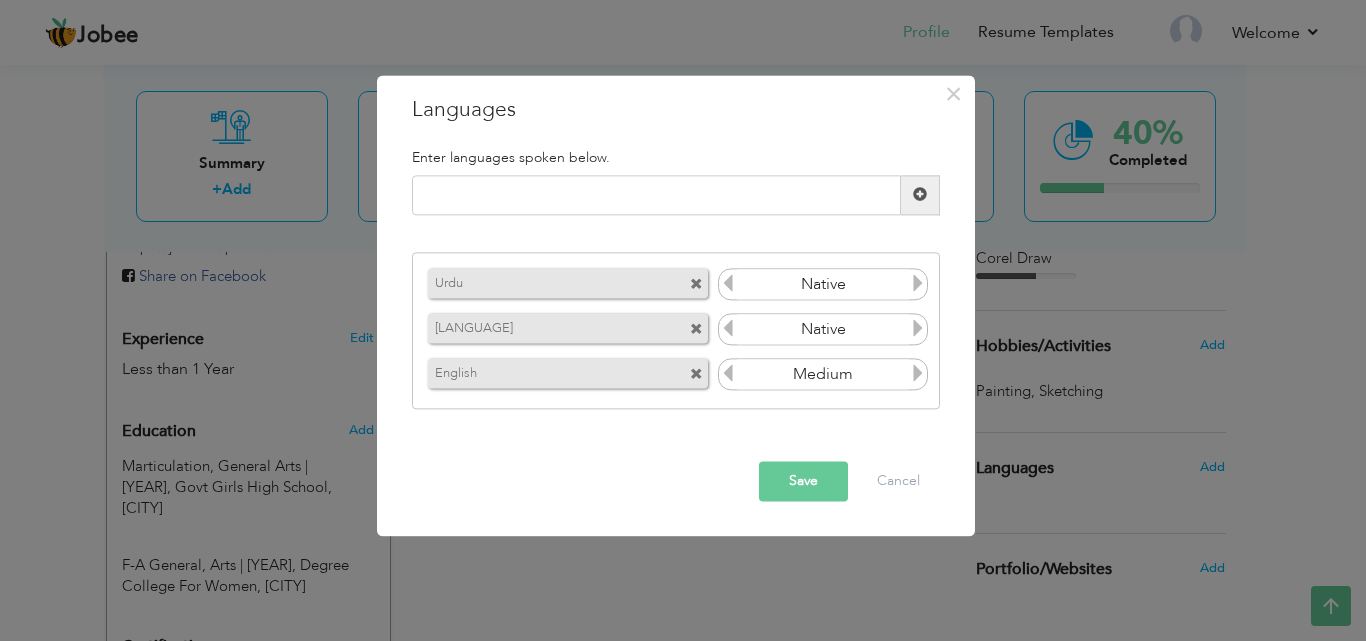 click on "Save" at bounding box center [803, 481] 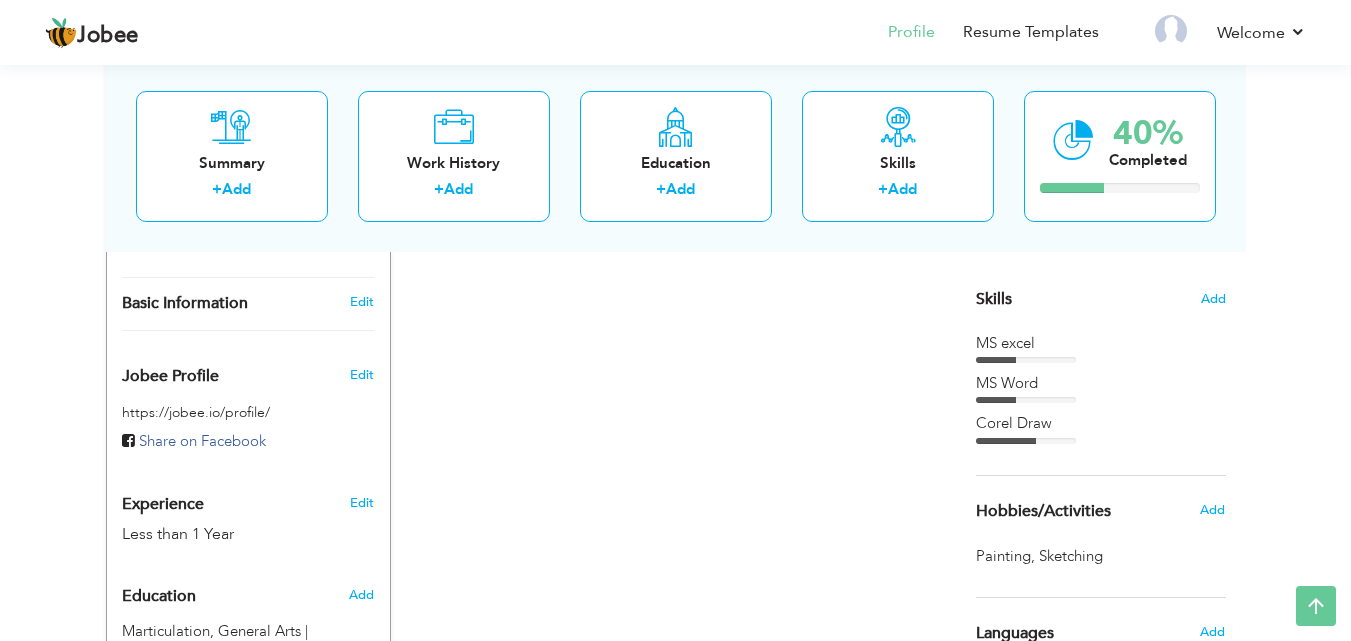 scroll, scrollTop: 446, scrollLeft: 0, axis: vertical 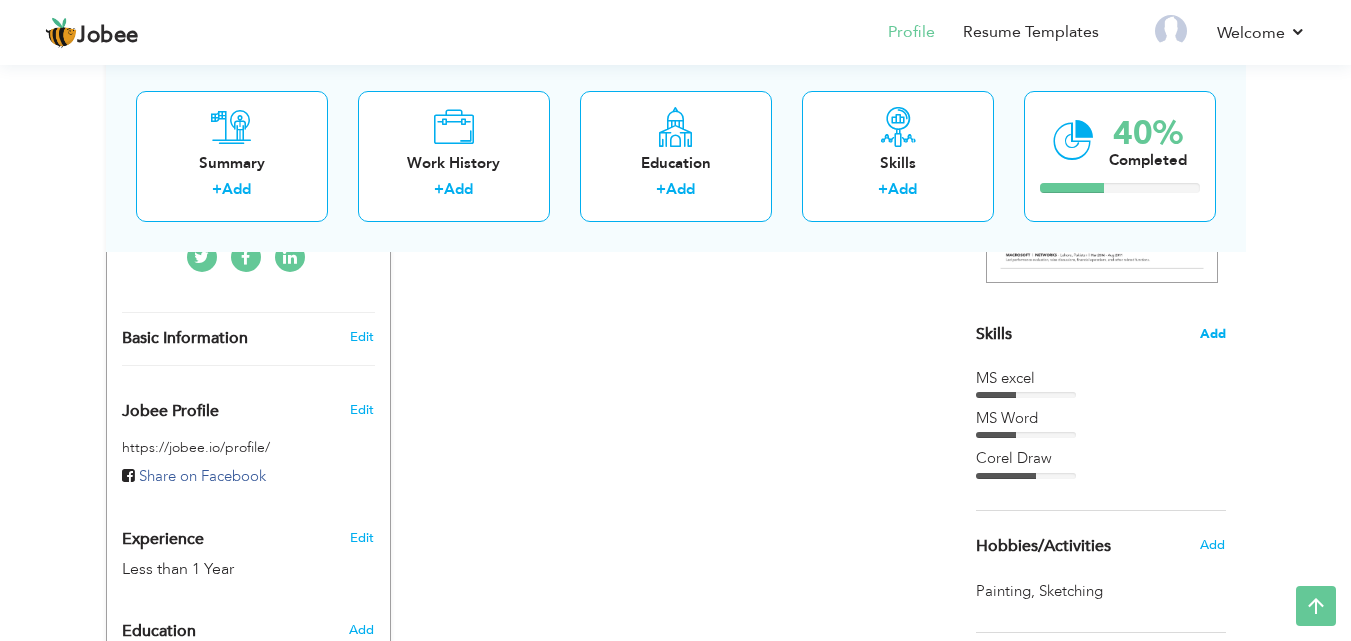 click on "Add" at bounding box center (1213, 334) 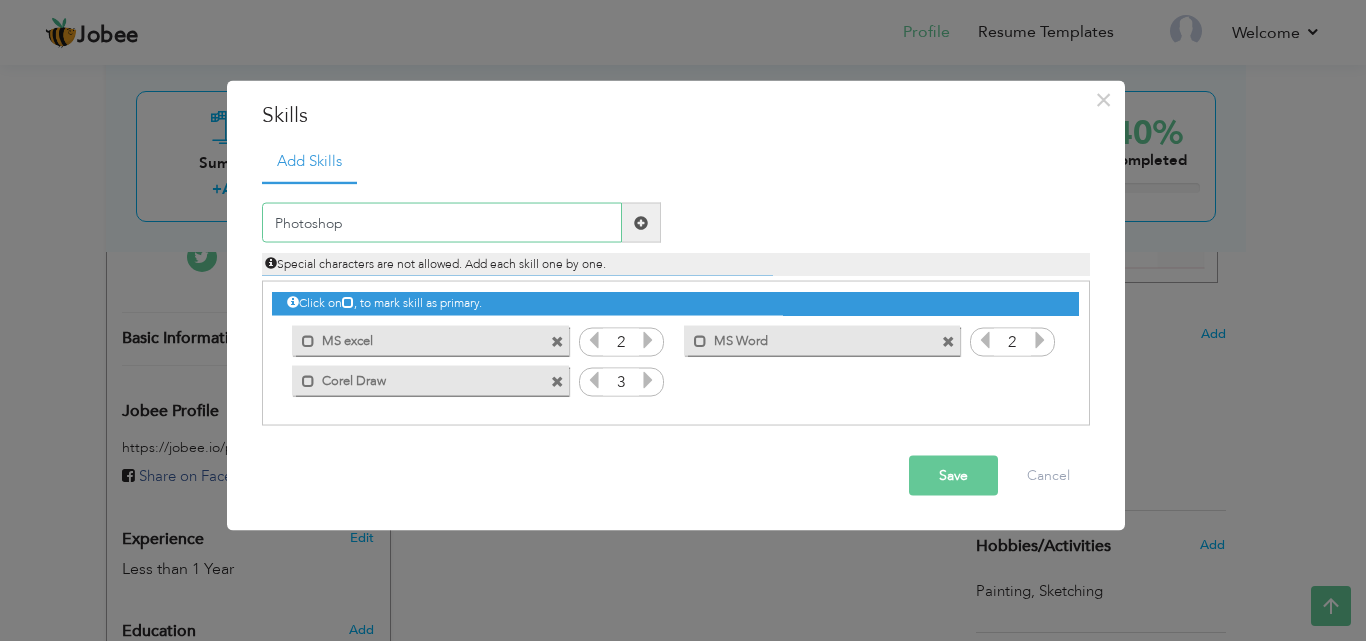 type on "Photoshop" 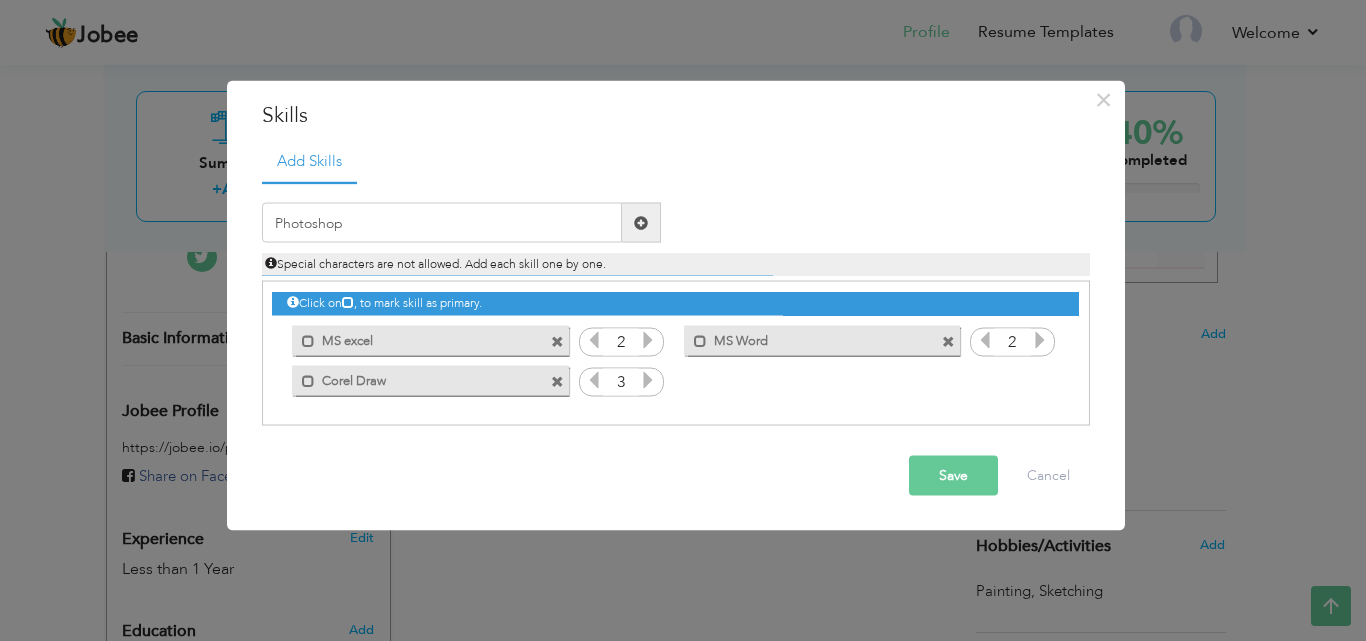 click at bounding box center (641, 222) 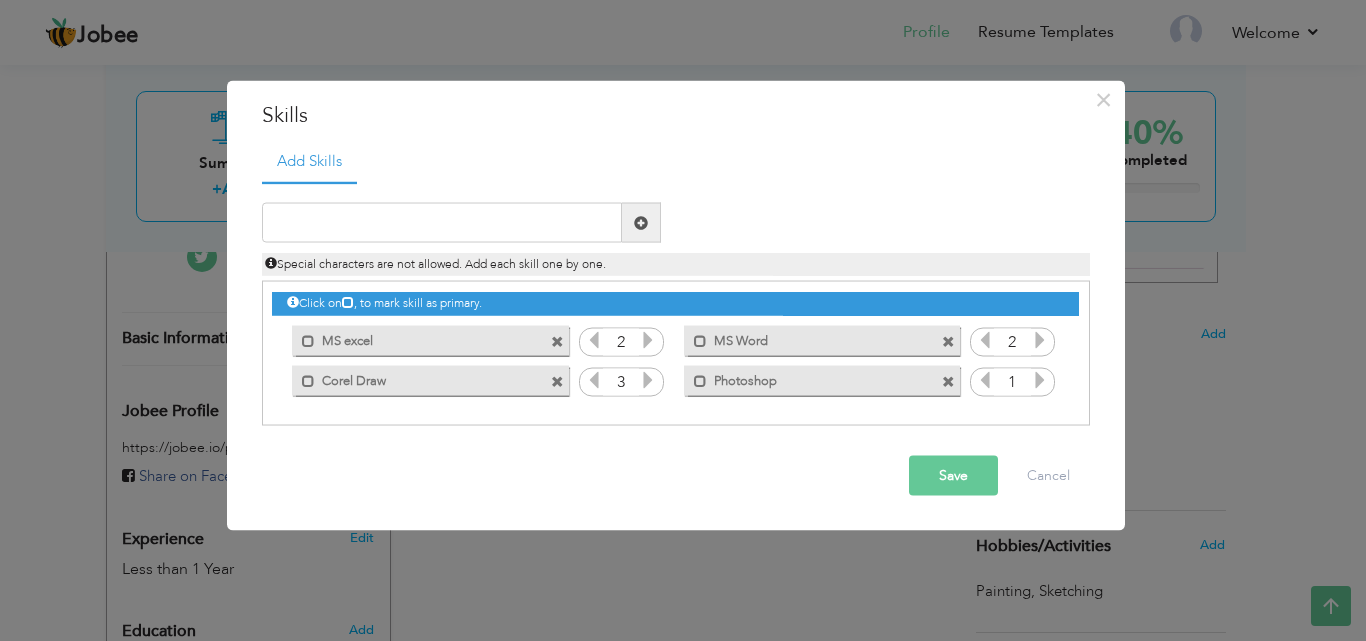 click on "Save" at bounding box center [953, 476] 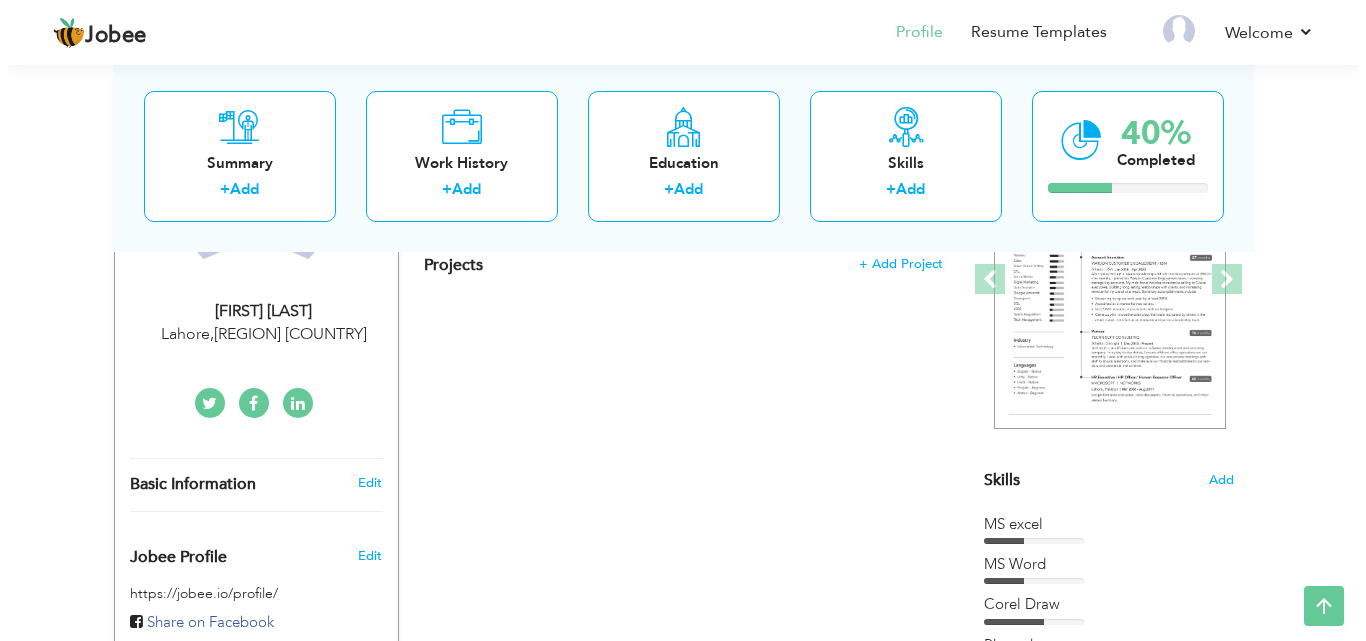 scroll, scrollTop: 200, scrollLeft: 0, axis: vertical 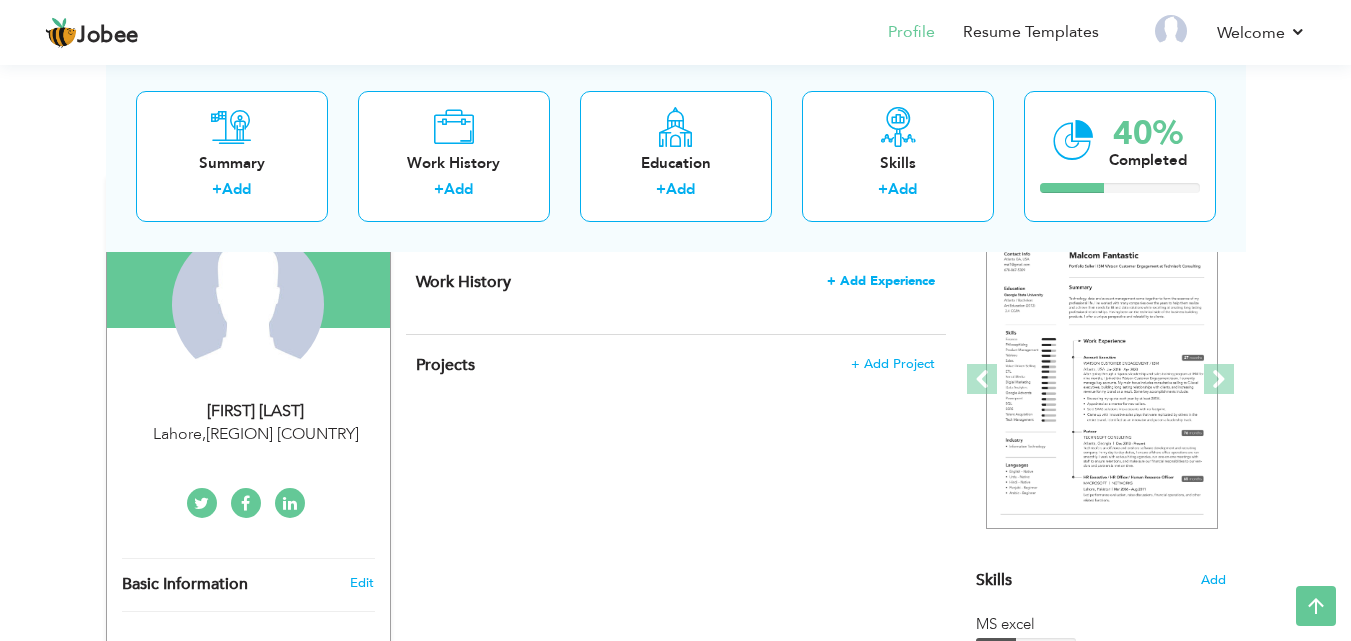 click on "+ Add Experience" at bounding box center [881, 281] 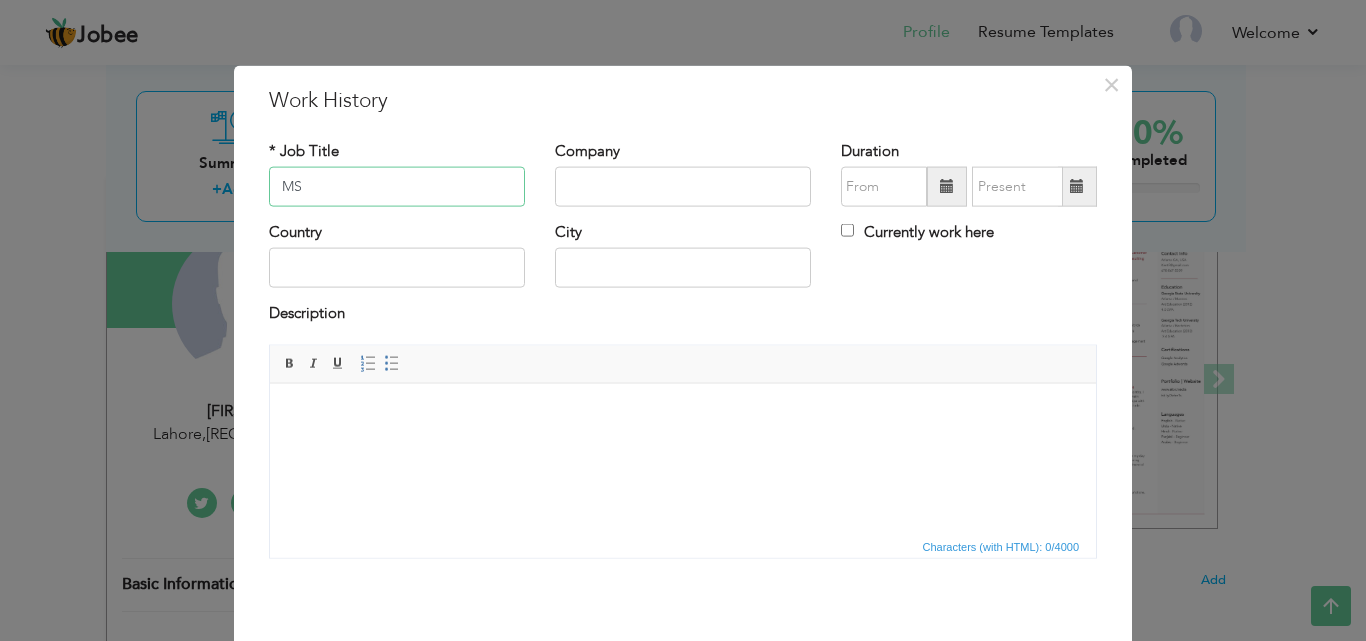type on "M" 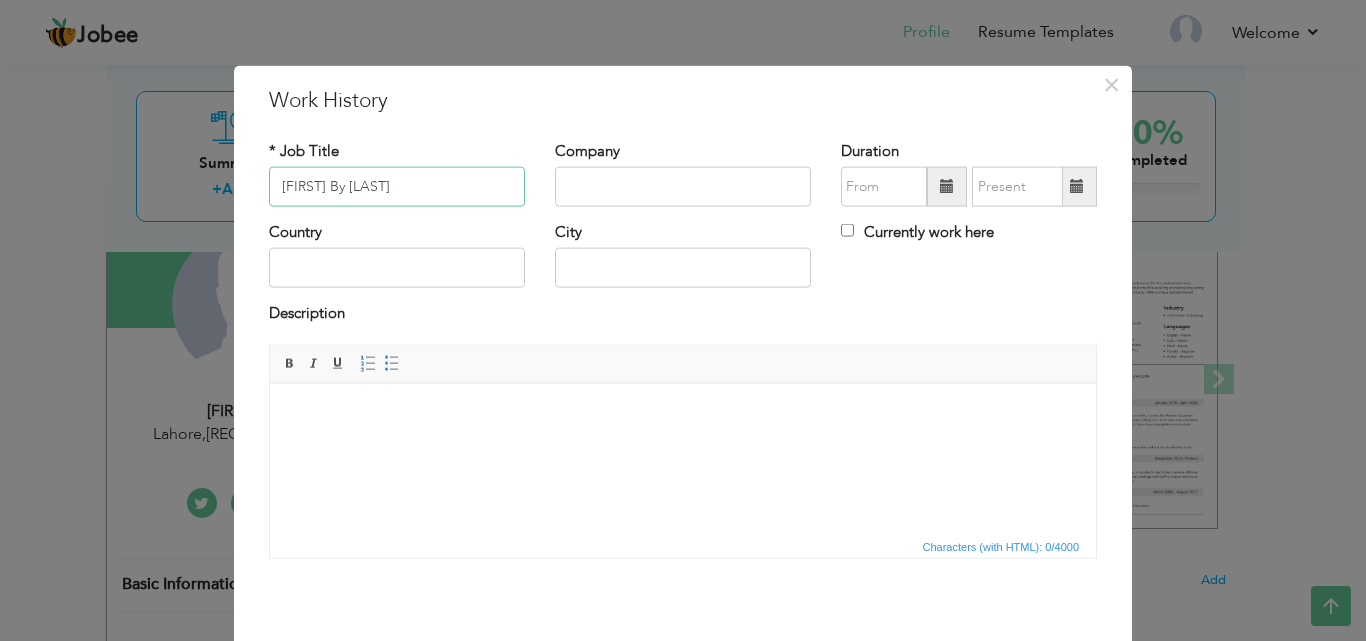 type on "[BRAND]" 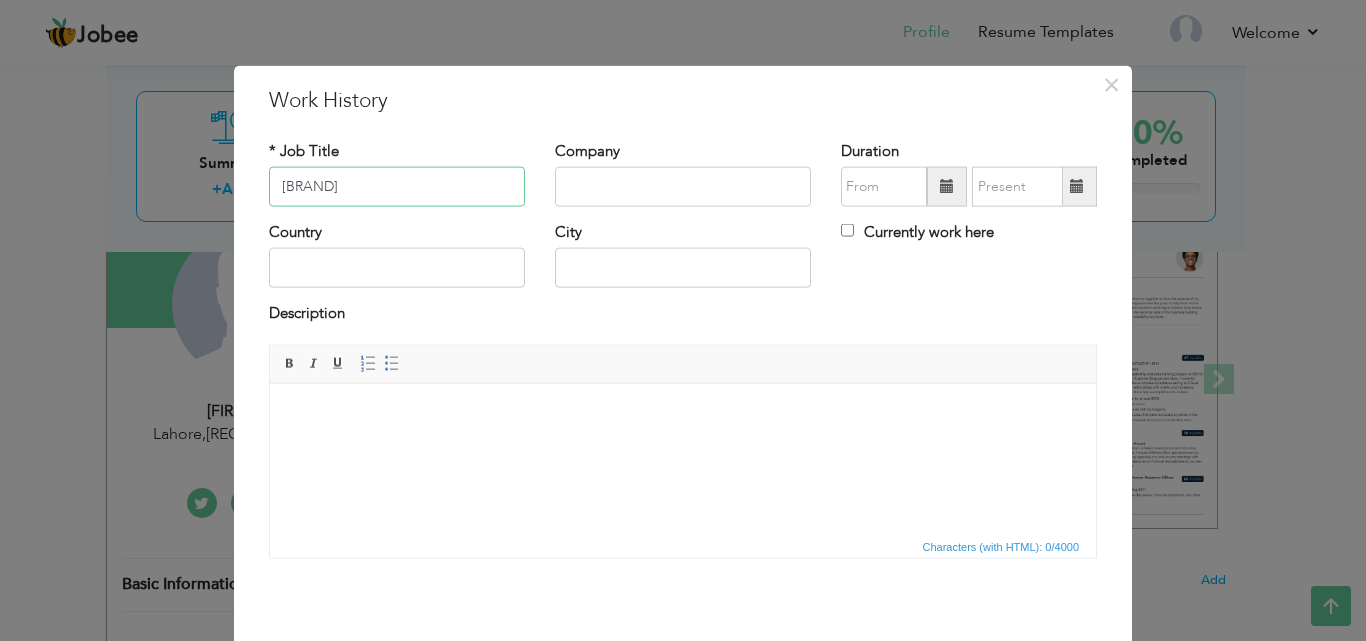 click on "[BRAND]" at bounding box center (397, 187) 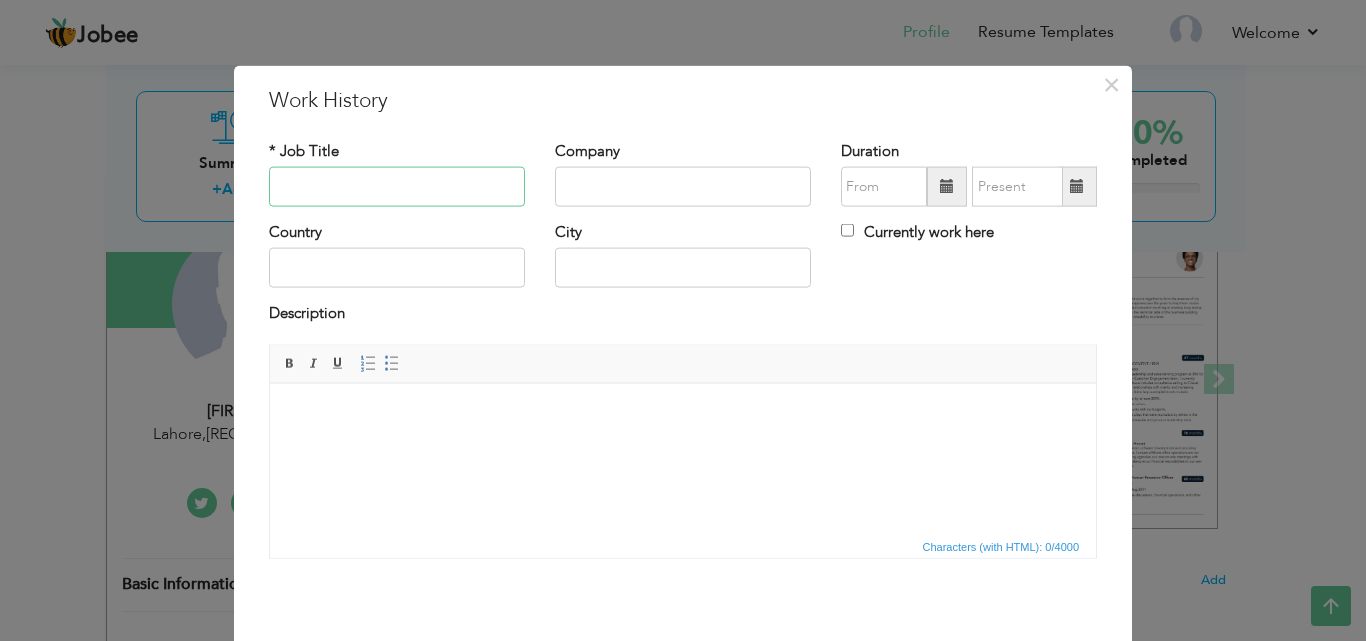 type 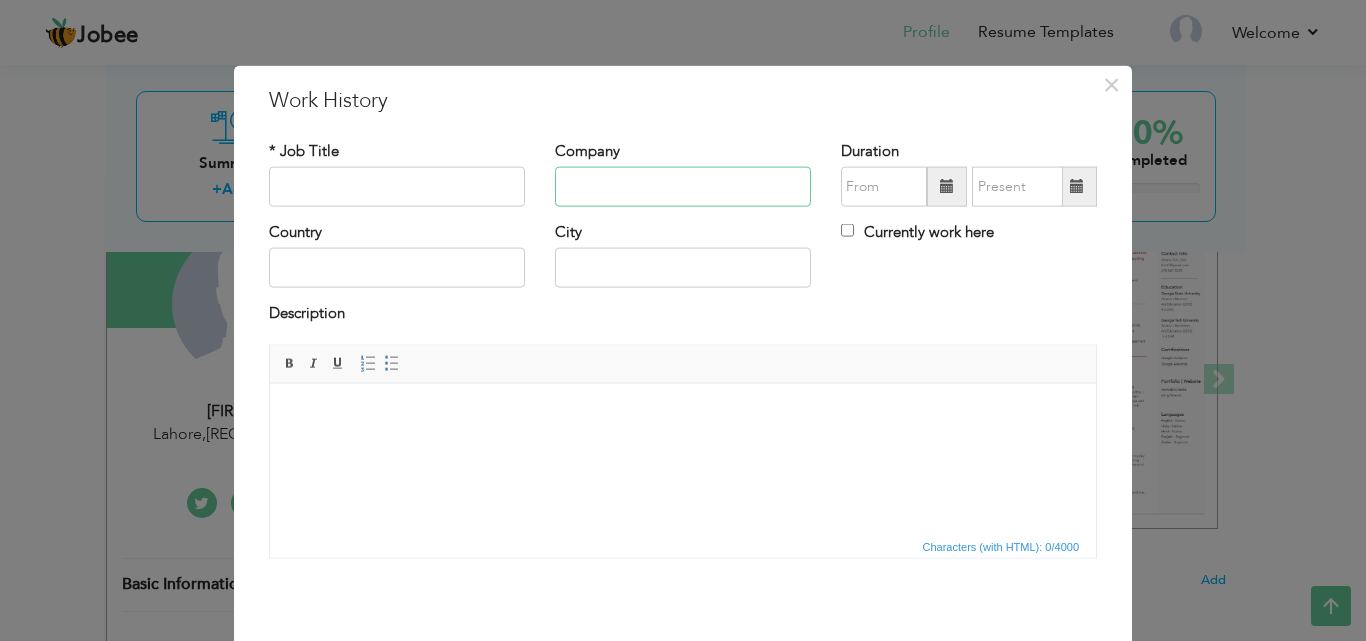 click at bounding box center (683, 187) 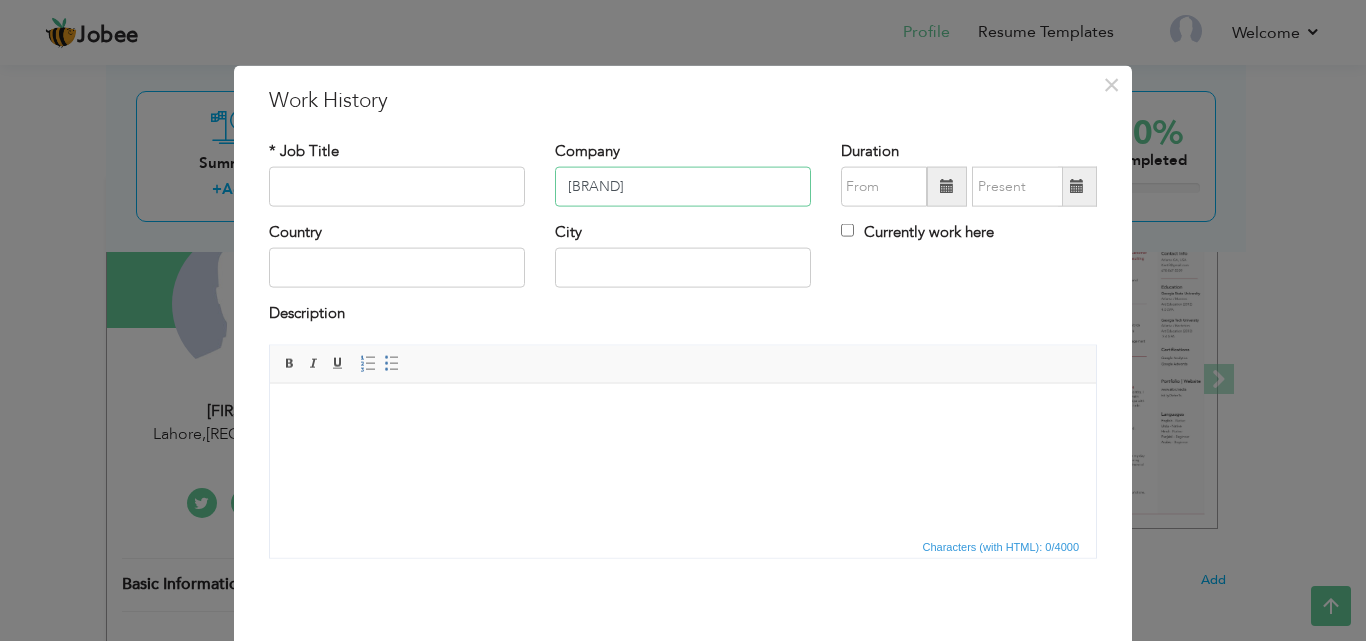 type on "[BRAND]" 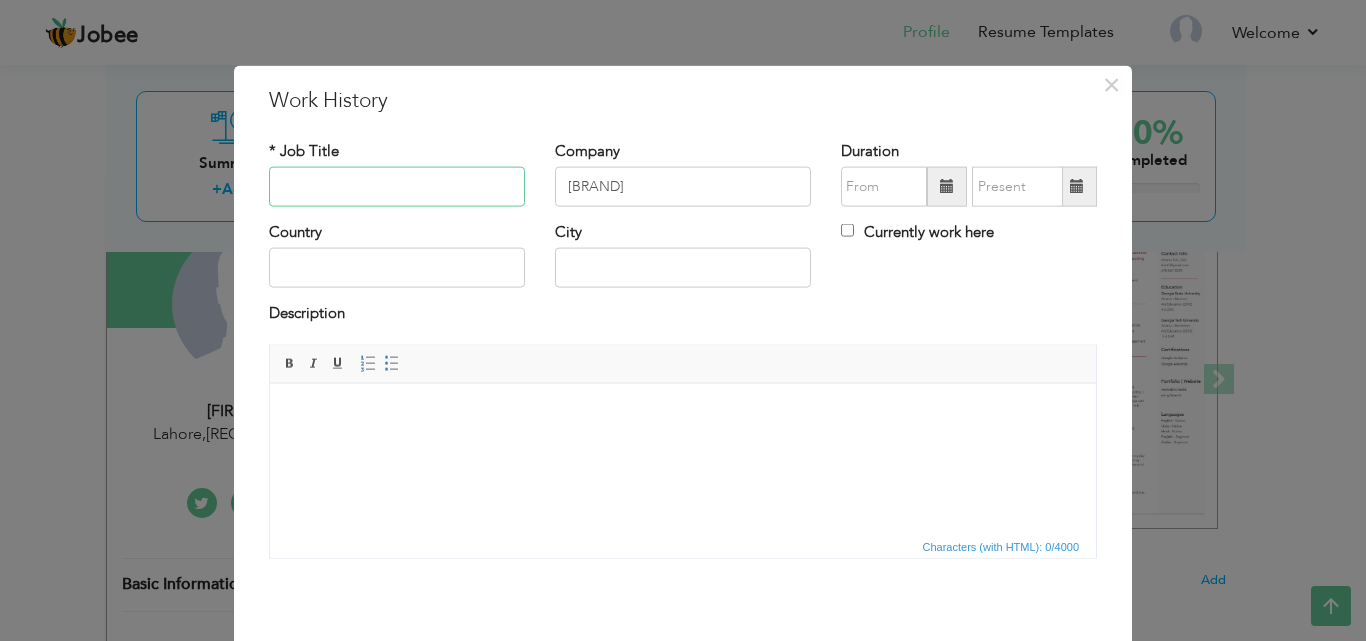click at bounding box center [397, 187] 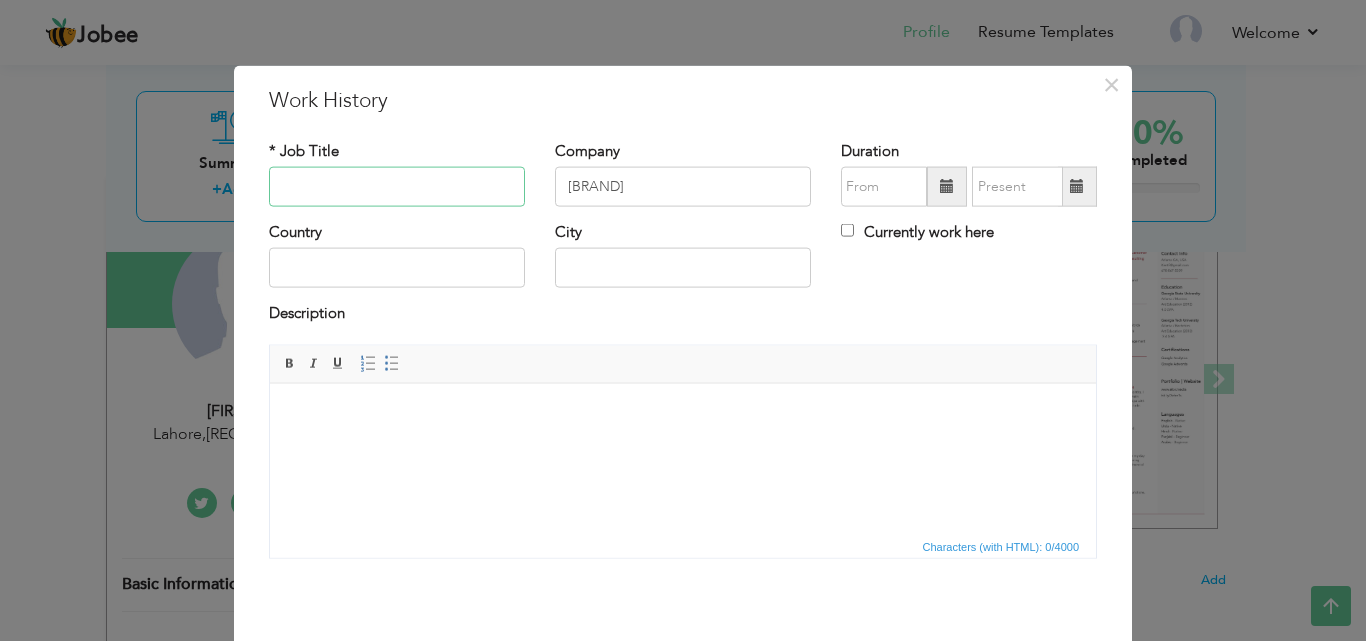 click at bounding box center [397, 187] 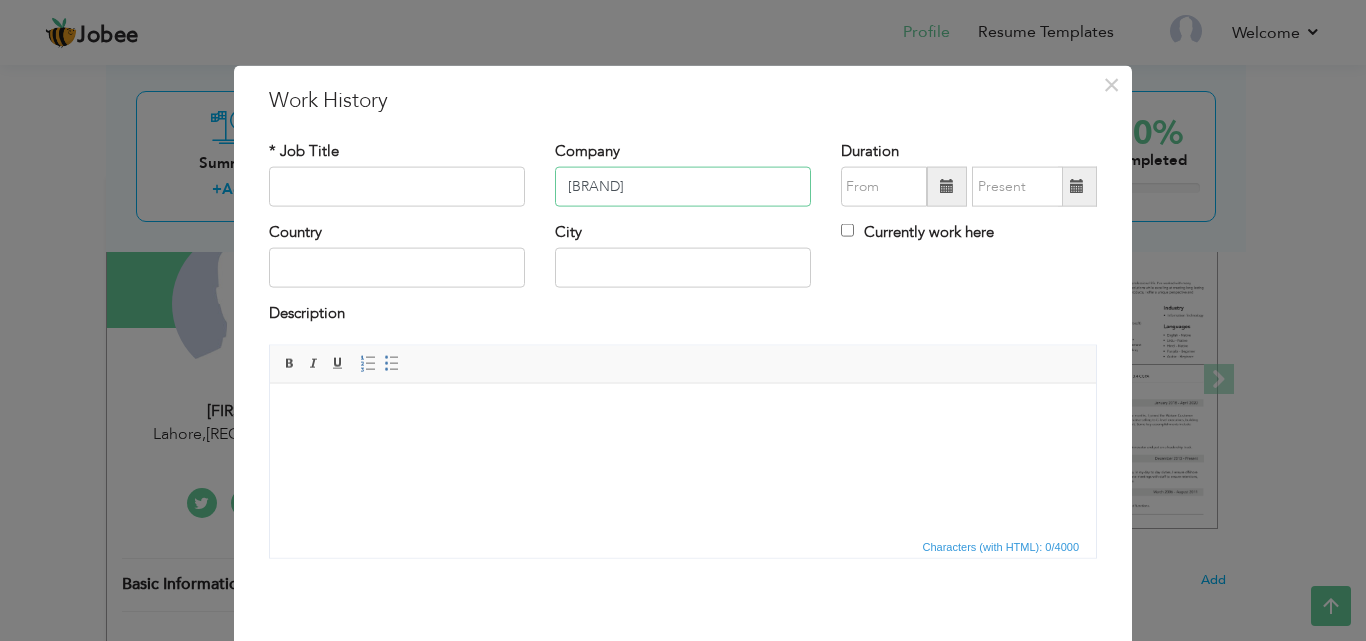 click on "[BRAND]" at bounding box center (683, 187) 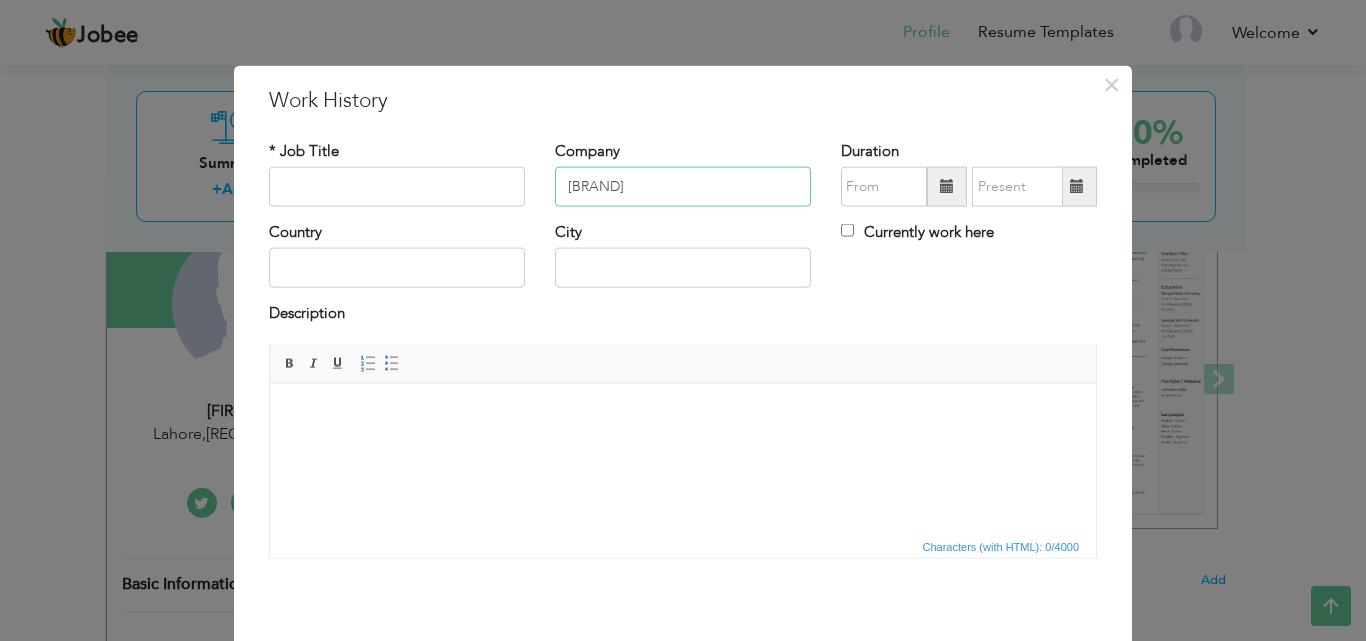 click on "[BRAND]" at bounding box center (683, 187) 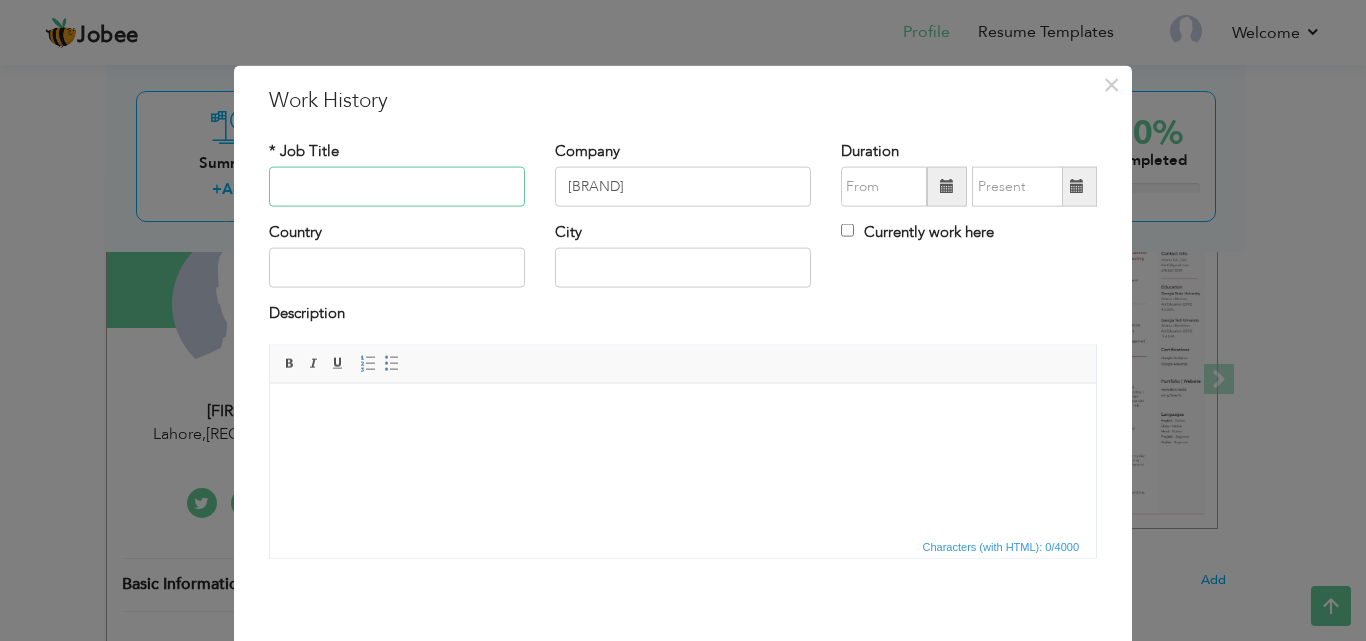 click at bounding box center [397, 187] 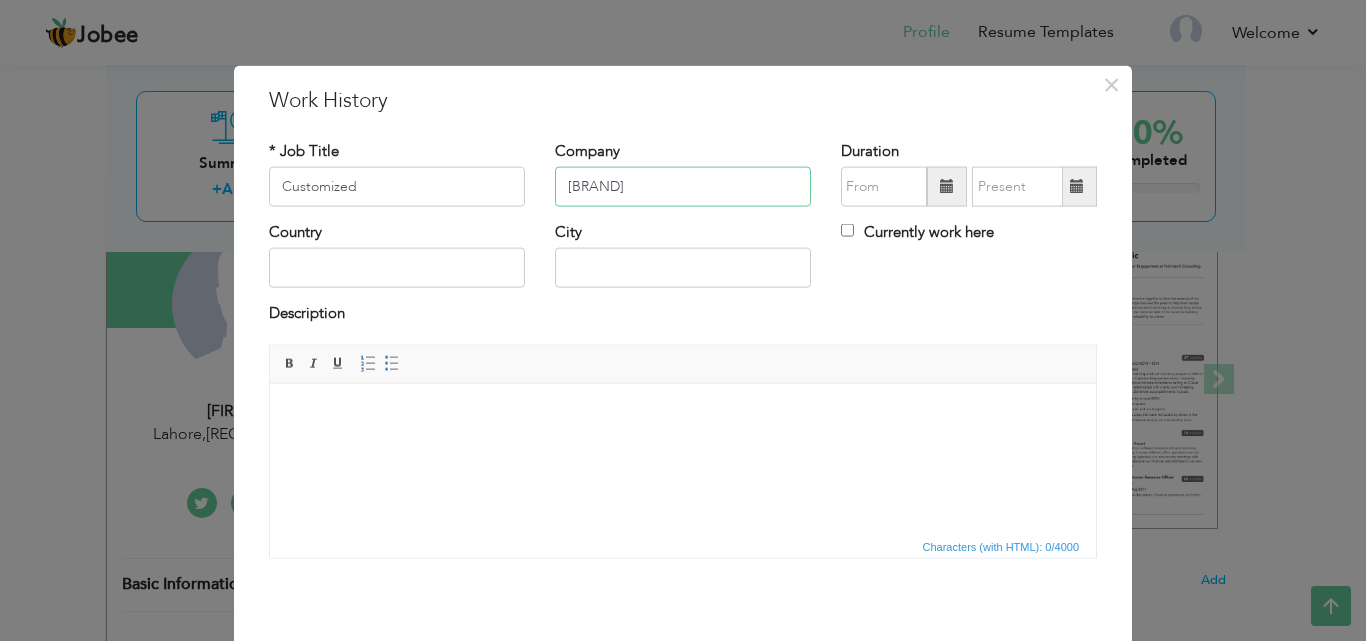 click on "[BRAND]" at bounding box center (683, 187) 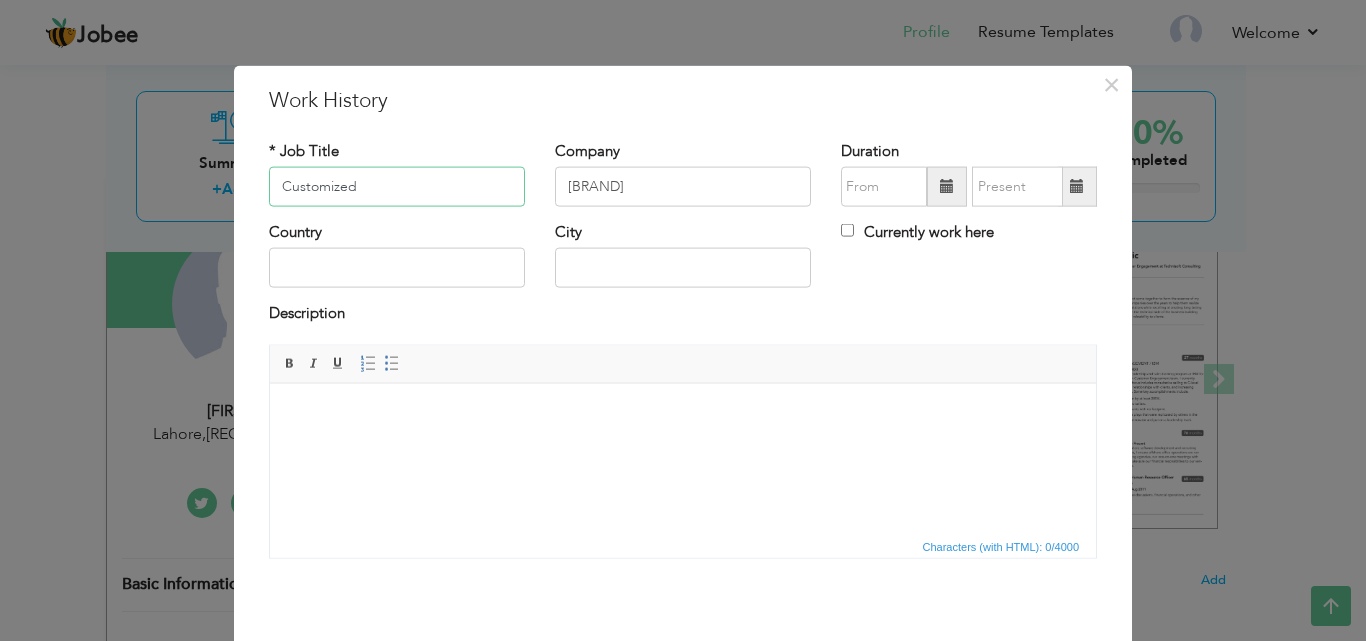 click on "Customized" at bounding box center (397, 187) 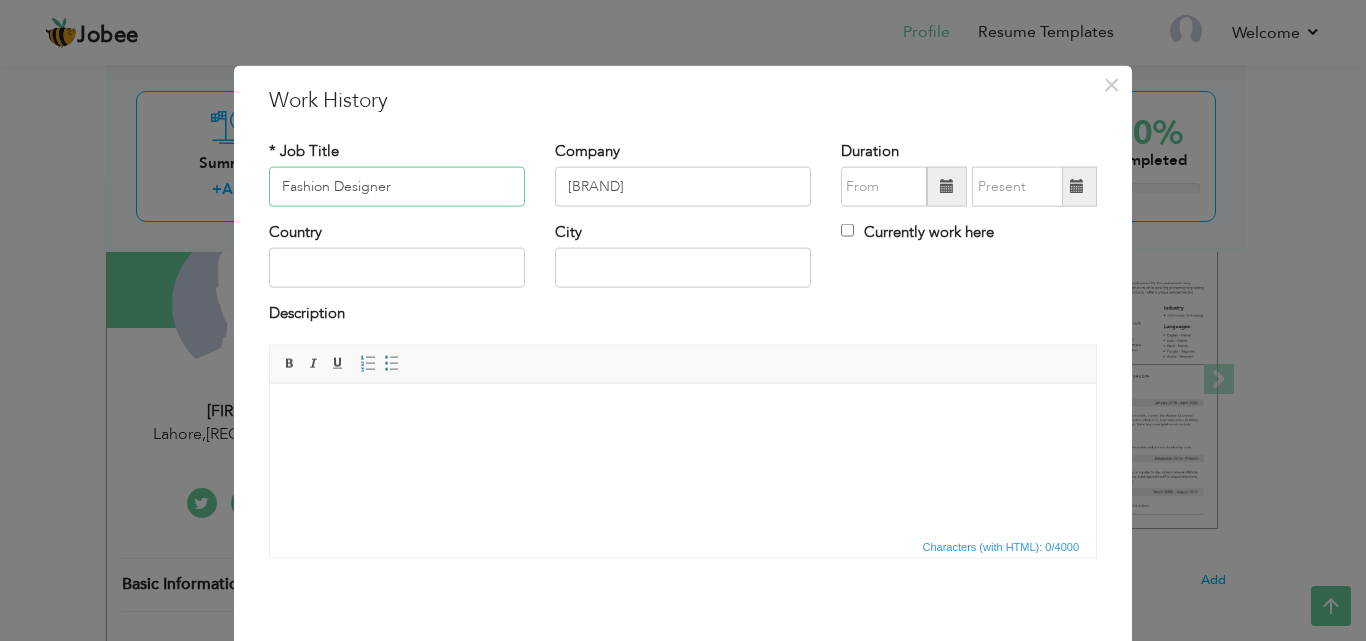 type on "Fashion Designer" 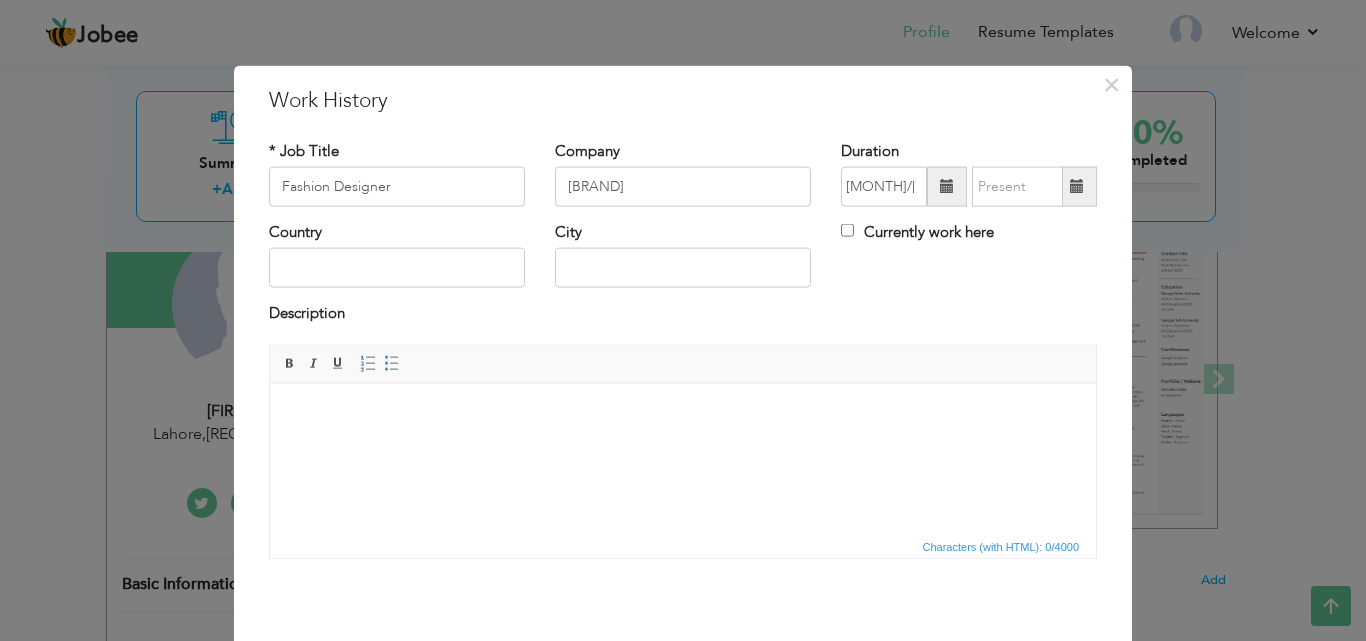 click at bounding box center (947, 187) 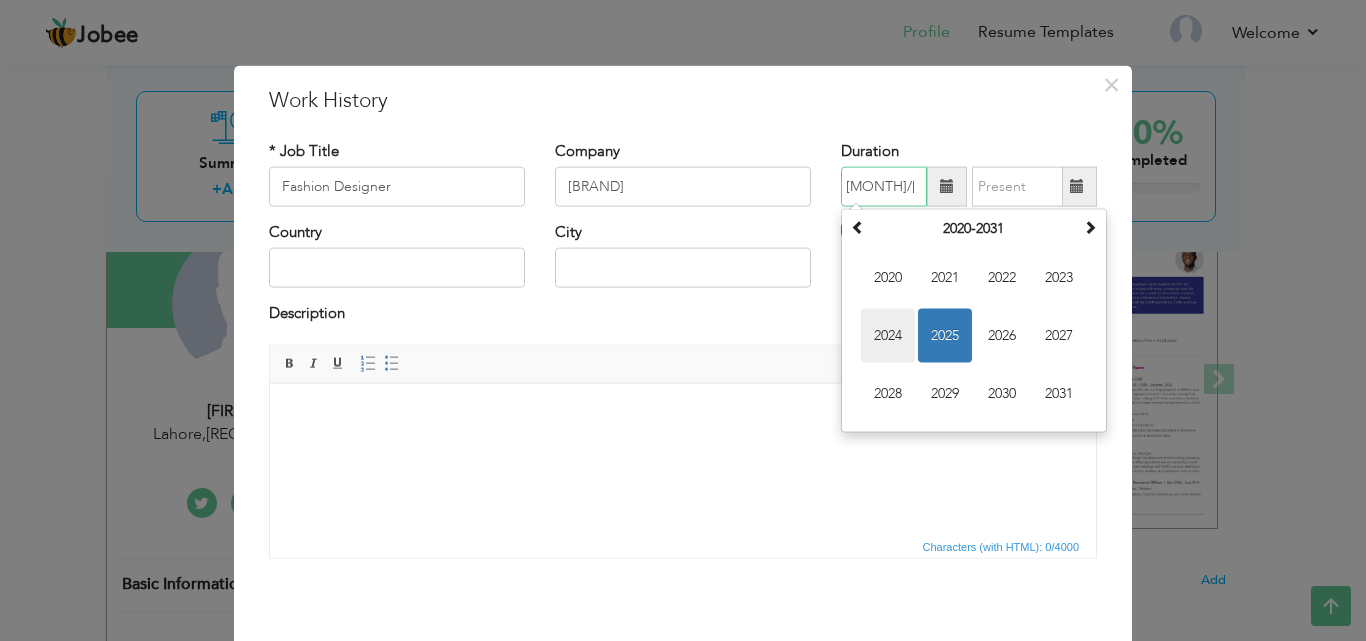 click on "2024" at bounding box center (888, 336) 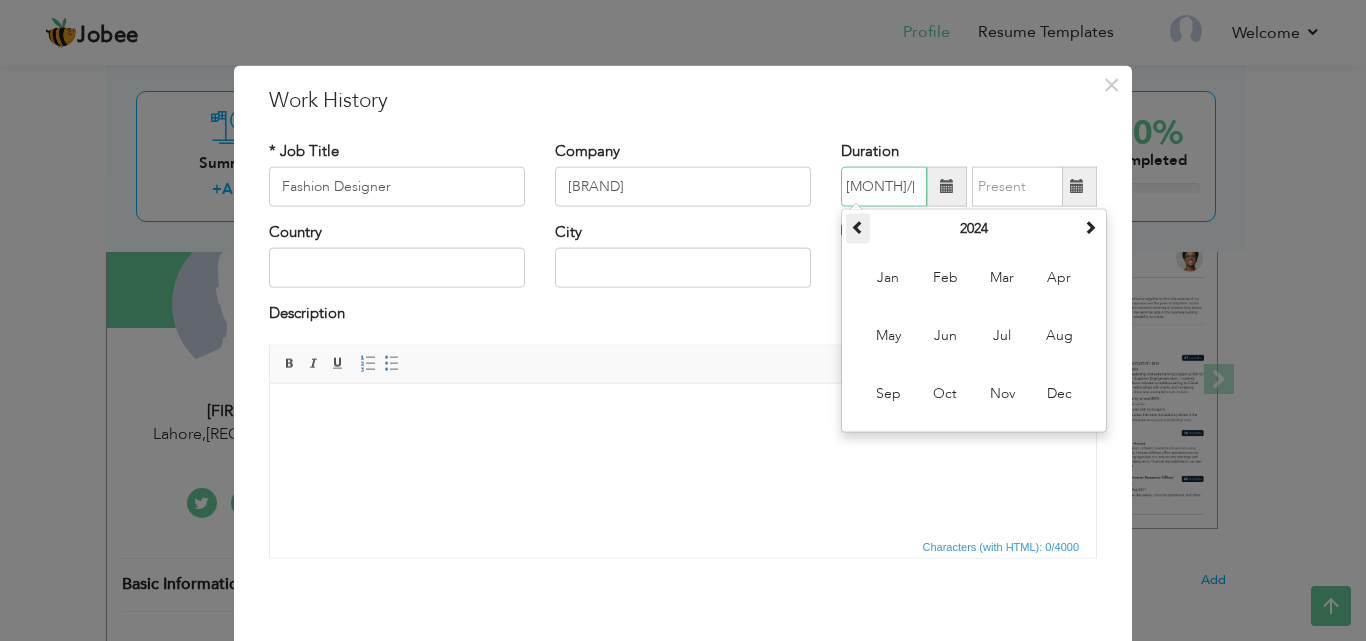 click at bounding box center (858, 227) 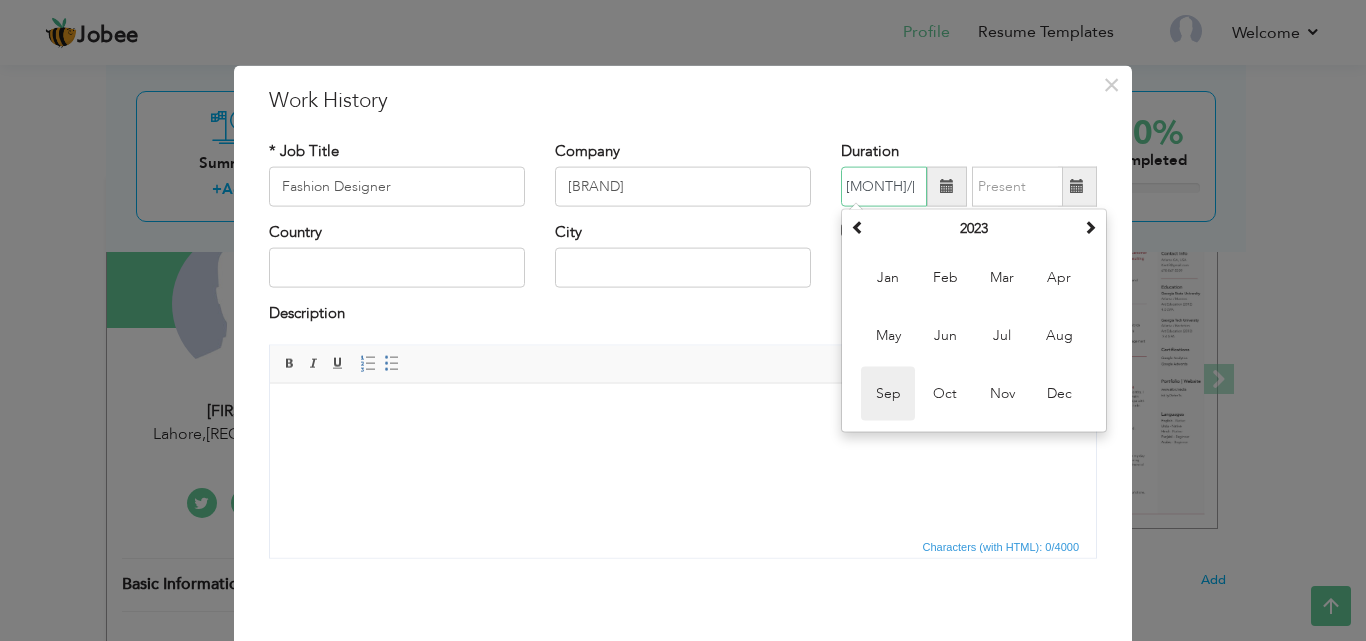 click on "Sep" at bounding box center [888, 394] 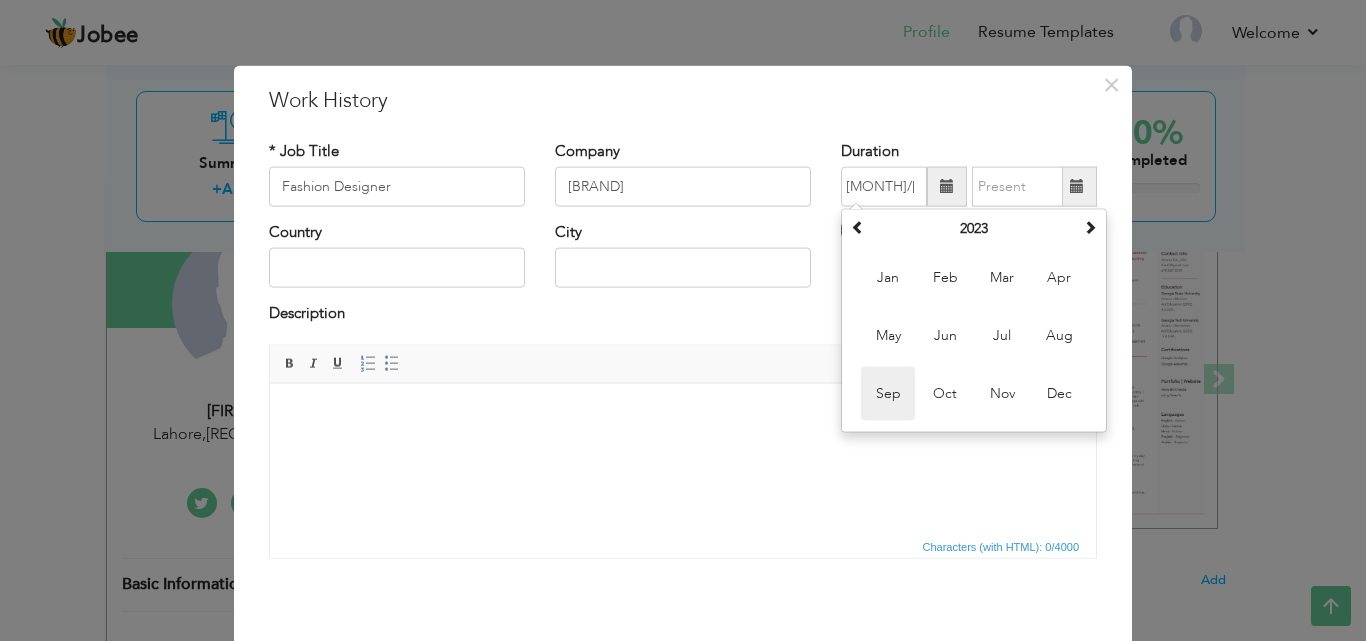 type on "09/2023" 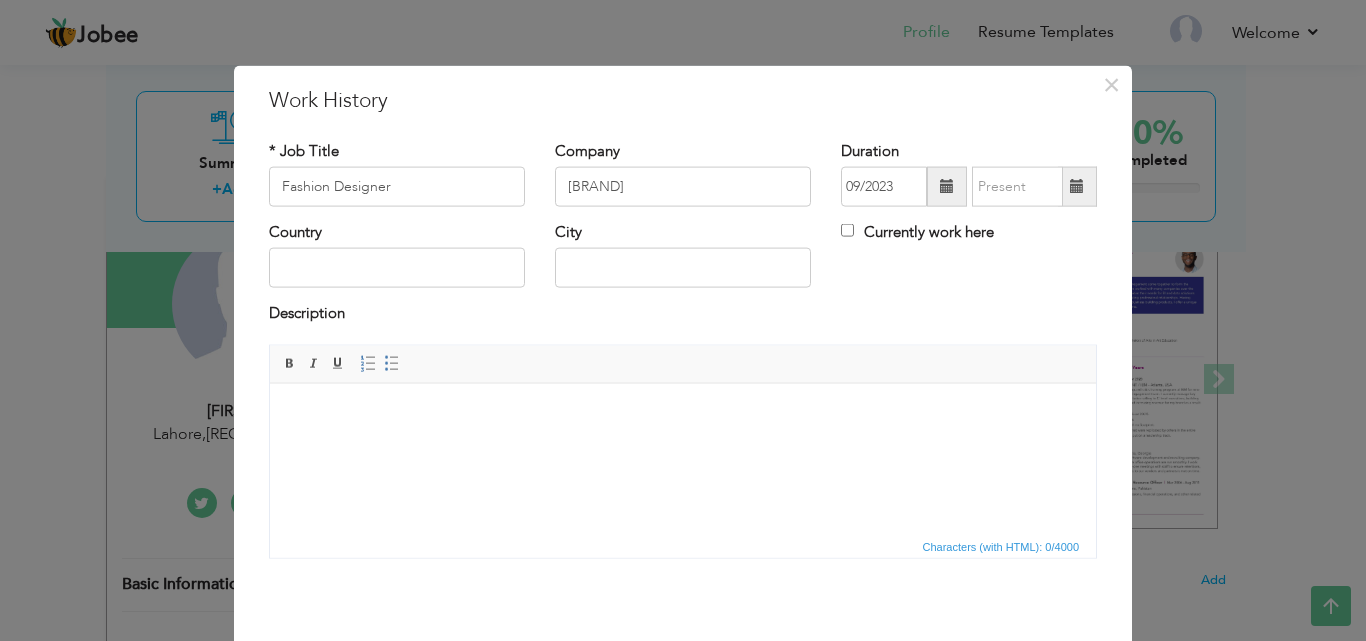 click at bounding box center (1077, 187) 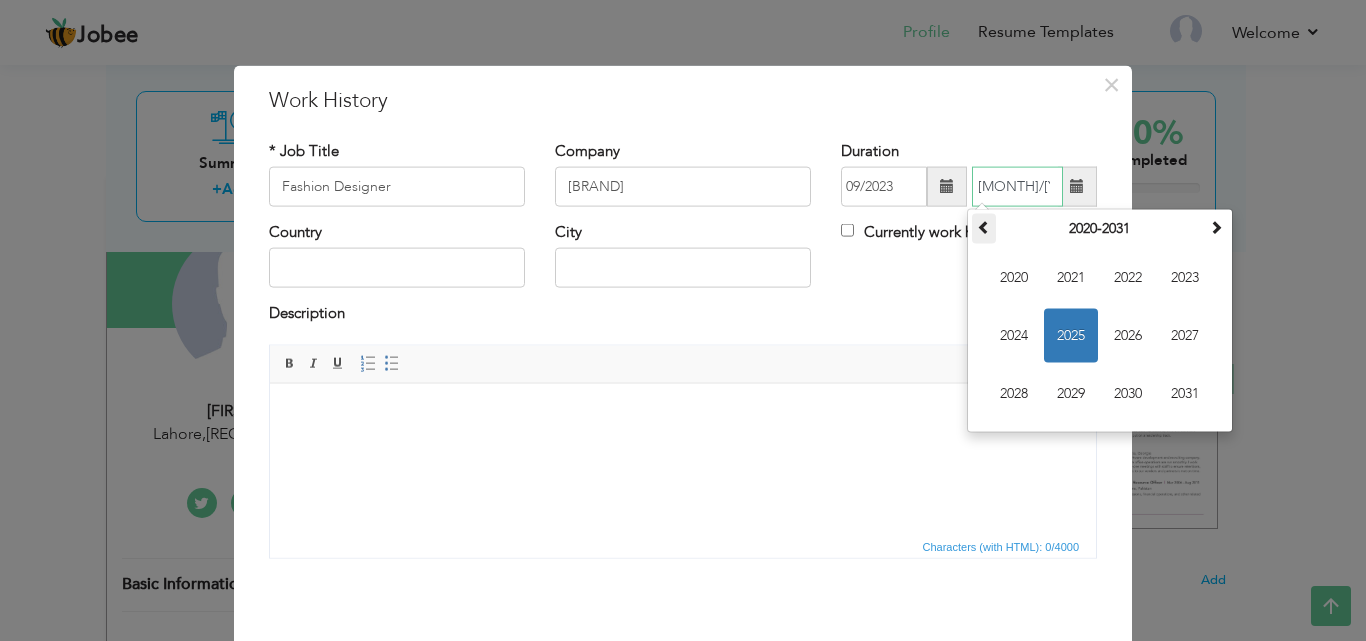 click at bounding box center [984, 227] 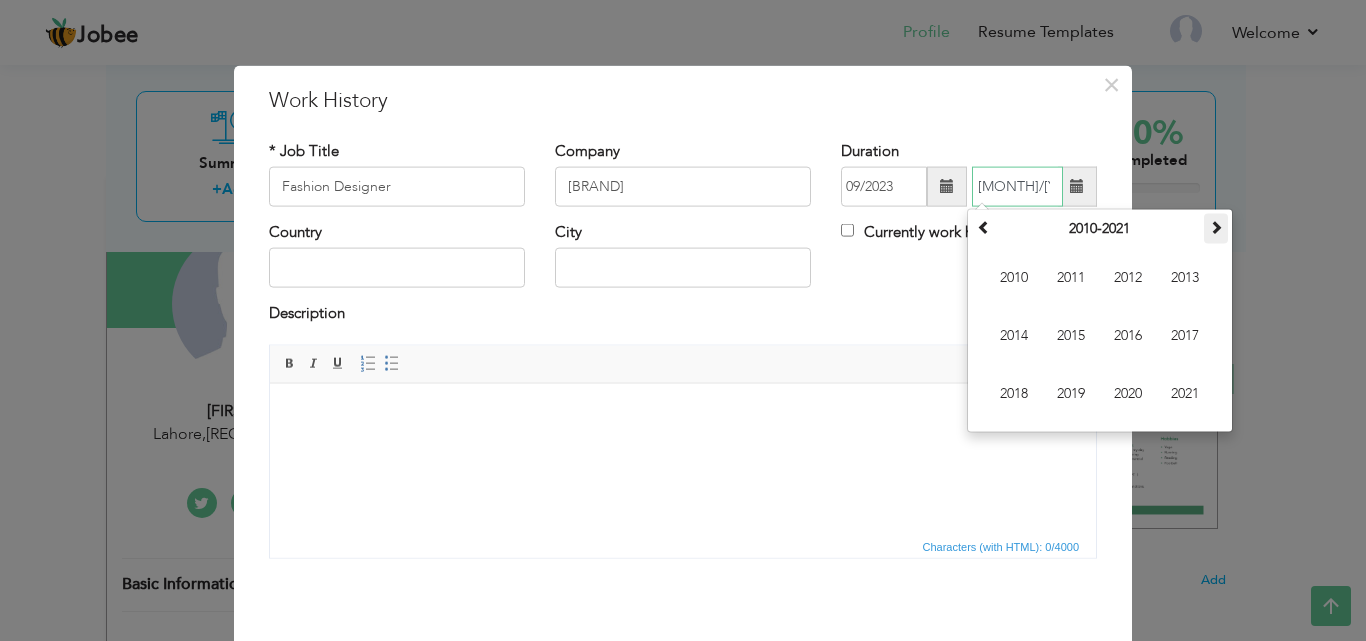 click at bounding box center [1216, 229] 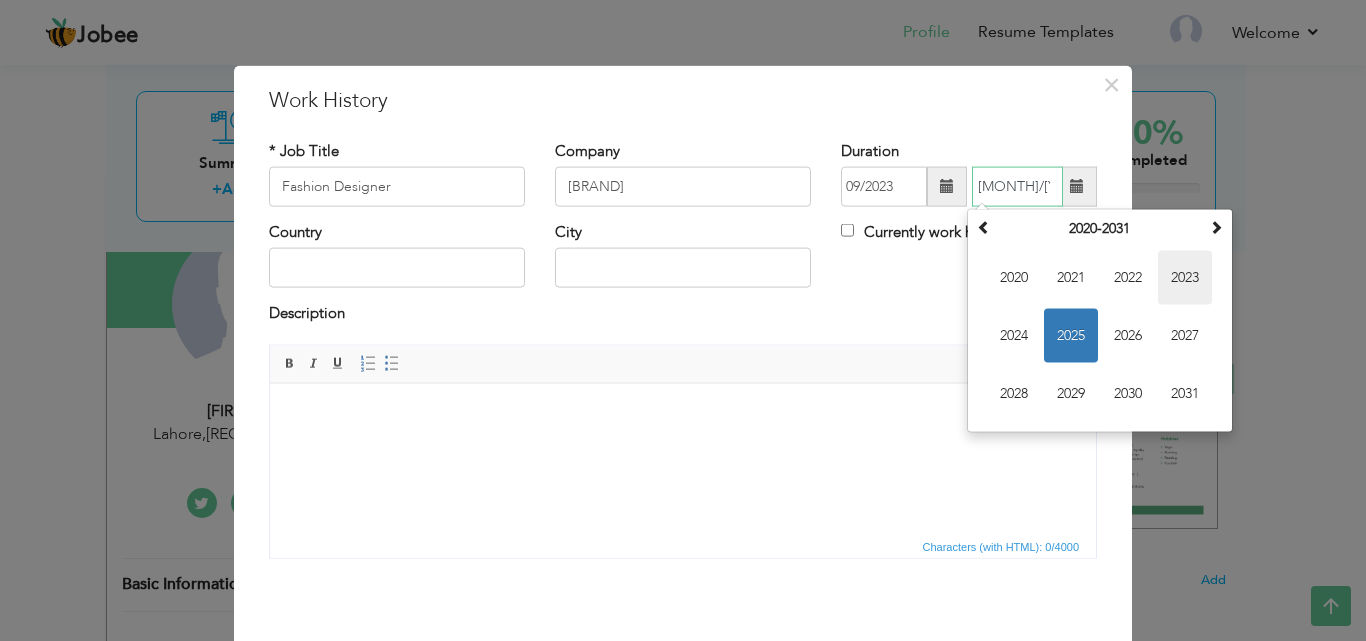 click on "2023" at bounding box center [1185, 278] 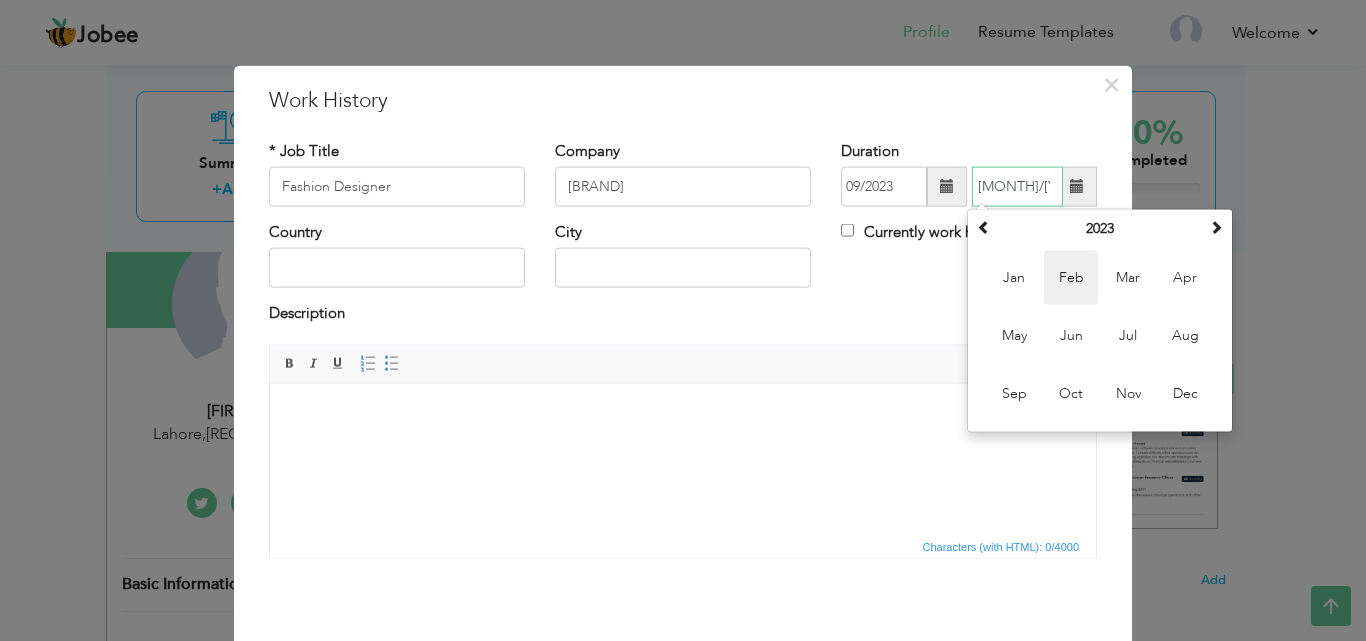 click on "Feb" at bounding box center (1071, 278) 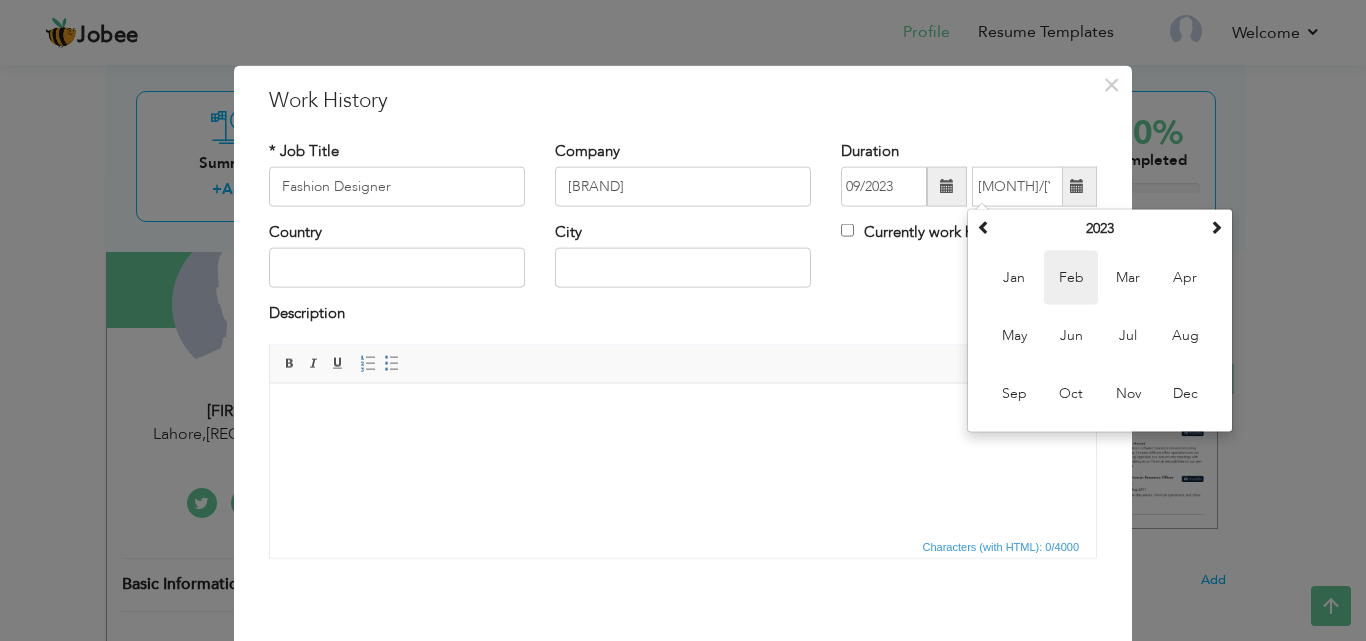 type on "02/2023" 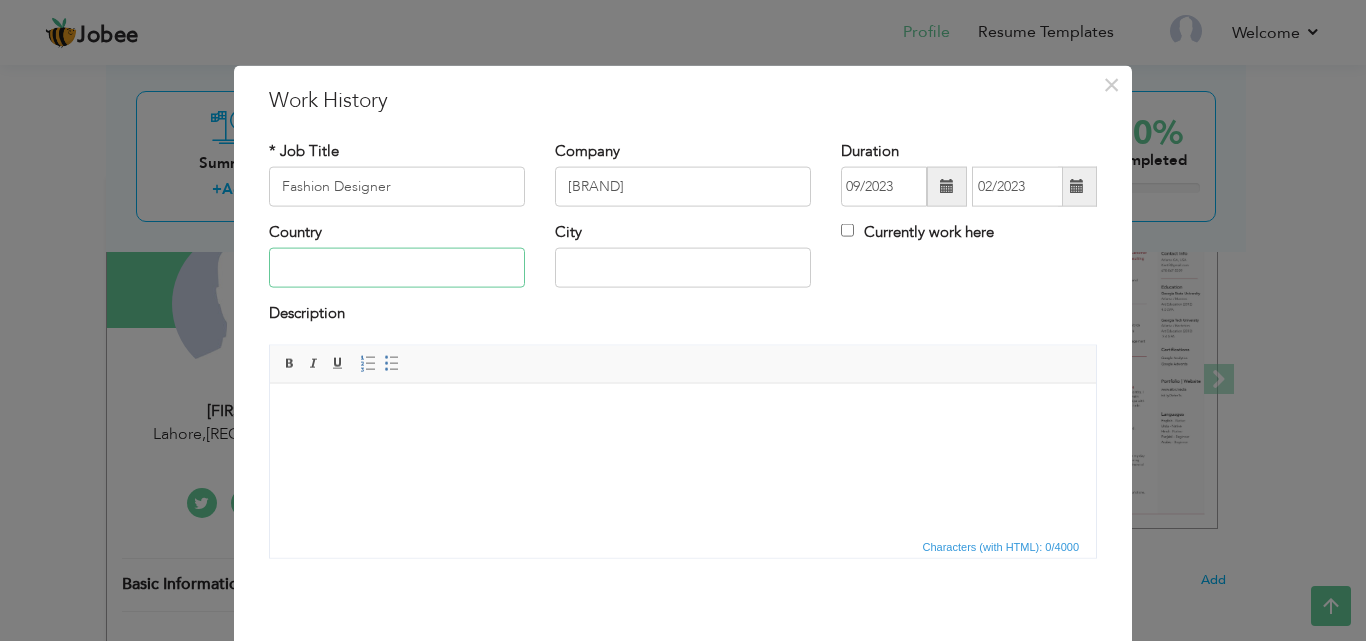 click at bounding box center (397, 268) 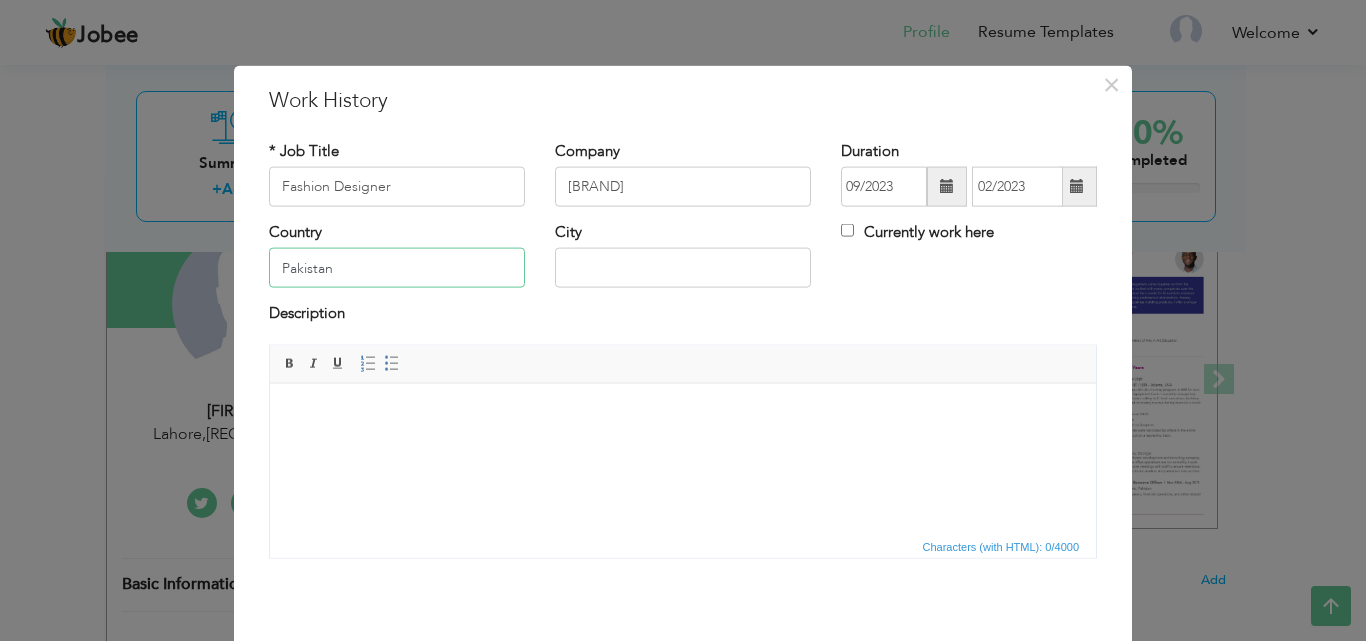 type on "Pakistan" 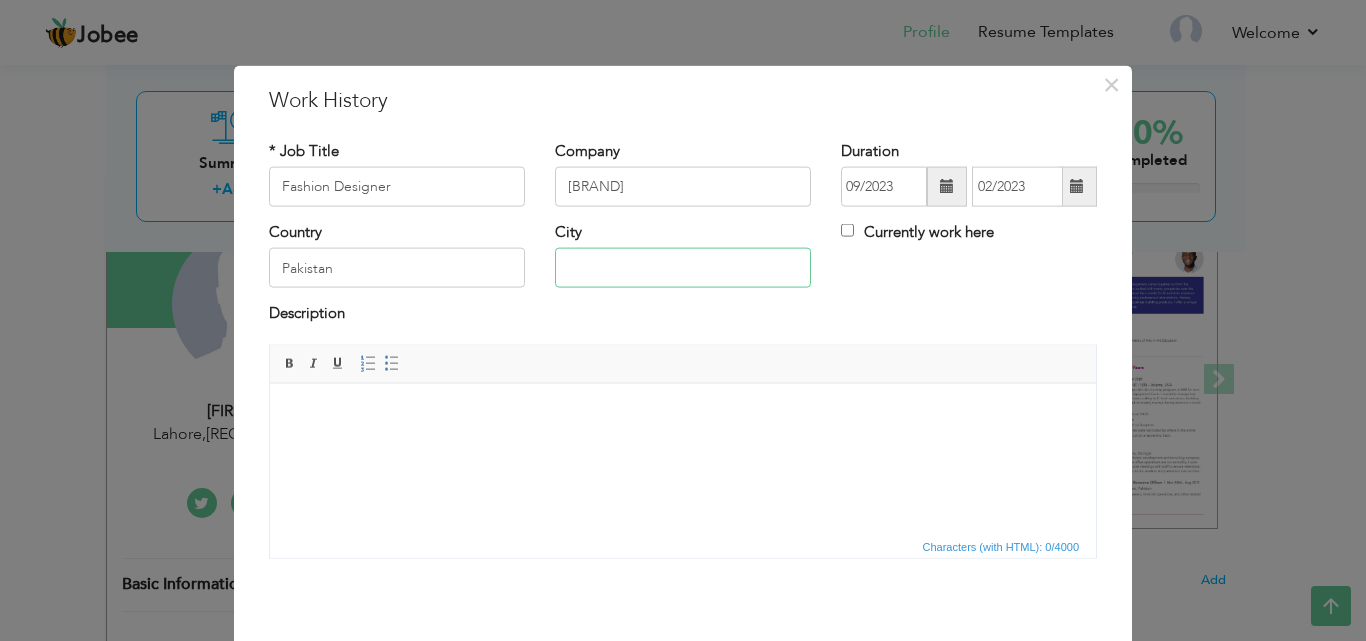 click at bounding box center [683, 268] 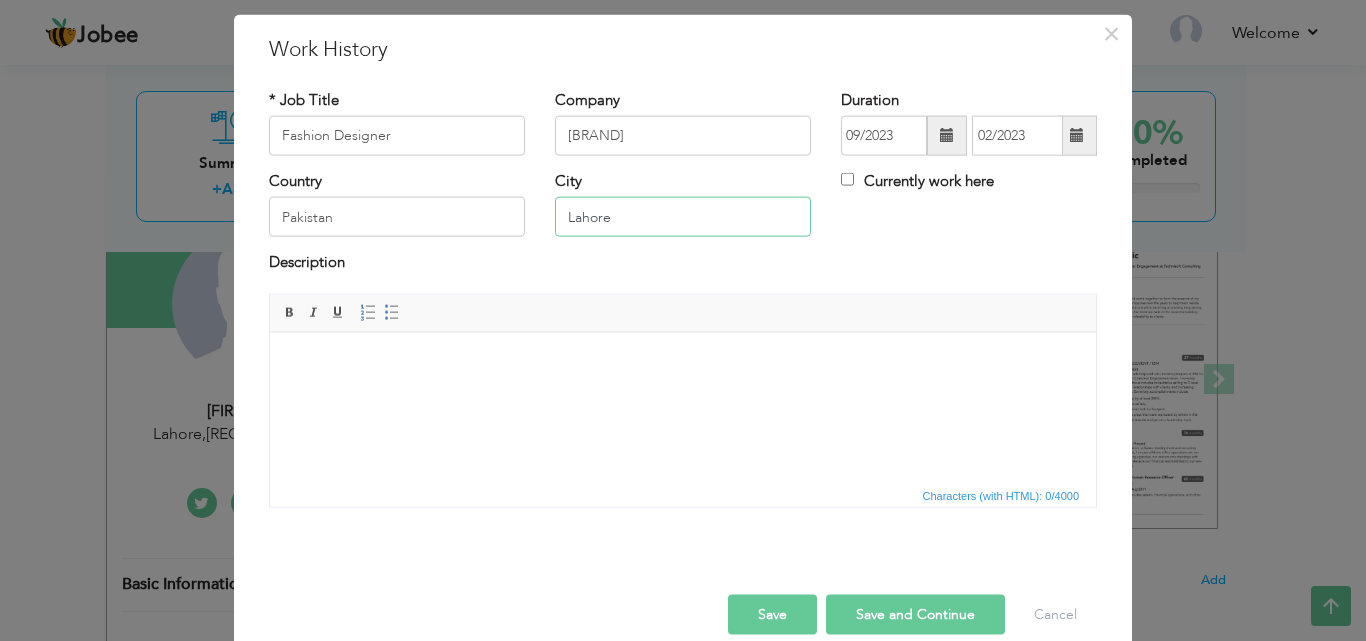 scroll, scrollTop: 79, scrollLeft: 0, axis: vertical 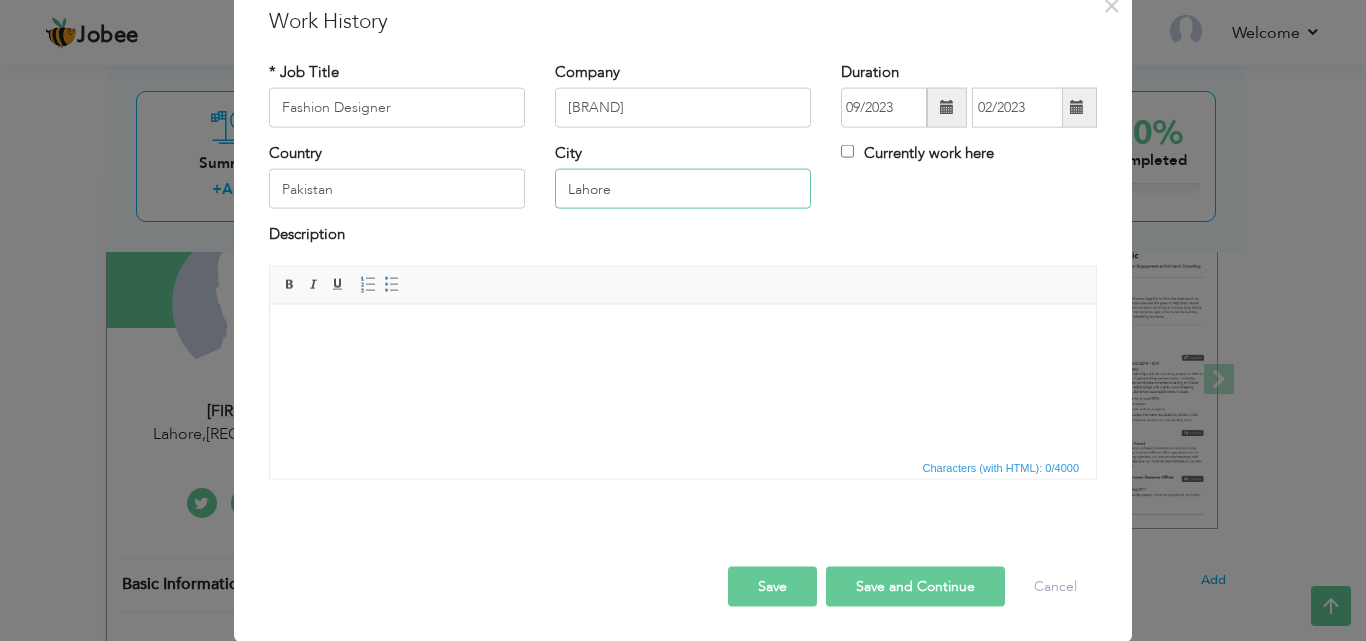 type on "Lahore" 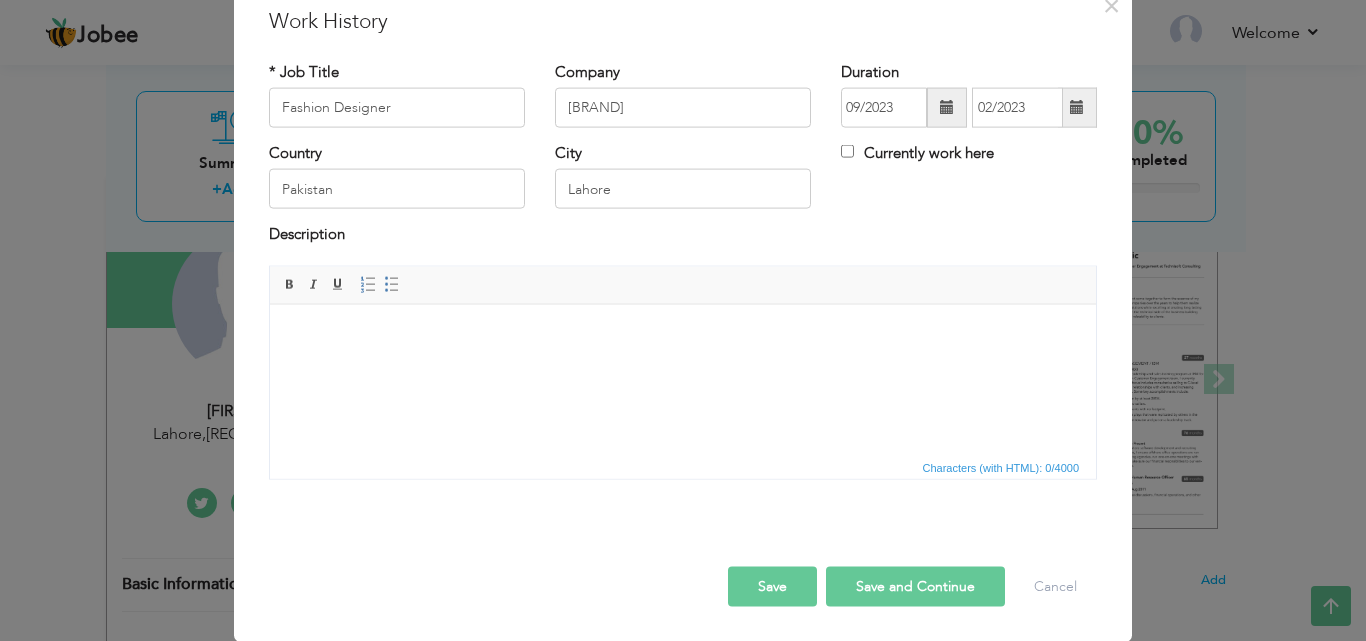 click on "Save" at bounding box center [772, 586] 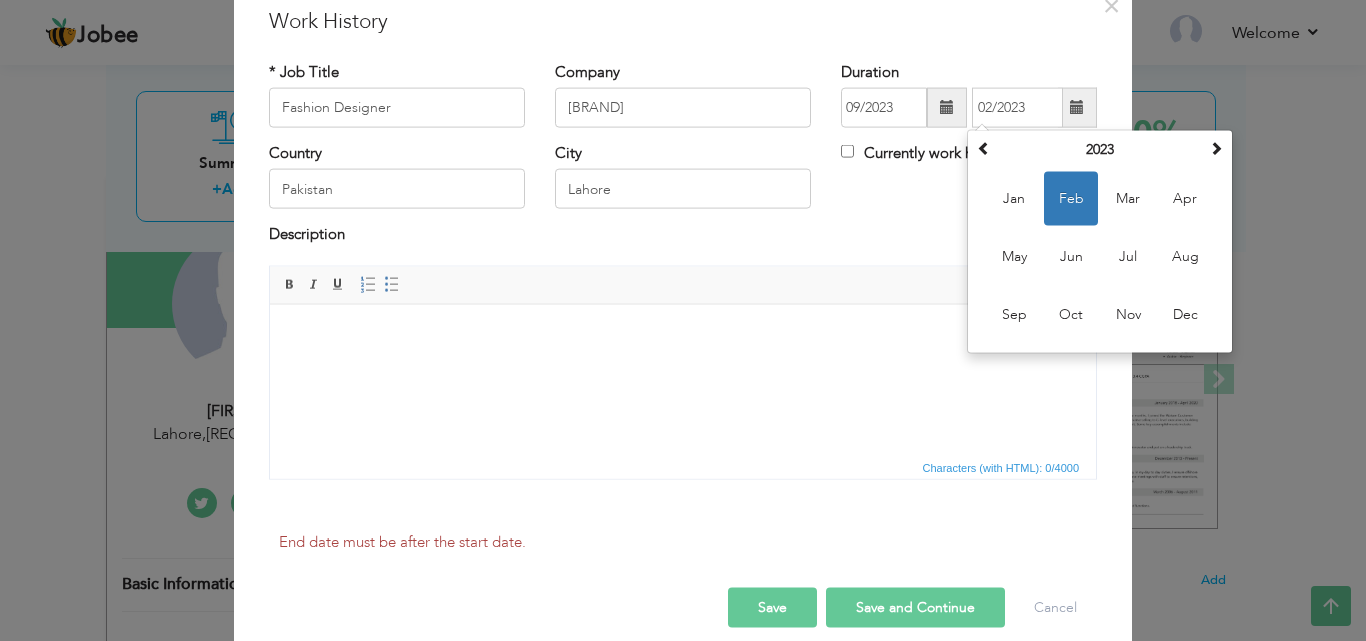 click at bounding box center (683, 334) 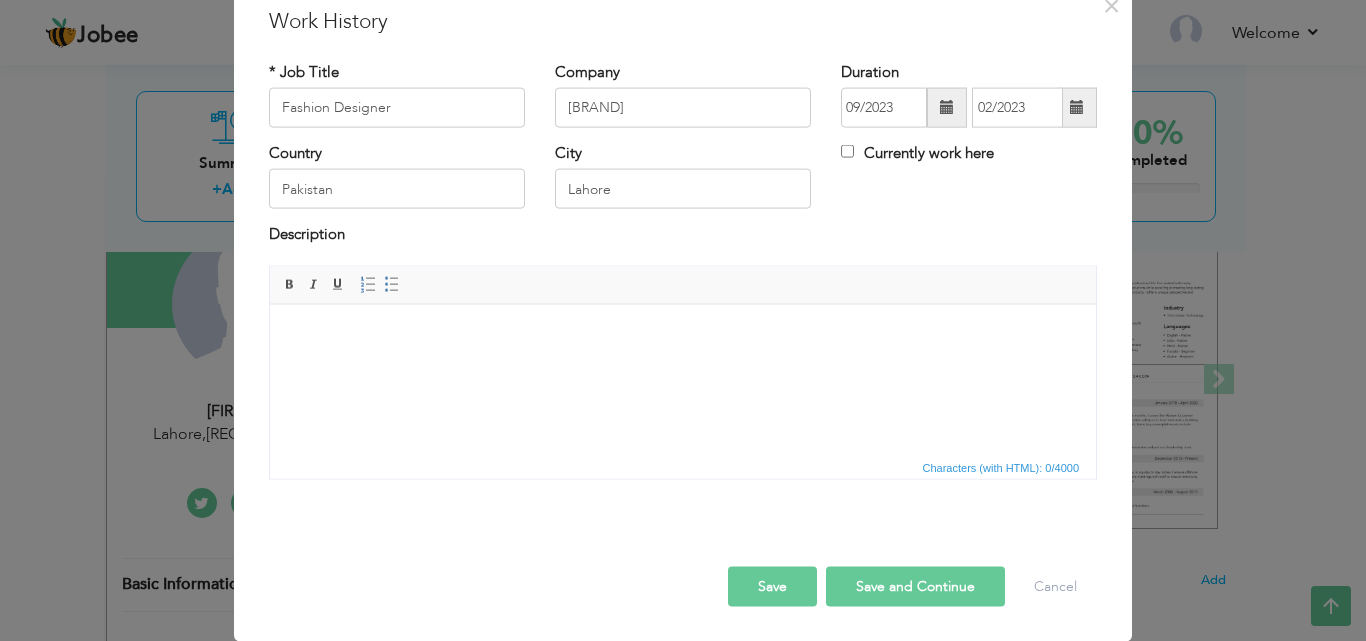 click on "Save" at bounding box center (772, 586) 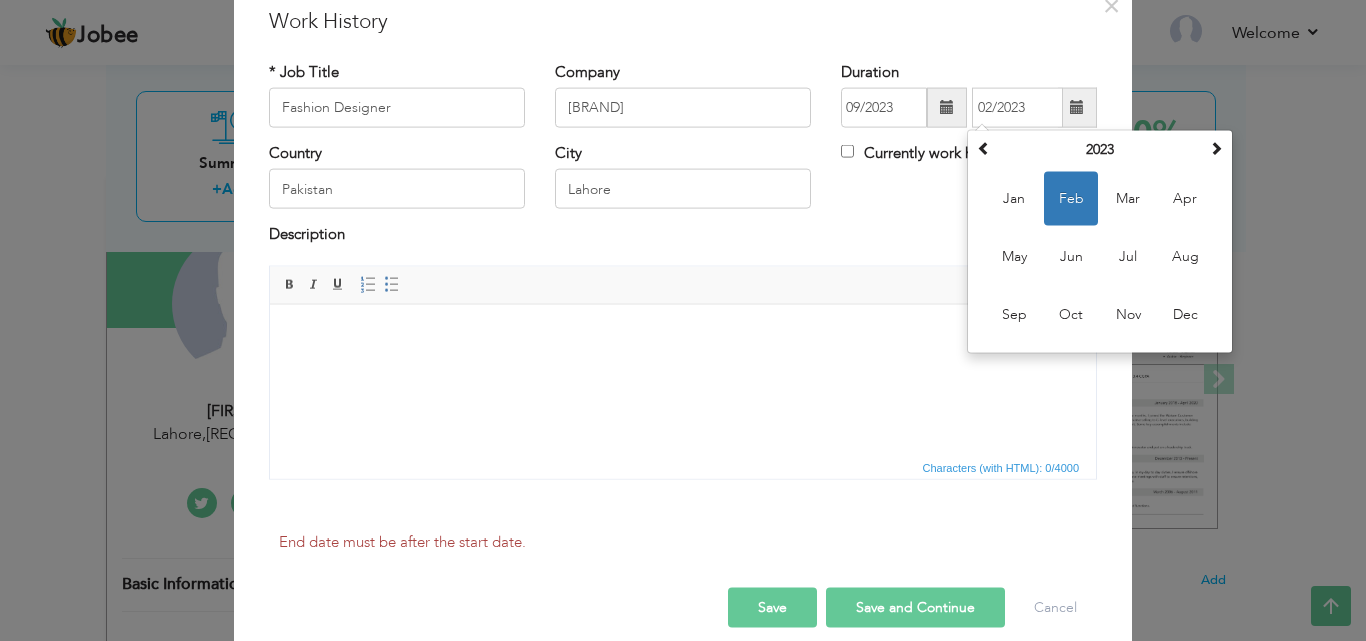 click at bounding box center [683, 334] 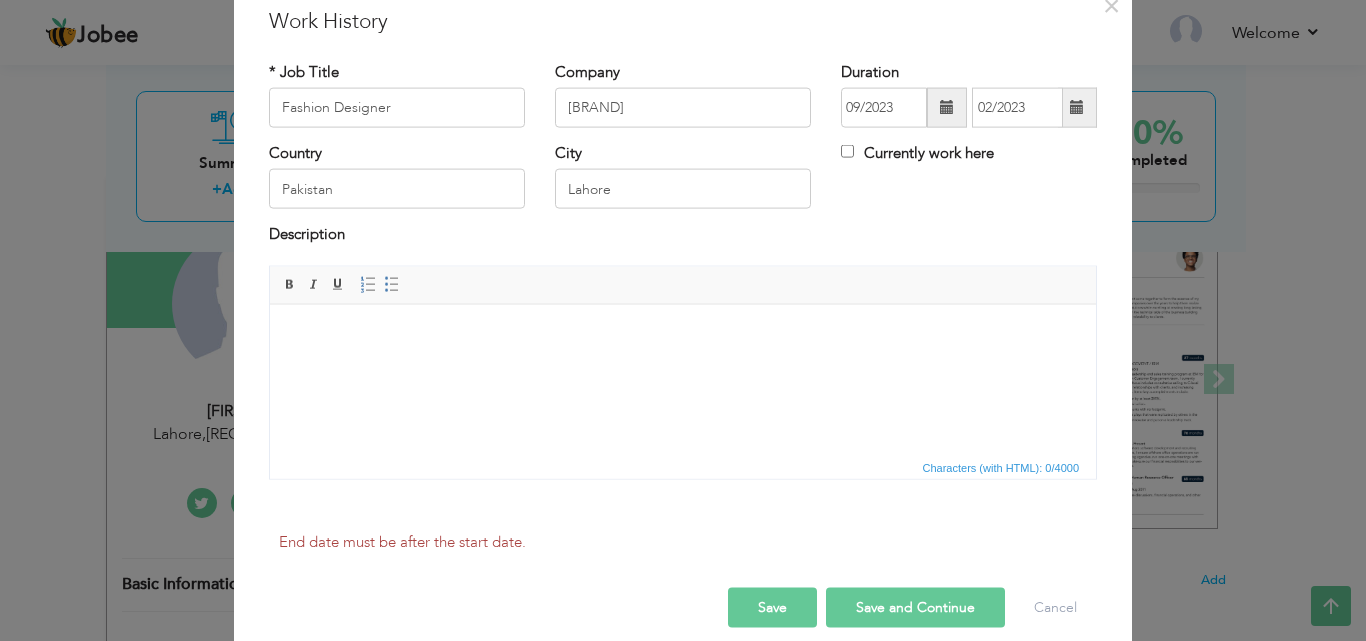 type 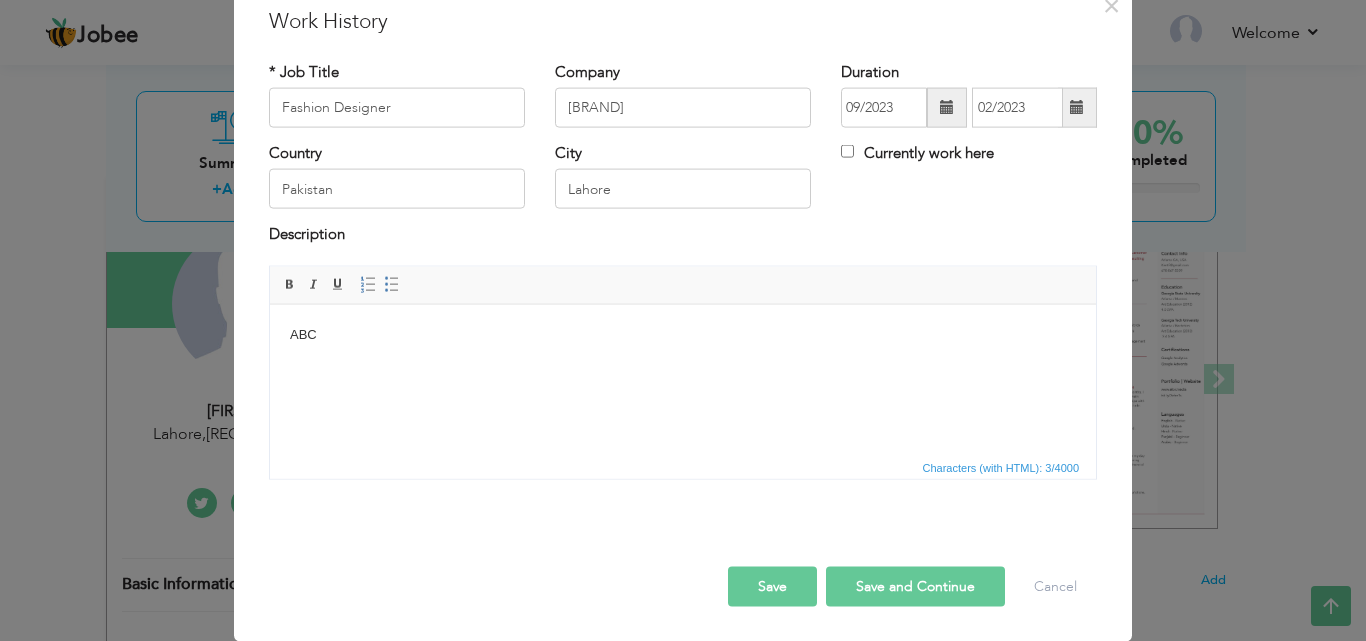 click on "Save" at bounding box center [772, 586] 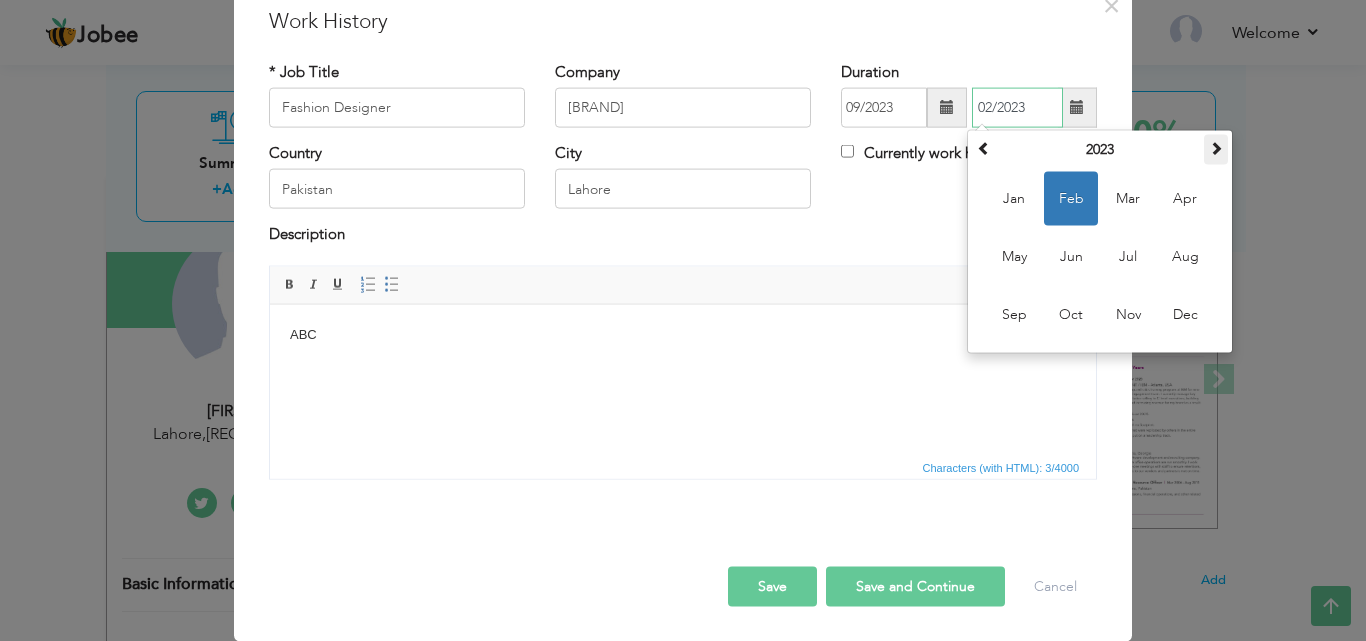 click at bounding box center (1216, 148) 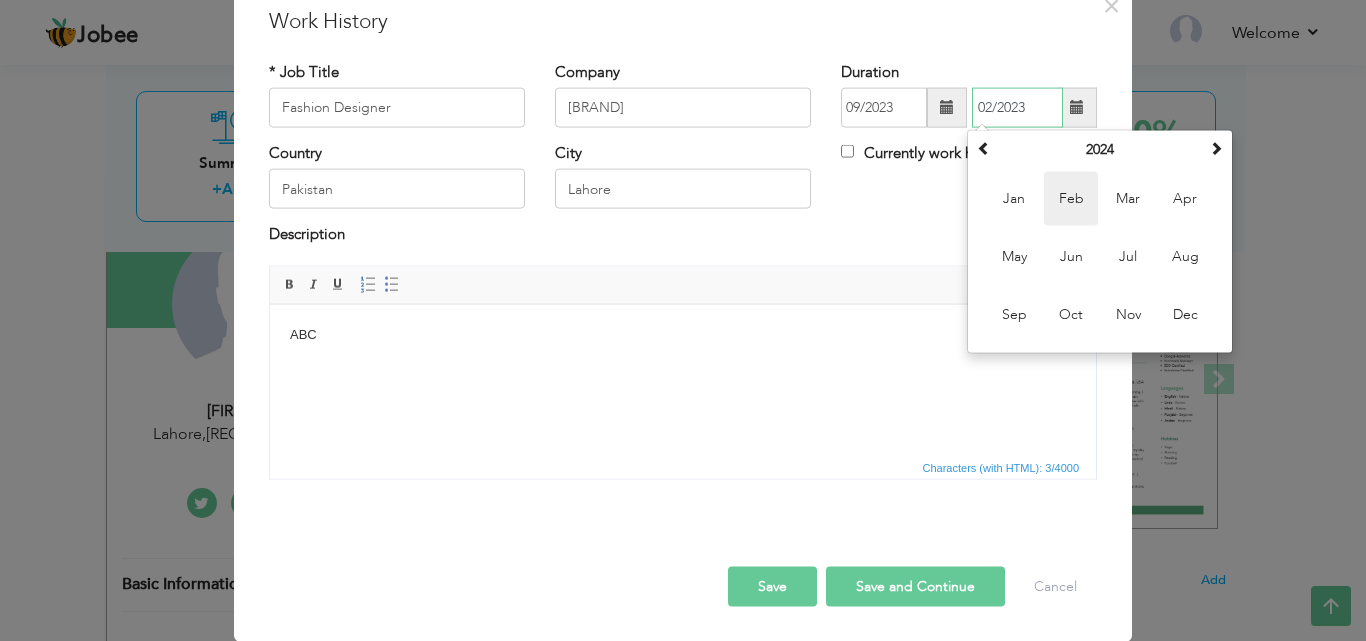 click on "Feb" at bounding box center [1071, 199] 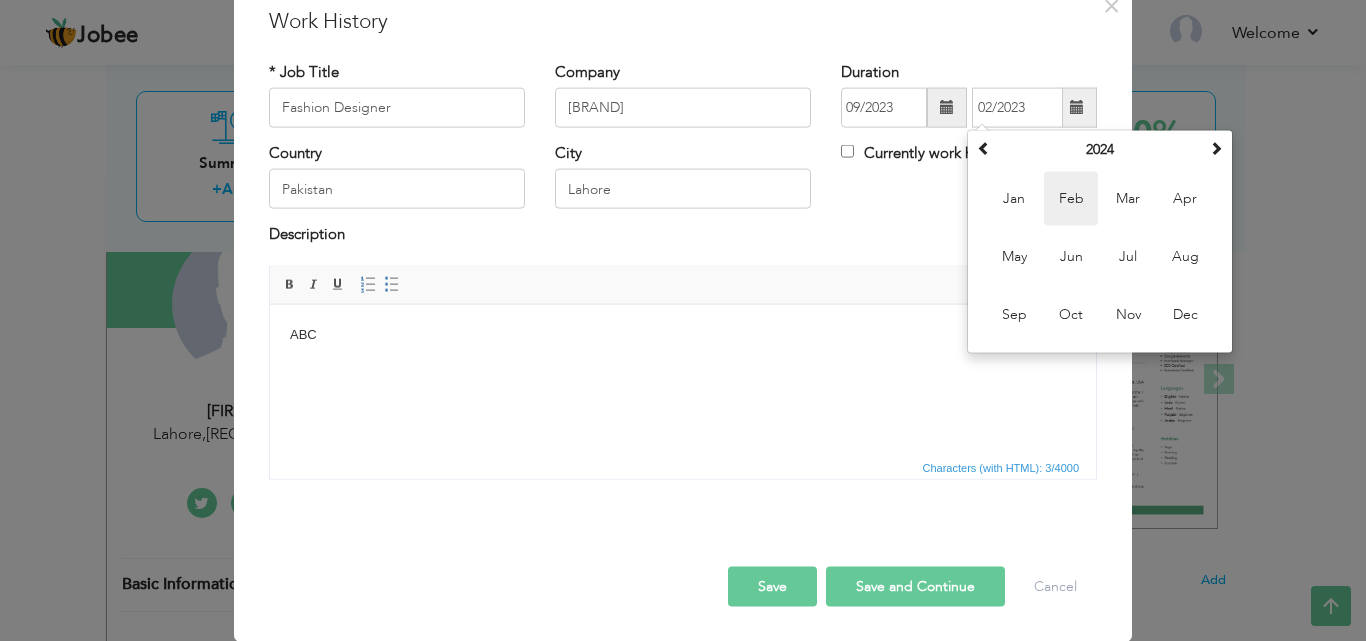 type on "[DATE]" 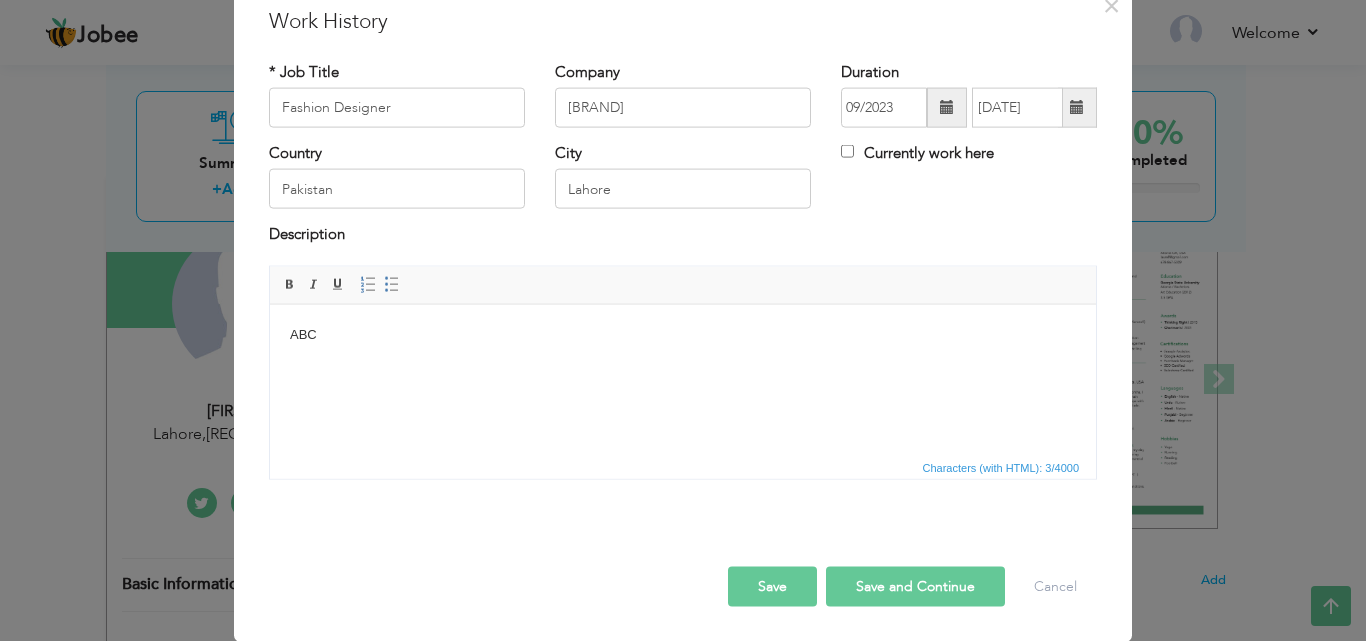 click on "Currently work here" at bounding box center [969, 156] 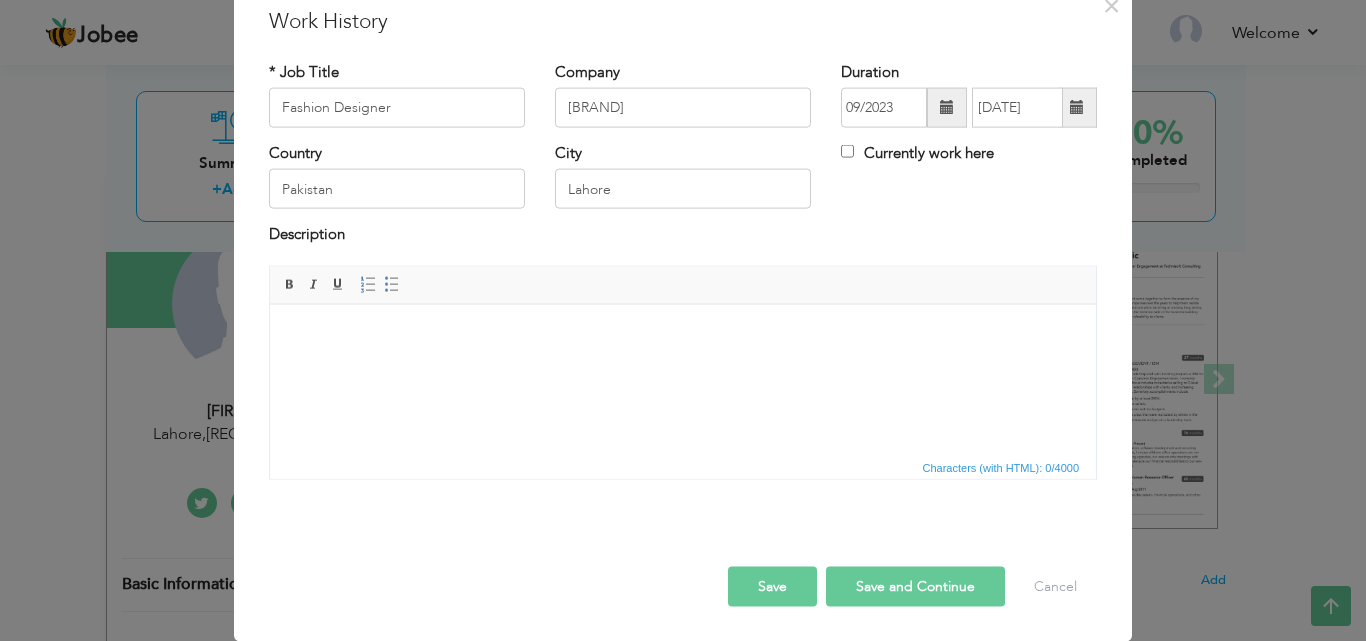 click on "Save" at bounding box center (772, 586) 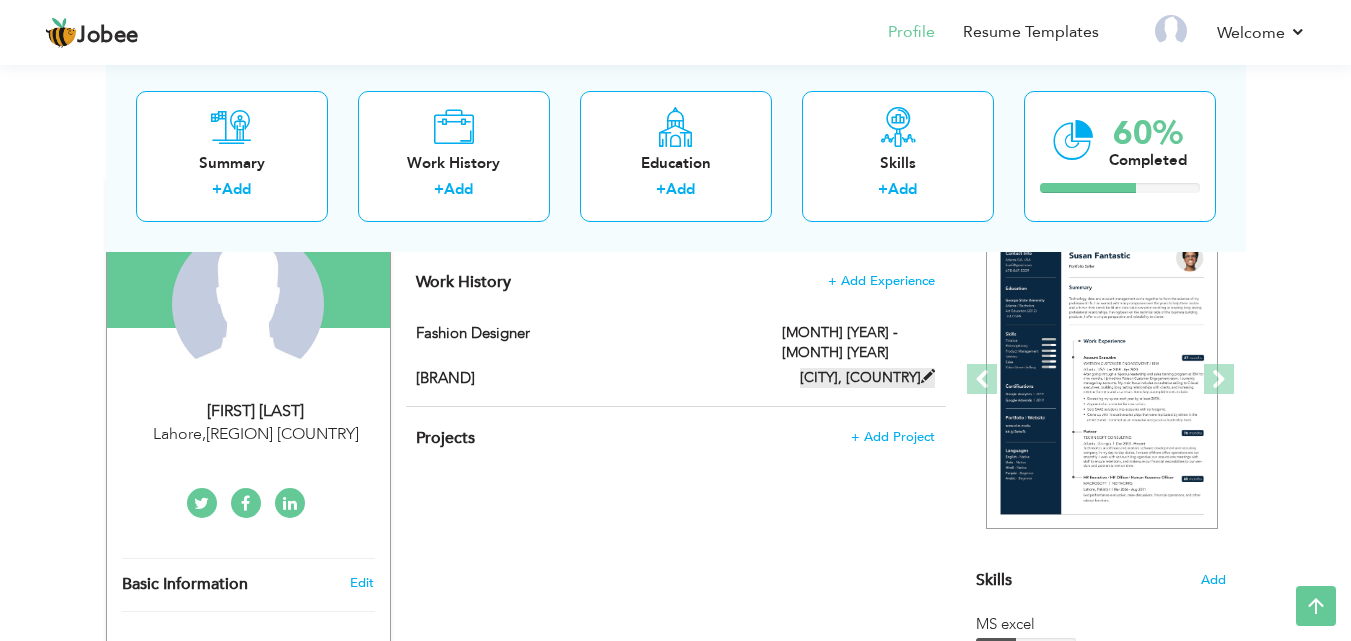 click on "[CITY], [COUNTRY]" at bounding box center (867, 378) 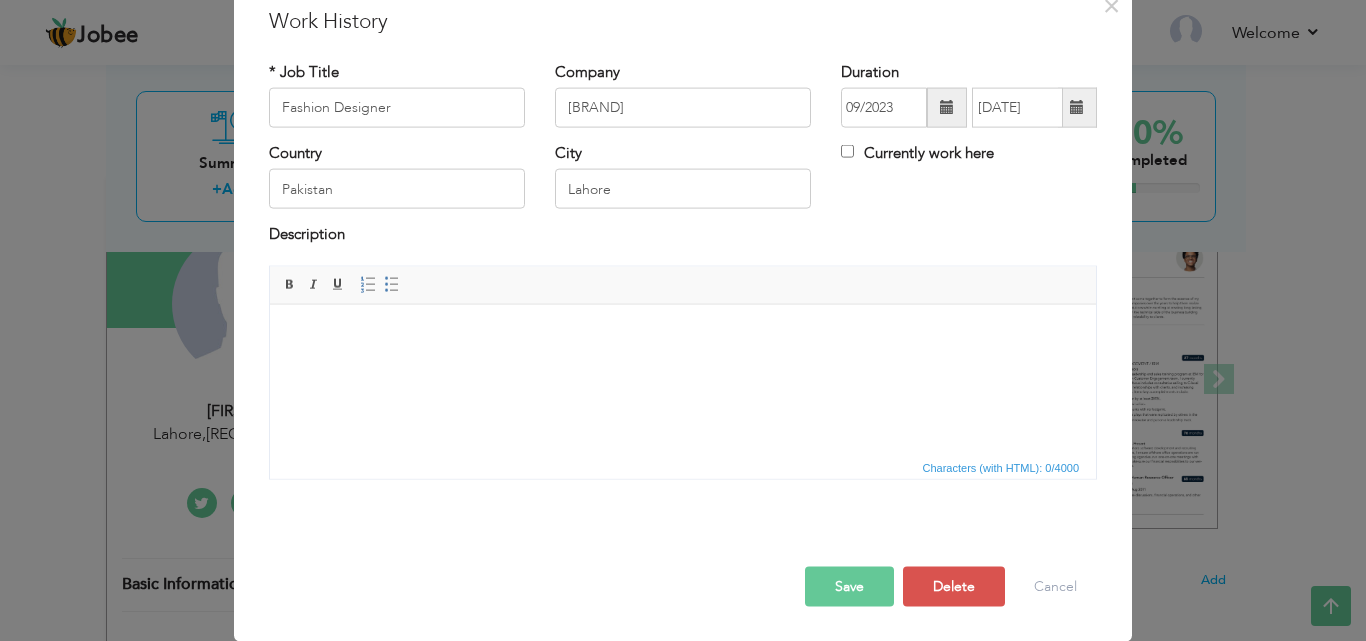 scroll, scrollTop: 0, scrollLeft: 0, axis: both 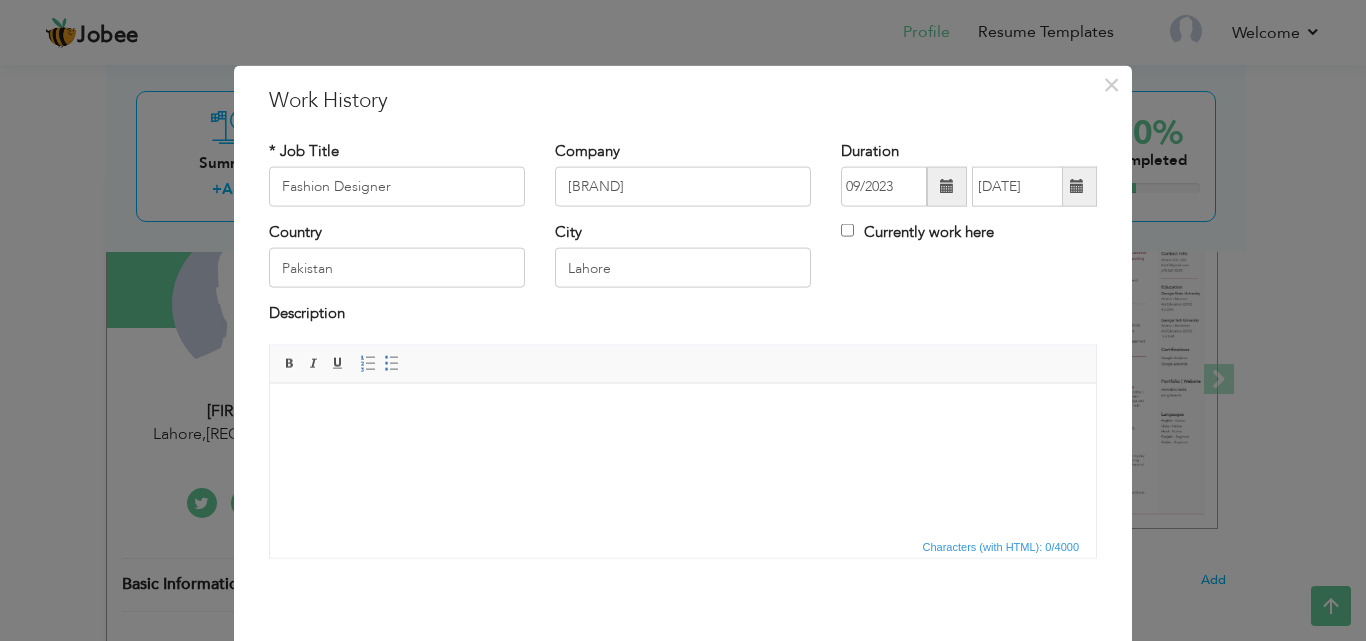 click at bounding box center [683, 413] 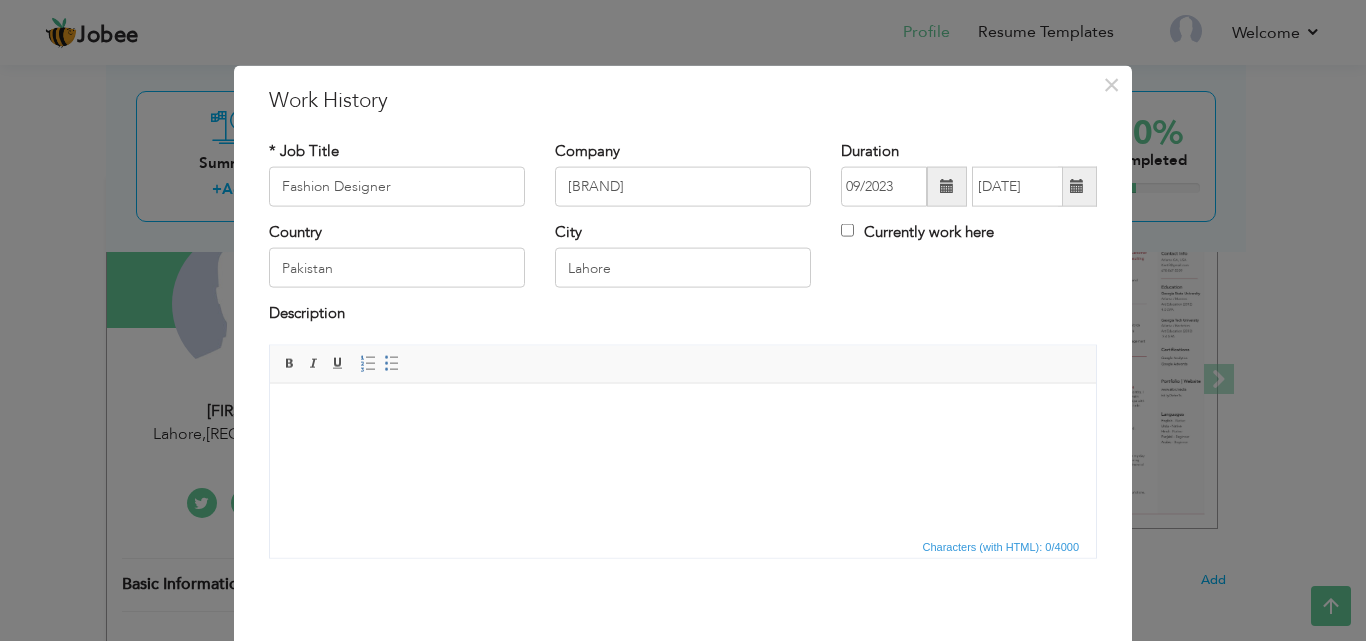click at bounding box center [683, 413] 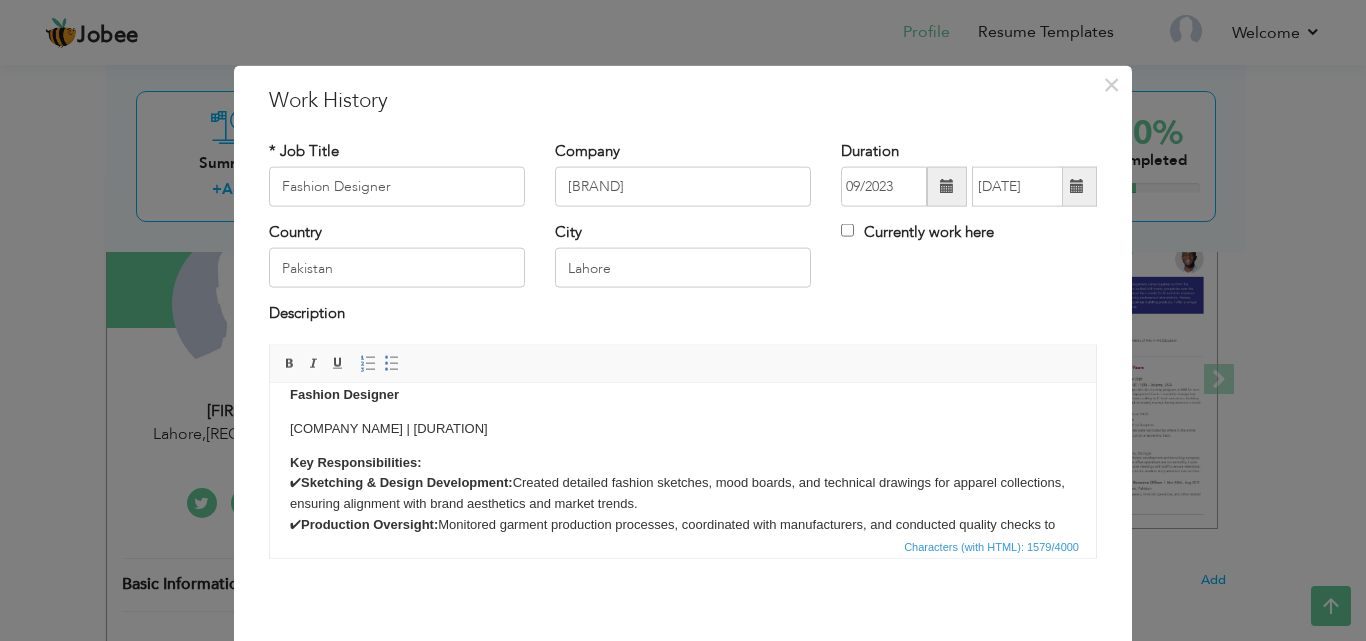 scroll, scrollTop: 0, scrollLeft: 0, axis: both 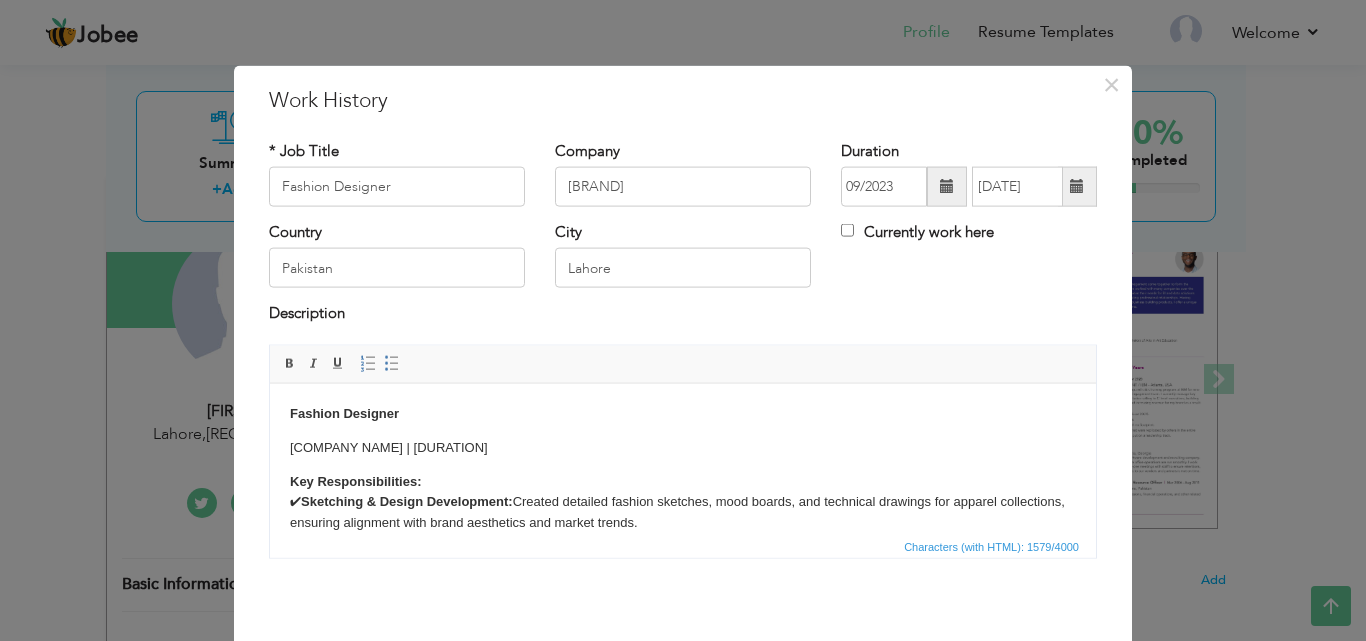 click on "[COMPANY NAME] | [DURATION]" at bounding box center [683, 447] 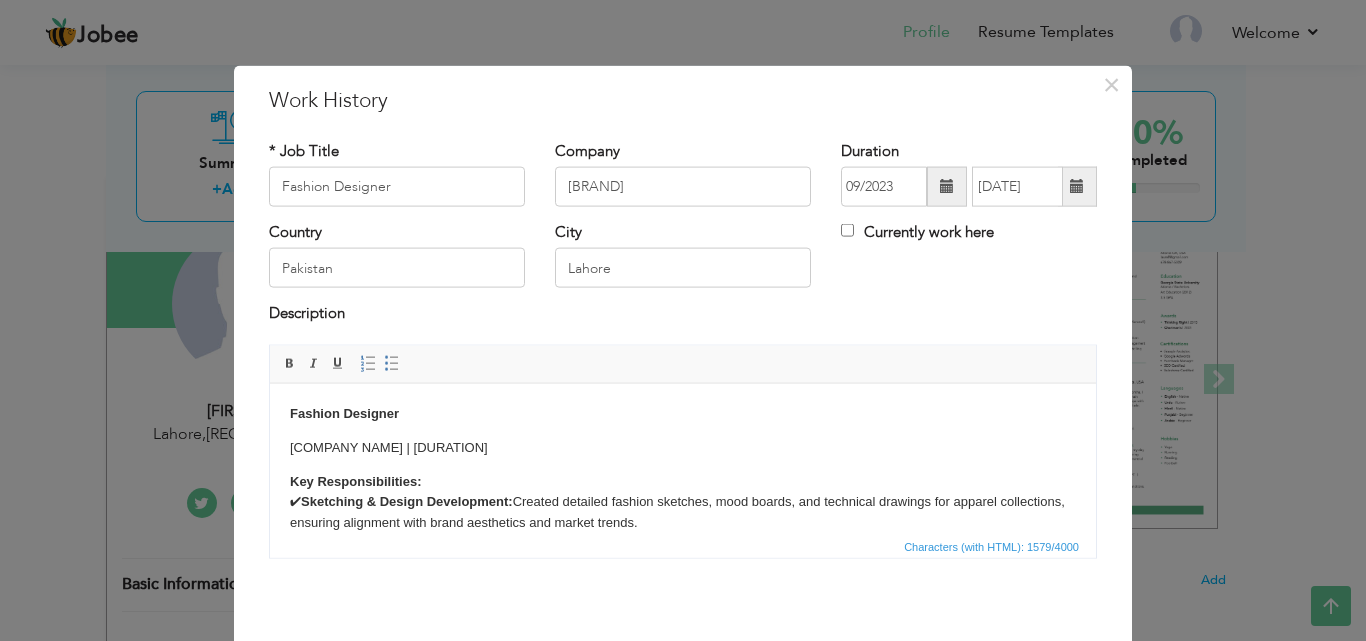click on "Fashion Designer [COMPANY] | [DURATION] Key Responsibilities: ✔ Sketching & Design Development: Created detailed fashion sketches, mood boards, and technical drawings for apparel collections, ensuring alignment with brand aesthetics and market trends. ✔ Production Oversight: Monitored garment production processes, coordinated with manufacturers, and conducted quality checks to maintain design integrity and timely delivery. ✔ Trend Research & Conceptualization: Researched emerging fashion trends, fabrics, and color palettes to develop innovative and commercially viable designs. ✔ Sample Coordination: Collaborated with pattern makers and tailors to develop prototypes, fitting samples, and finalize designs for production. ✔ Material Sourcing: Selected fabrics, trims, and embellishments while balancing cost, quality, and sustainability considerations. ✔ Team Collaboration: ✔ Problem-Solving: Skills Highlighted:" at bounding box center (683, 589) 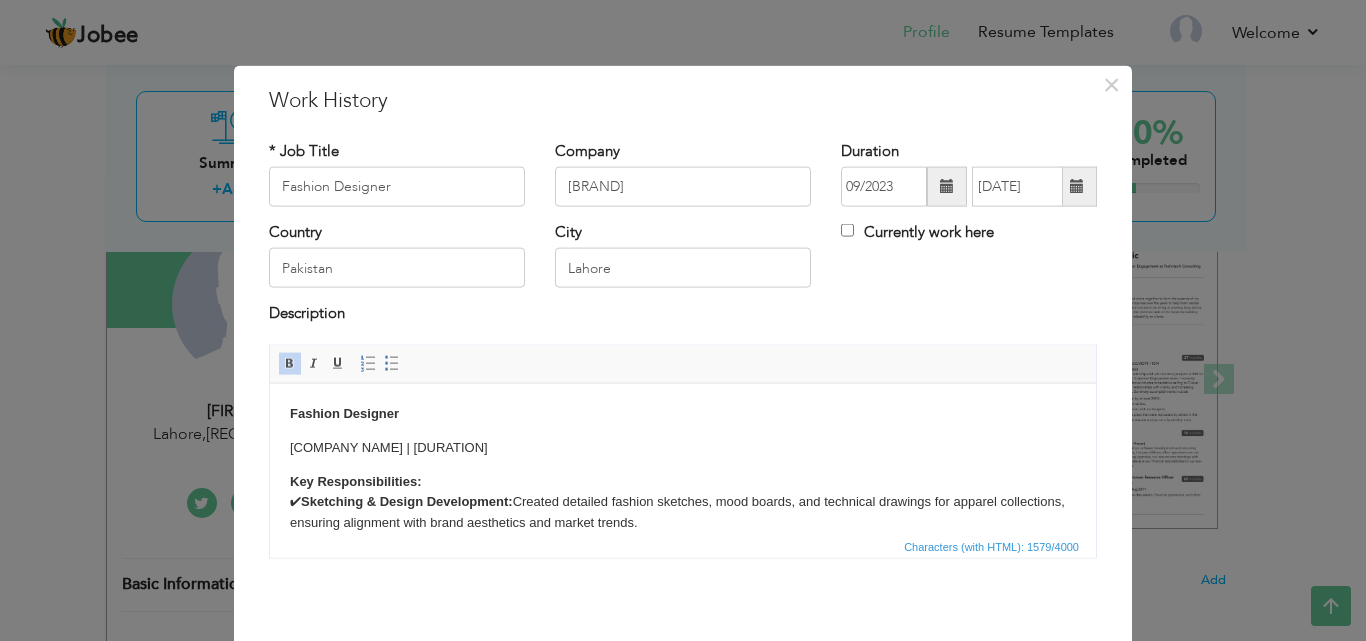 drag, startPoint x: 559, startPoint y: 450, endPoint x: 287, endPoint y: 446, distance: 272.02942 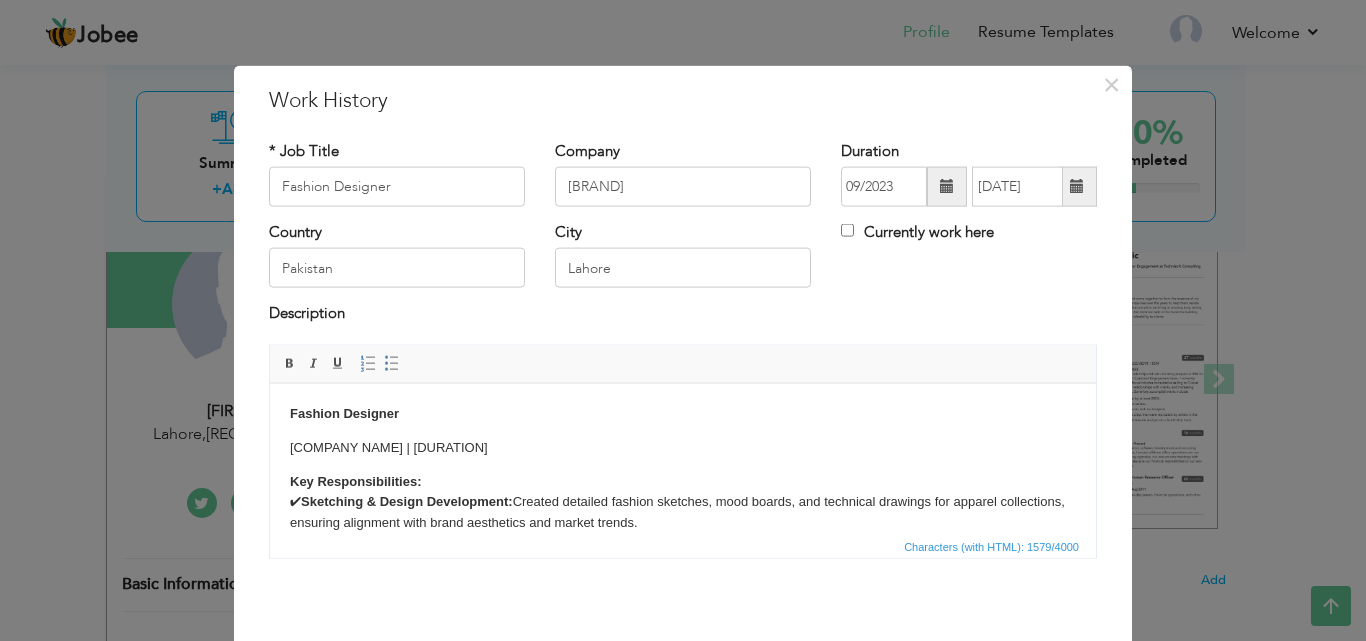 click on "[COMPANY NAME] | [DURATION]" at bounding box center (683, 447) 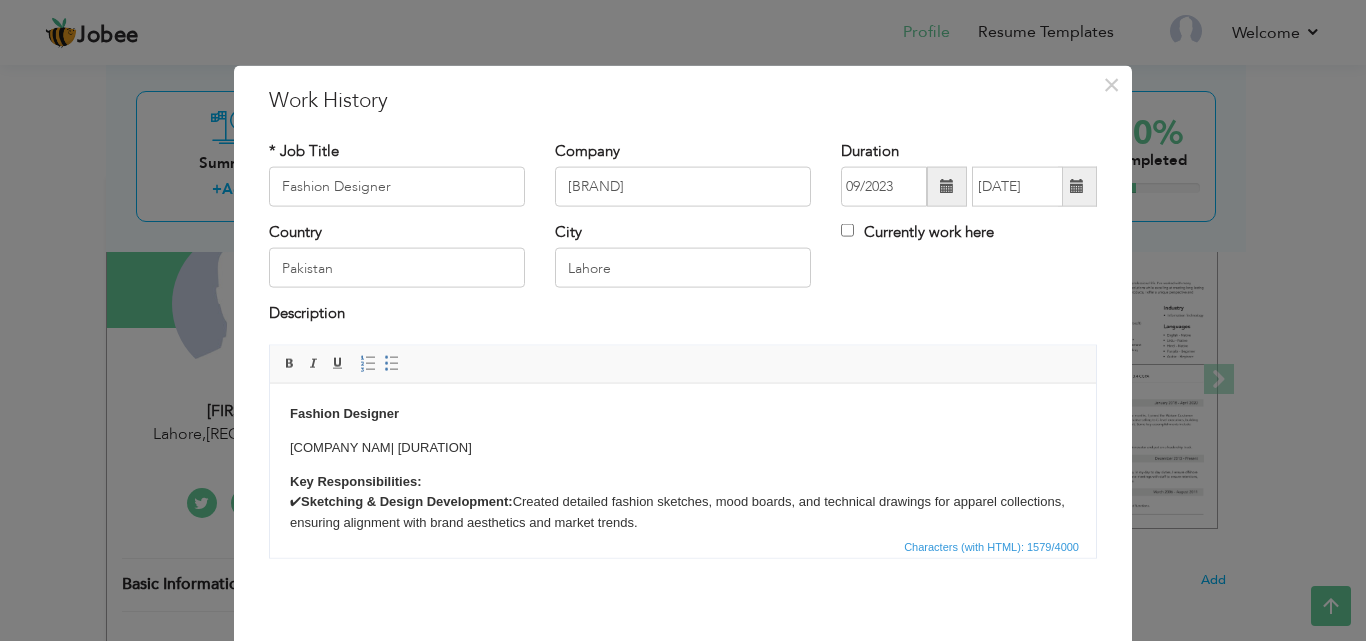 drag, startPoint x: 570, startPoint y: 434, endPoint x: 291, endPoint y: 441, distance: 279.0878 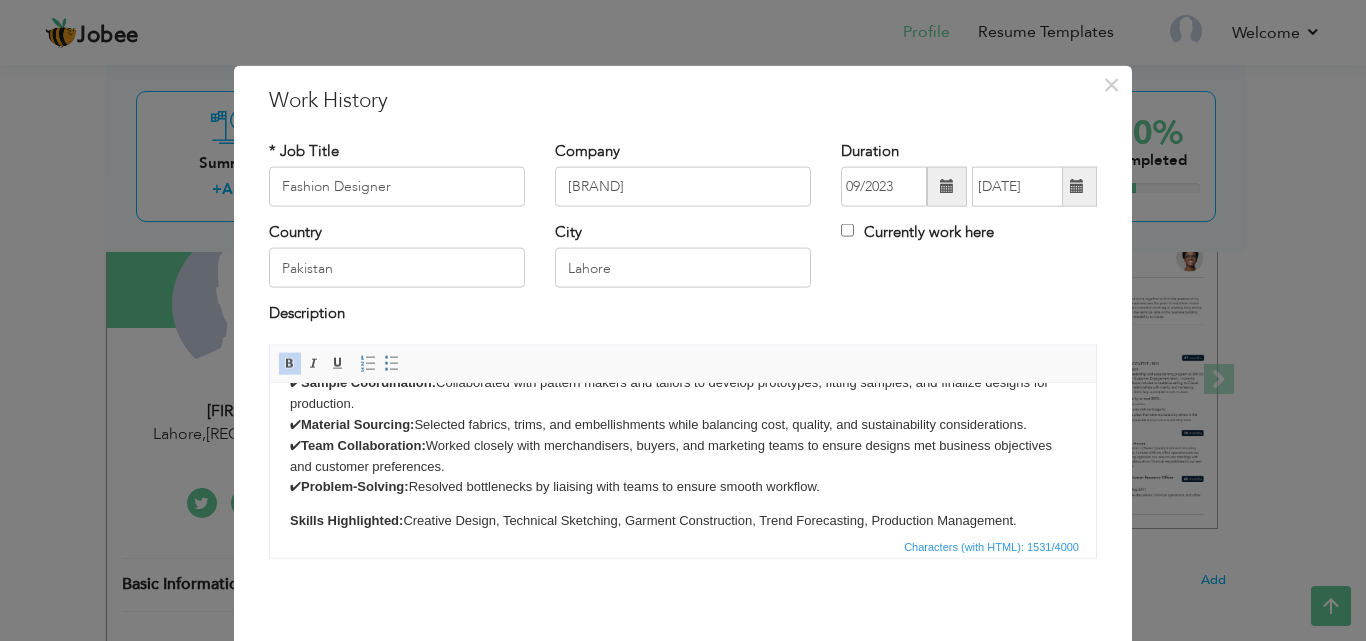 scroll, scrollTop: 228, scrollLeft: 0, axis: vertical 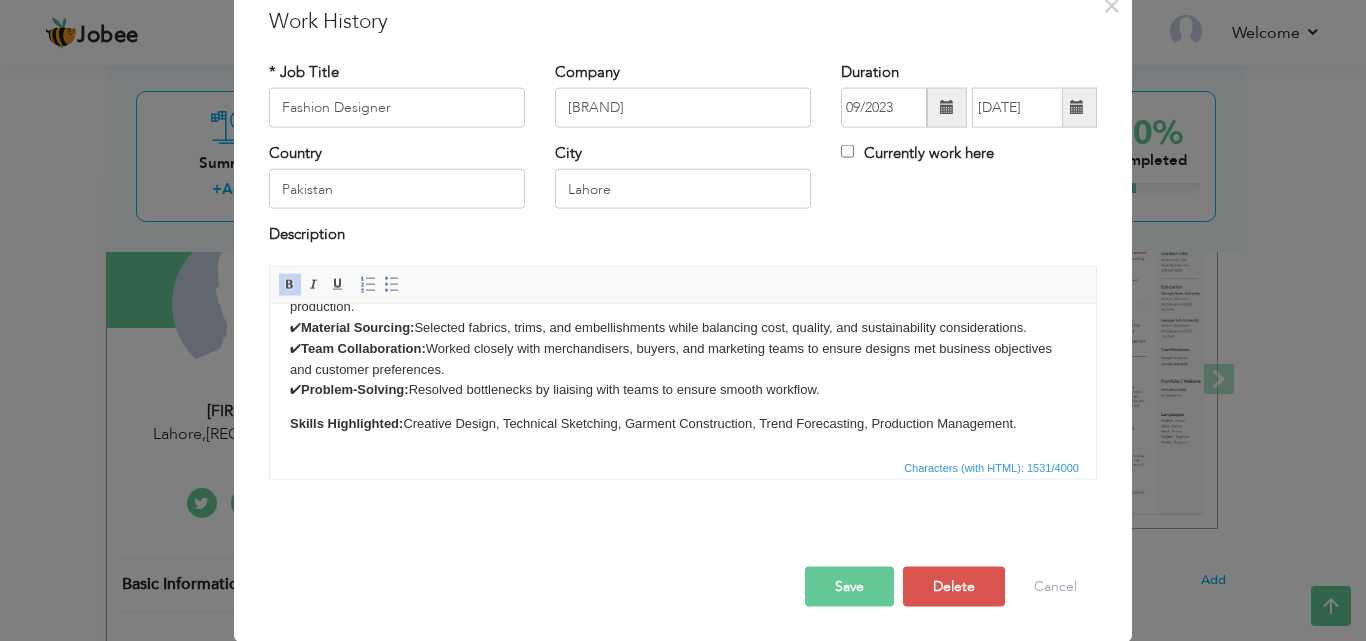 click on "Save" at bounding box center [849, 586] 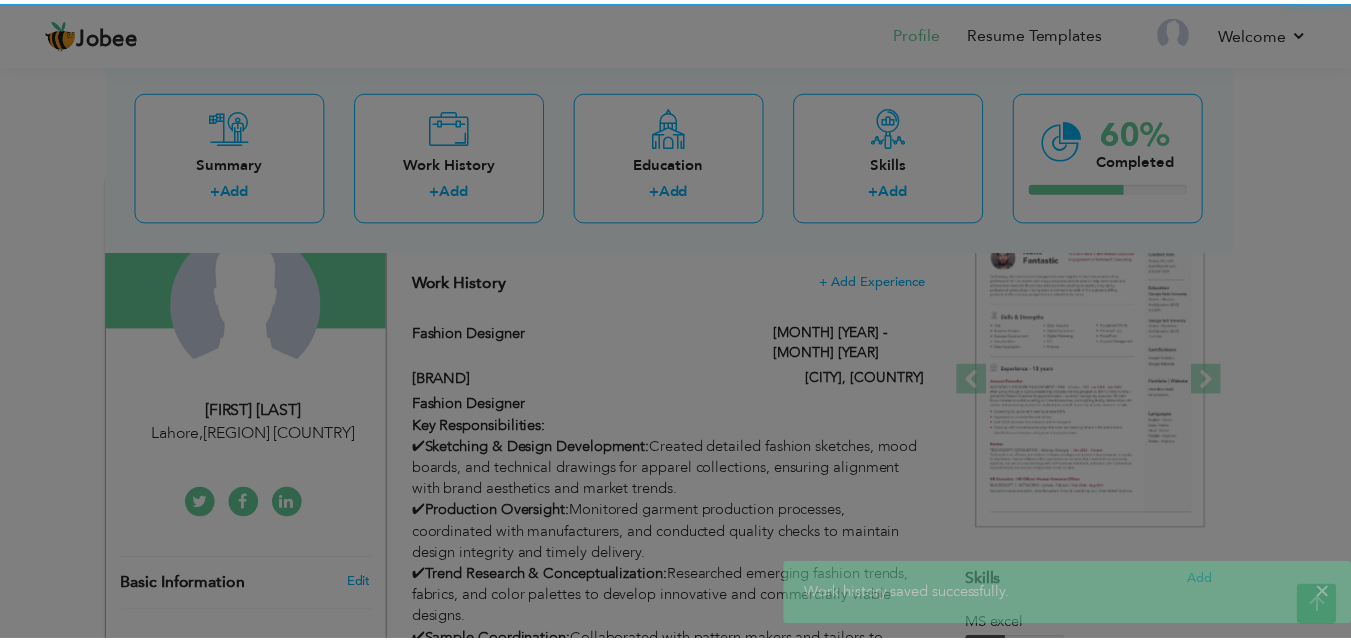 scroll, scrollTop: 0, scrollLeft: 0, axis: both 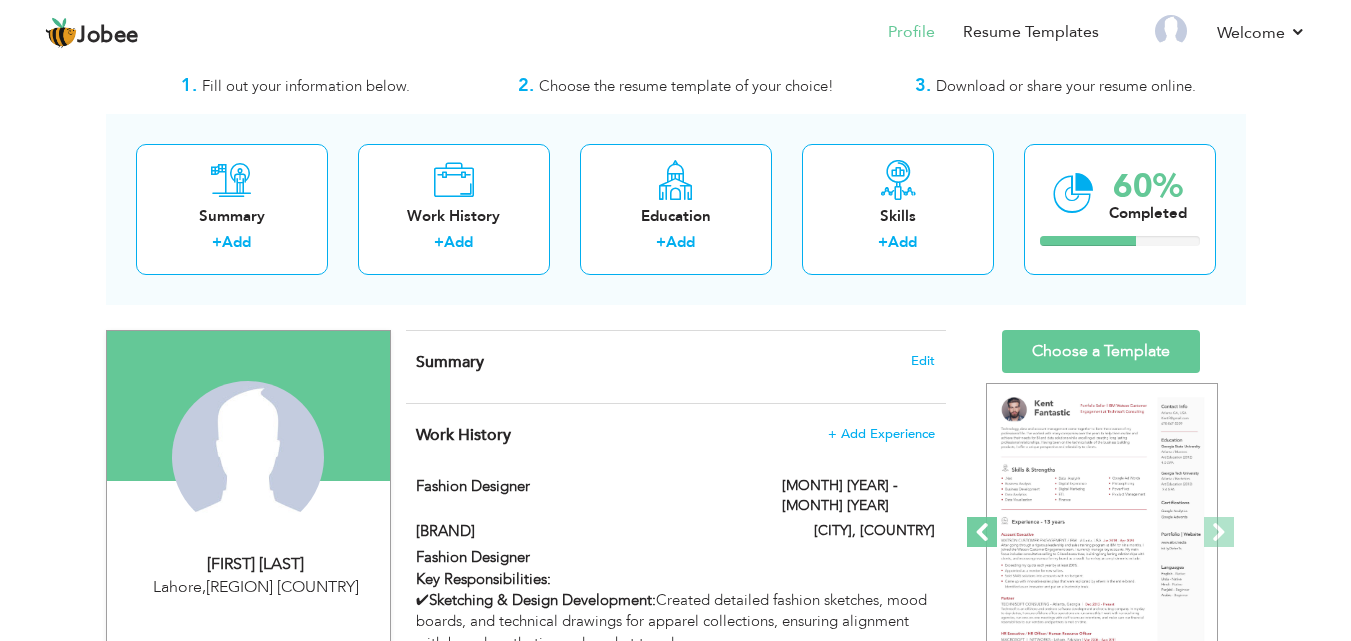 click at bounding box center [982, 532] 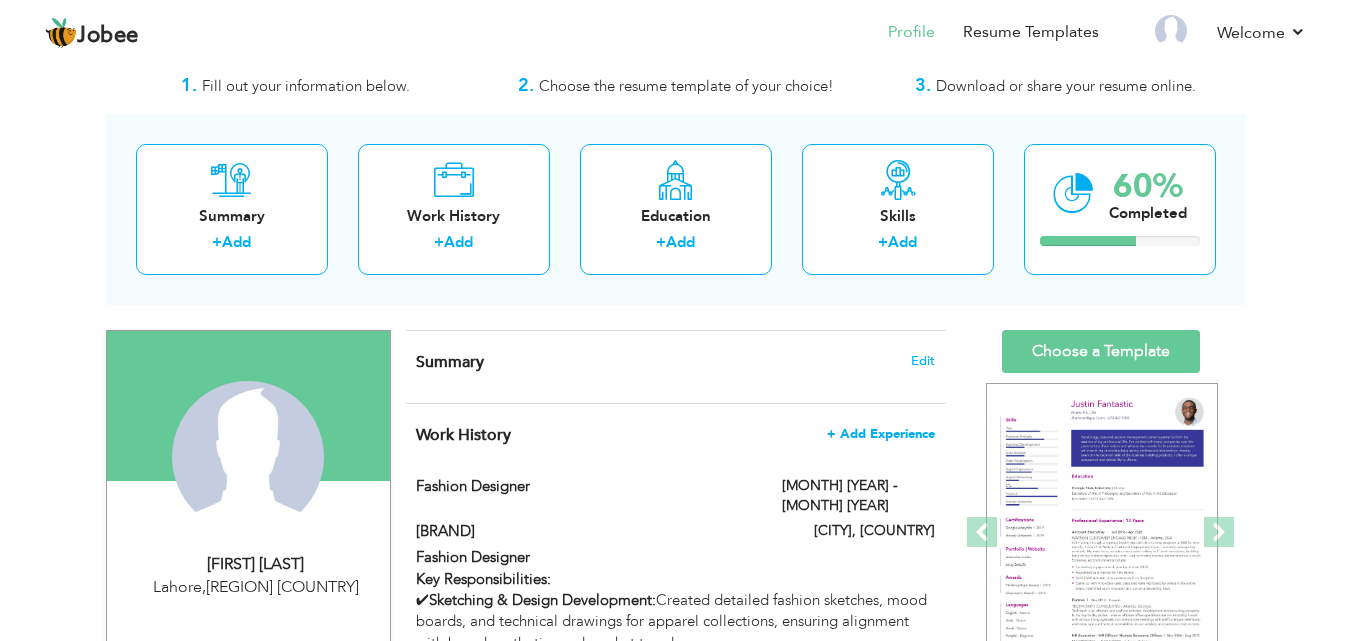 click on "+ Add Experience" at bounding box center (881, 434) 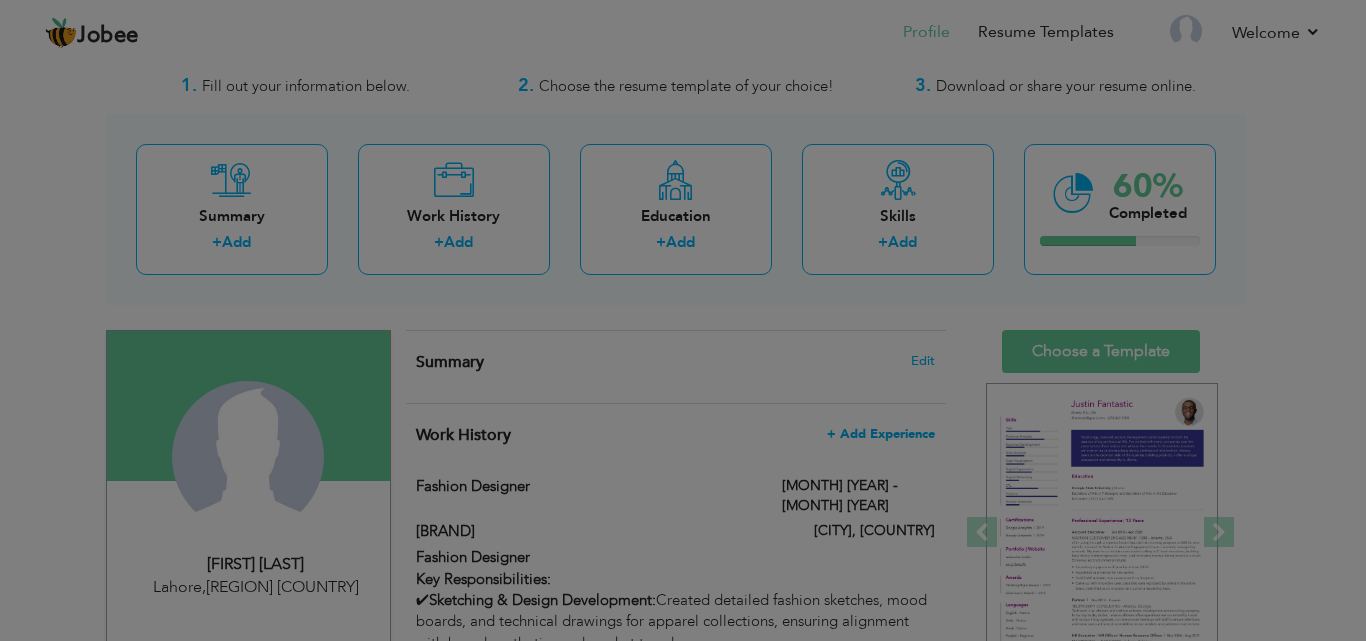 scroll, scrollTop: 0, scrollLeft: 0, axis: both 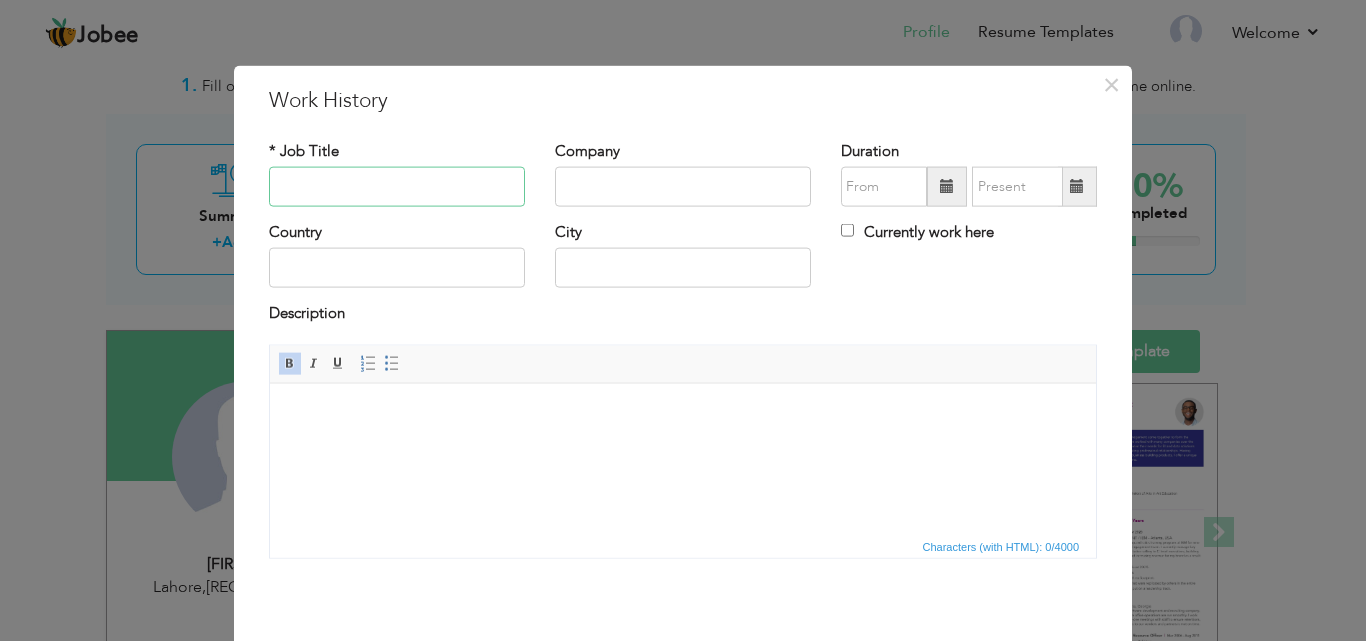 click at bounding box center (397, 187) 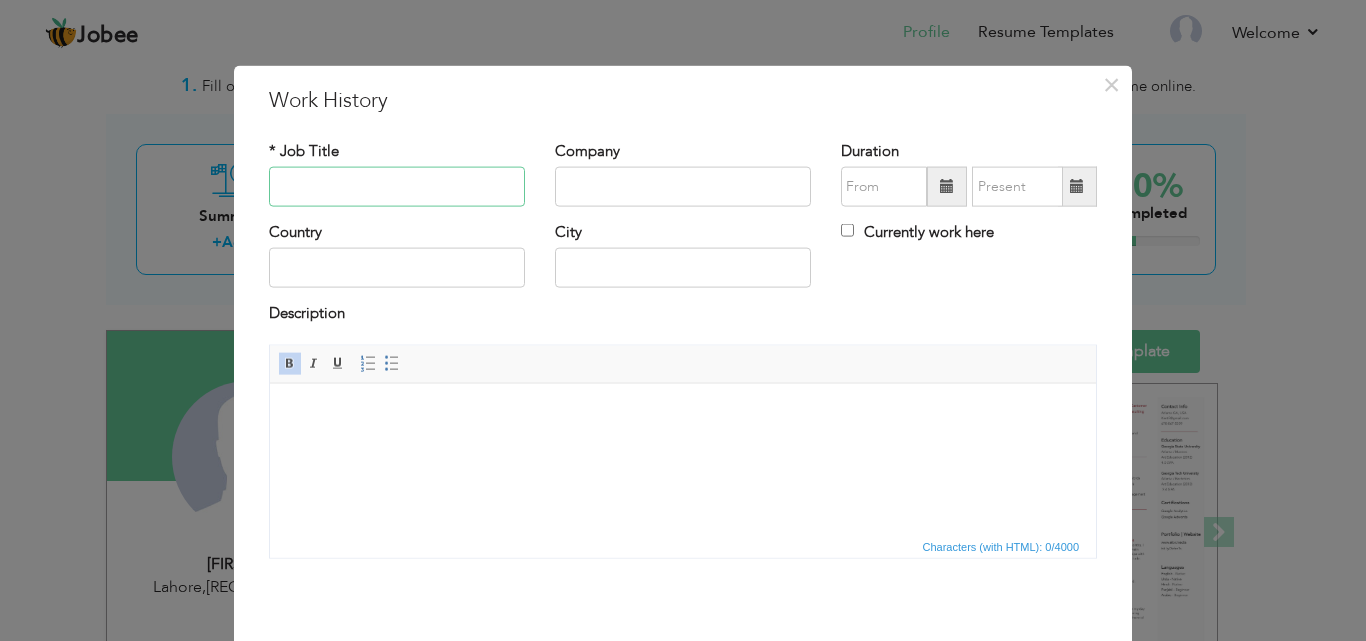 click at bounding box center [397, 187] 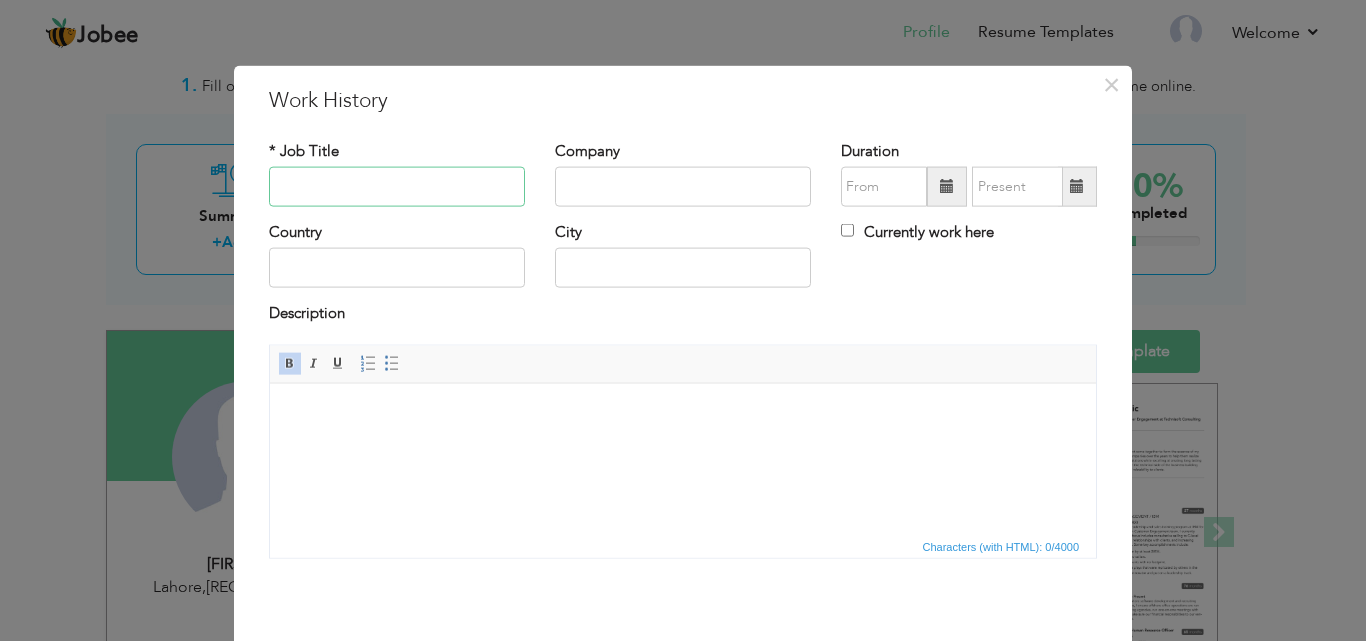 click at bounding box center (397, 187) 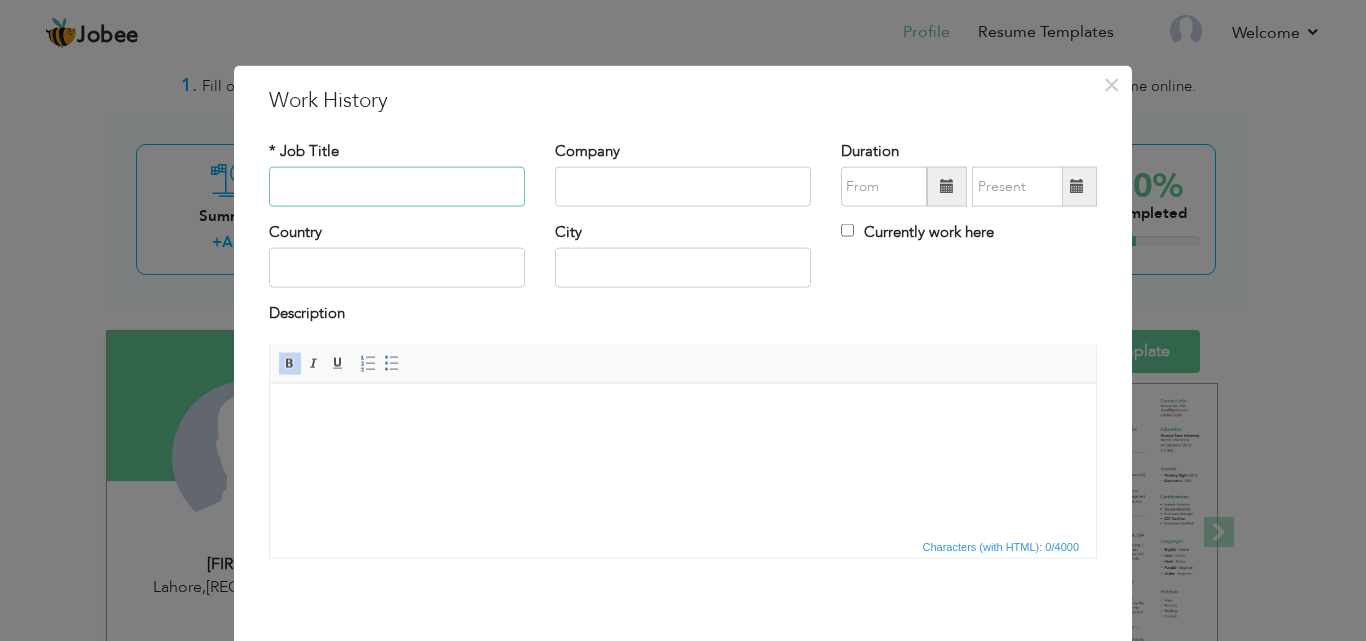 click at bounding box center [397, 187] 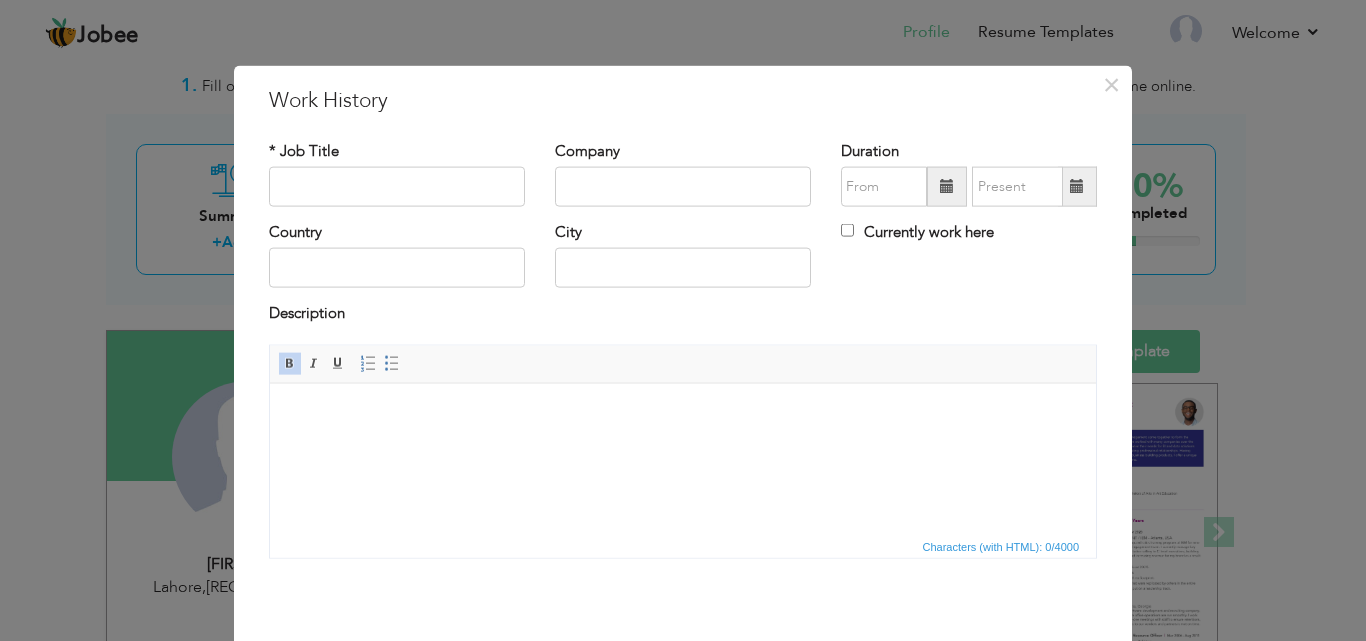 click on "Company" at bounding box center (683, 180) 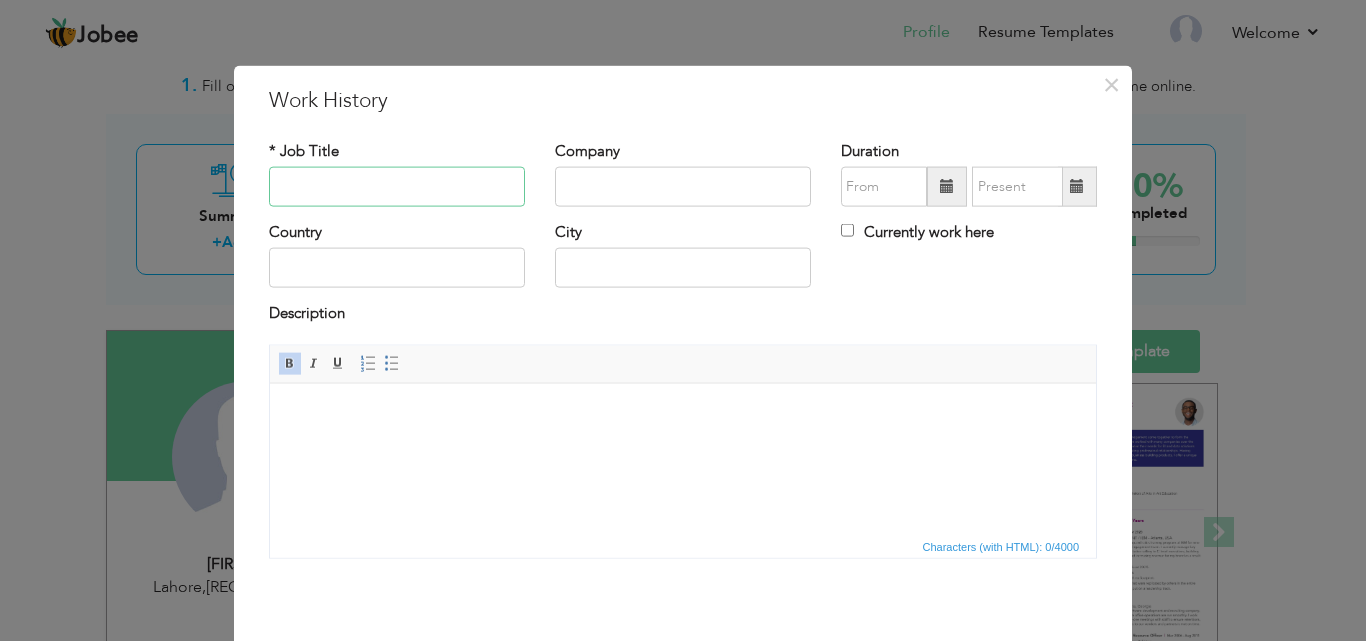 click at bounding box center [397, 187] 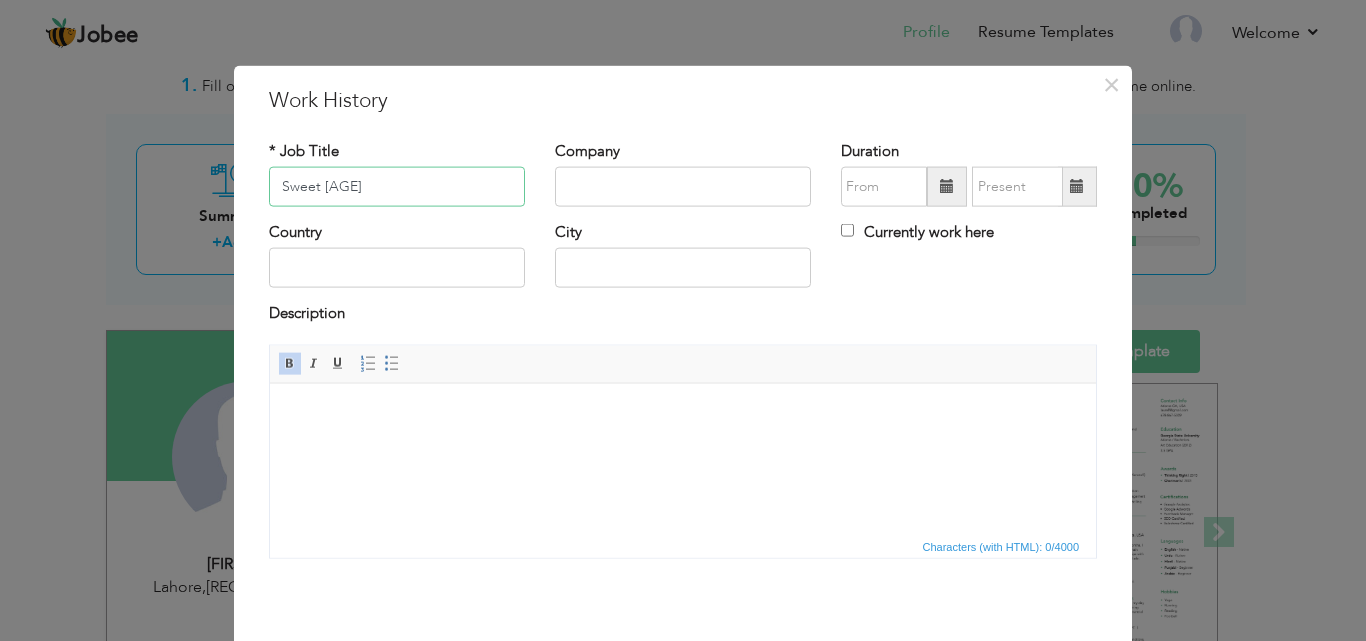 click on "Sweet [AGE]" at bounding box center [397, 187] 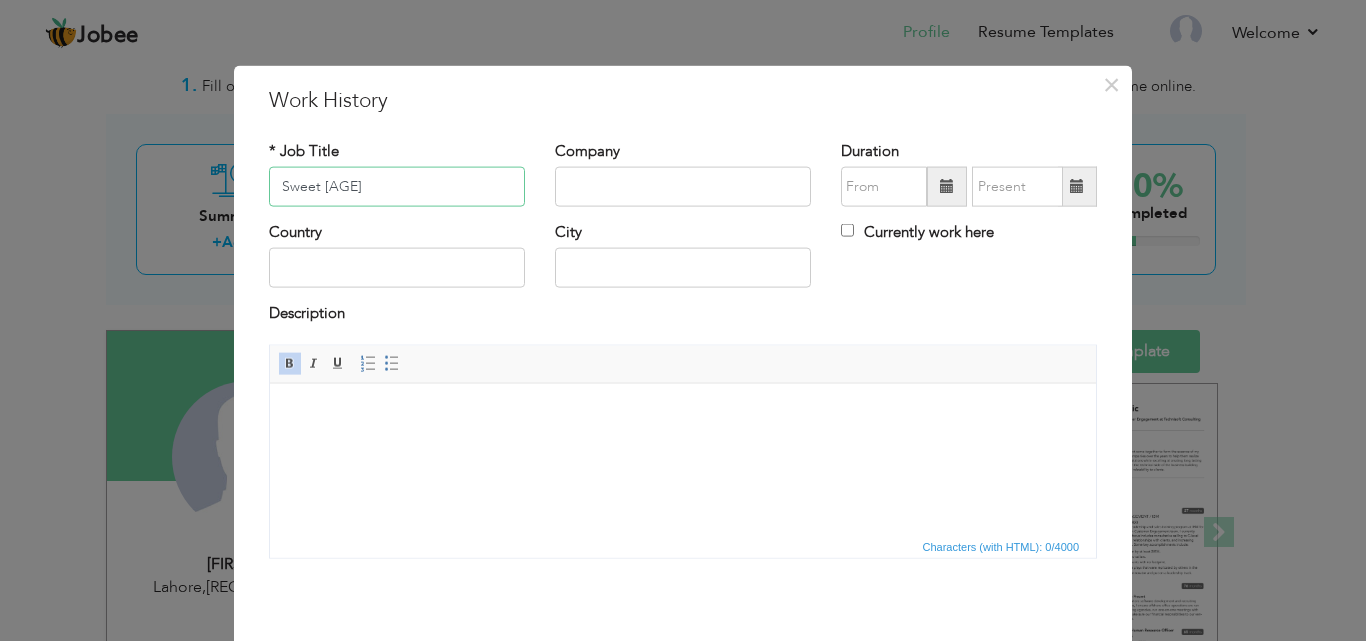 click on "Sweet [AGE]" at bounding box center (397, 187) 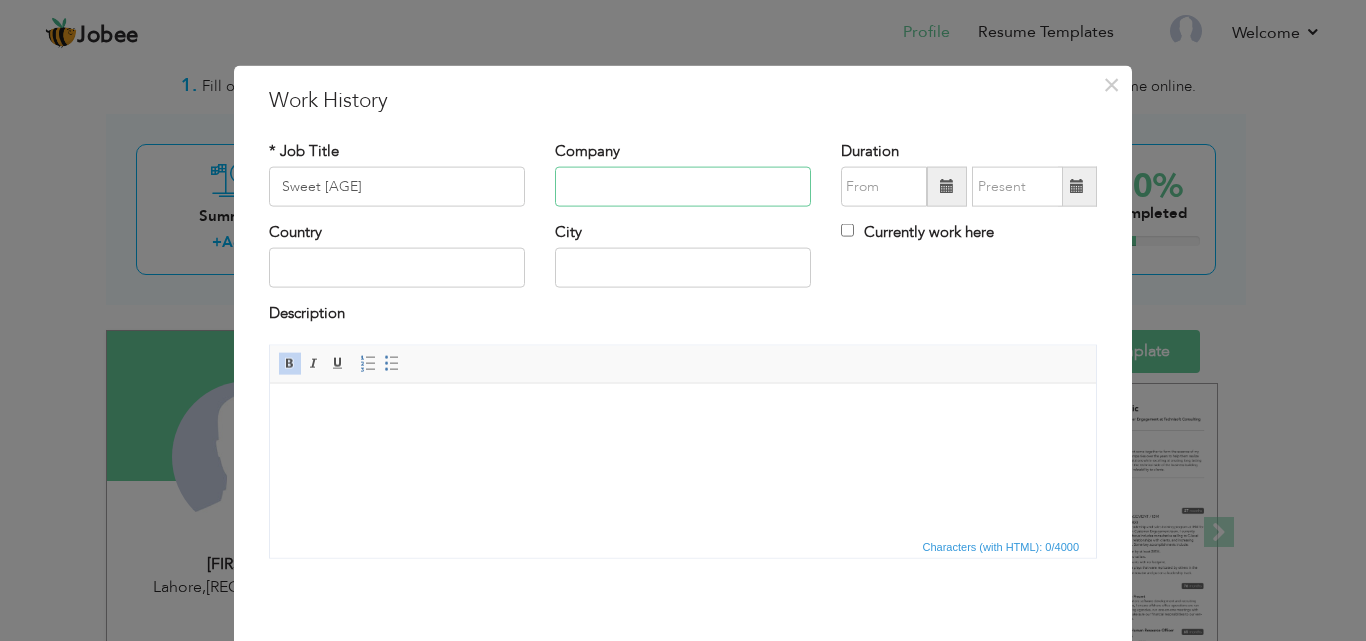 click at bounding box center [683, 187] 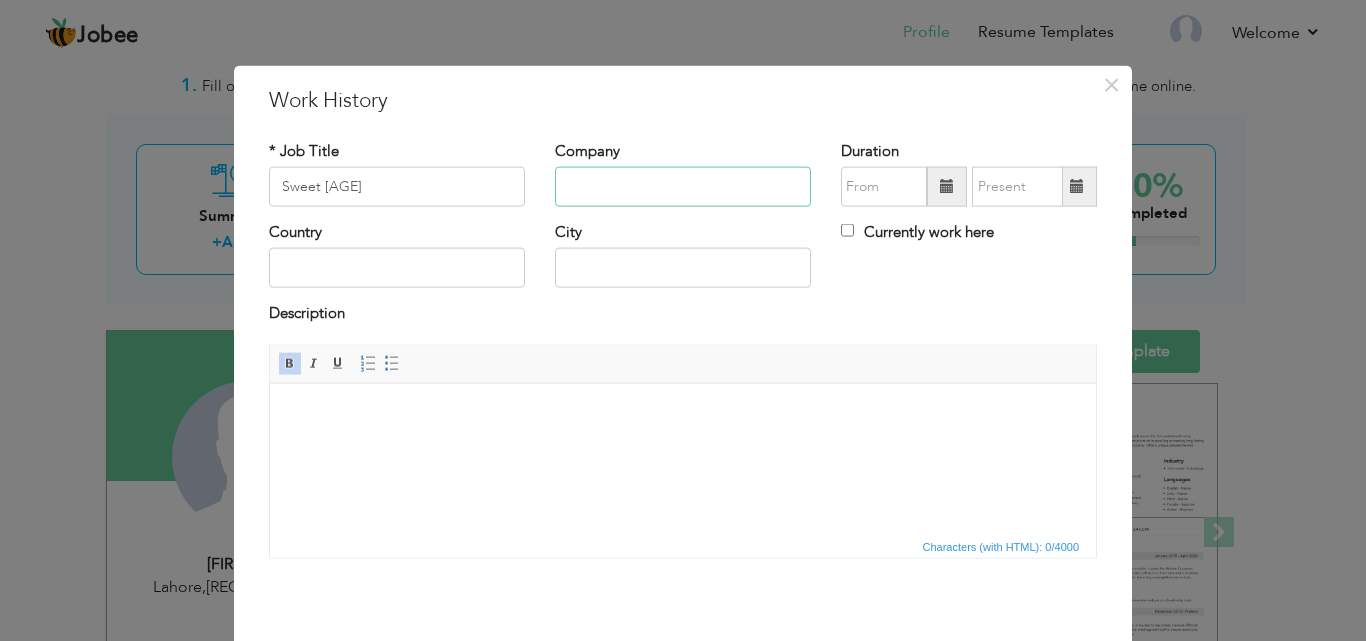 click at bounding box center [683, 187] 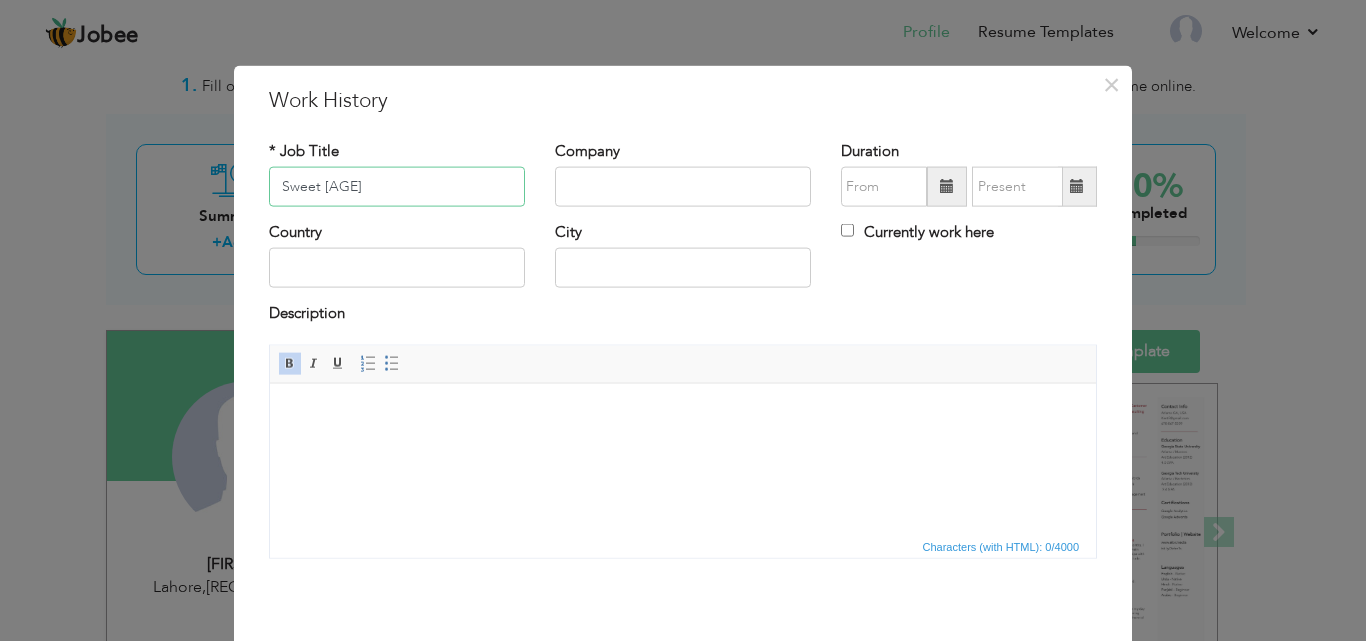 click on "Sweet [AGE]" at bounding box center [397, 187] 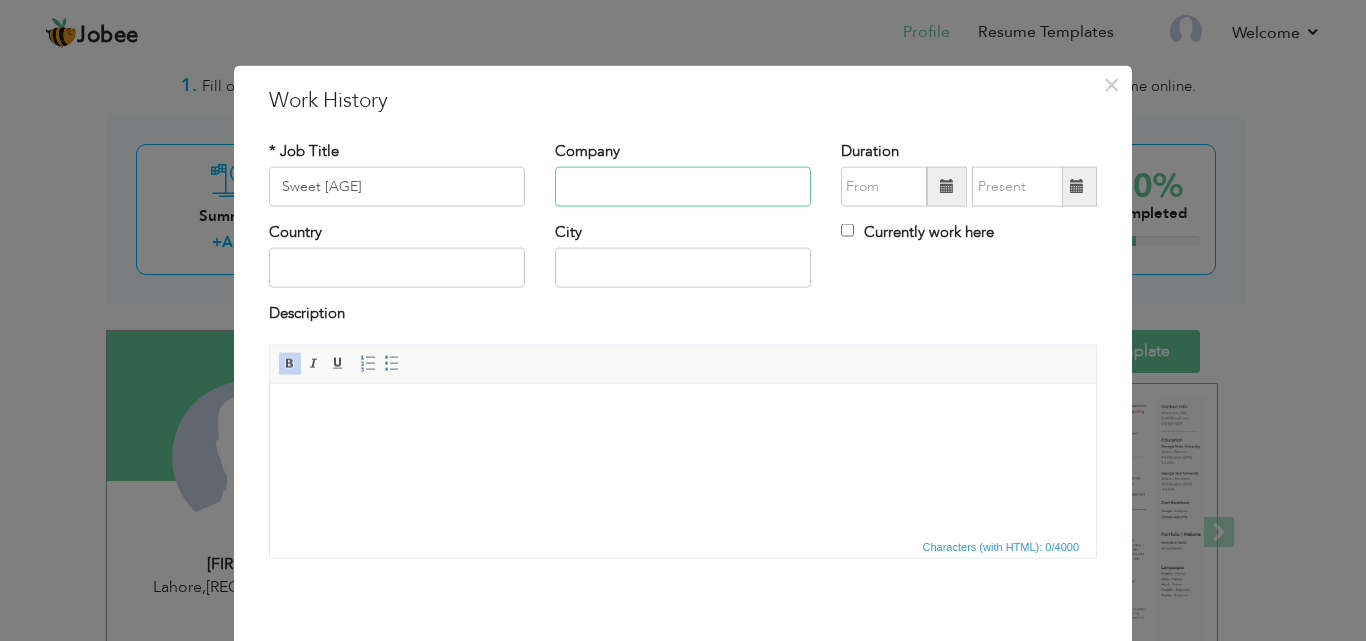 click at bounding box center [683, 187] 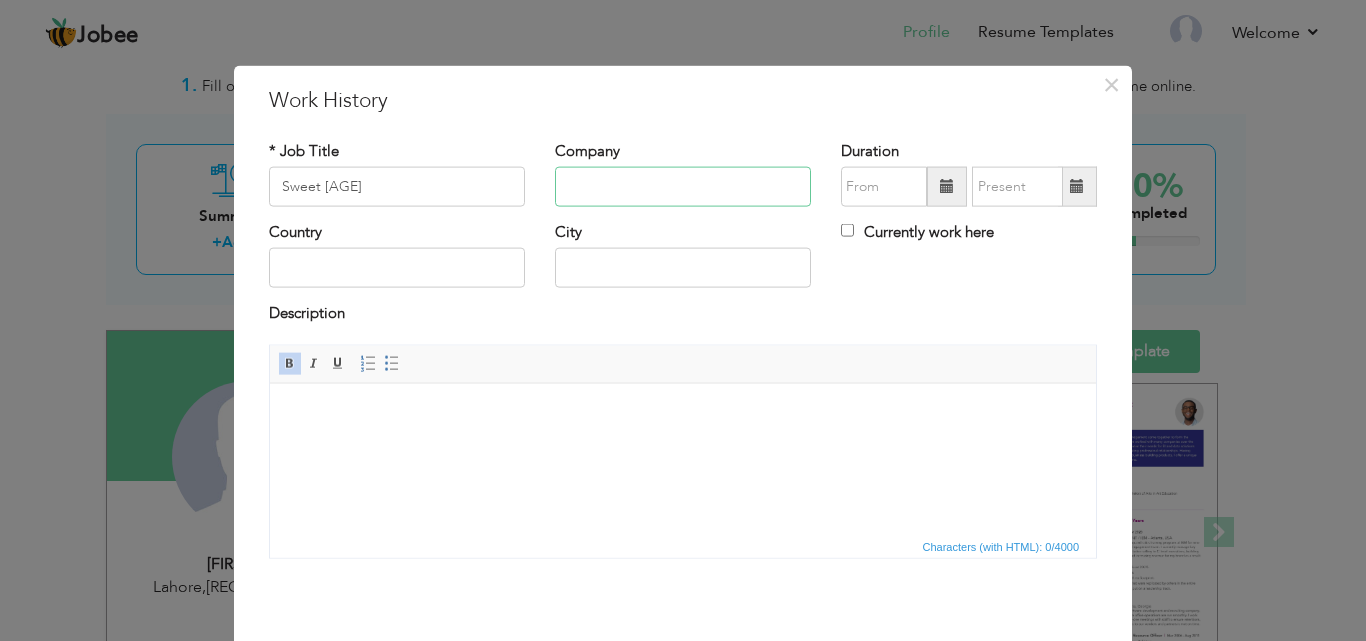 click at bounding box center (683, 187) 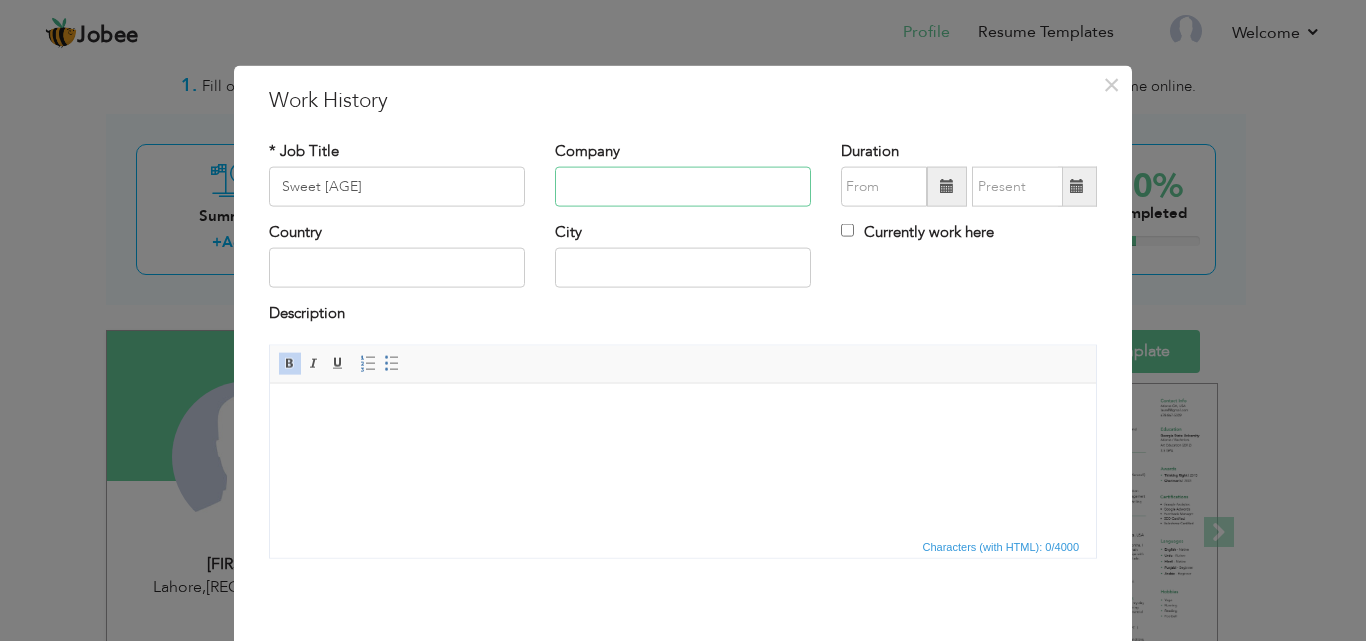 click at bounding box center (683, 187) 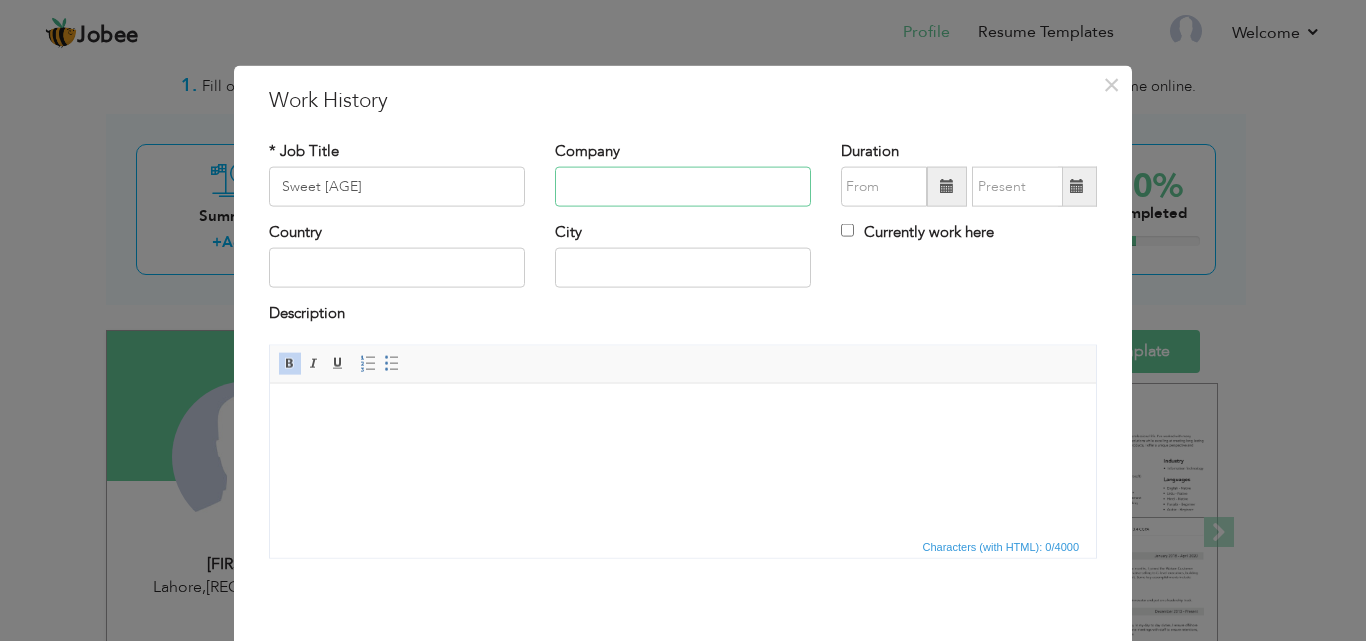click at bounding box center (683, 187) 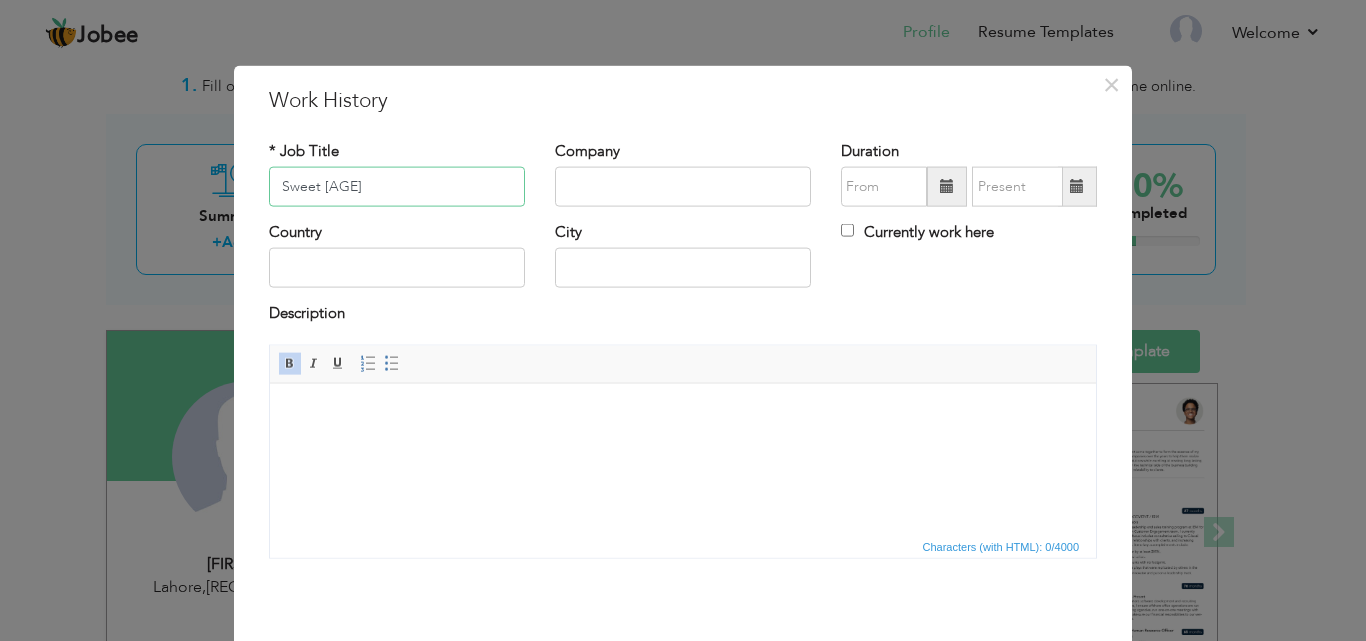 click on "Sweet [AGE]" at bounding box center (397, 187) 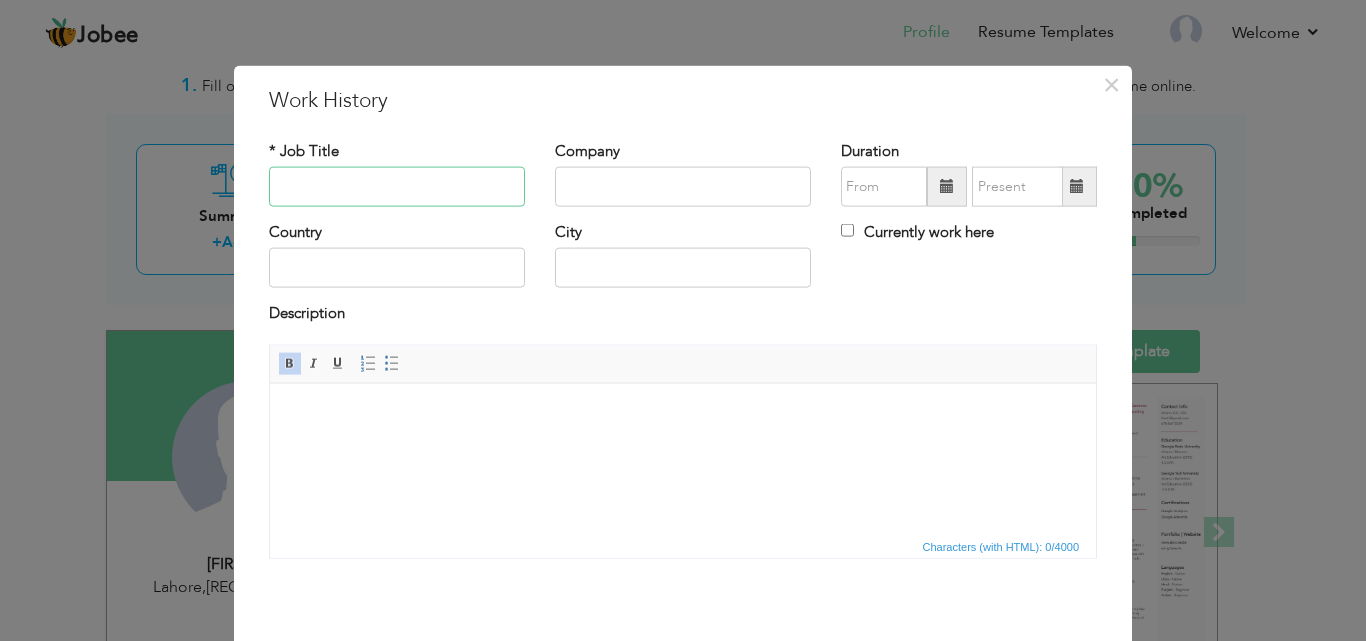 type 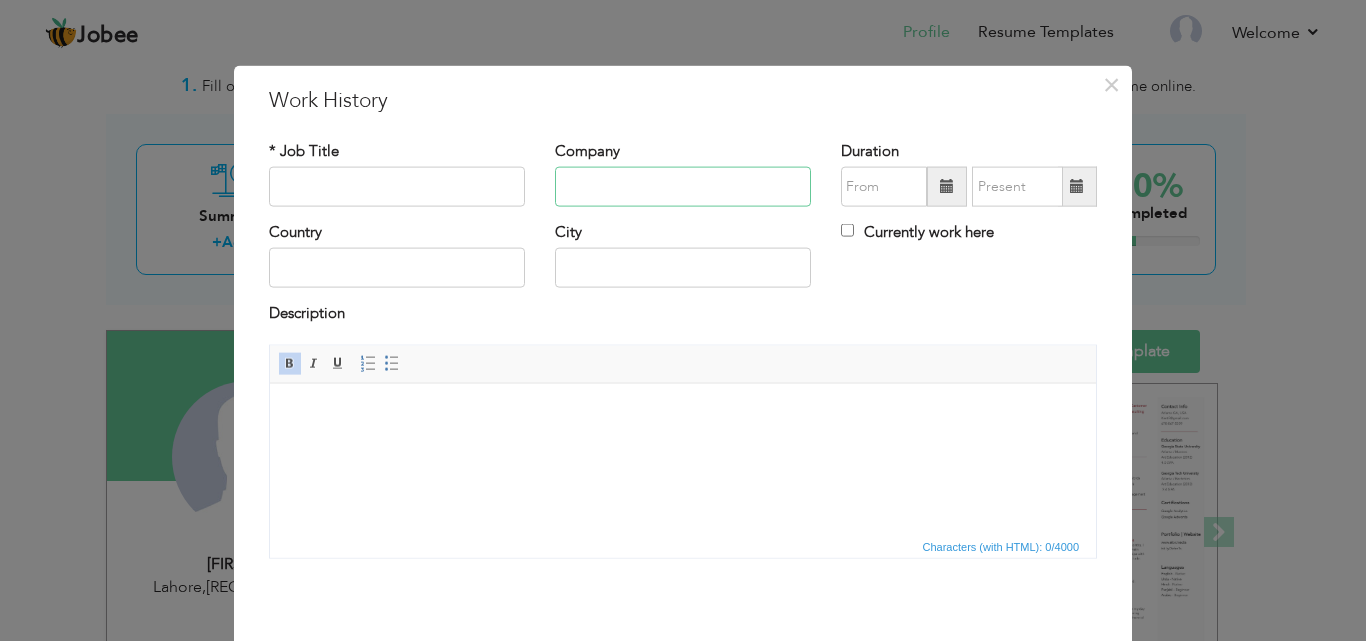 paste on "Sweet [AGE]" 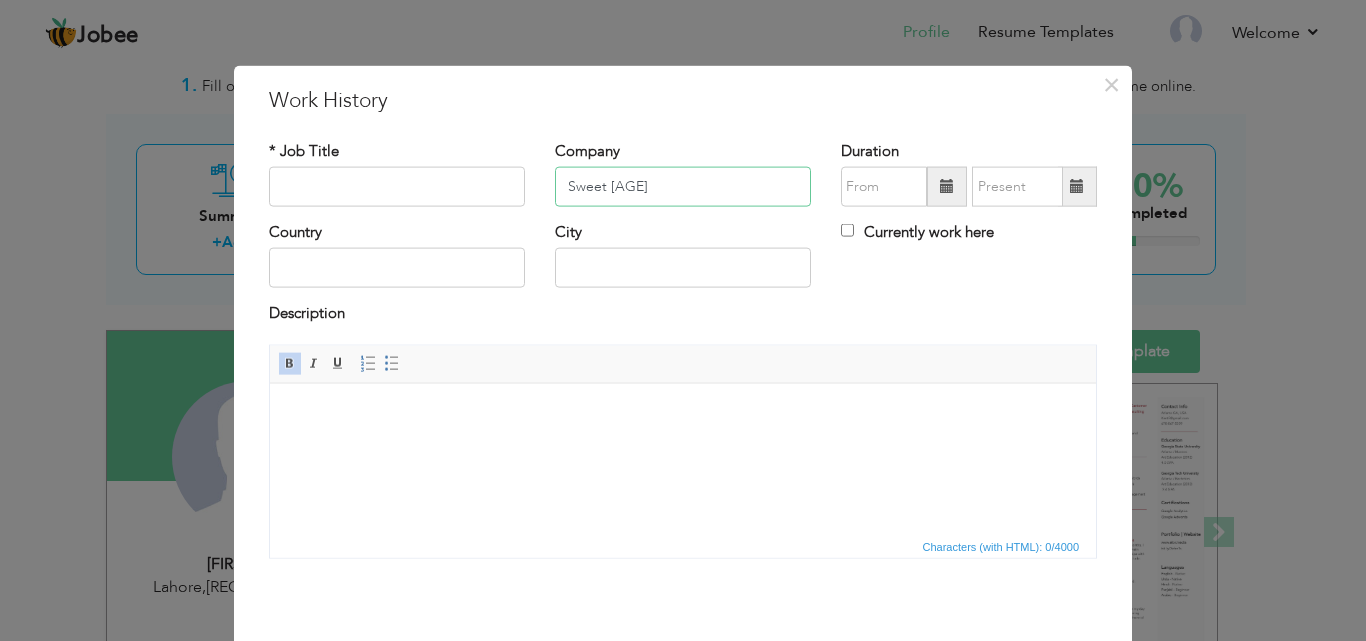 type on "Sweet [AGE]" 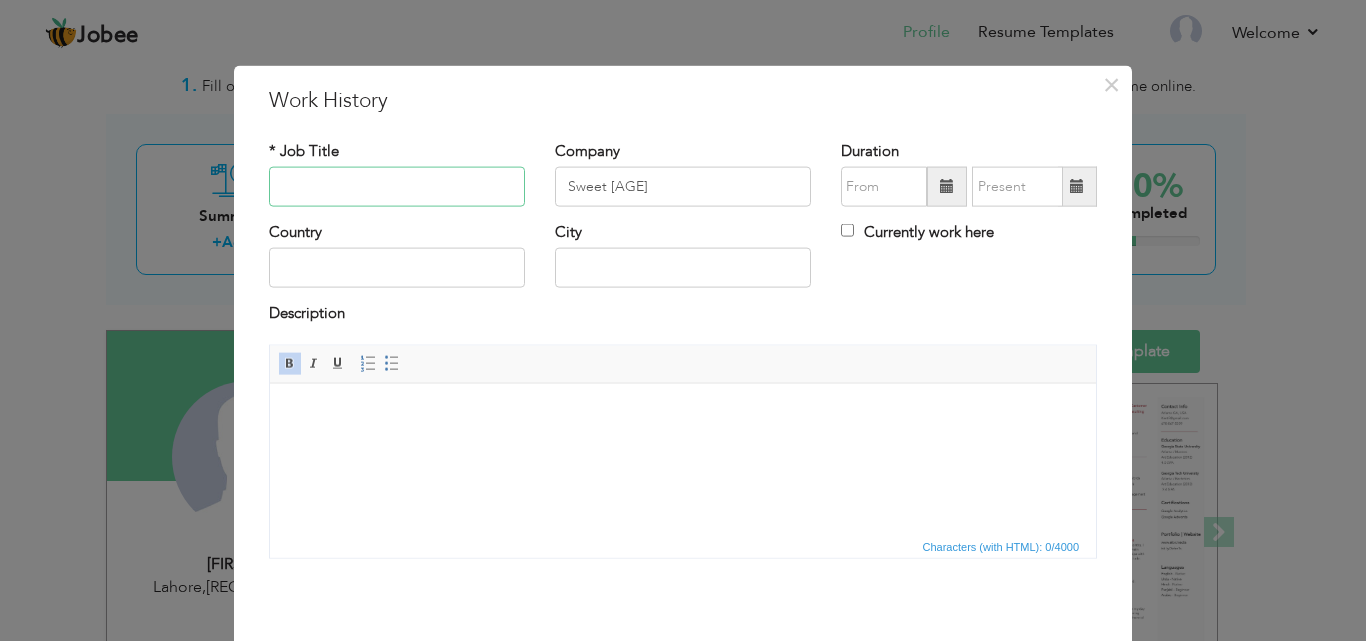 click at bounding box center [397, 187] 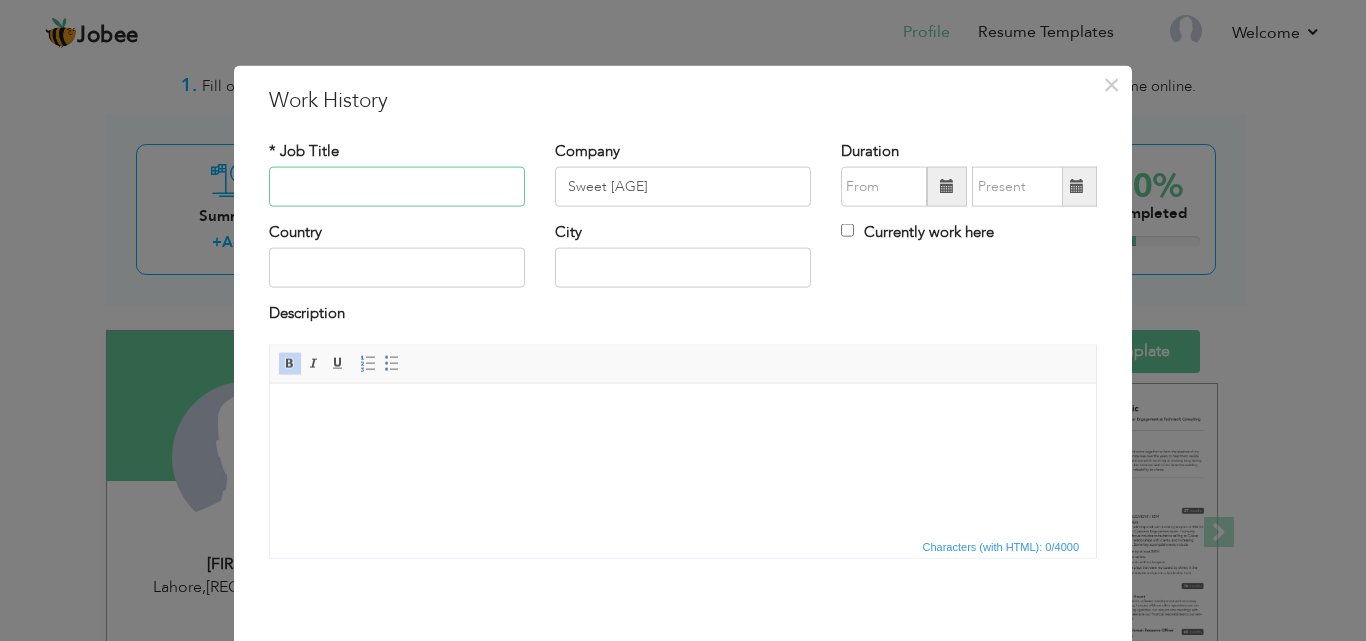 click at bounding box center (397, 187) 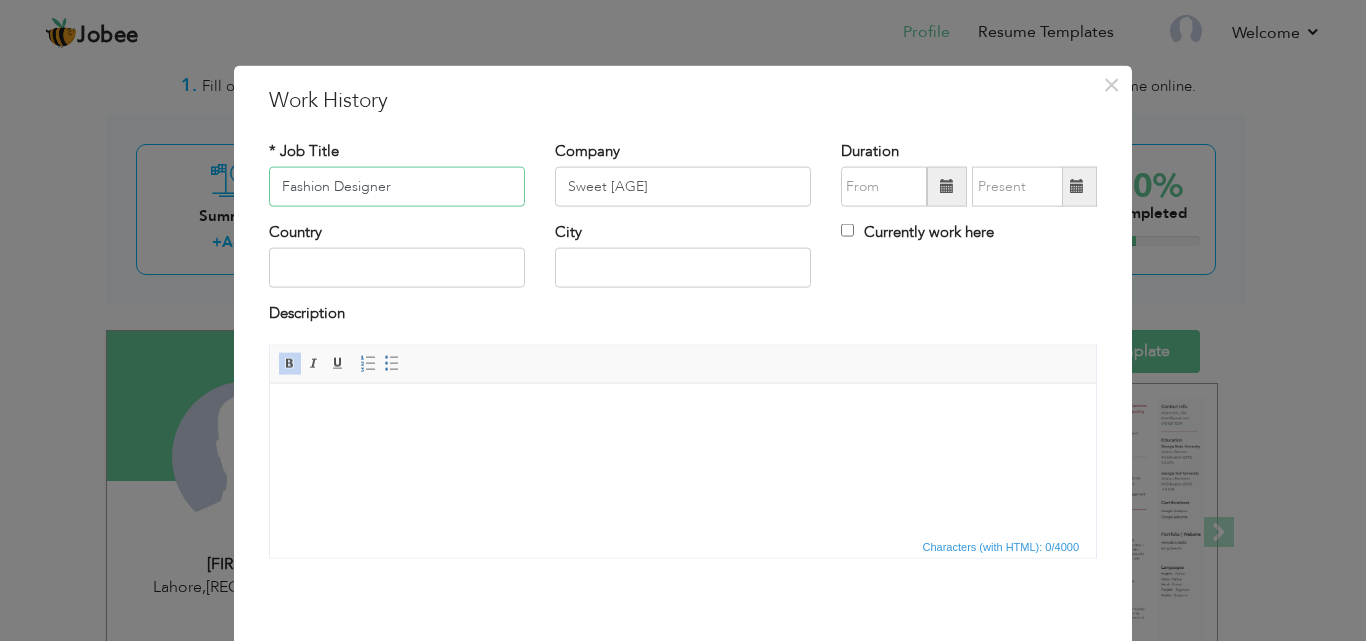 type on "Fashion Designer" 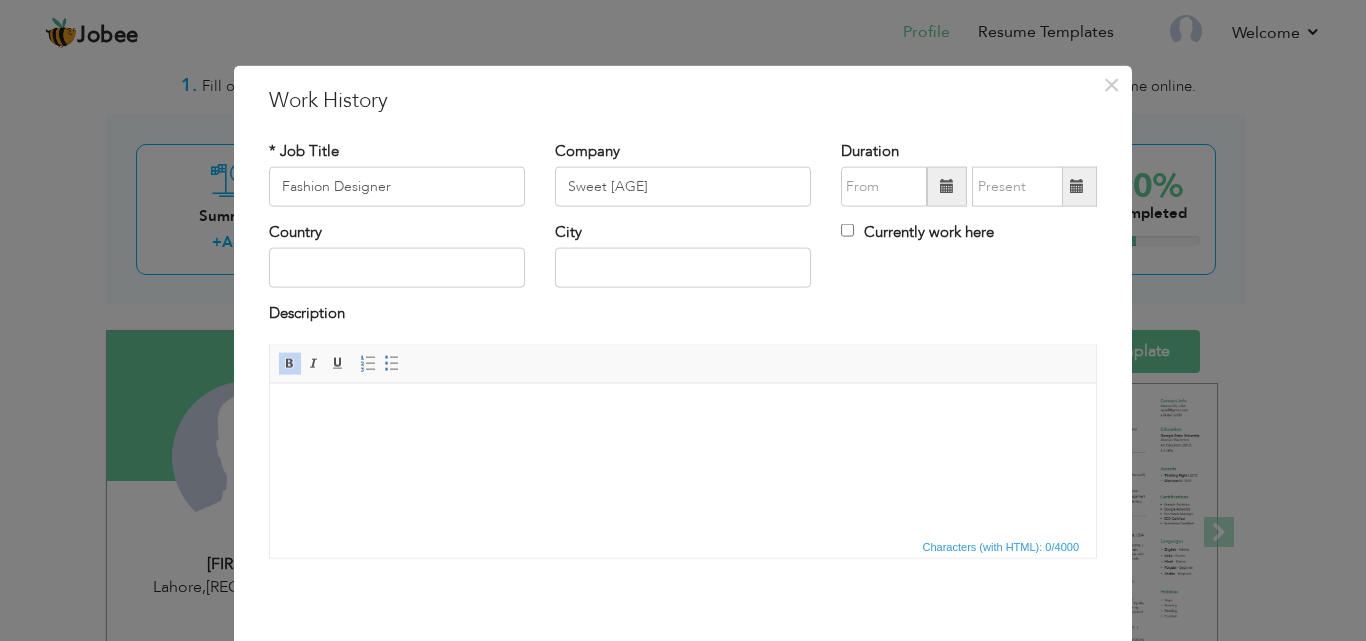 click at bounding box center [947, 186] 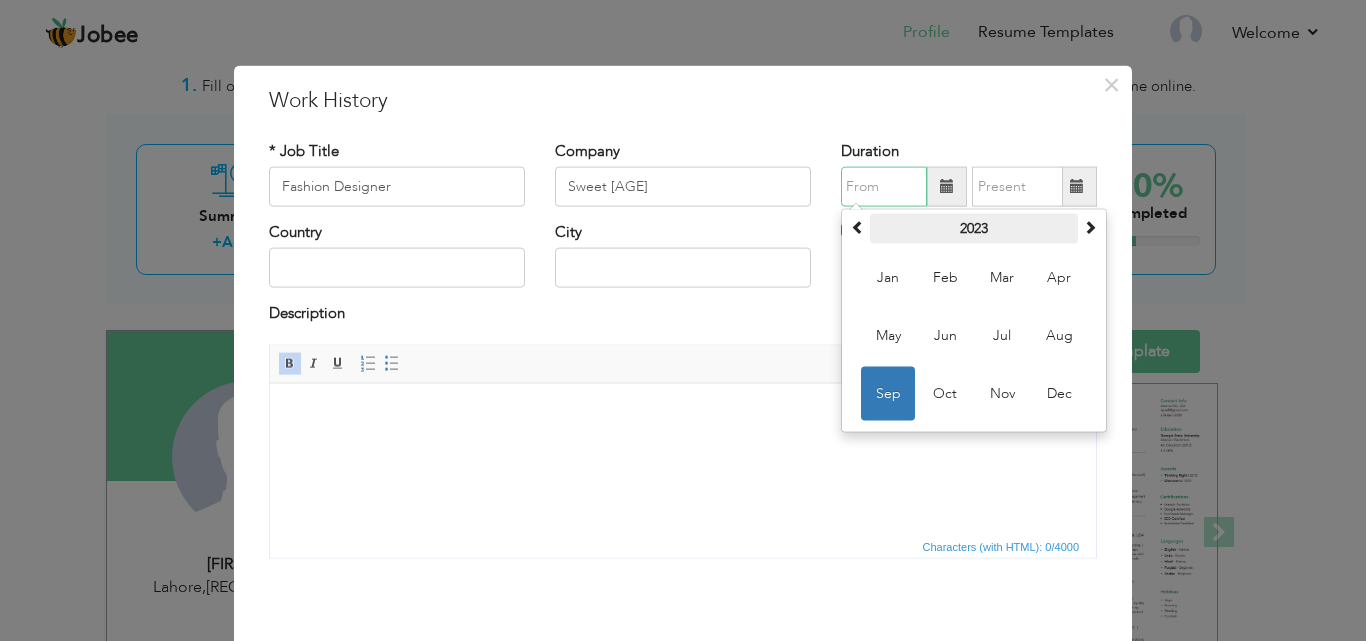 click on "2023" at bounding box center (974, 229) 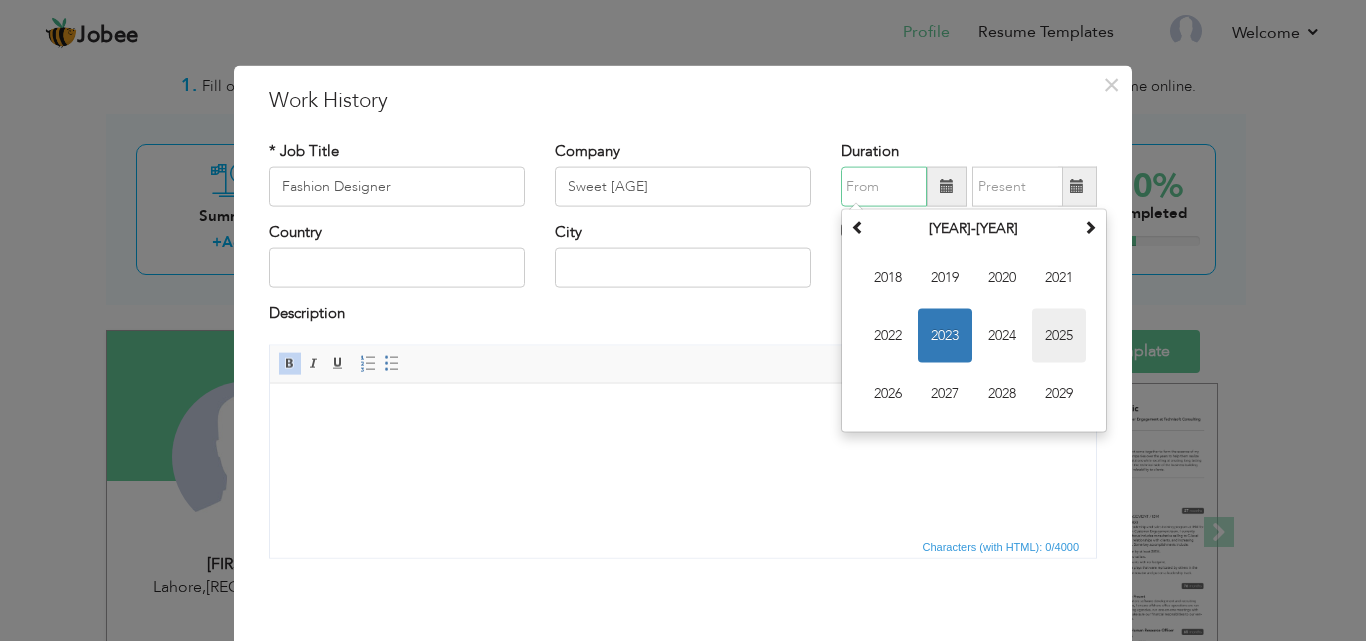 click on "2025" at bounding box center [1059, 336] 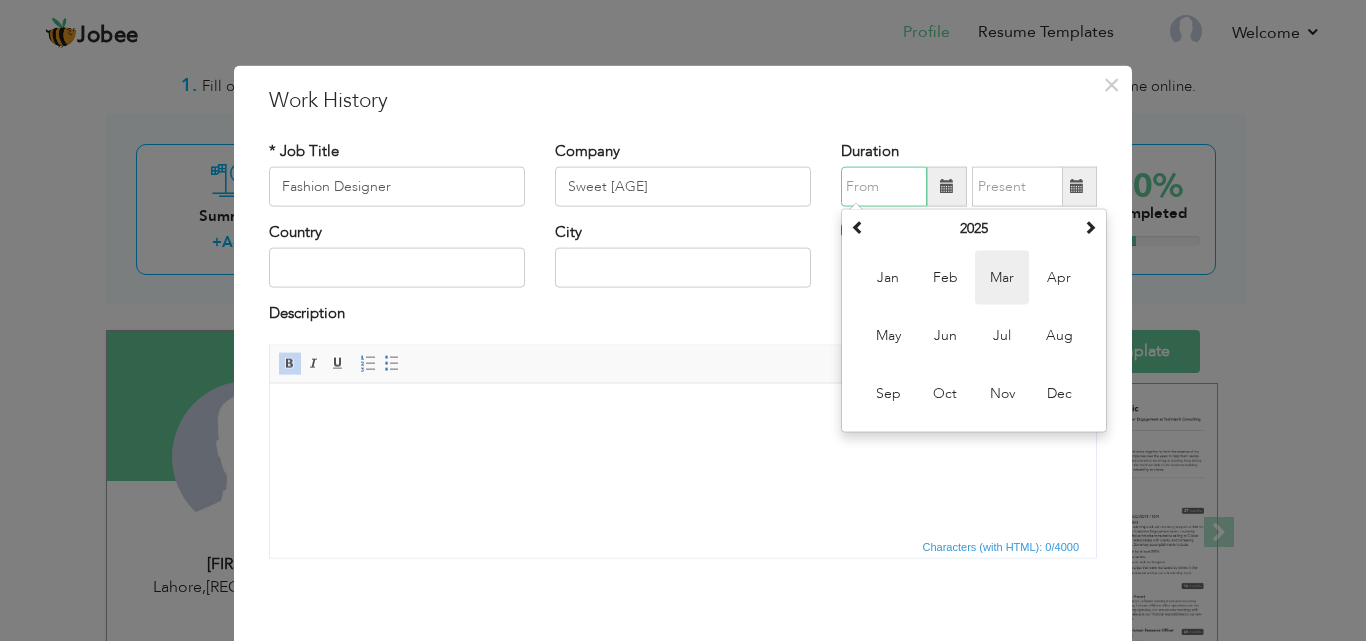 click on "Mar" at bounding box center [1002, 278] 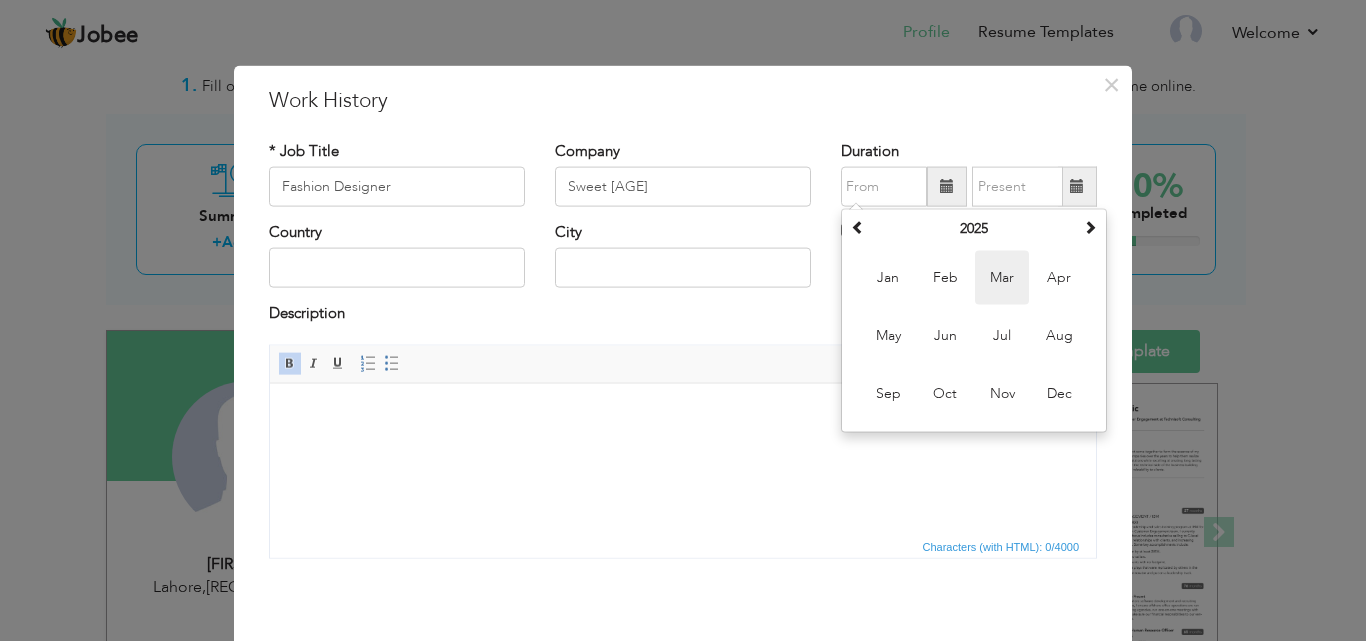 type on "03/2025" 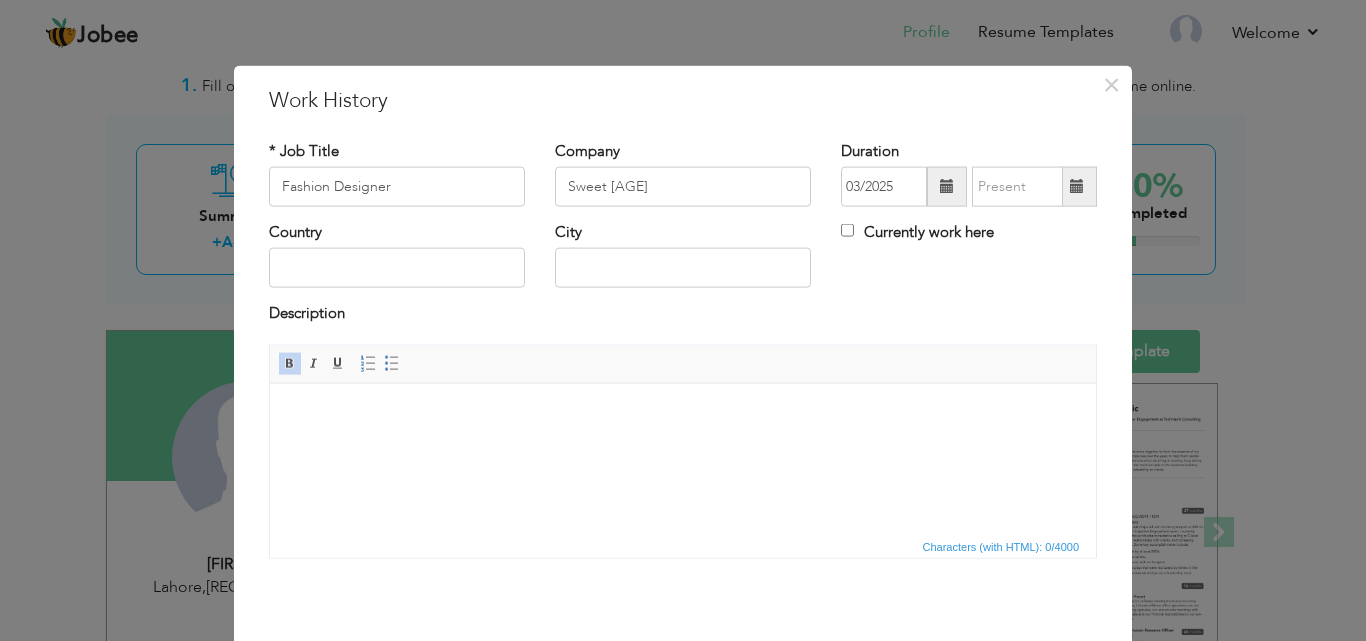 click at bounding box center (1077, 186) 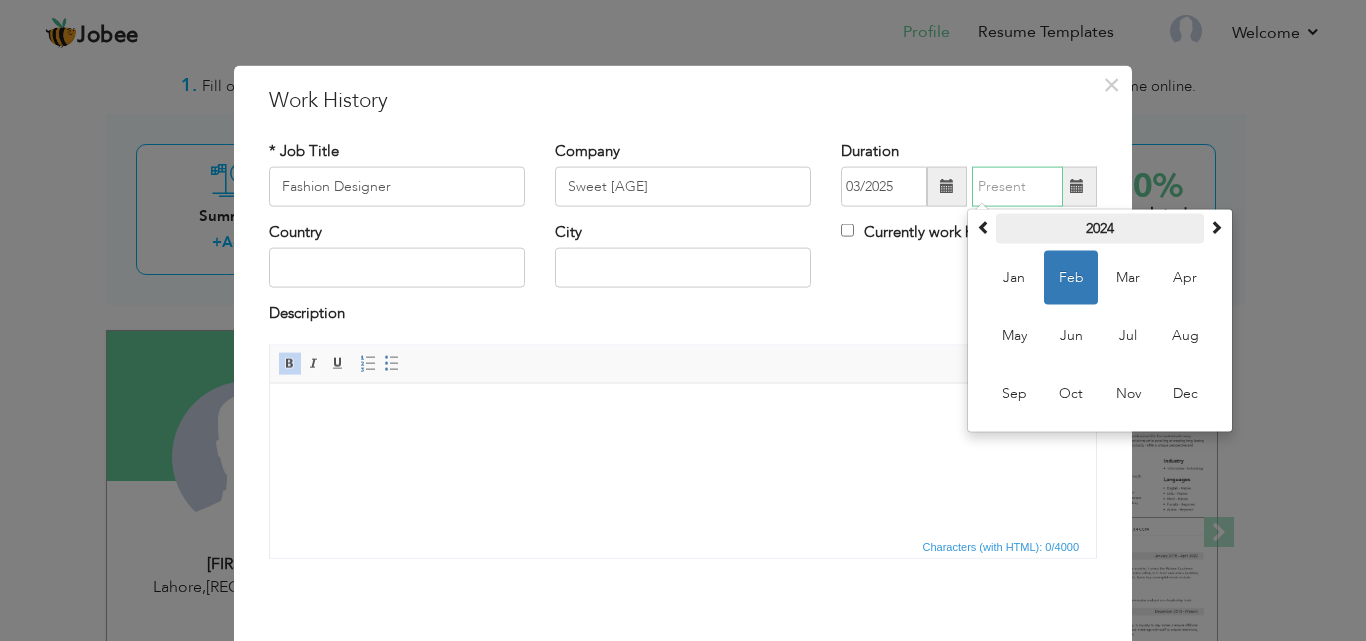 click on "2024" at bounding box center [1100, 229] 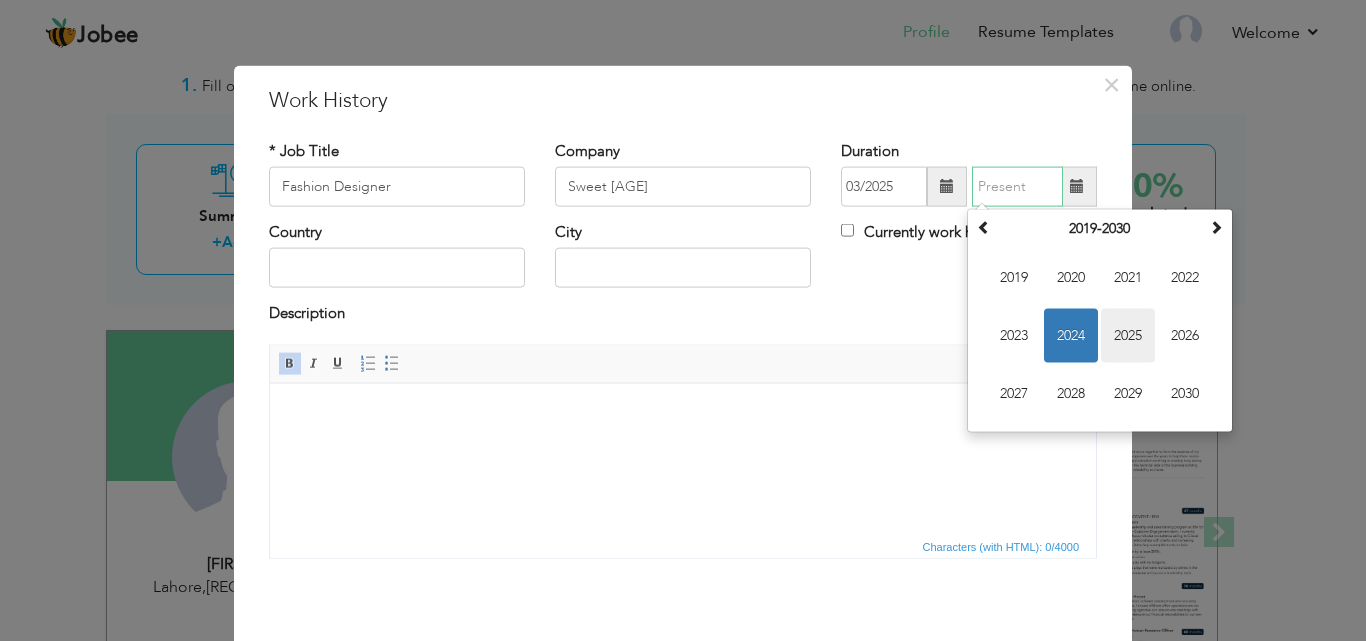 click on "2025" at bounding box center [1128, 336] 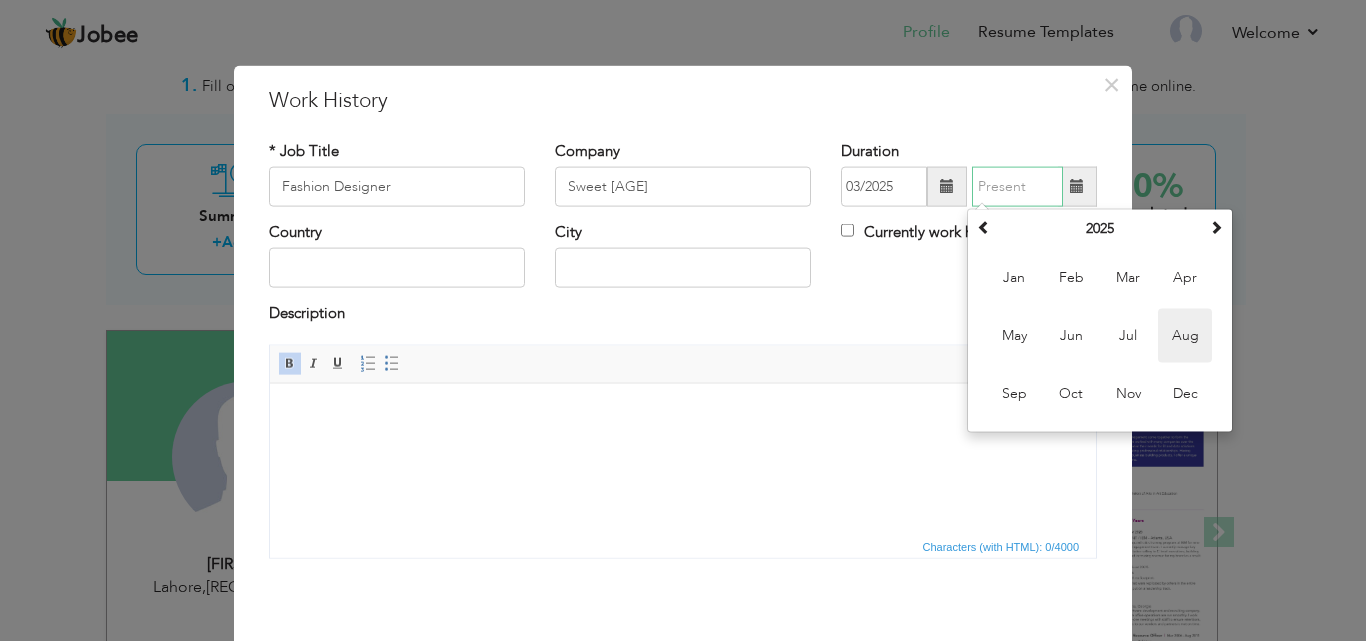 click on "Aug" at bounding box center (1185, 336) 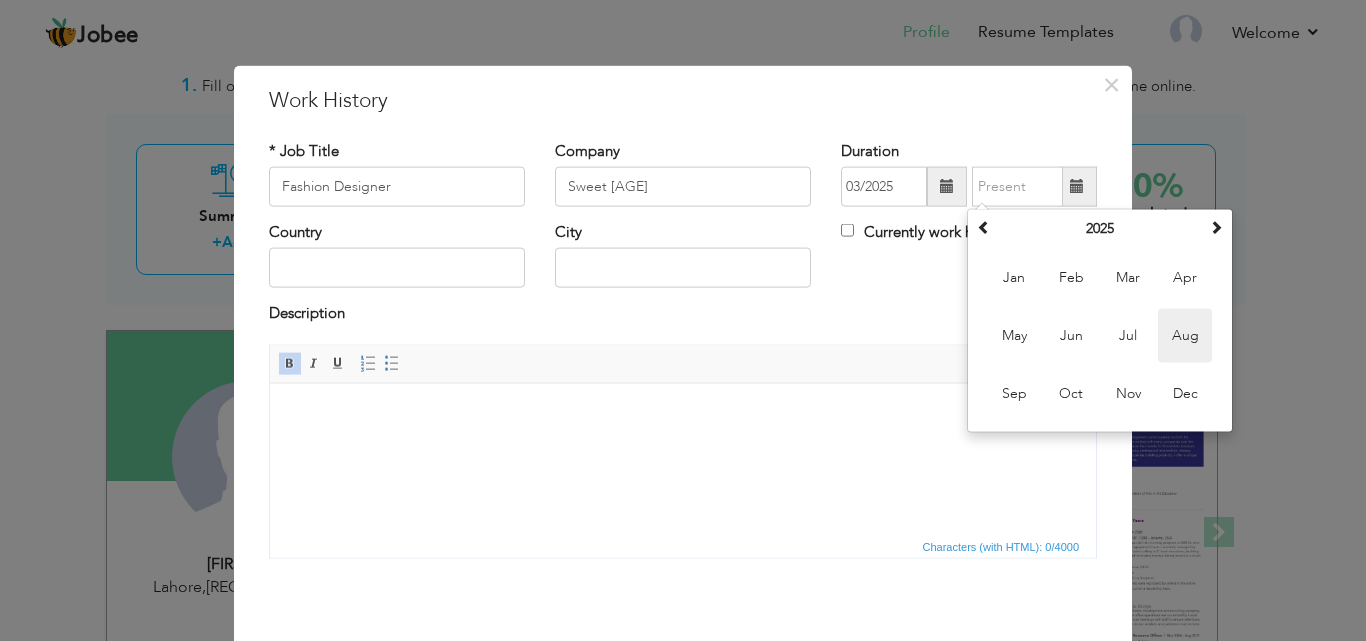 type on "[MONTH]/[YEAR]" 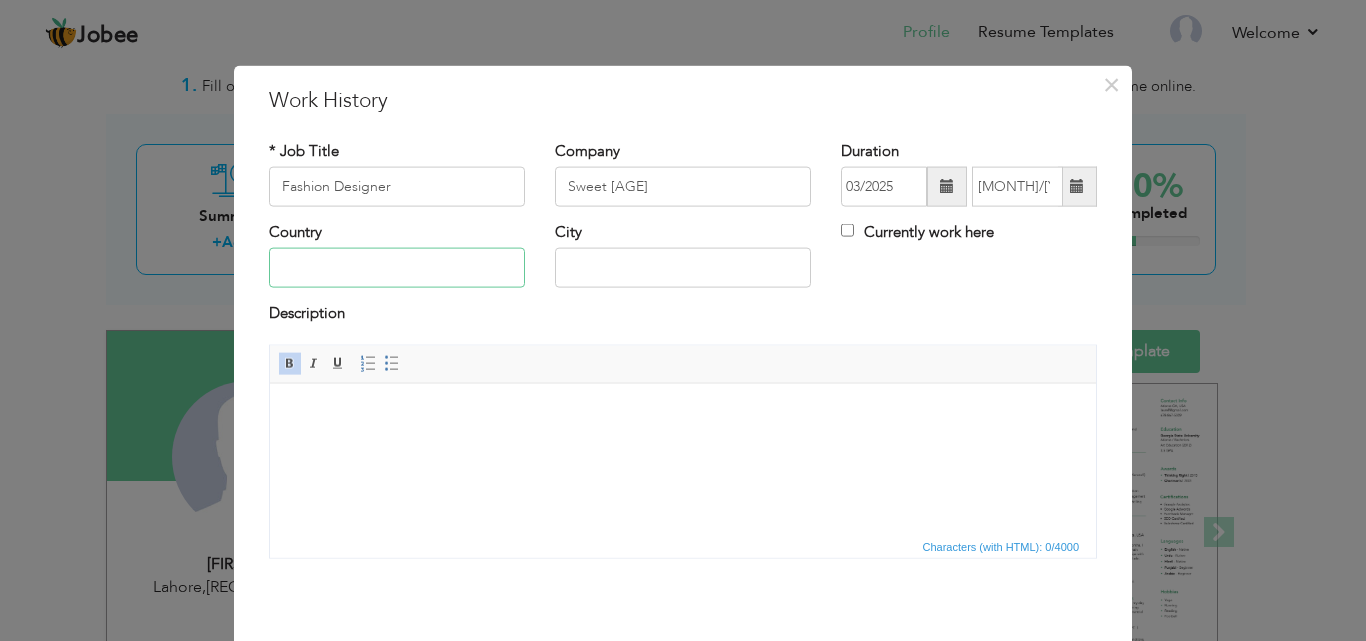 click at bounding box center [397, 268] 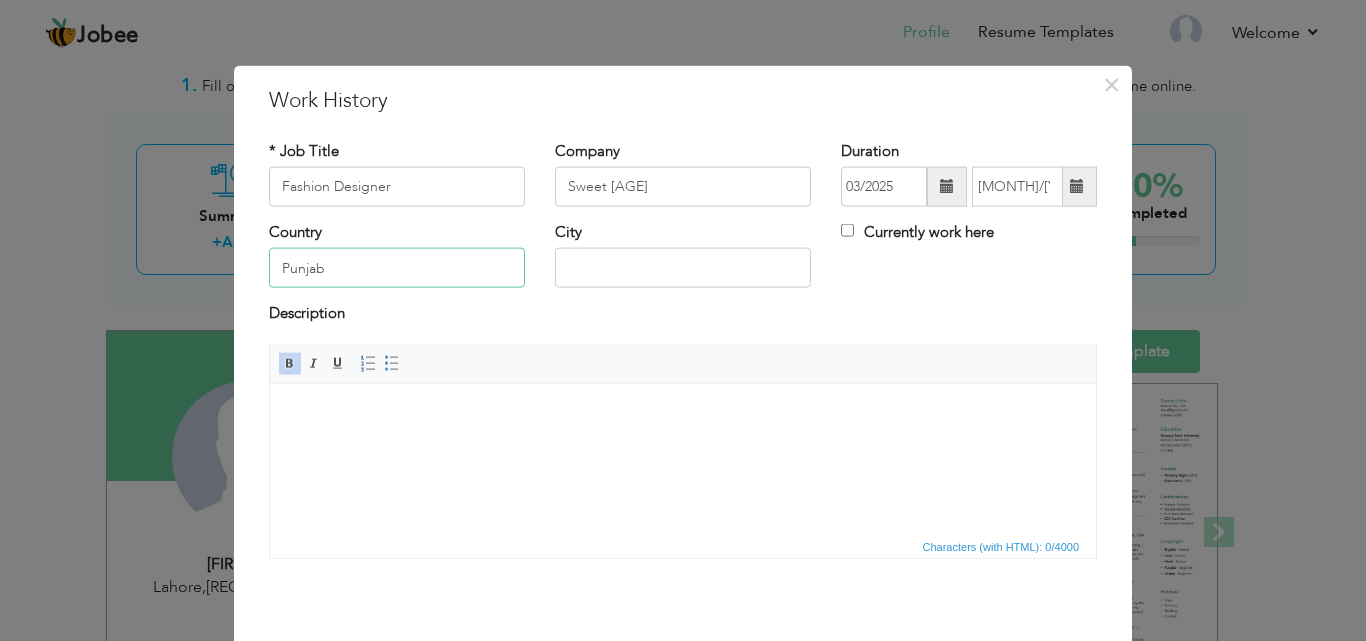 type on "Punjab" 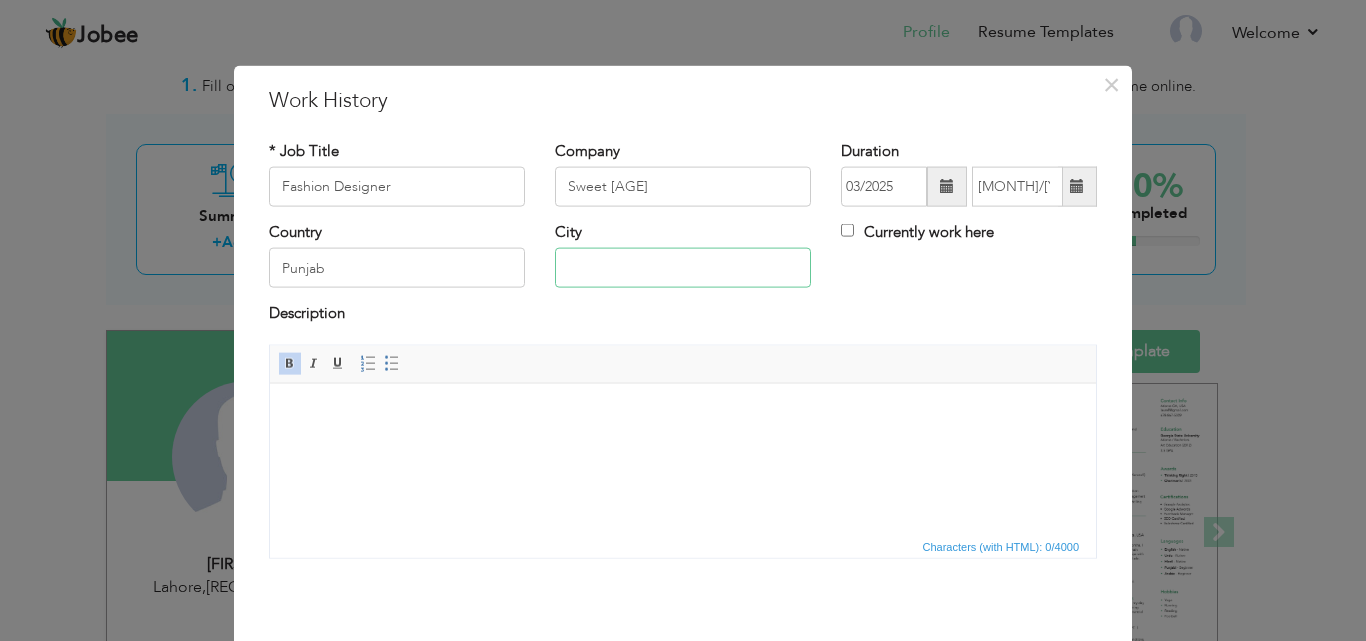 click at bounding box center (683, 268) 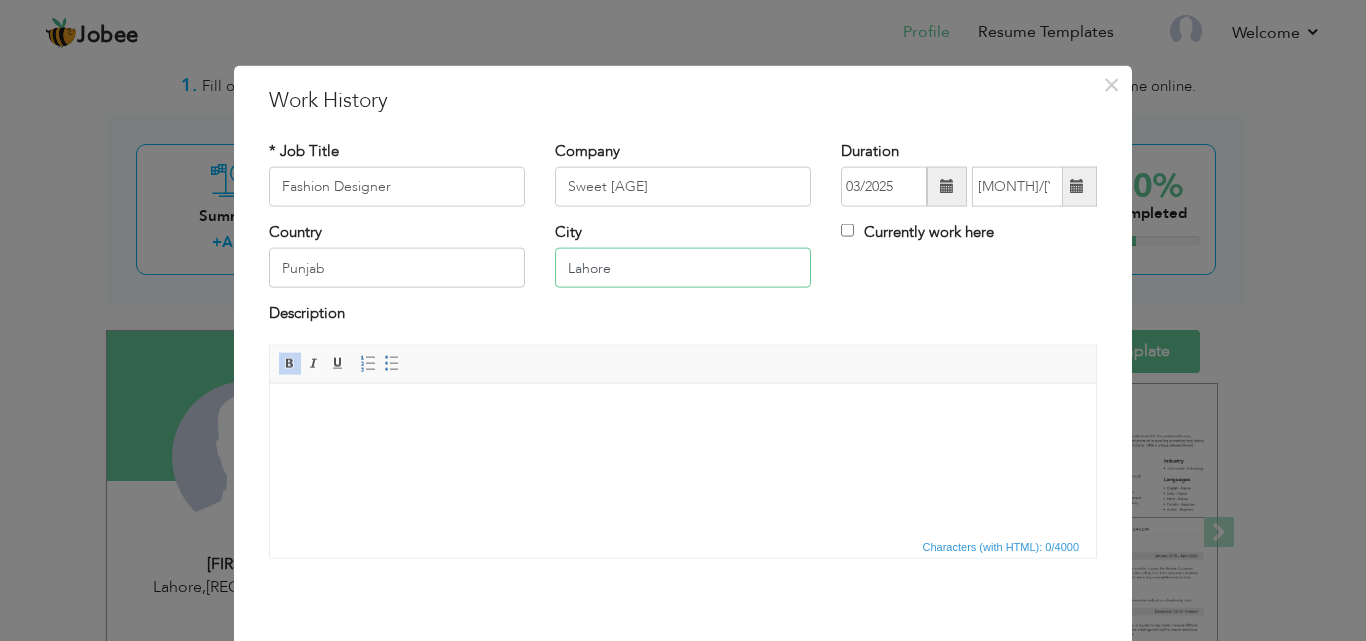 type on "Lahore" 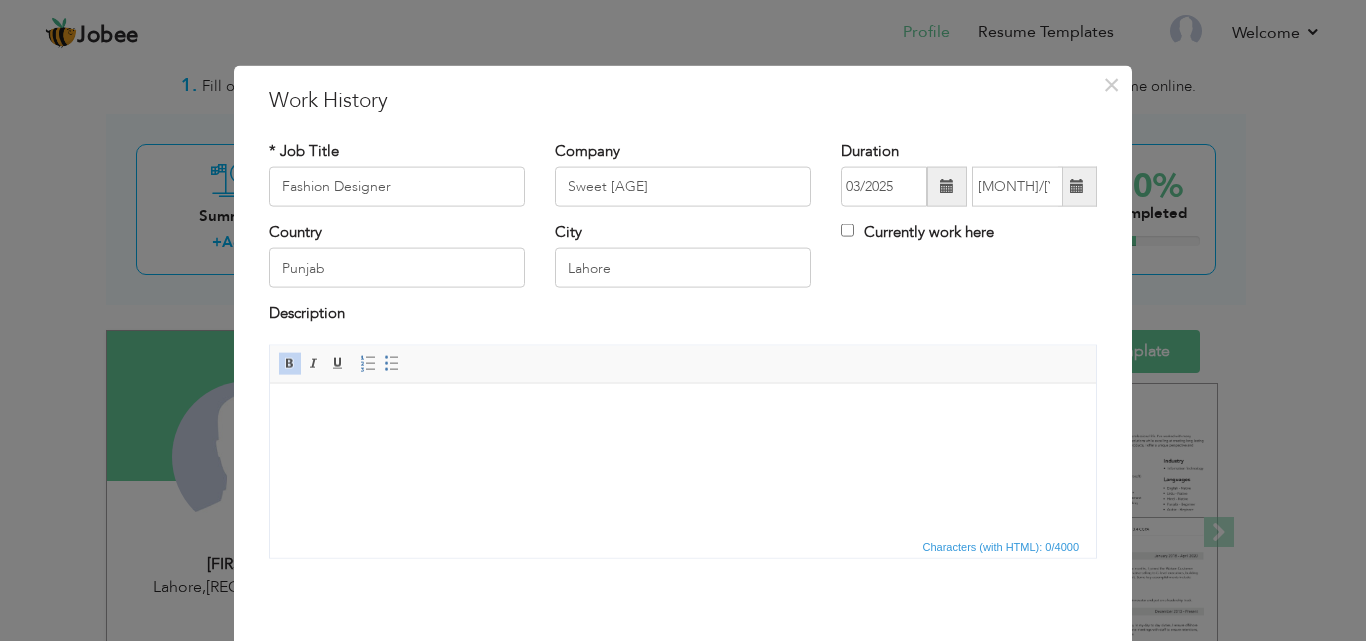 click at bounding box center (683, 413) 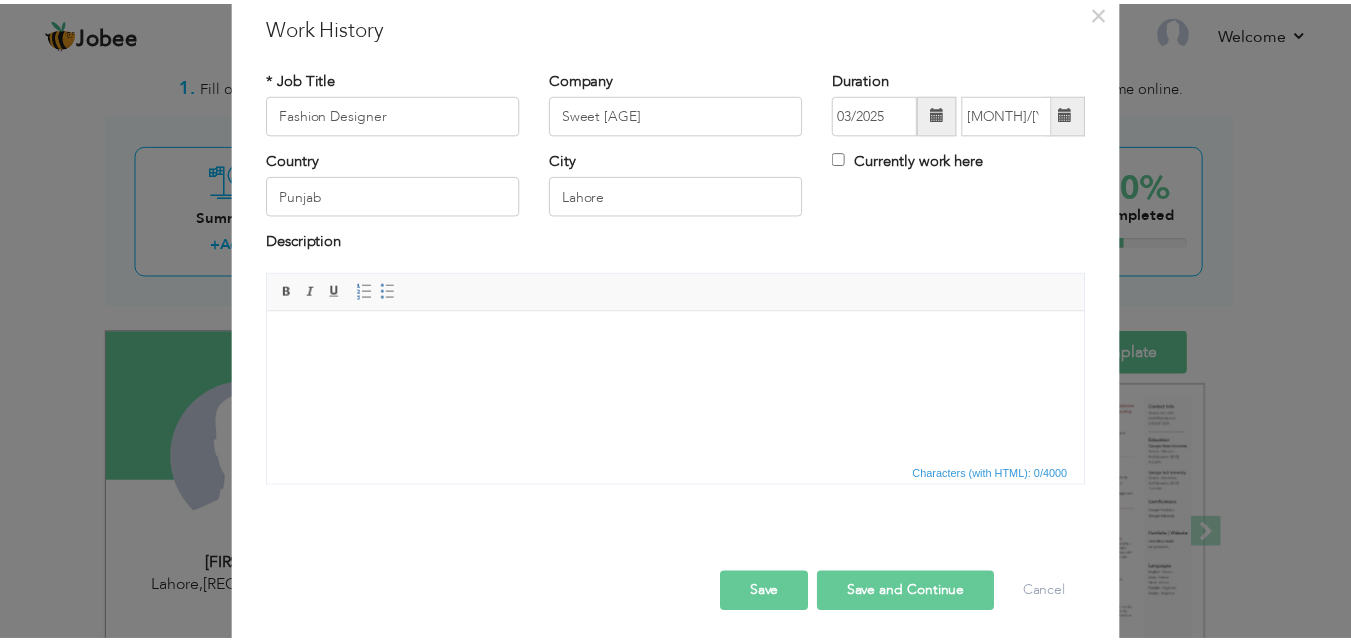 scroll, scrollTop: 79, scrollLeft: 0, axis: vertical 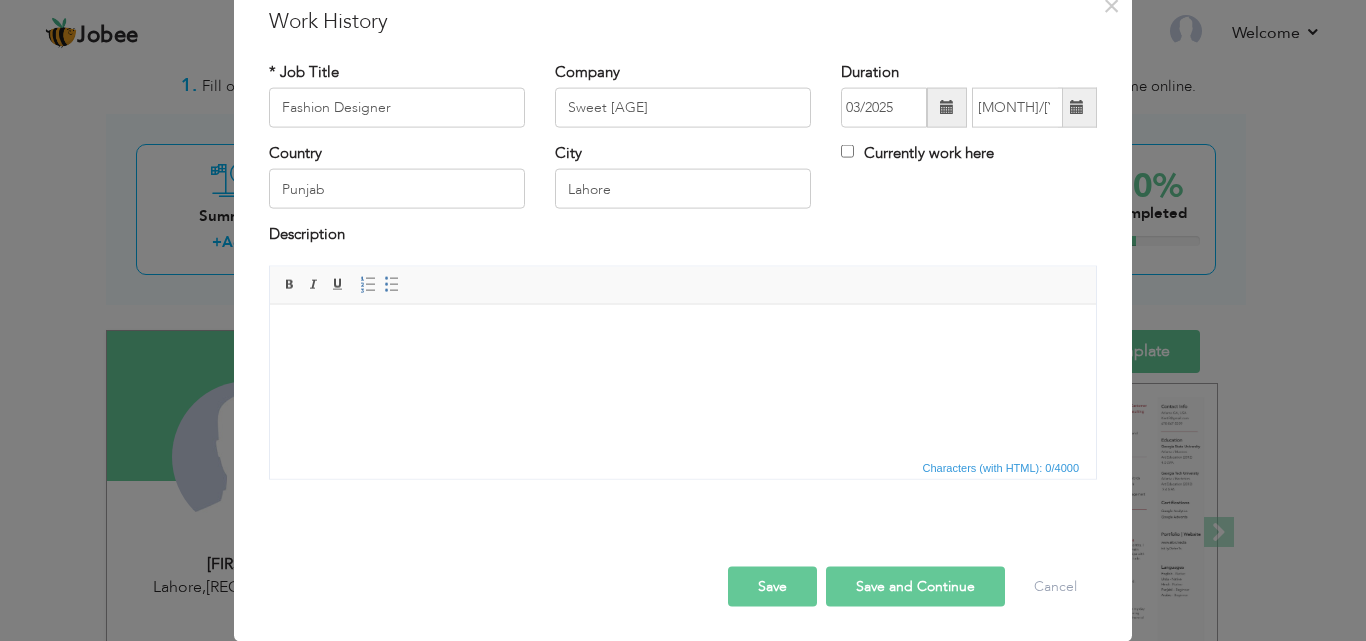 click on "Save" at bounding box center [772, 586] 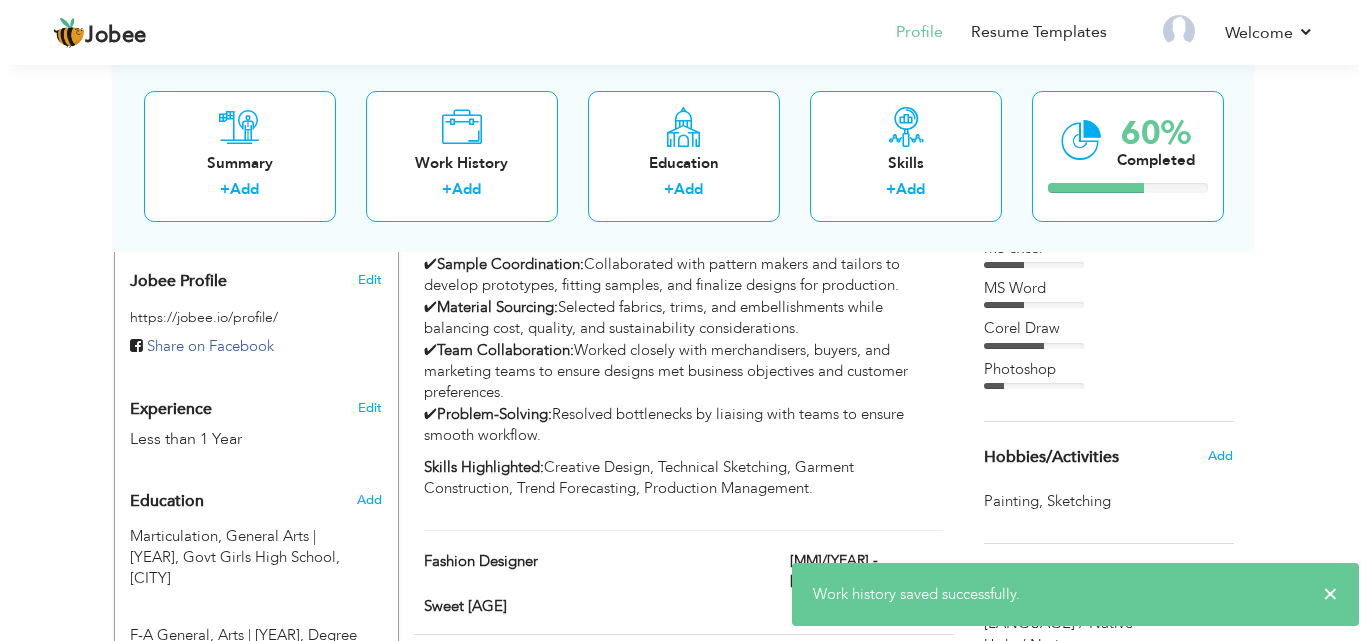 scroll, scrollTop: 770, scrollLeft: 0, axis: vertical 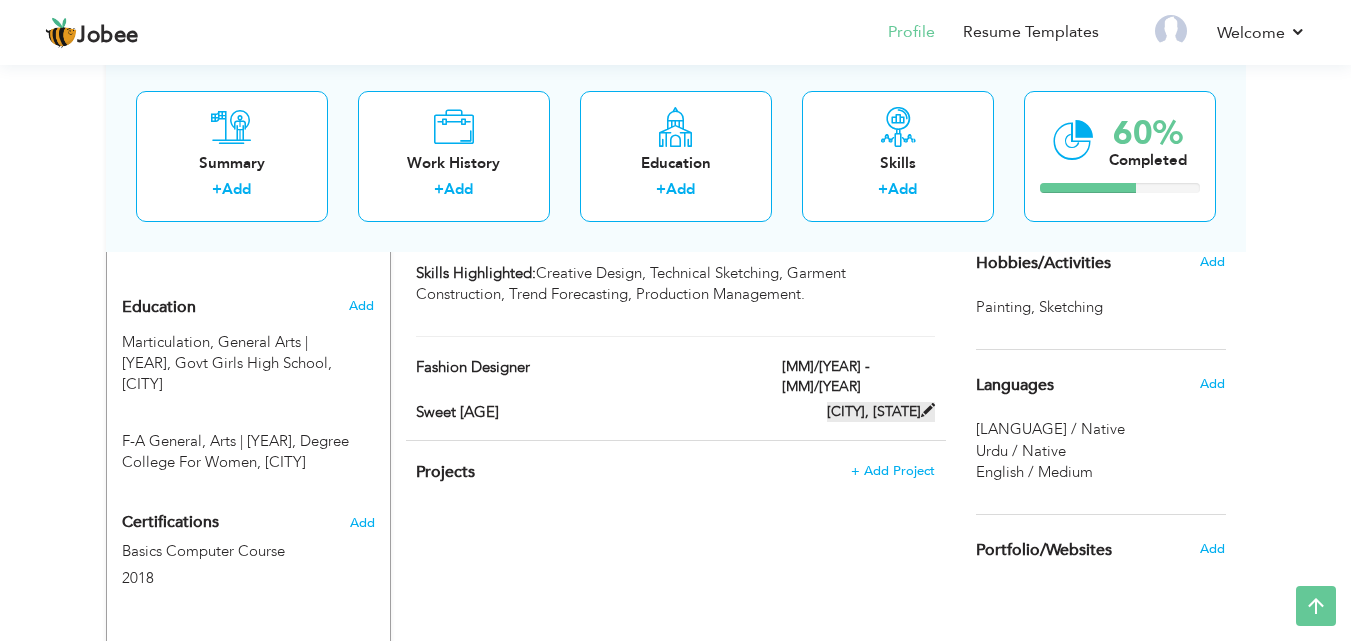 click on "[CITY], [STATE]" at bounding box center [881, 412] 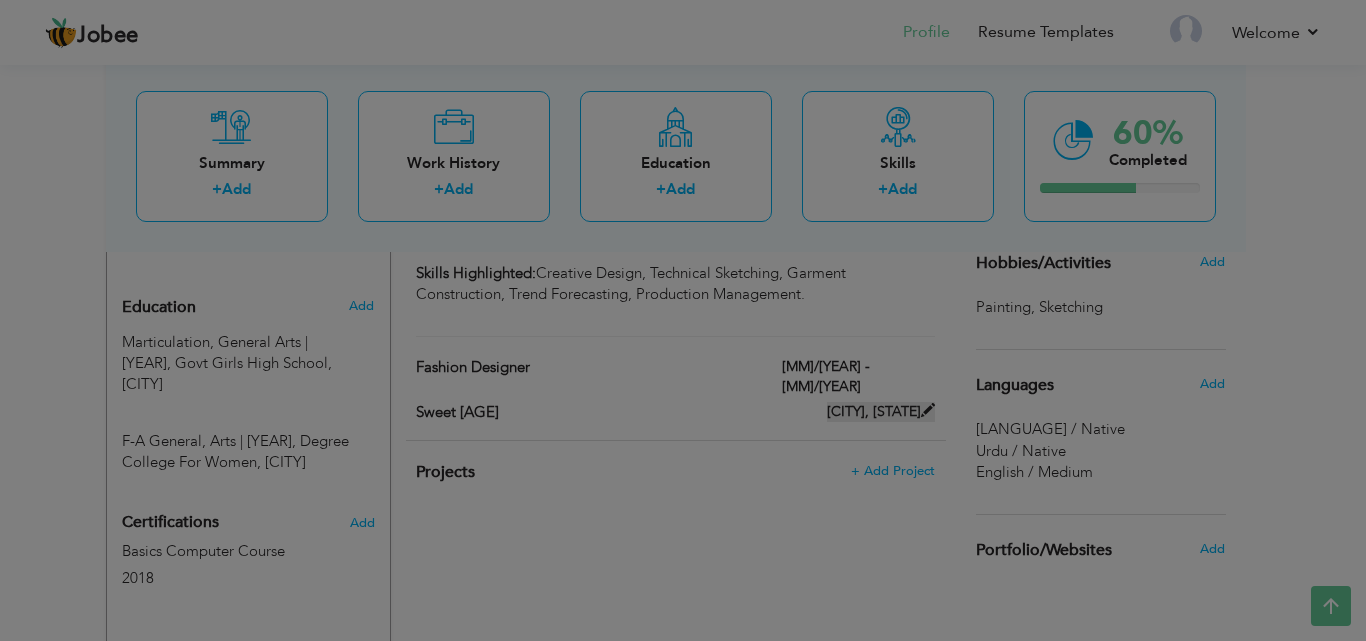 scroll, scrollTop: 0, scrollLeft: 0, axis: both 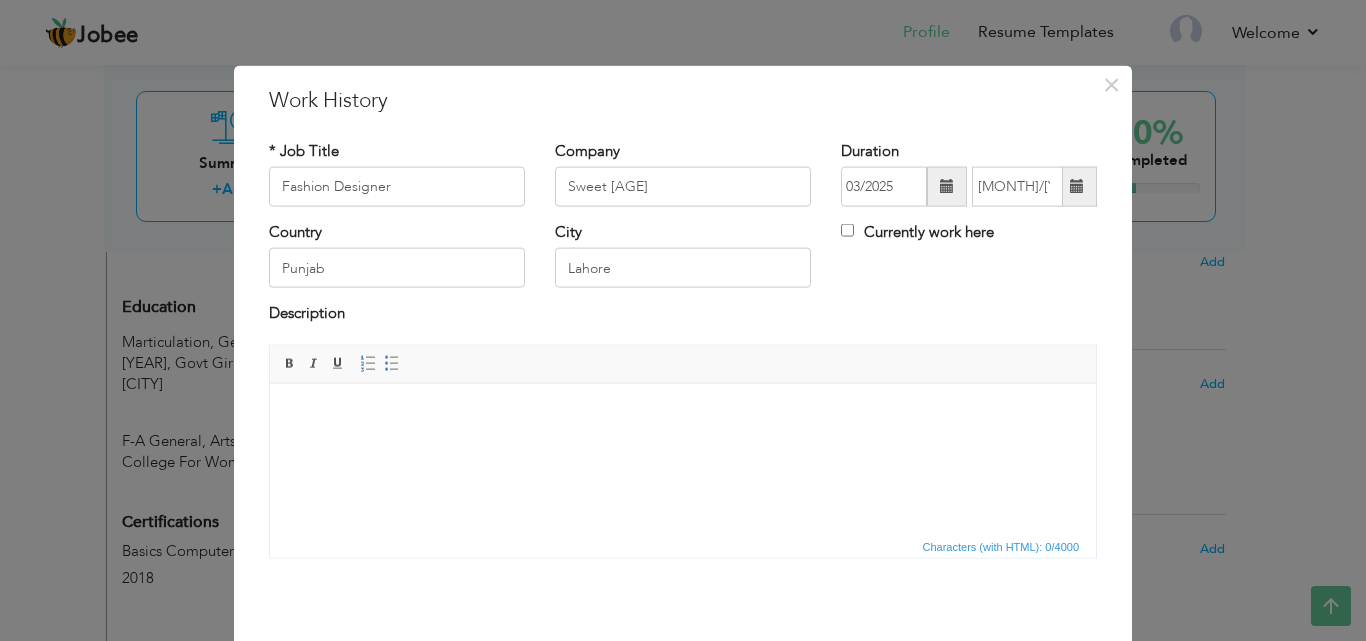 click at bounding box center [683, 413] 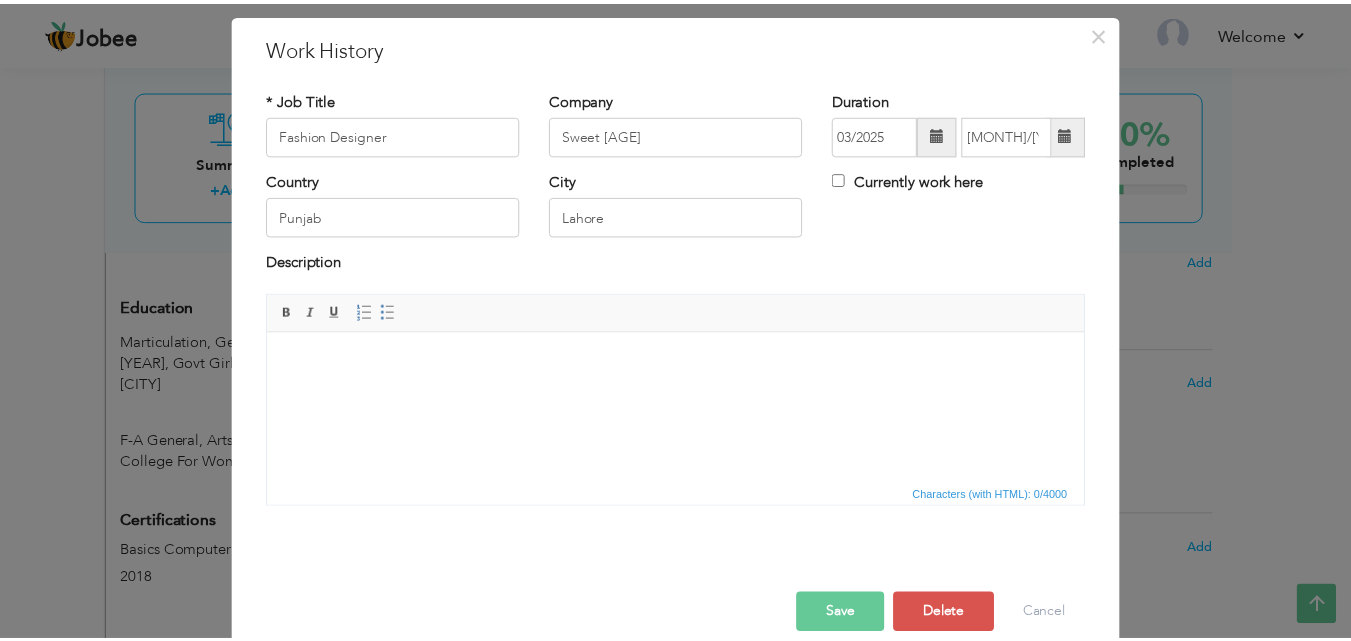 scroll, scrollTop: 79, scrollLeft: 0, axis: vertical 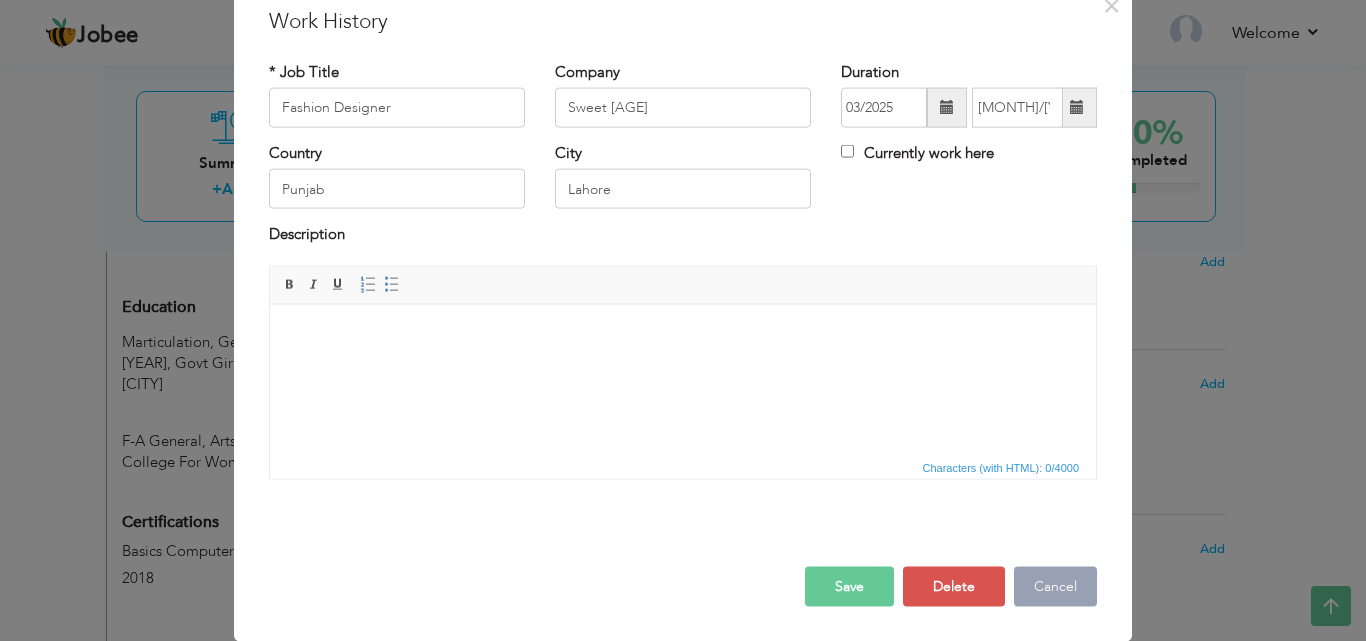 click on "Cancel" at bounding box center [1055, 586] 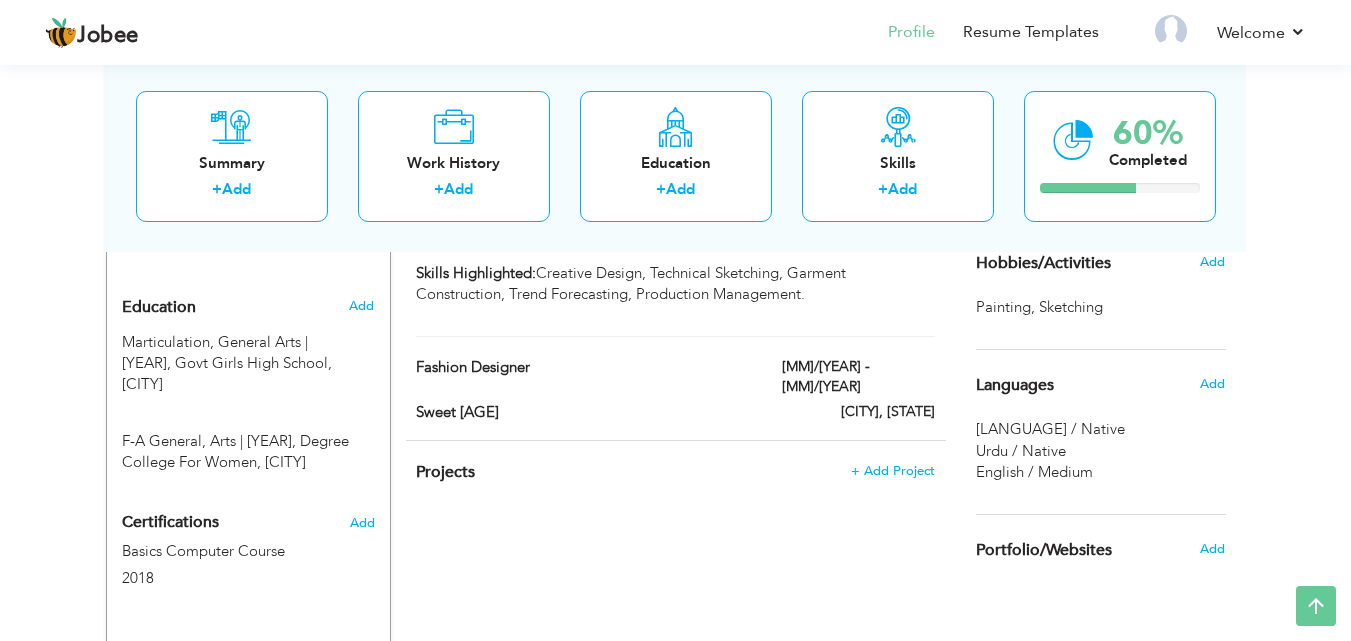 click on "Projects
+ Add Project
×
Projects
* Project Title
Company Tools" at bounding box center (676, 482) 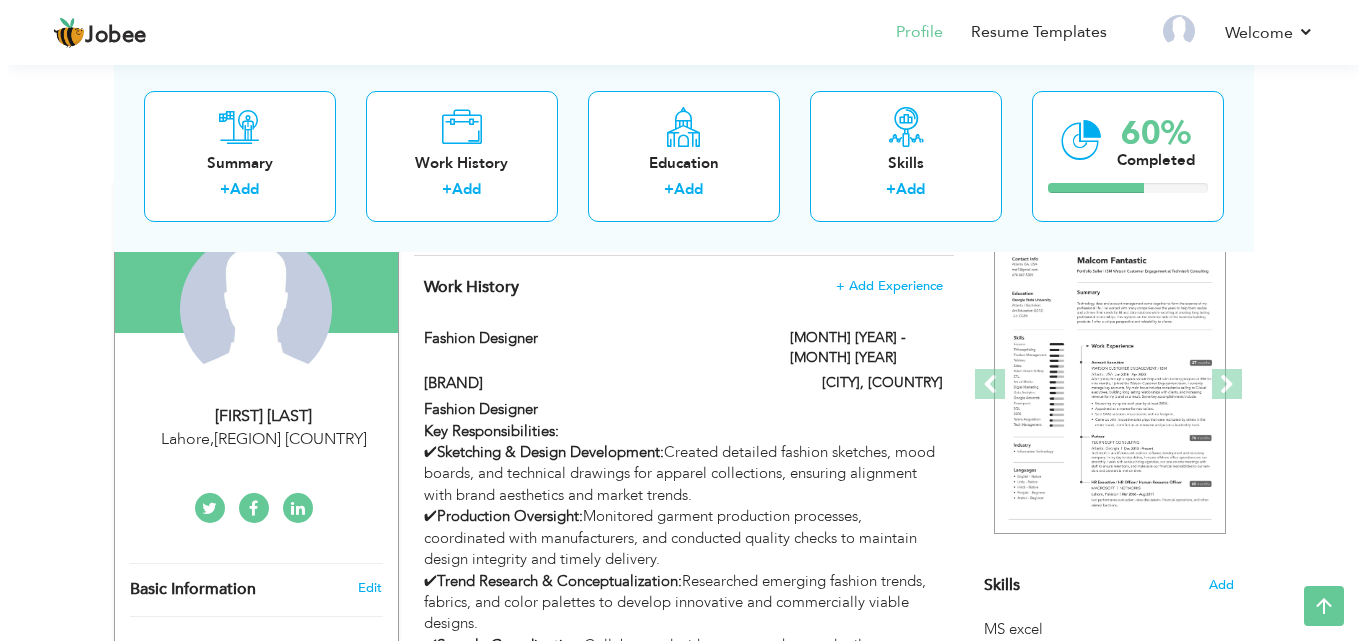 scroll, scrollTop: 194, scrollLeft: 0, axis: vertical 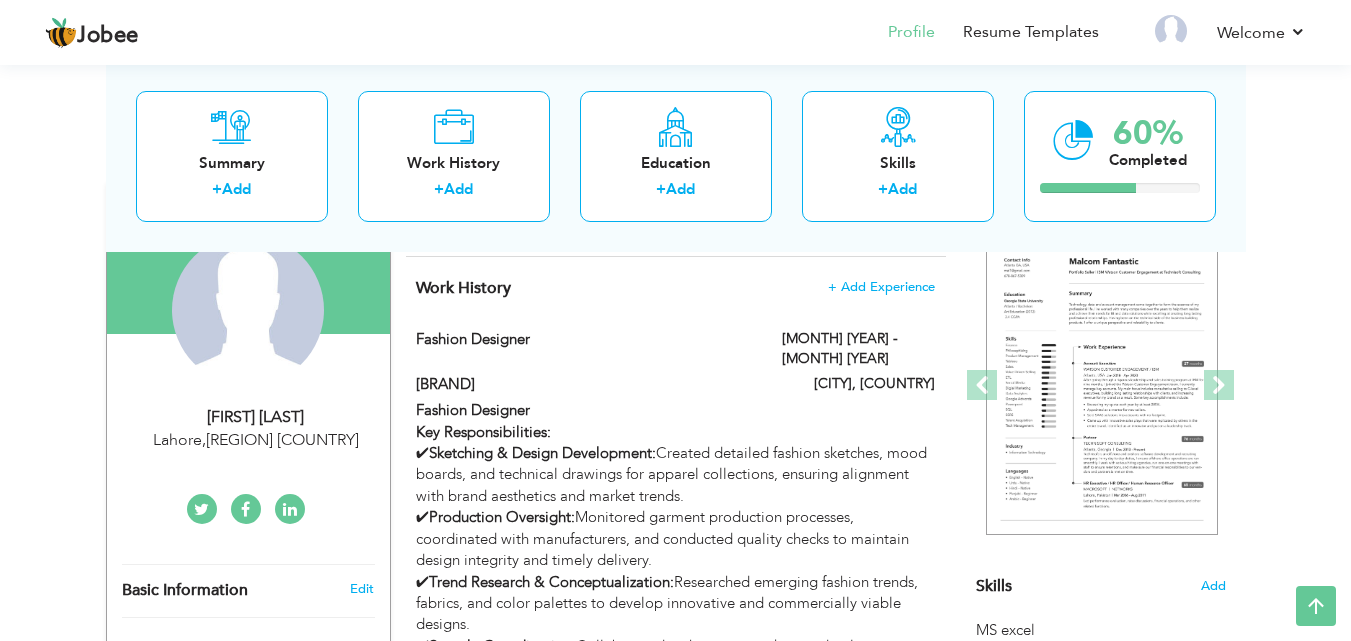 click on "Work History
+ Add Experience" at bounding box center [675, 288] 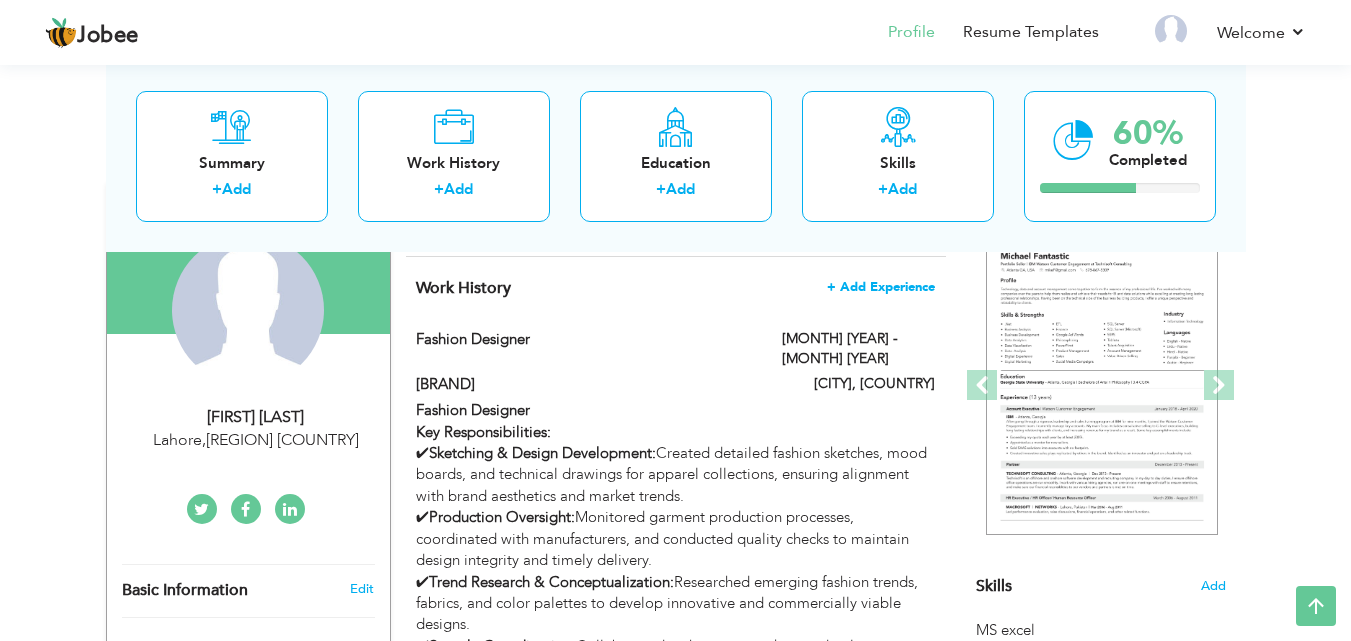 click on "+ Add Experience" at bounding box center [881, 287] 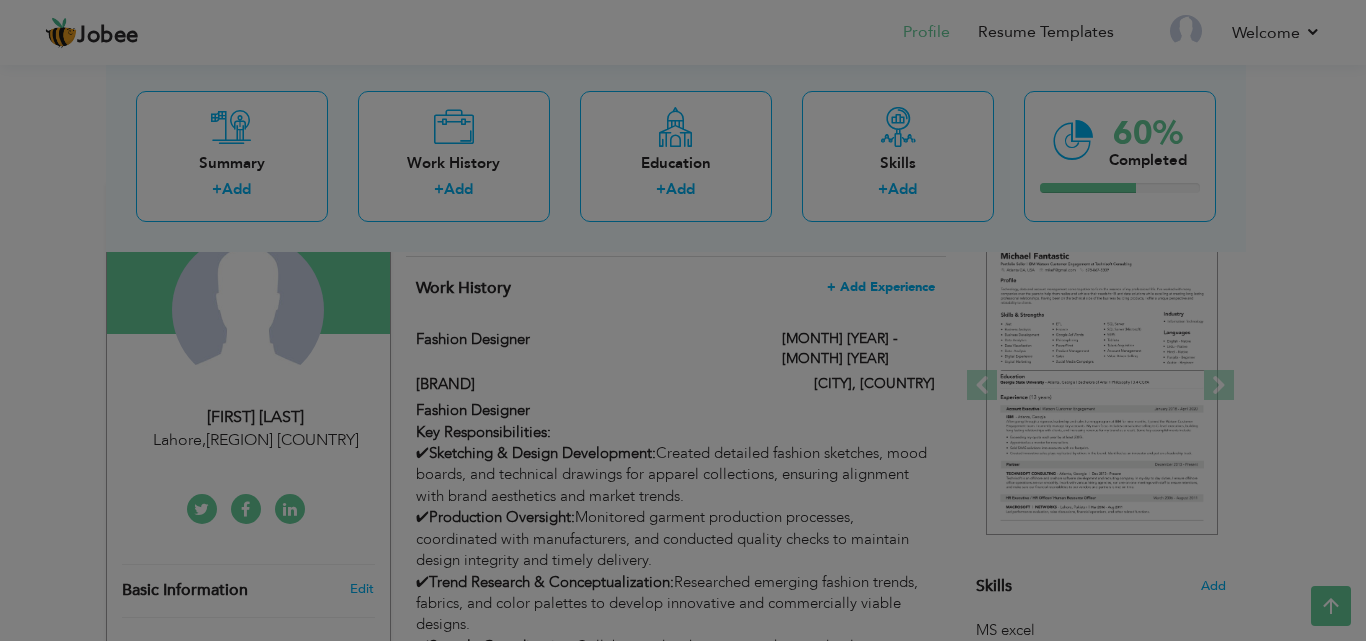 scroll, scrollTop: 0, scrollLeft: 0, axis: both 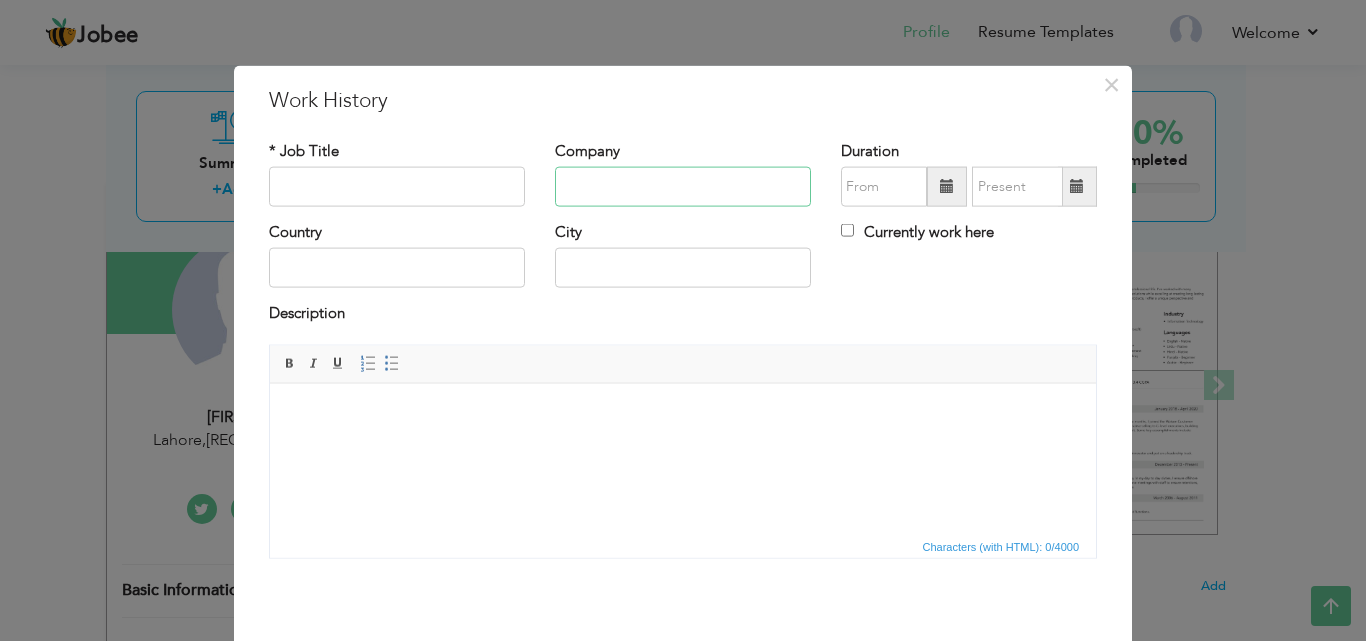 click at bounding box center (683, 187) 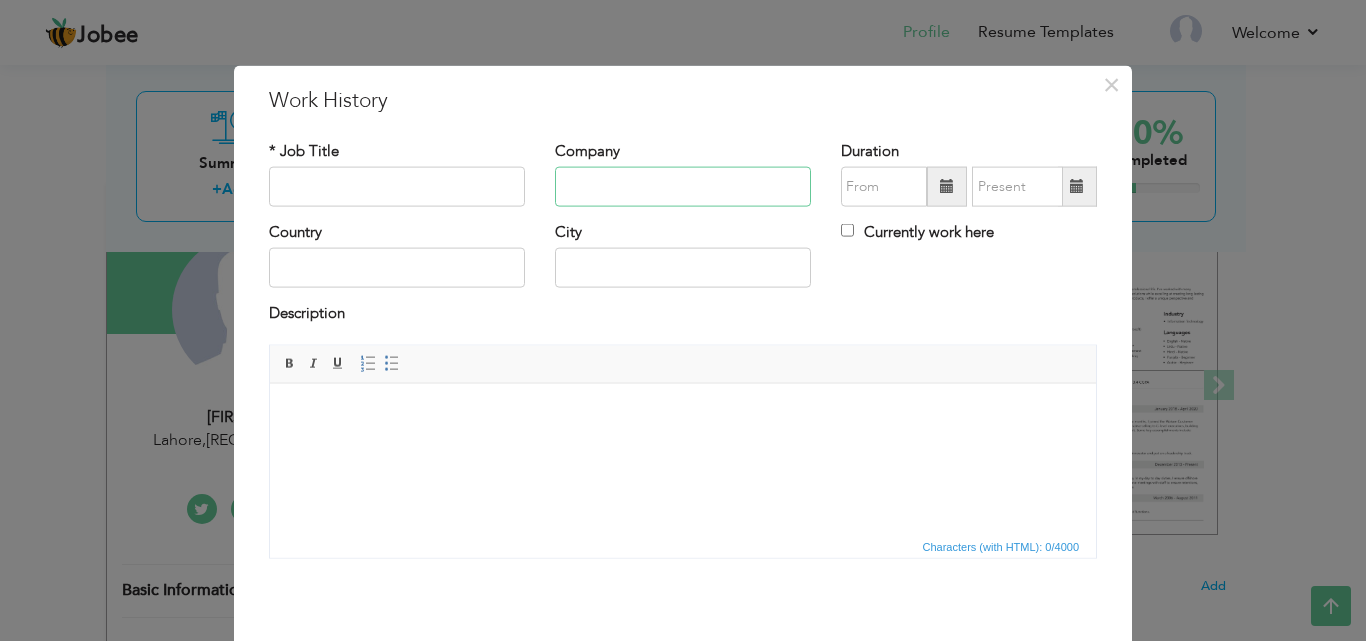 paste on "[BRAND]" 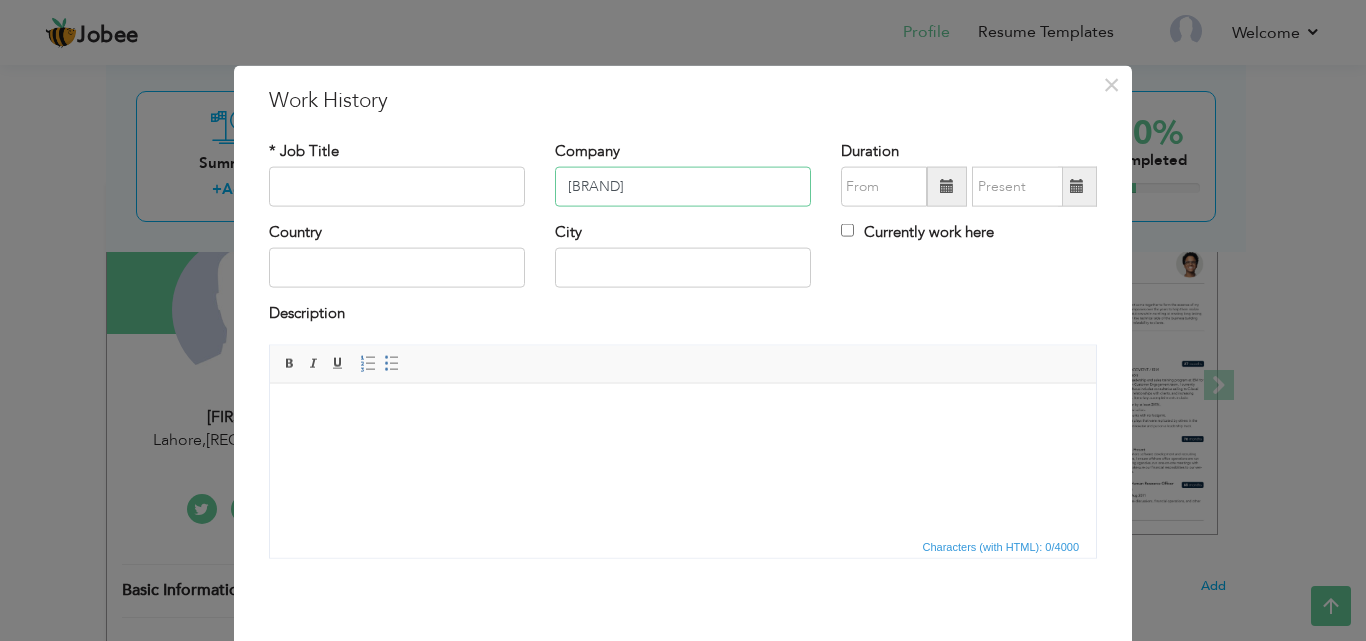 type on "[BRAND]" 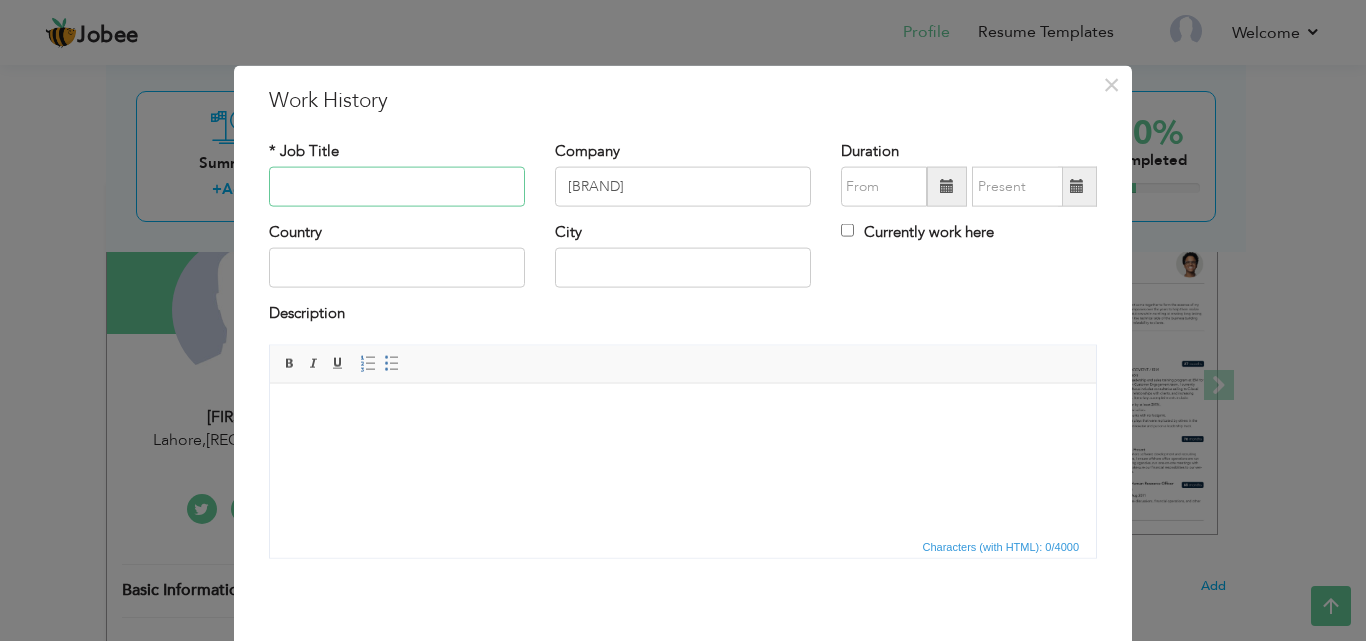 click at bounding box center [397, 187] 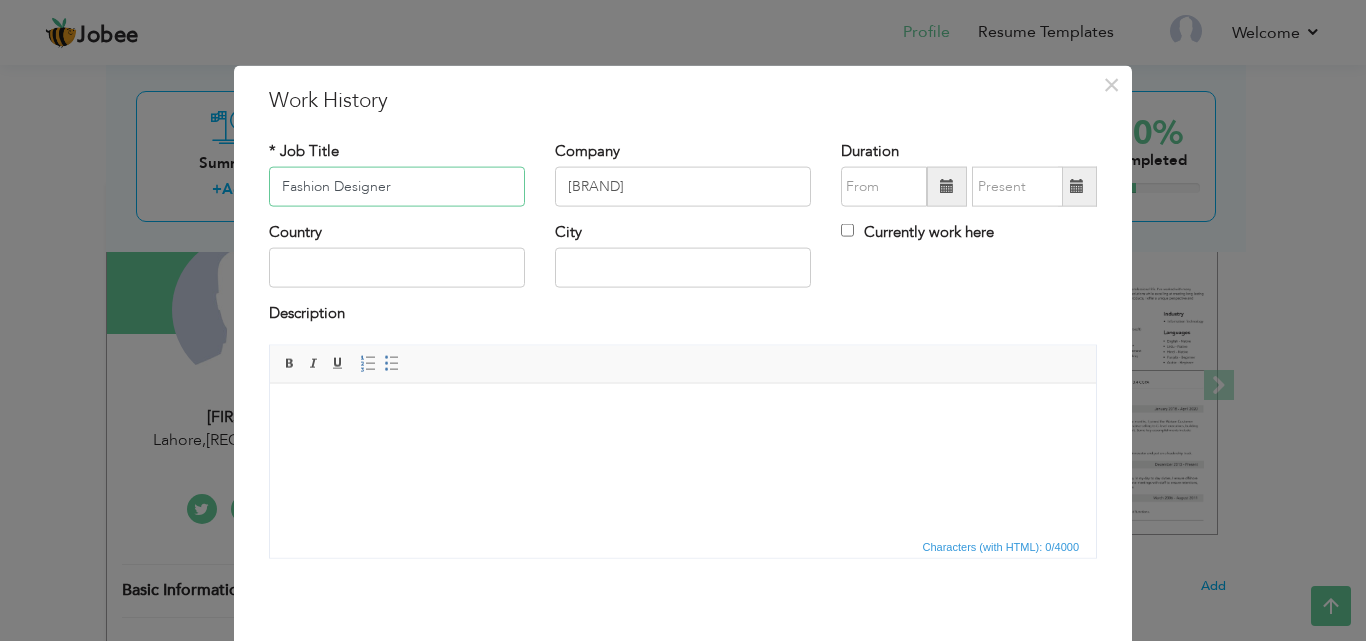 type on "Fashion Designer" 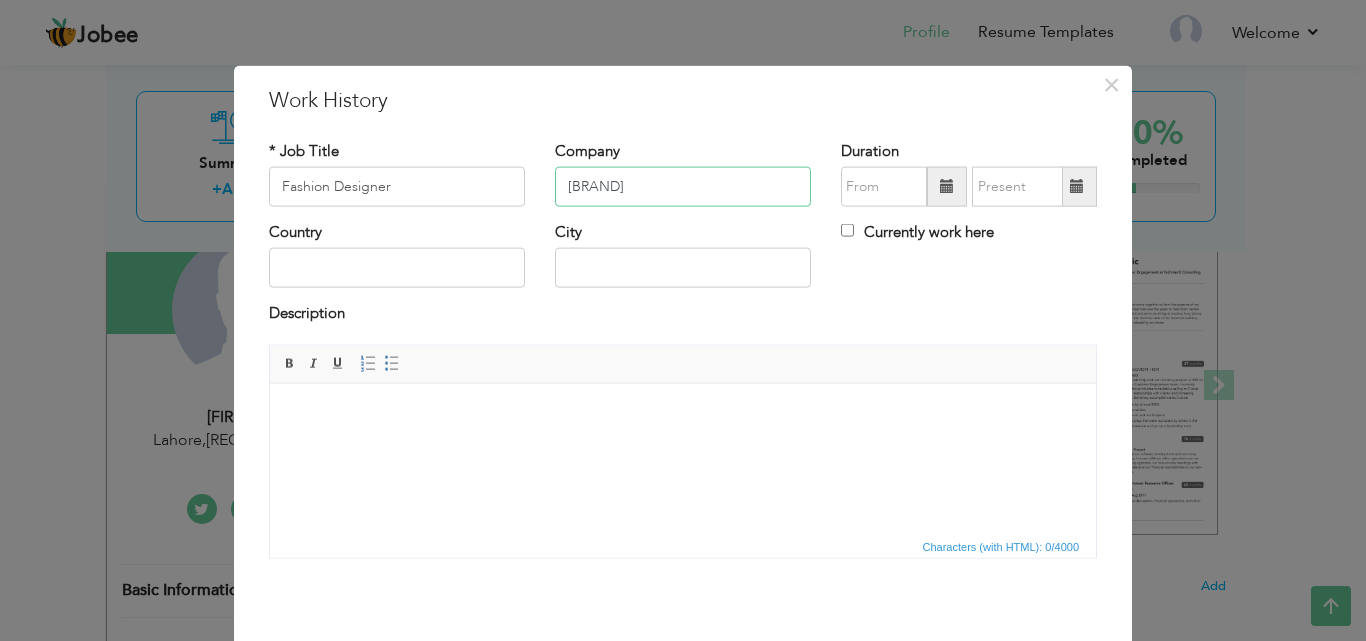 click on "[BRAND]" at bounding box center [683, 187] 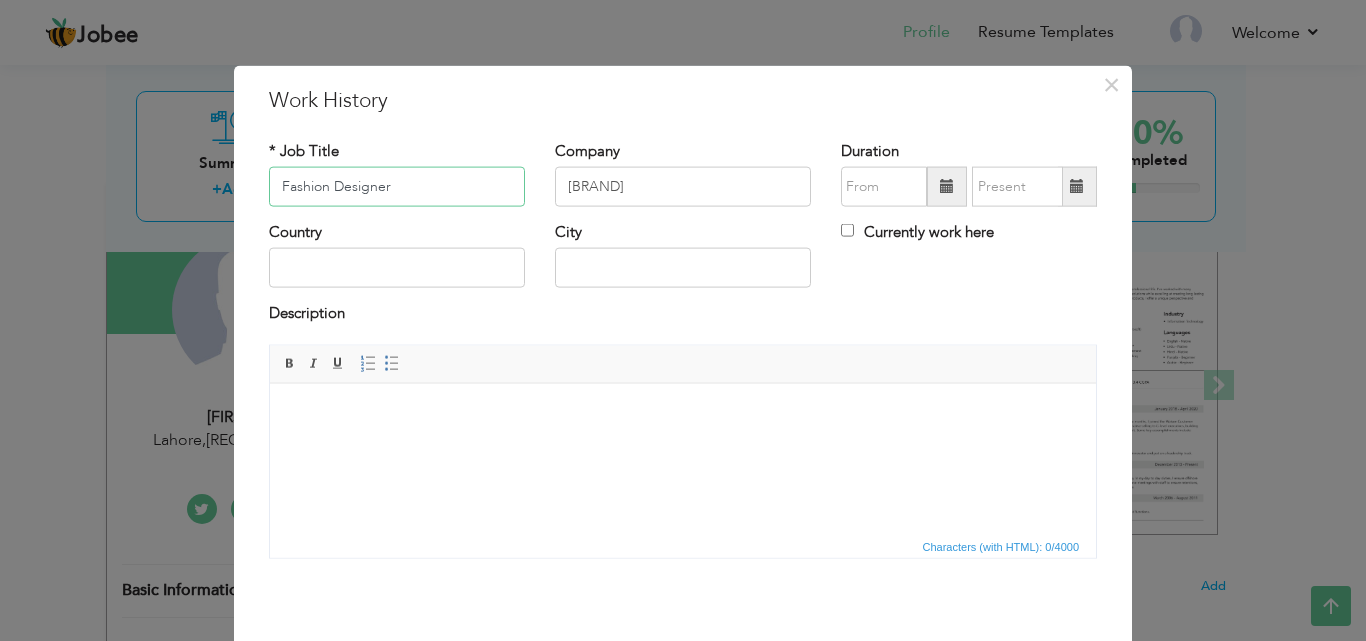 click on "Fashion Designer" at bounding box center (397, 187) 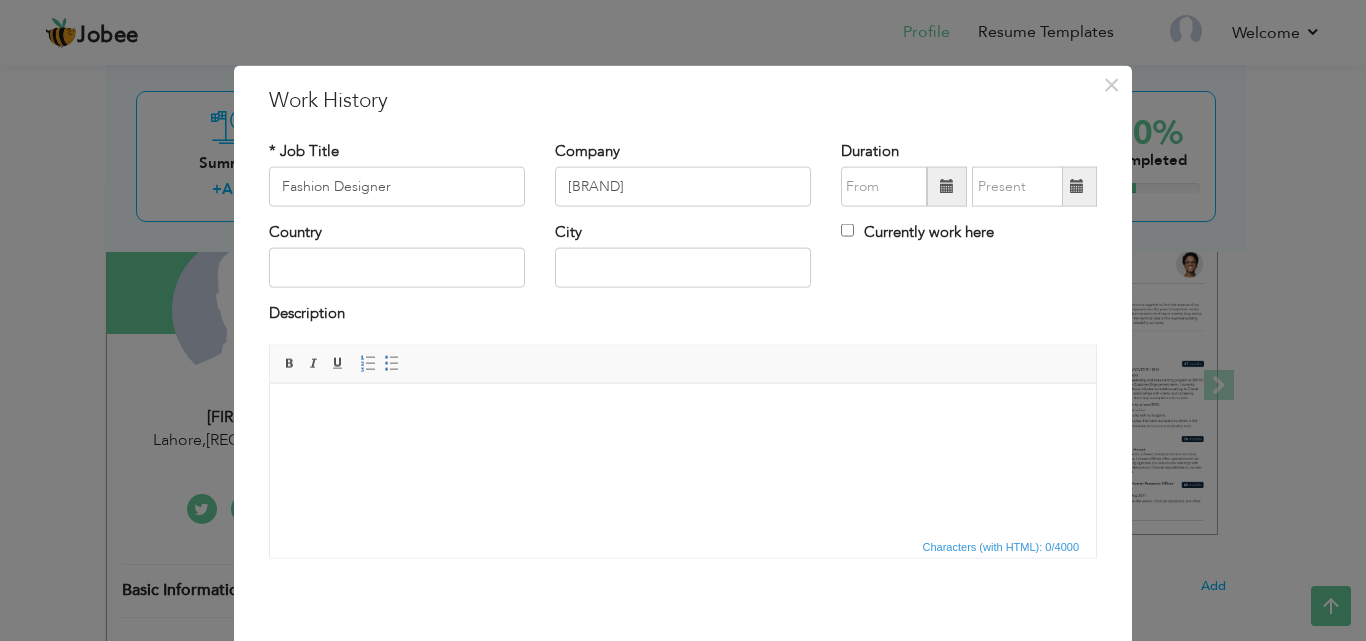 click at bounding box center (947, 186) 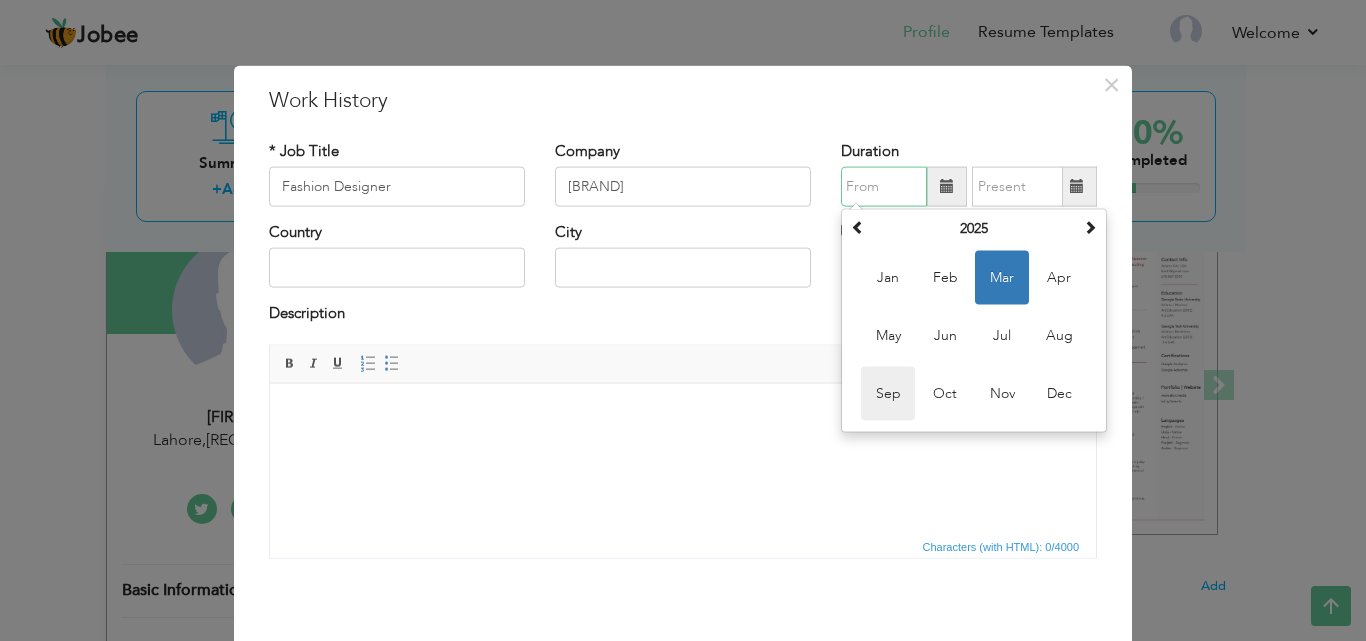 click on "Sep" at bounding box center (888, 394) 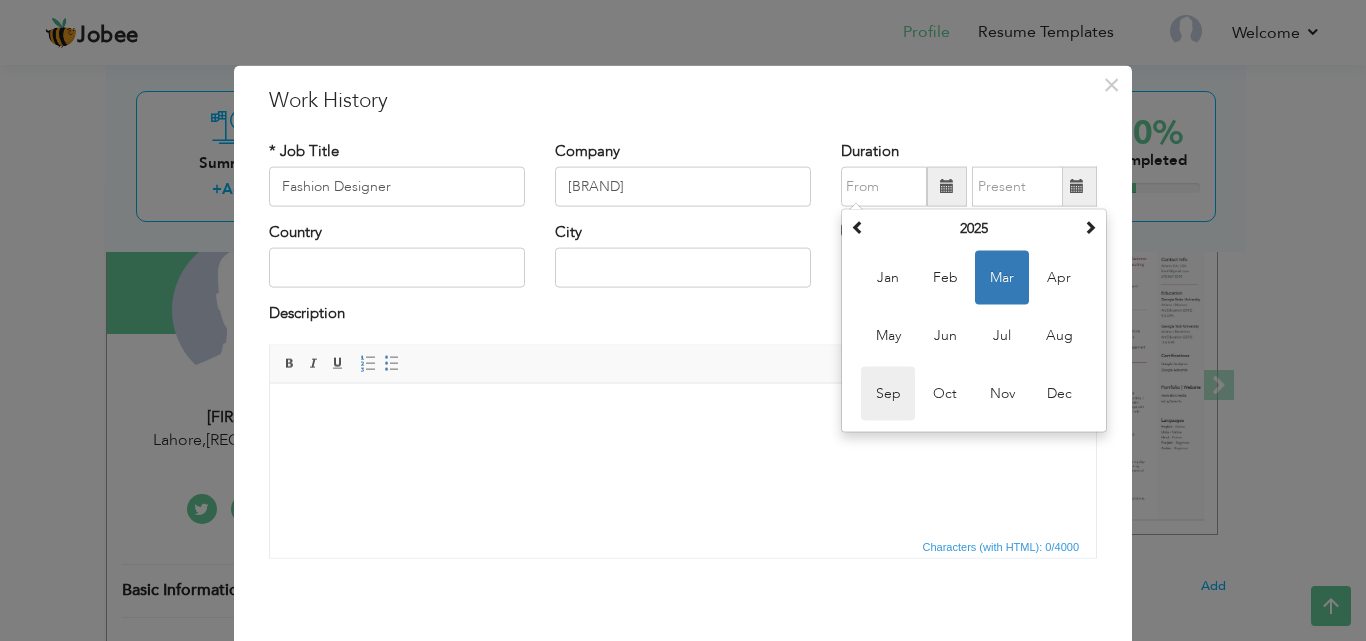 type on "[DATE]" 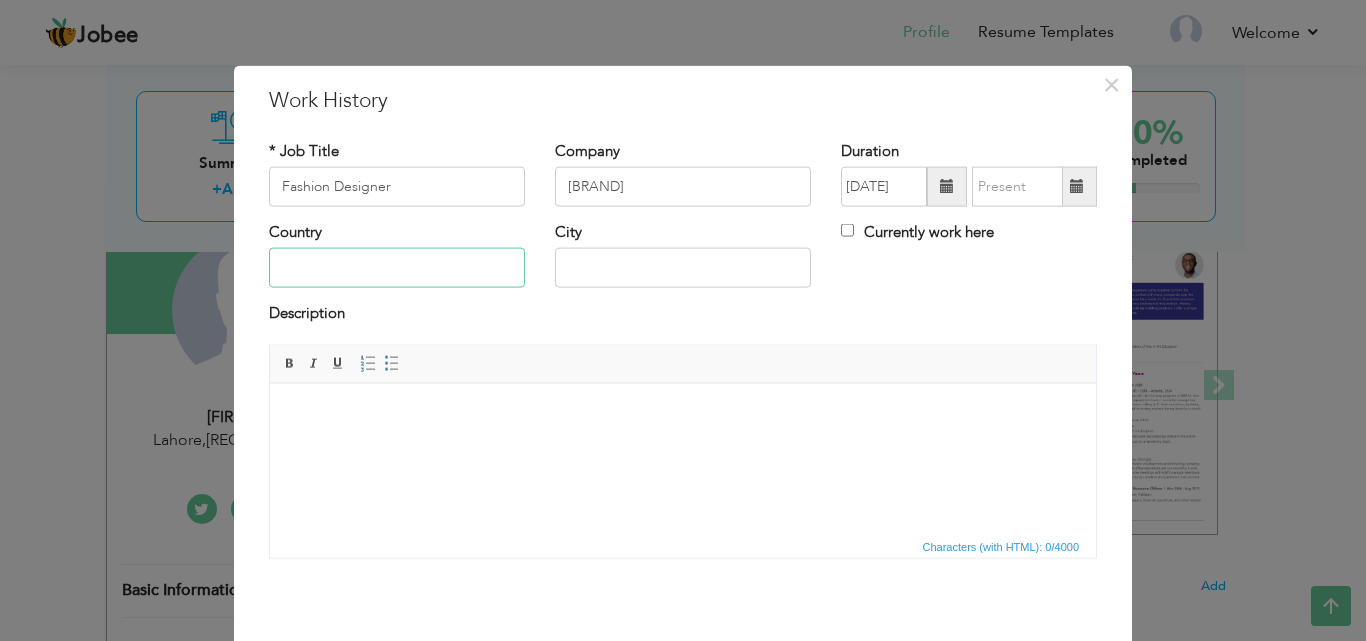 click at bounding box center (397, 268) 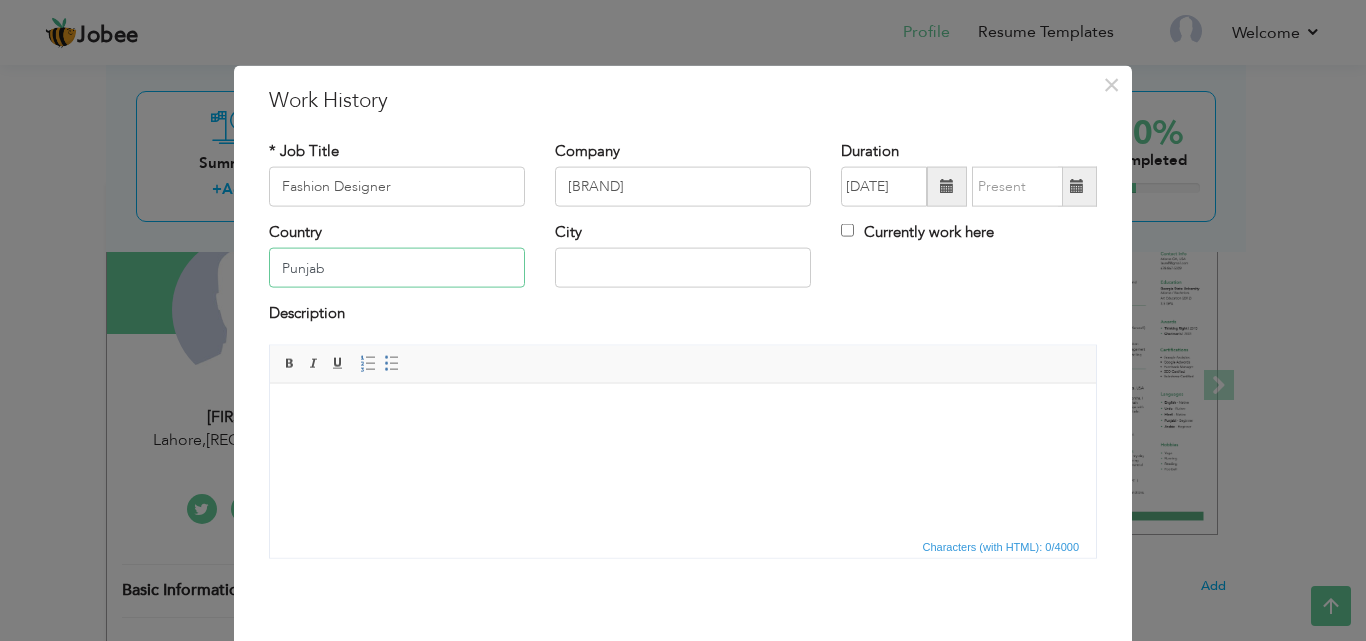 type on "Punjab" 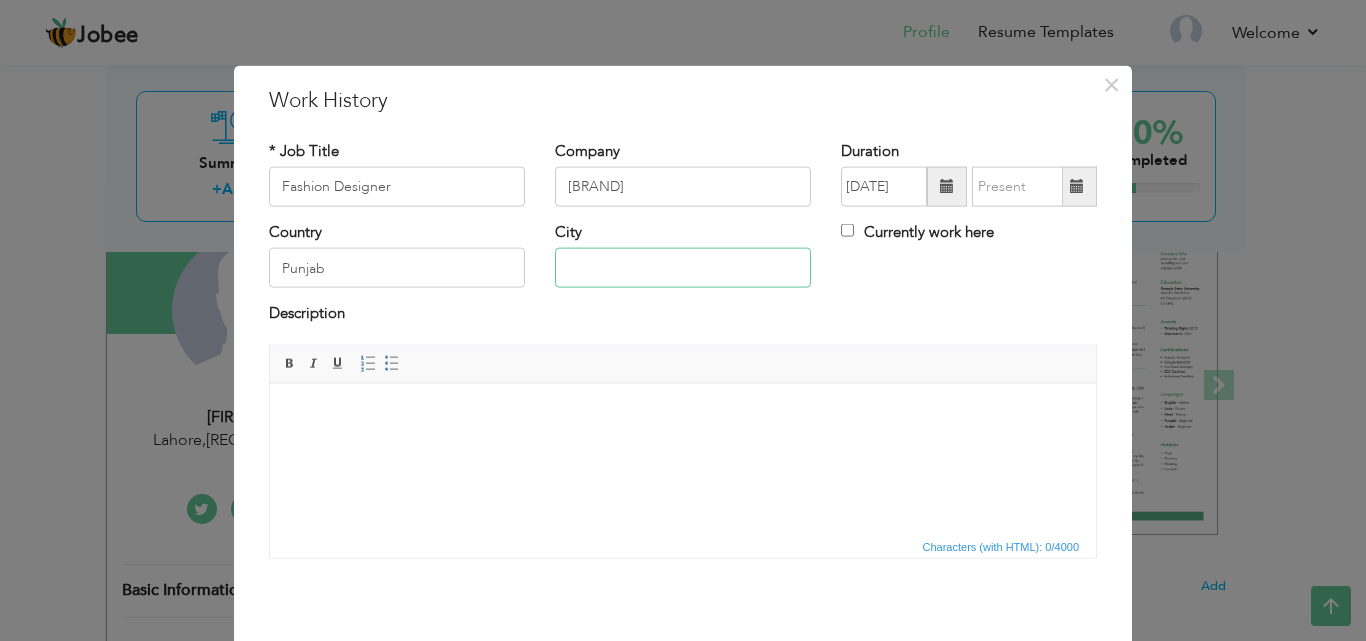 click at bounding box center (683, 268) 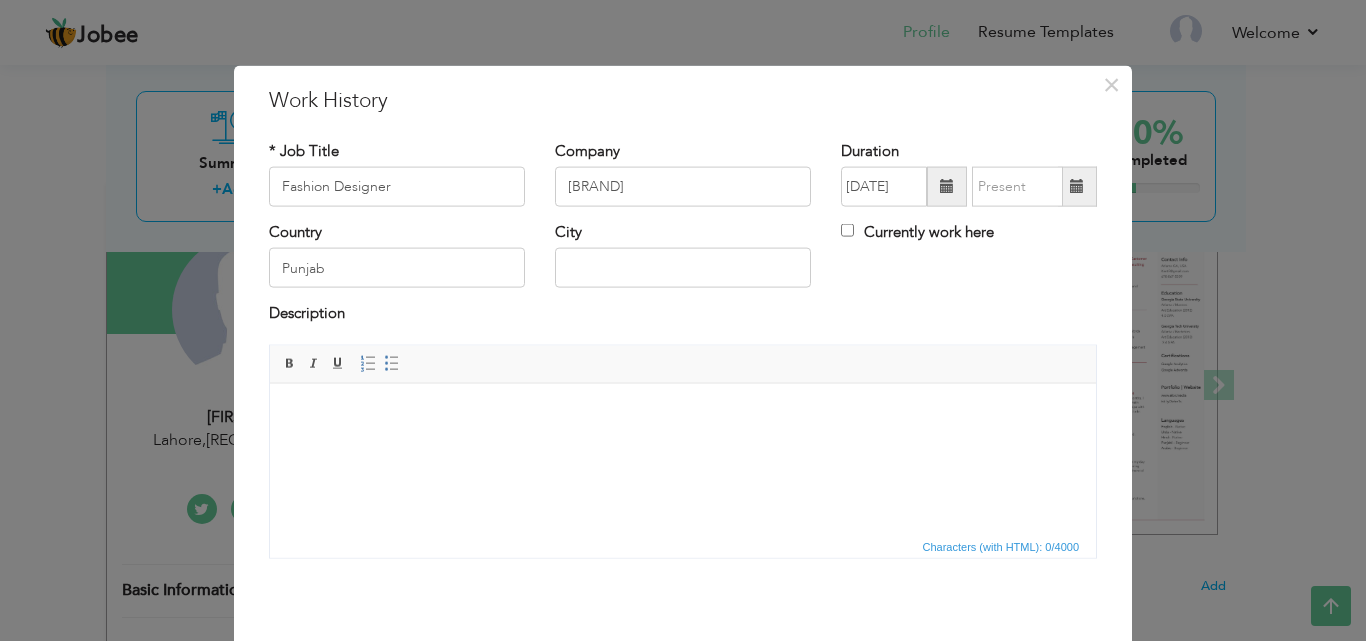 click at bounding box center [947, 186] 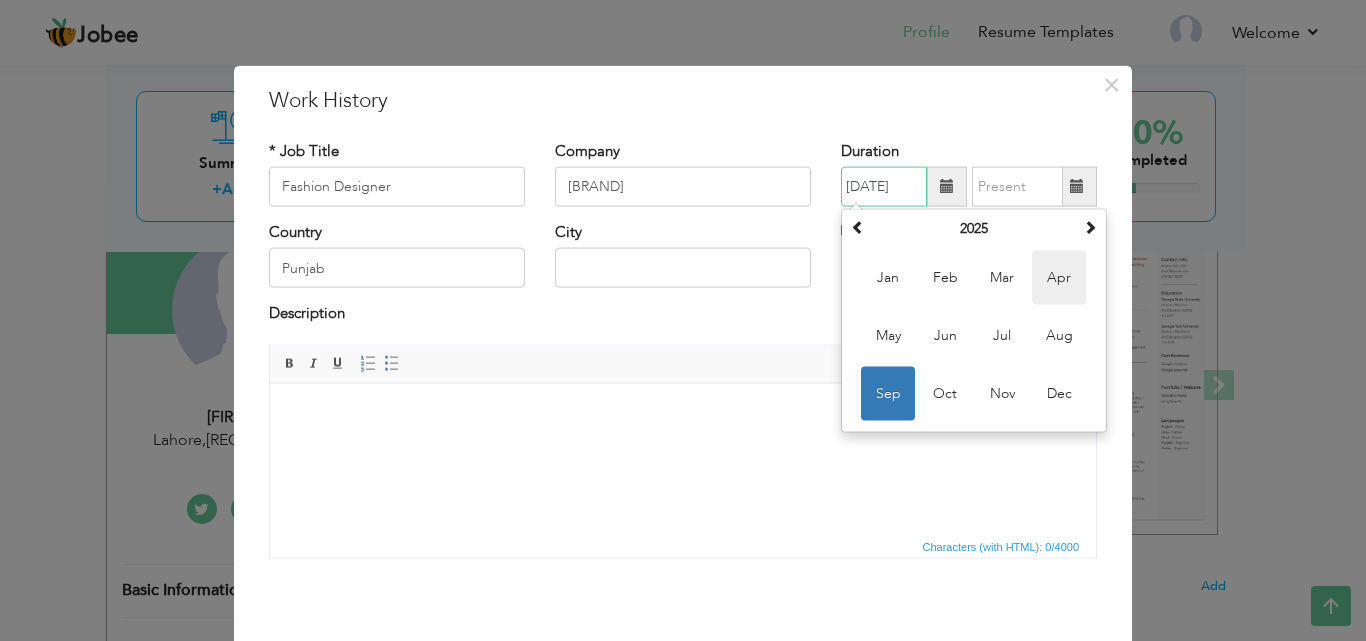 click on "Apr" at bounding box center (1059, 278) 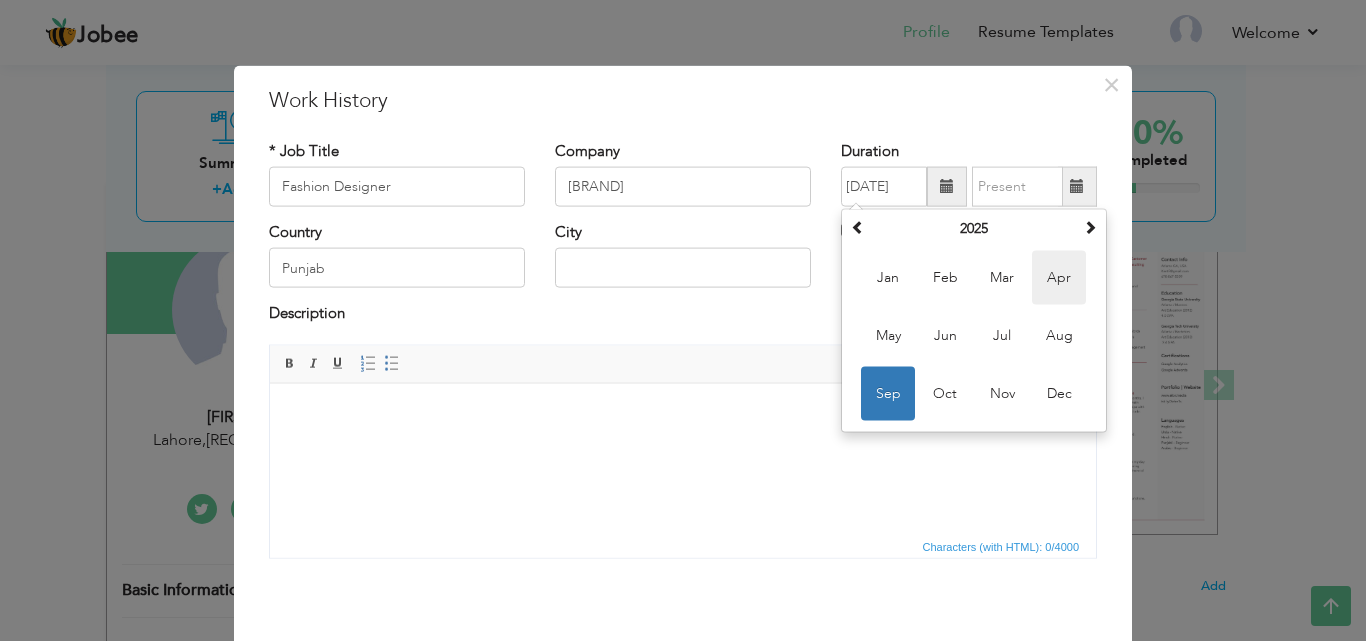 type on "04/2025" 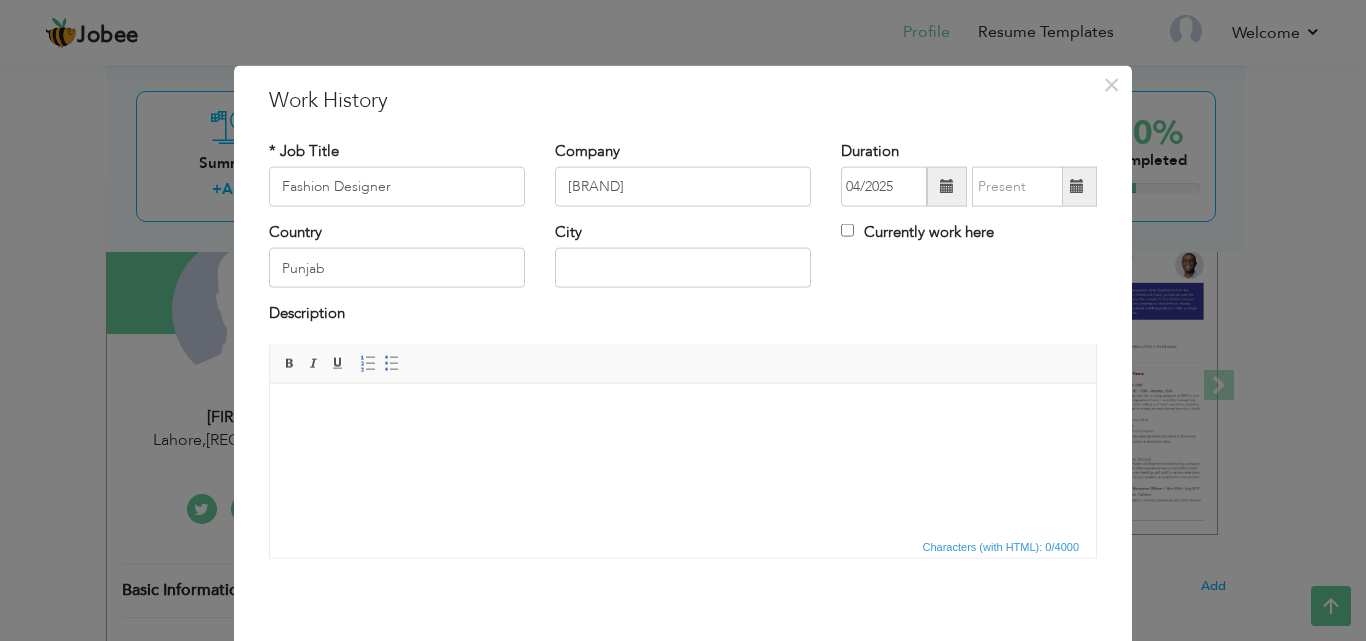 click on "Currently work here" at bounding box center (917, 232) 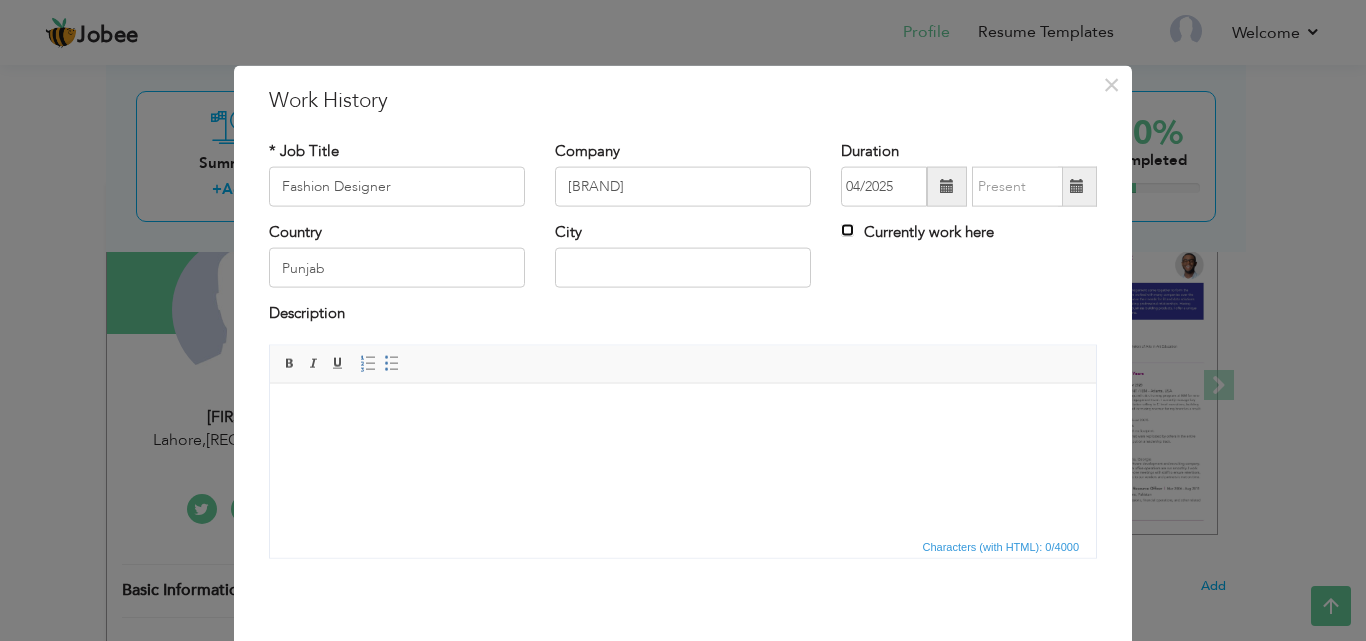 click on "Currently work here" at bounding box center (847, 230) 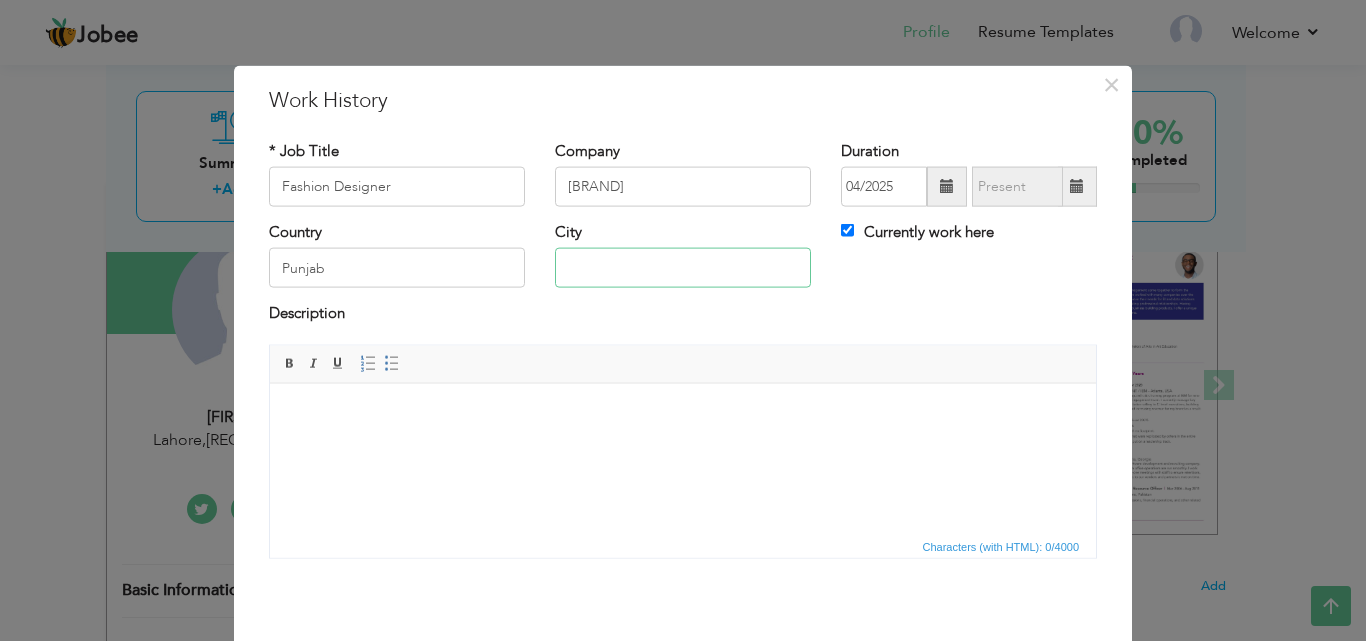 click at bounding box center (683, 268) 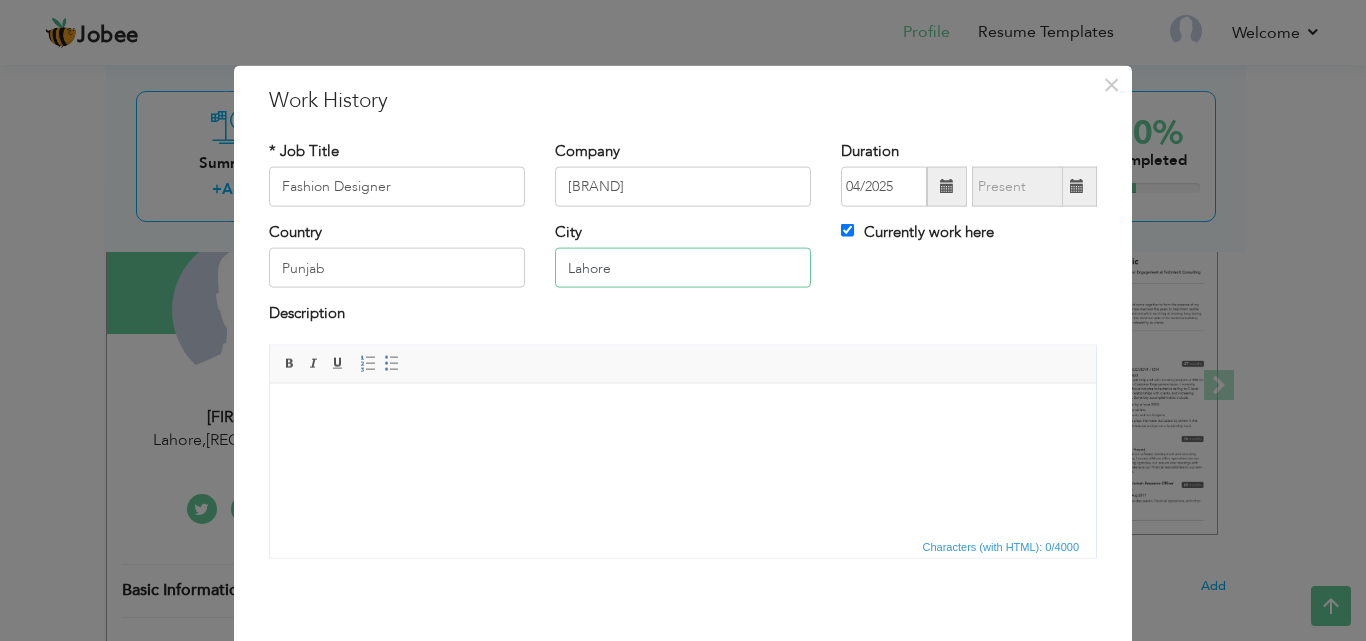 type on "Lahore" 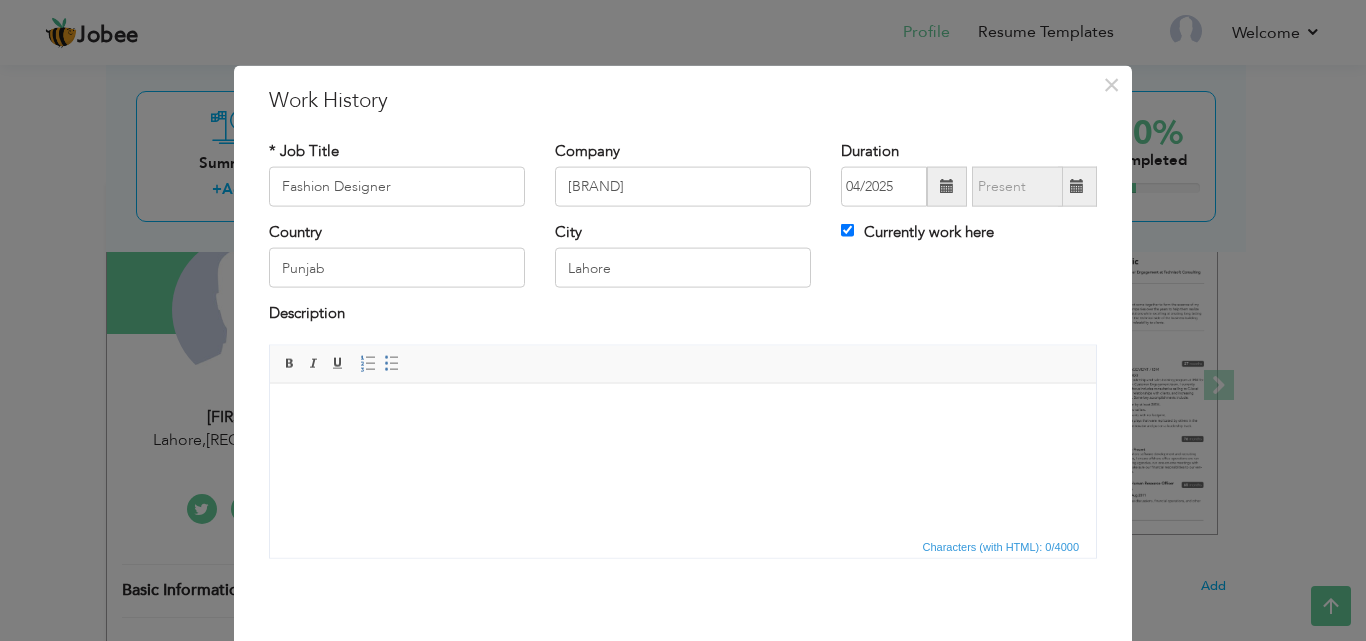 click at bounding box center [947, 187] 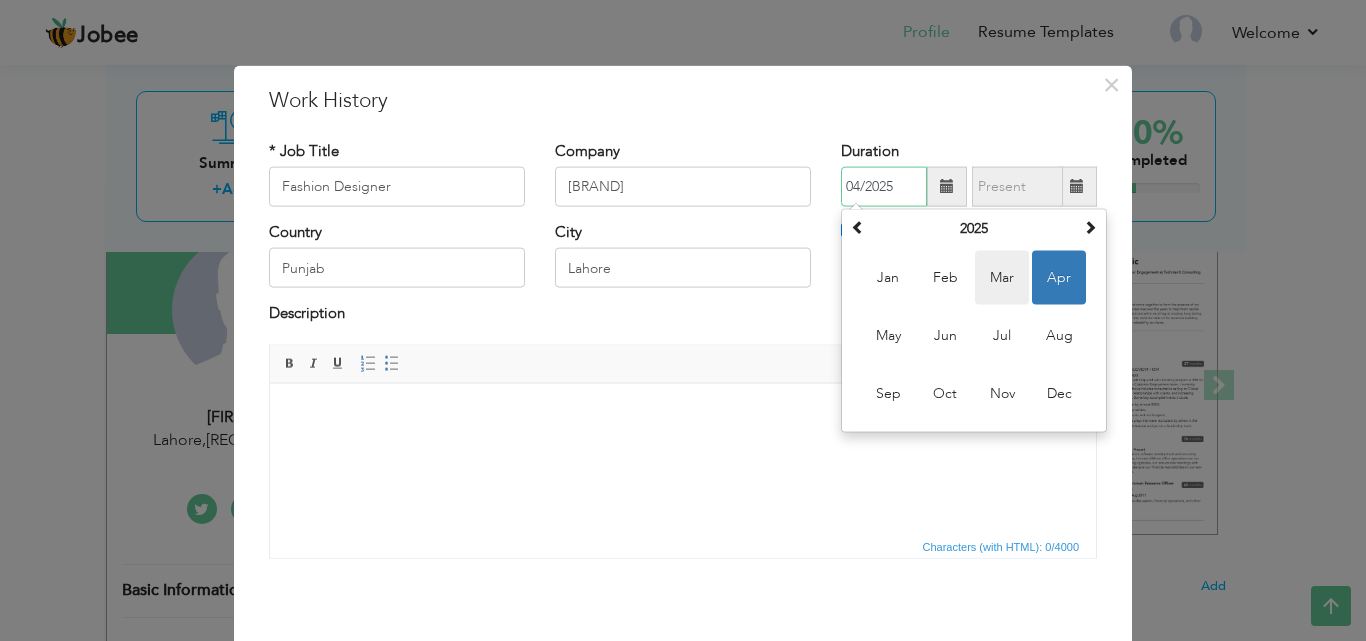 click on "Mar" at bounding box center [1002, 278] 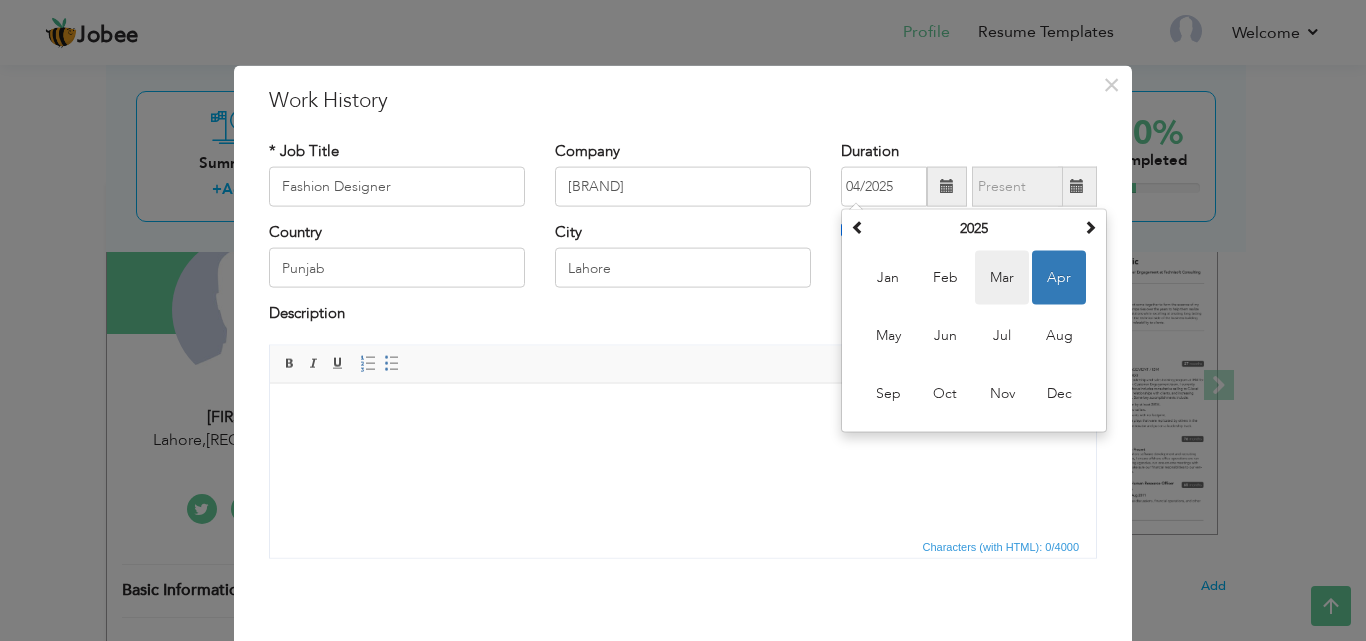 type on "03/2025" 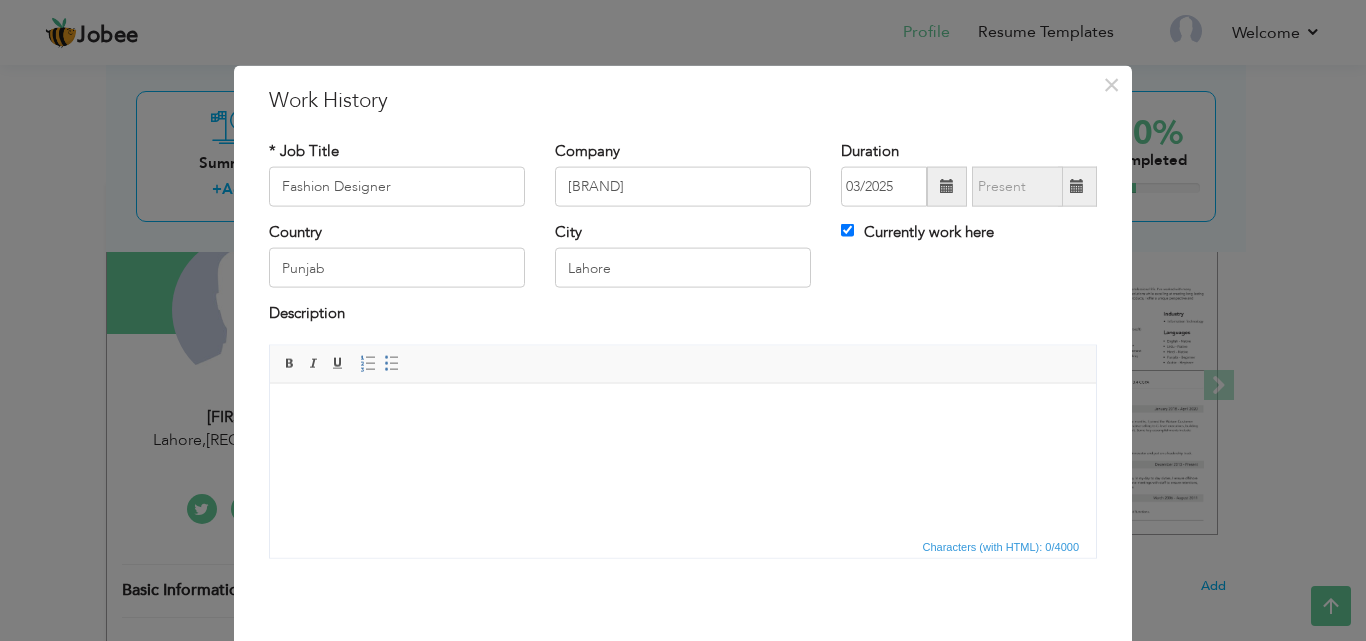 click at bounding box center (683, 413) 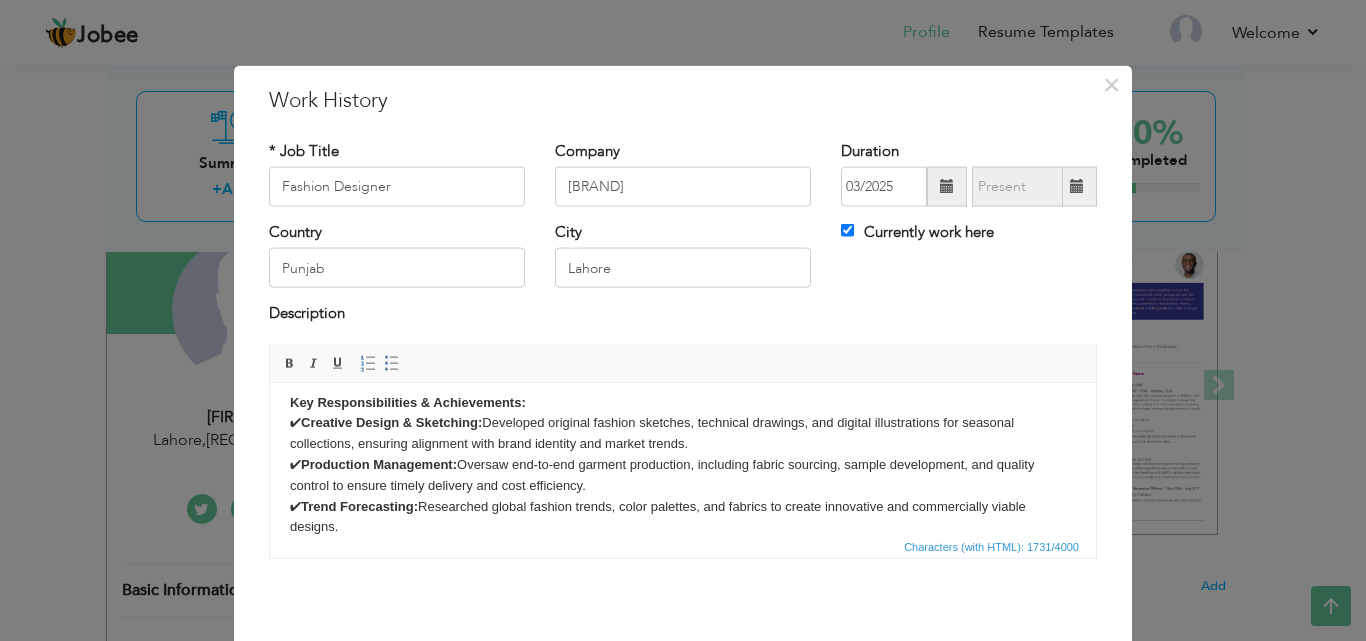 scroll, scrollTop: 0, scrollLeft: 0, axis: both 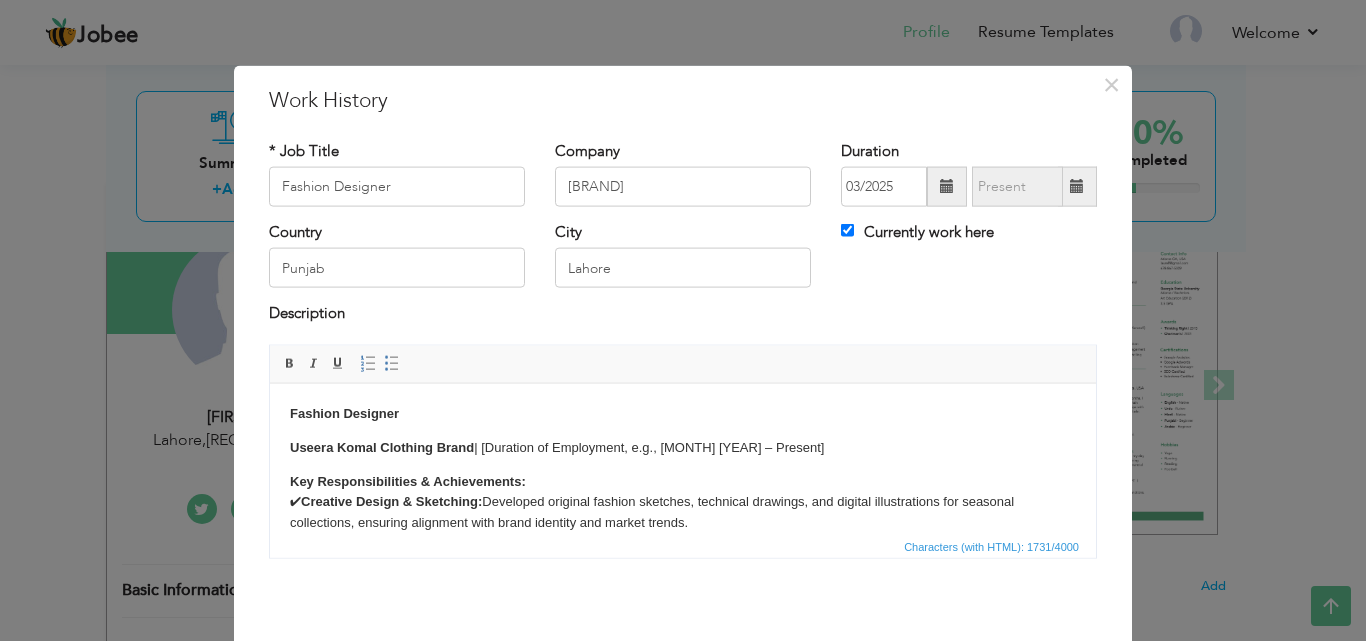 click on "Fashion Designer [COMPANY] | [Duration of Employment, e.g., [MONTH] [YEAR] – Present] Key Responsibilities & Achievements: ✔ Creative Design & Sketching: Developed original fashion sketches, technical drawings, and digital illustrations for seasonal collections, ensuring alignment with brand identity and market trends. ✔ Production Management: Oversaw end-to-end garment production, including fabric sourcing, sample development, and quality control to ensure timely delivery and cost efficiency. ✔ Trend Forecasting: Researched global fashion trends, color palettes, and fabrics to create innovative and commercially viable designs. ✔ Sample Coordination: Collaborated with pattern makers and tailors to refine prototypes, conduct fittings, and finalize designs for bulk production. ✔ Vendor & Team Coordination: Liaised with suppliers, manufacturers, and cross-functional teams (merchandising, marketing) to streamline workflows and maintain design consistency. ✔ ✔" at bounding box center (683, 609) 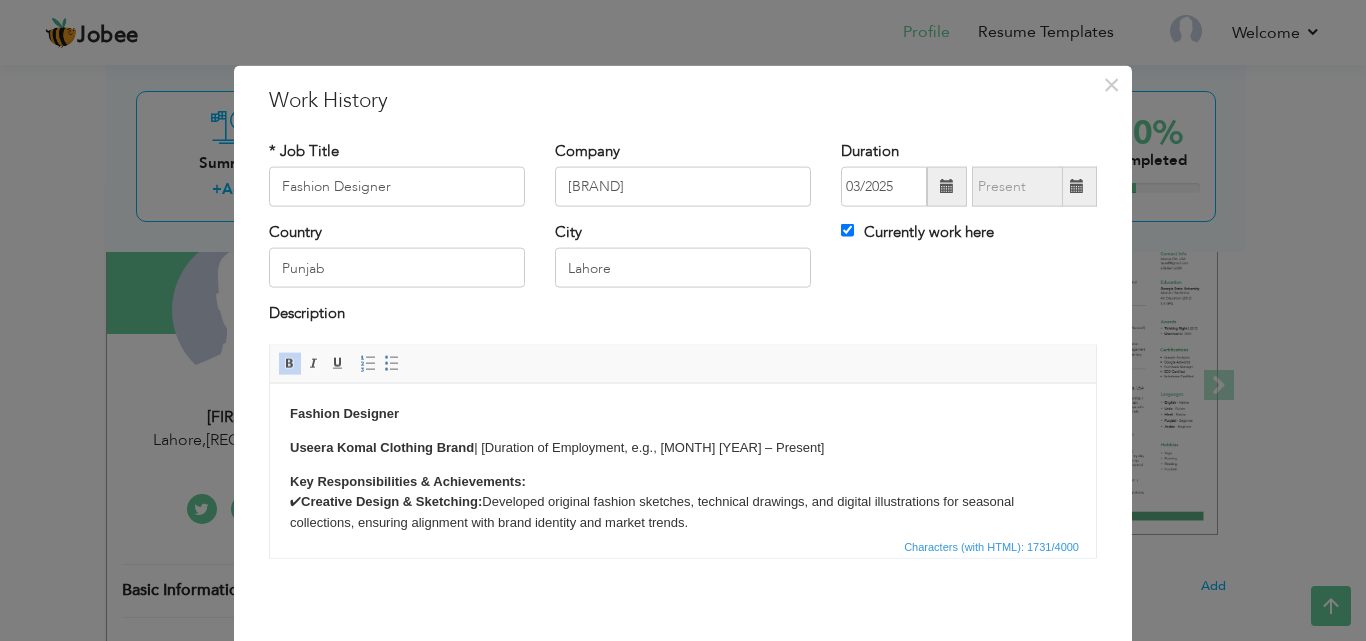 click on "Fashion Designer [COMPANY] | [Duration of Employment, e.g., [MONTH] [YEAR] – Present] Key Responsibilities & Achievements: ✔ Creative Design & Sketching: Developed original fashion sketches, technical drawings, and digital illustrations for seasonal collections, ensuring alignment with brand identity and market trends. ✔ Production Management: Oversaw end-to-end garment production, including fabric sourcing, sample development, and quality control to ensure timely delivery and cost efficiency. ✔ Trend Forecasting: Researched global fashion trends, color palettes, and fabrics to create innovative and commercially viable designs. ✔ Sample Coordination: Collaborated with pattern makers and tailors to refine prototypes, conduct fittings, and finalize designs for bulk production. ✔ Vendor & Team Coordination: Liaised with suppliers, manufacturers, and cross-functional teams (merchandising, marketing) to streamline workflows and maintain design consistency. ✔ ✔" at bounding box center [683, 609] 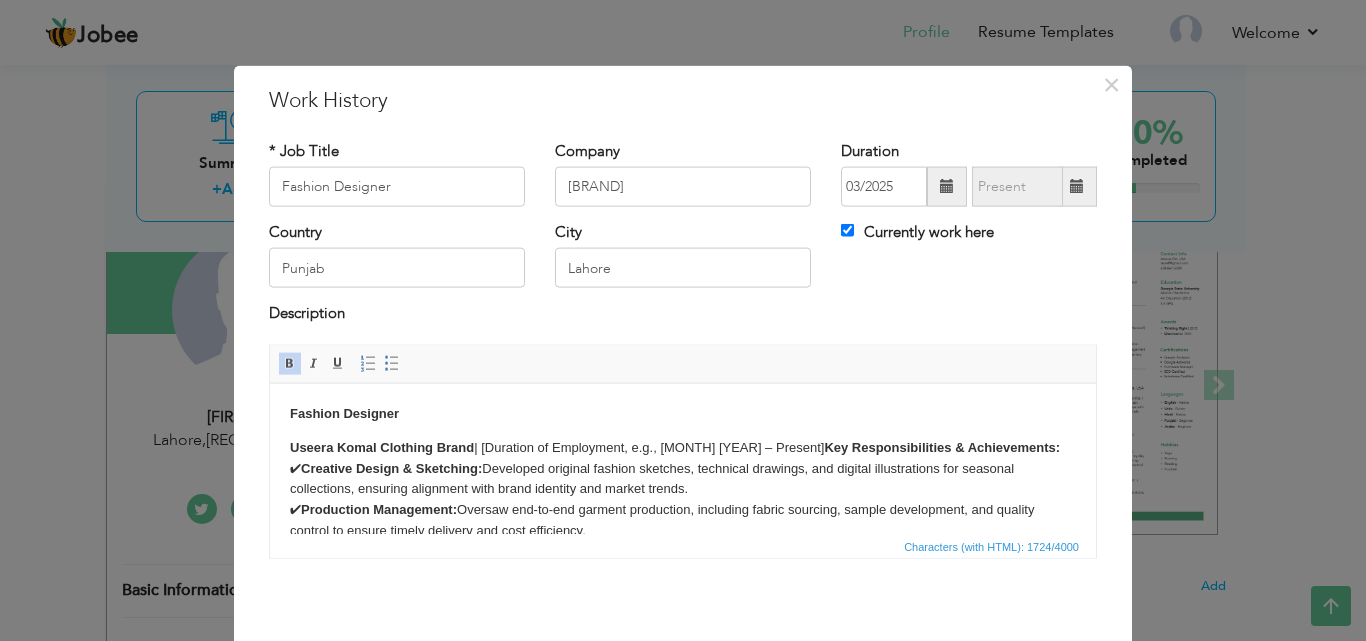 type 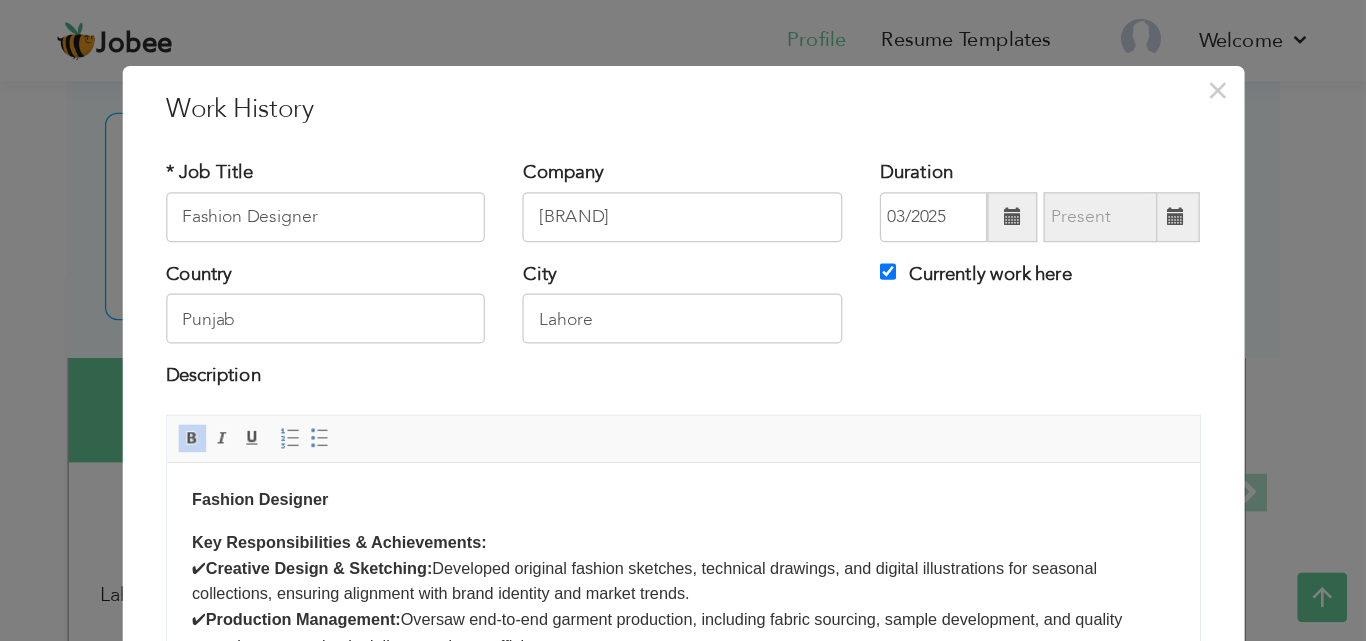 scroll, scrollTop: 194, scrollLeft: 0, axis: vertical 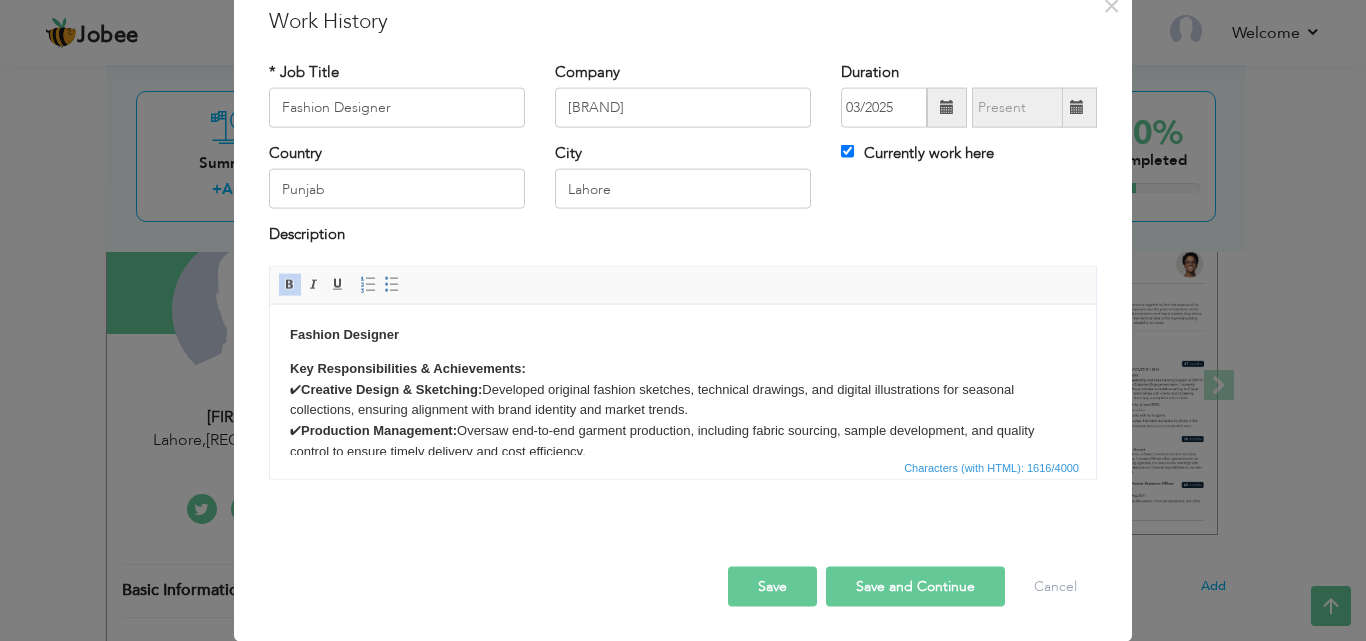click on "Save" at bounding box center [772, 586] 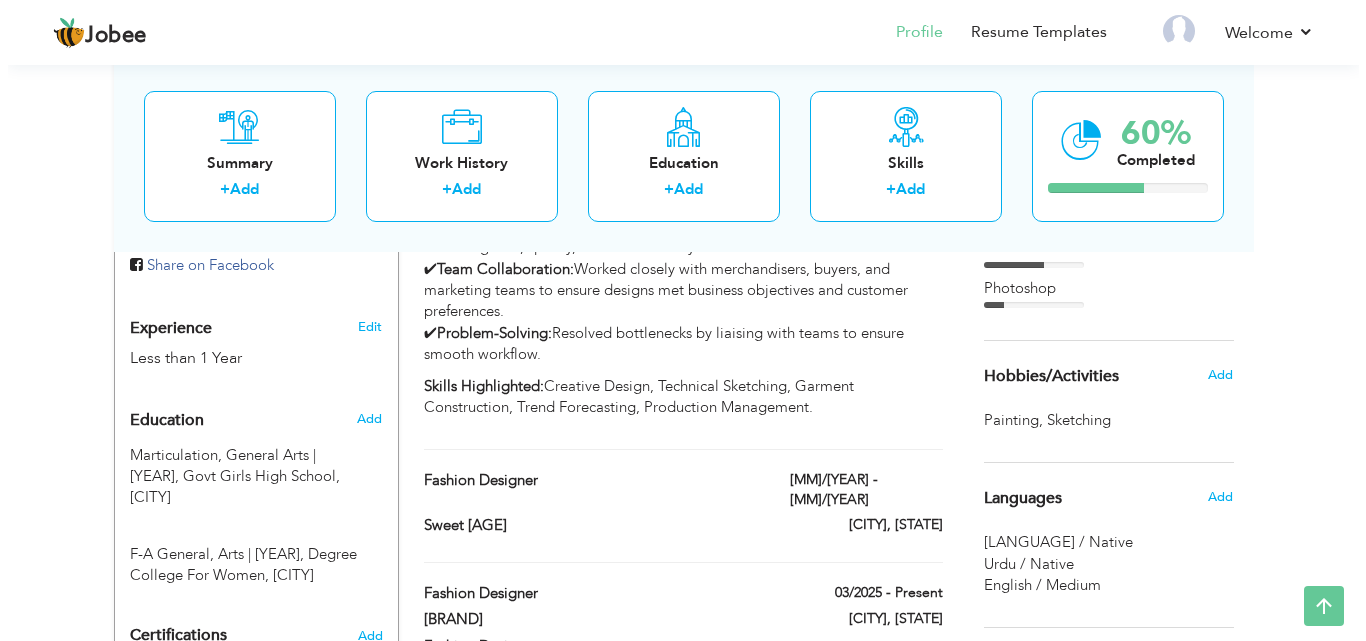 scroll, scrollTop: 653, scrollLeft: 0, axis: vertical 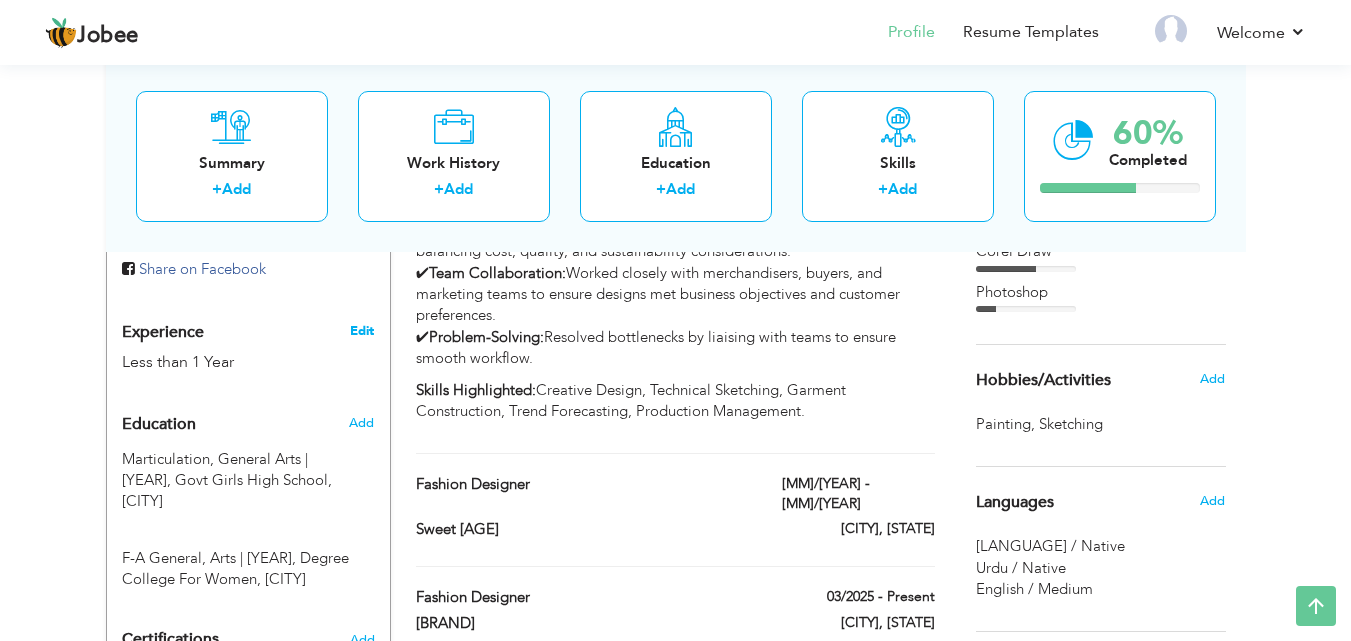 click on "Edit" at bounding box center [362, 331] 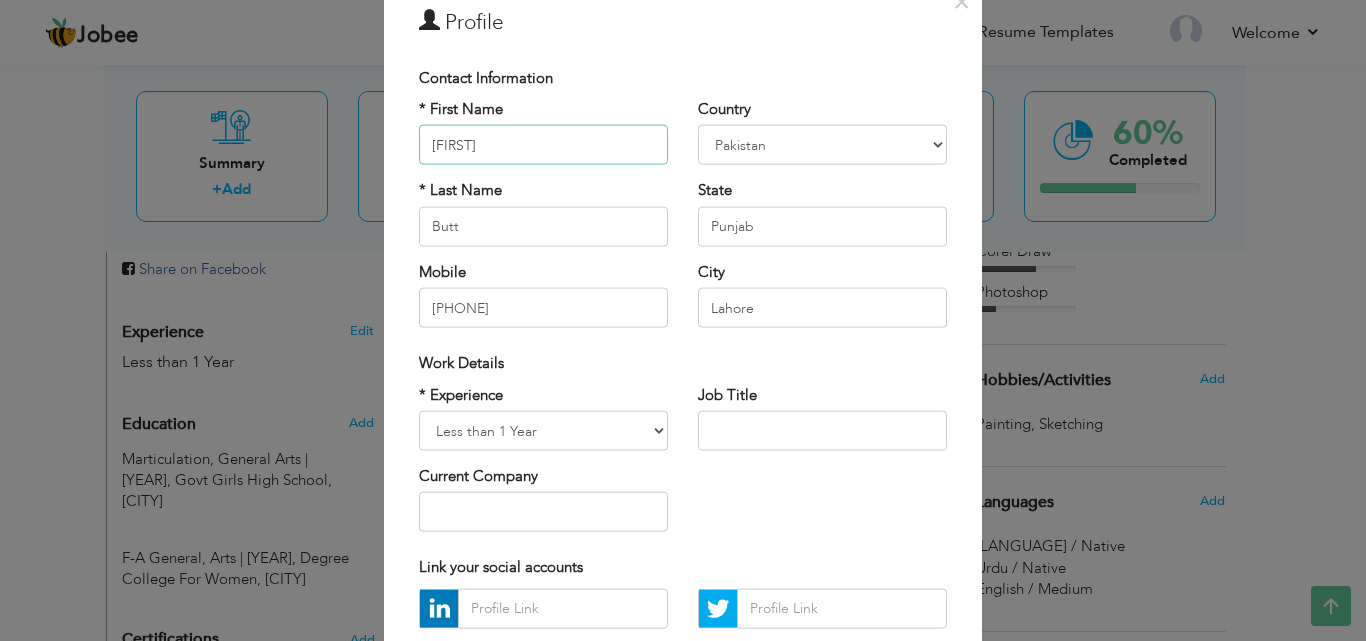scroll, scrollTop: 93, scrollLeft: 0, axis: vertical 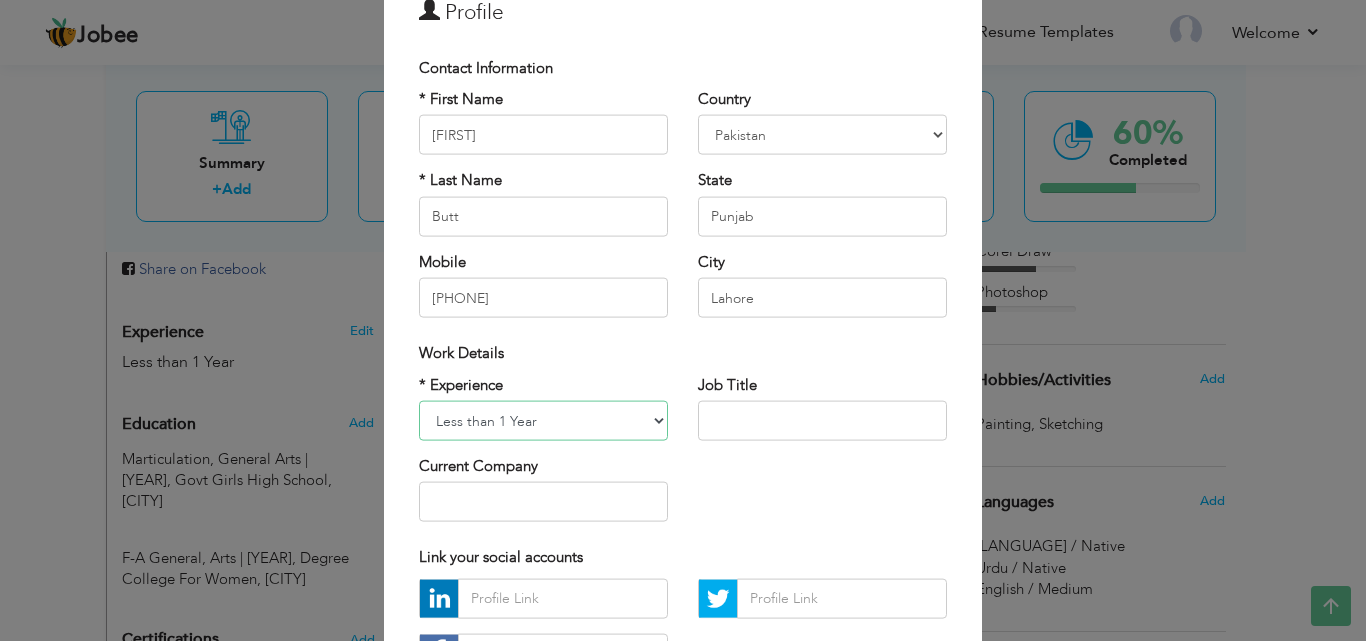 click on "Entry Level Less than 1 Year 1 Year 2 Years 3 Years 4 Years 5 Years 6 Years 7 Years 8 Years 9 Years 10 Years 11 Years 12 Years 13 Years 14 Years 15 Years 16 Years 17 Years 18 Years 19 Years 20 Years 21 Years 22 Years 23 Years 24 Years 25 Years 26 Years 27 Years 28 Years 29 Years 30 Years 31 Years 32 Years 33 Years 34 Years 35 Years More than 35 Years" at bounding box center (543, 421) 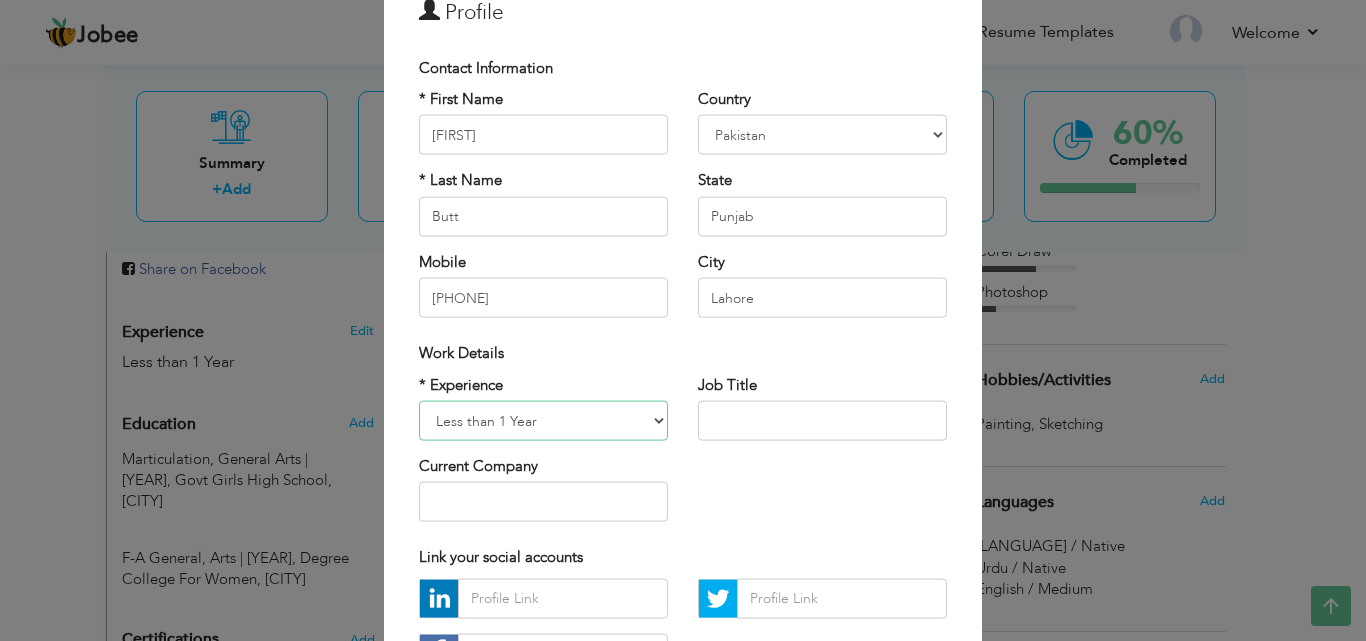 select on "number:3" 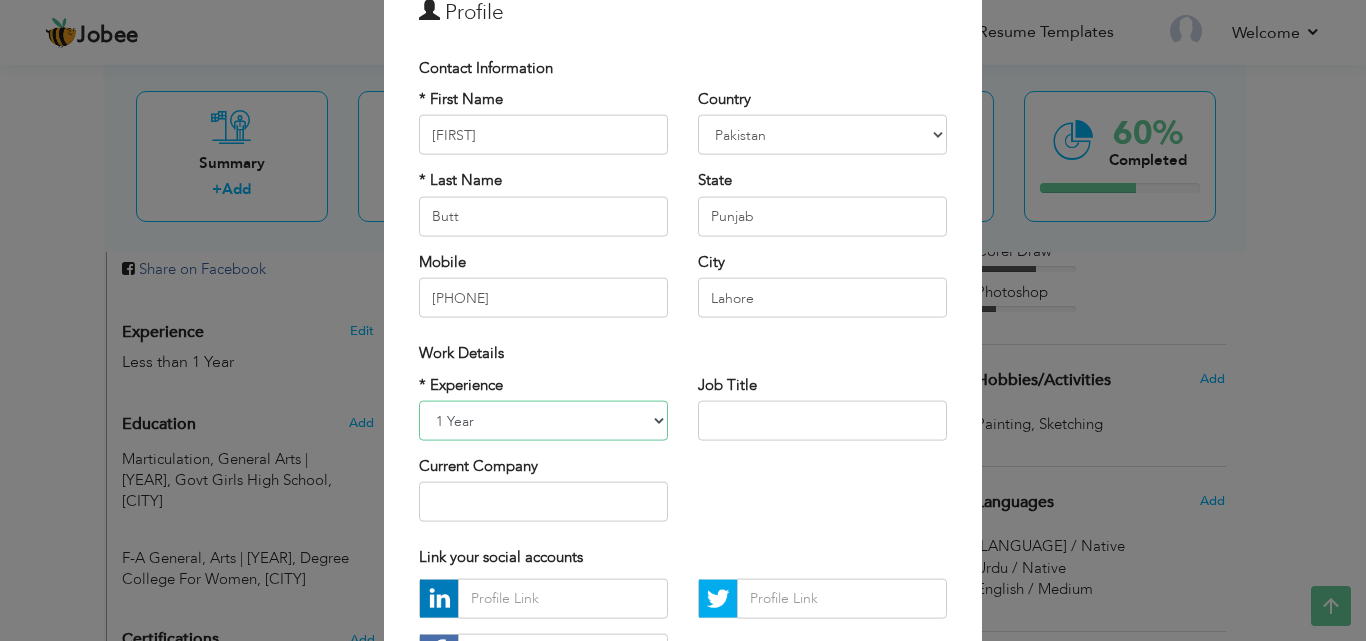 click on "Entry Level Less than 1 Year 1 Year 2 Years 3 Years 4 Years 5 Years 6 Years 7 Years 8 Years 9 Years 10 Years 11 Years 12 Years 13 Years 14 Years 15 Years 16 Years 17 Years 18 Years 19 Years 20 Years 21 Years 22 Years 23 Years 24 Years 25 Years 26 Years 27 Years 28 Years 29 Years 30 Years 31 Years 32 Years 33 Years 34 Years 35 Years More than 35 Years" at bounding box center [543, 421] 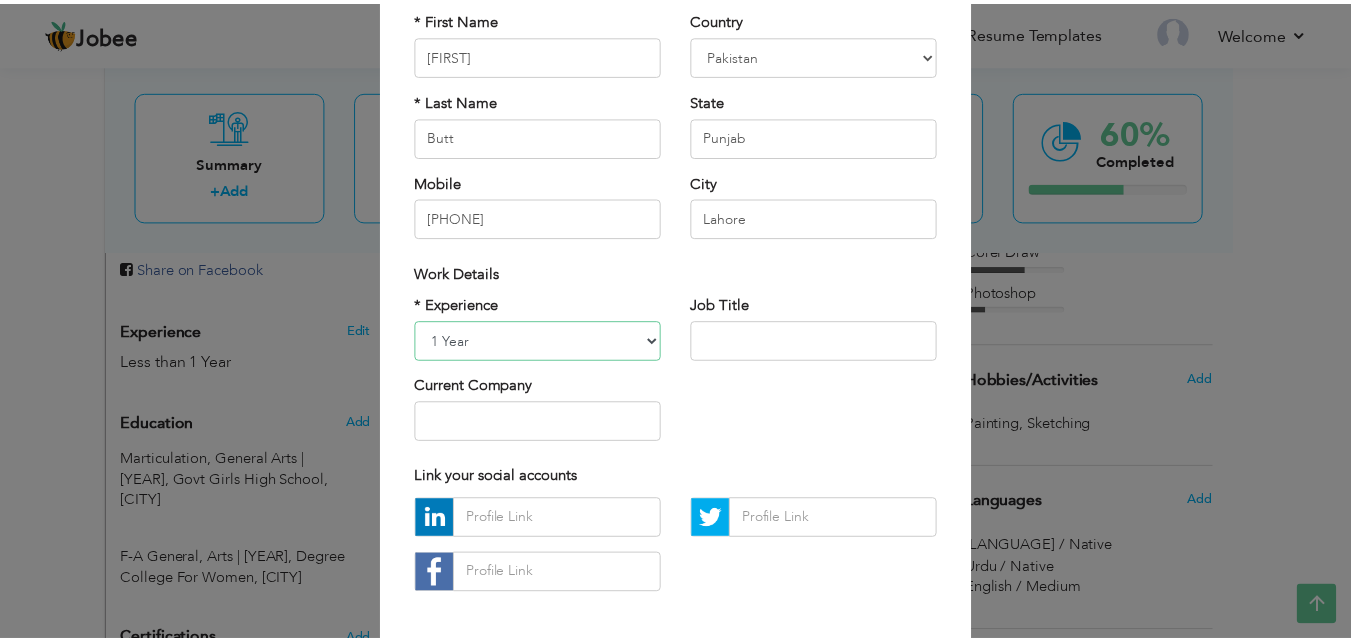 scroll, scrollTop: 261, scrollLeft: 0, axis: vertical 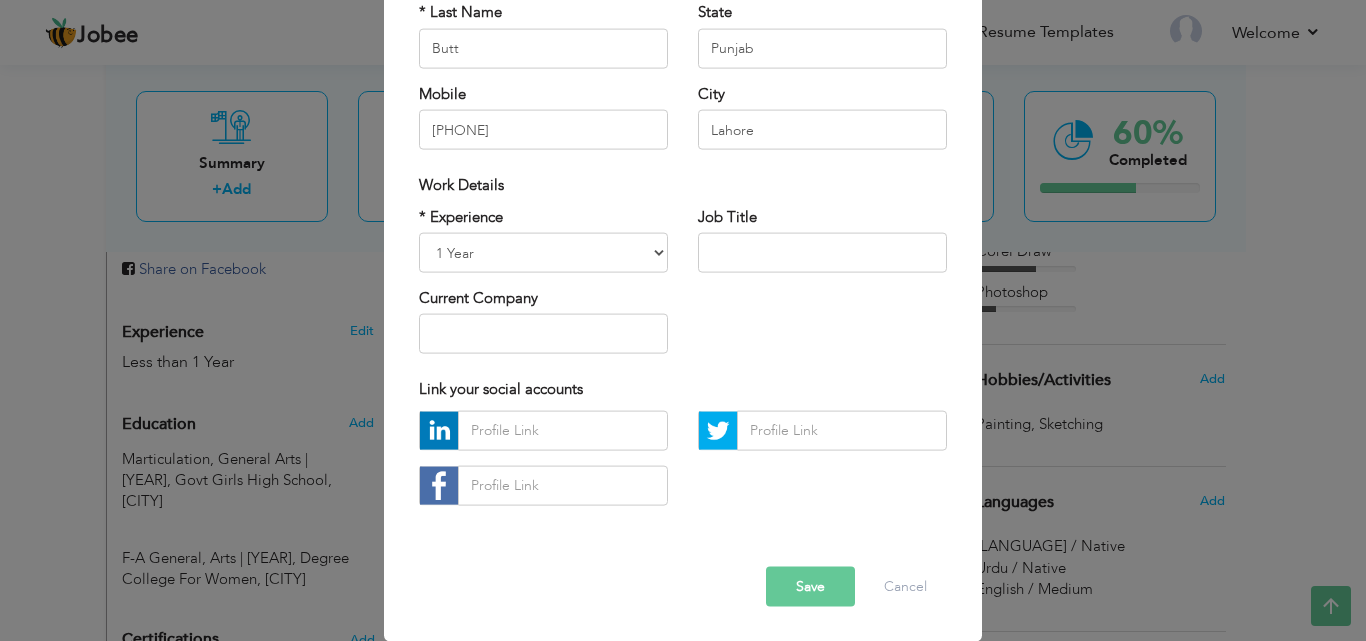 click on "Save" at bounding box center [810, 586] 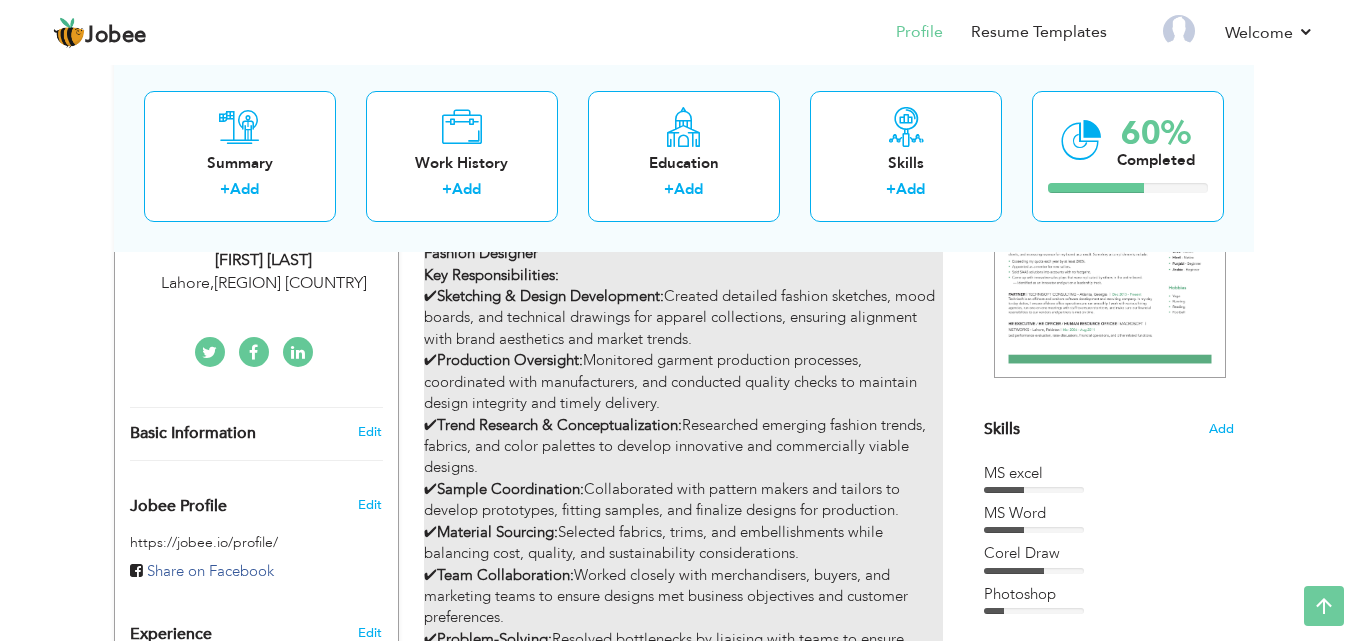 scroll, scrollTop: 0, scrollLeft: 0, axis: both 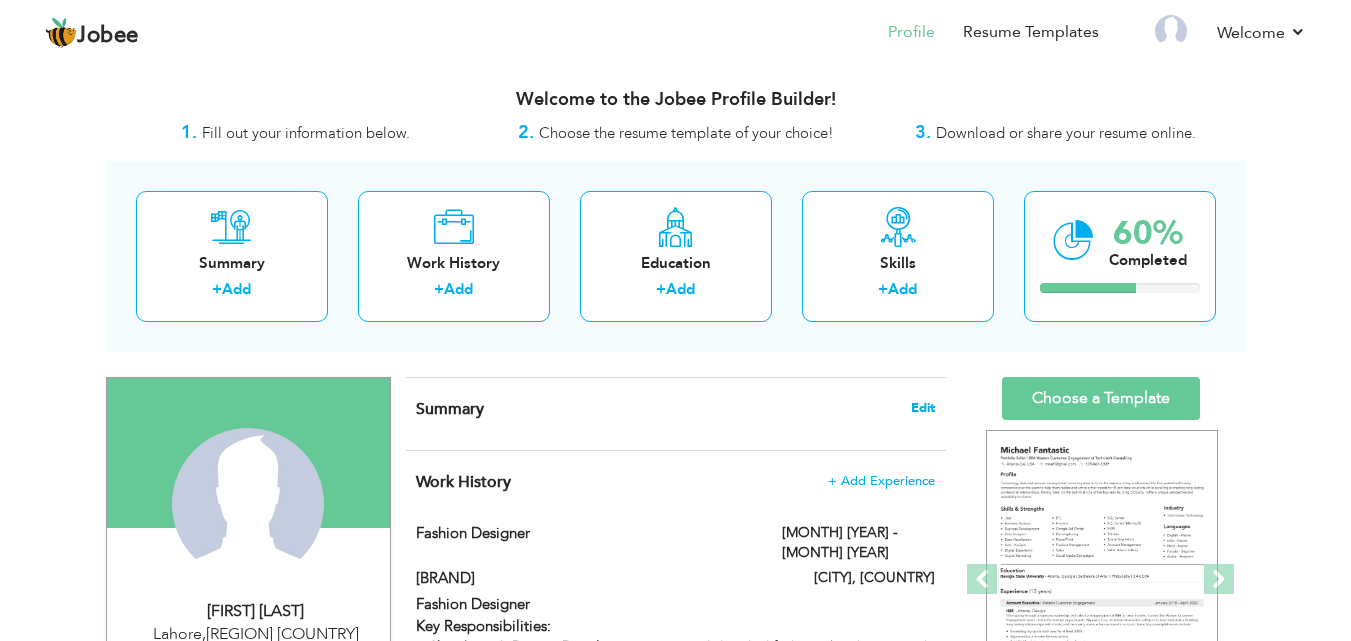 click on "Edit" at bounding box center (923, 408) 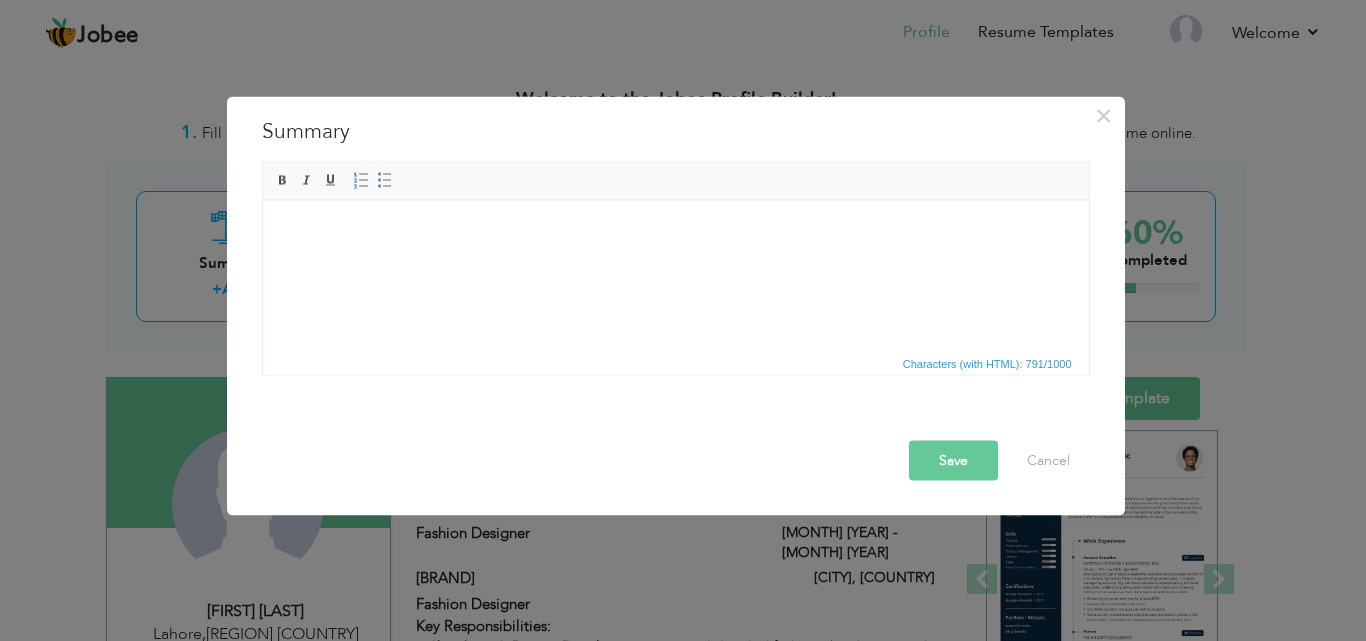 scroll, scrollTop: 74, scrollLeft: 0, axis: vertical 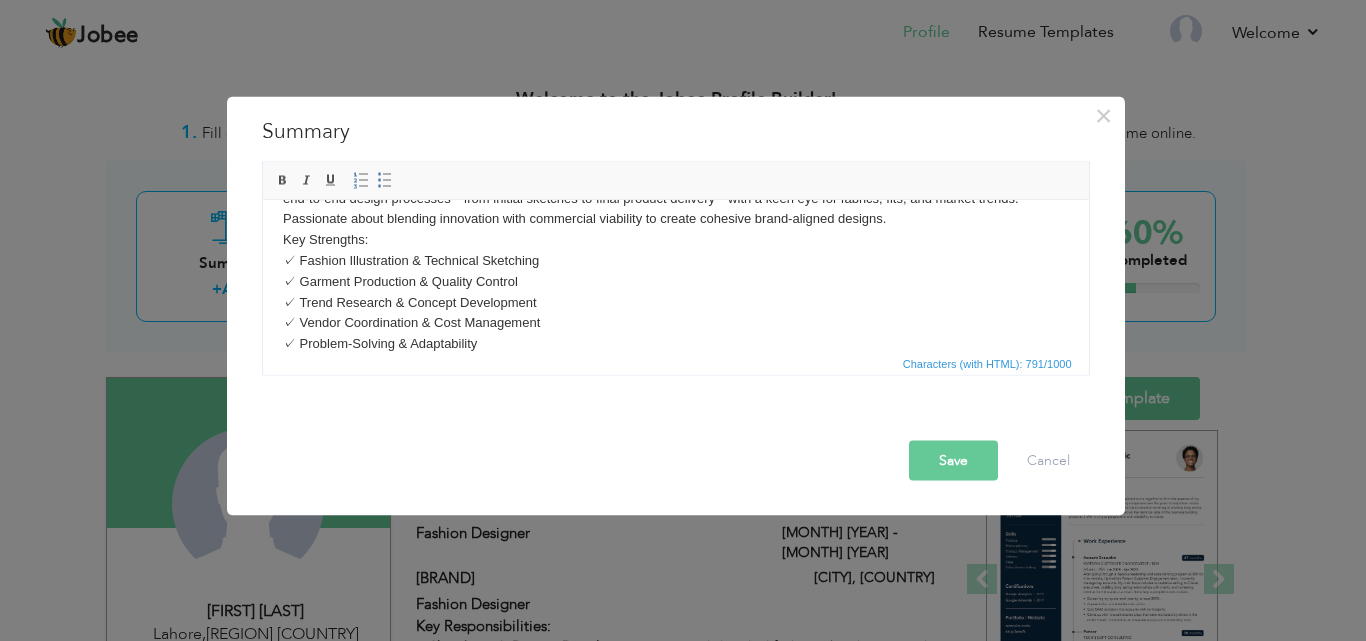 click on "Save" at bounding box center (953, 460) 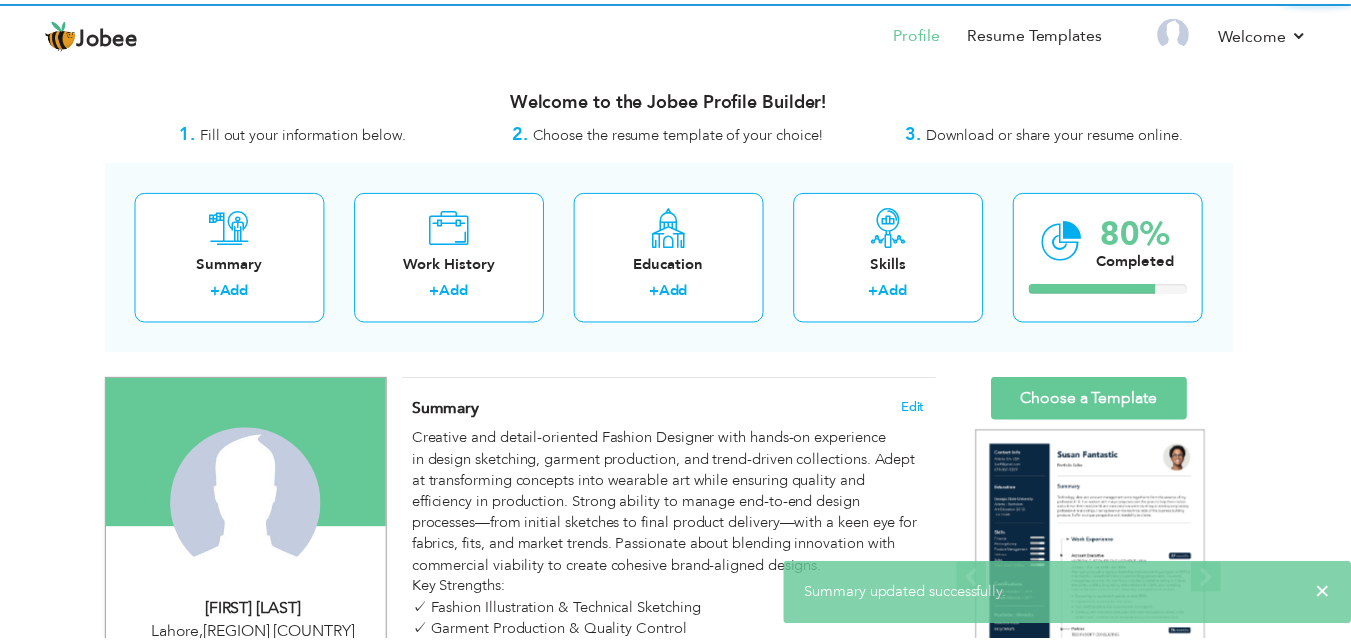 scroll, scrollTop: 0, scrollLeft: 0, axis: both 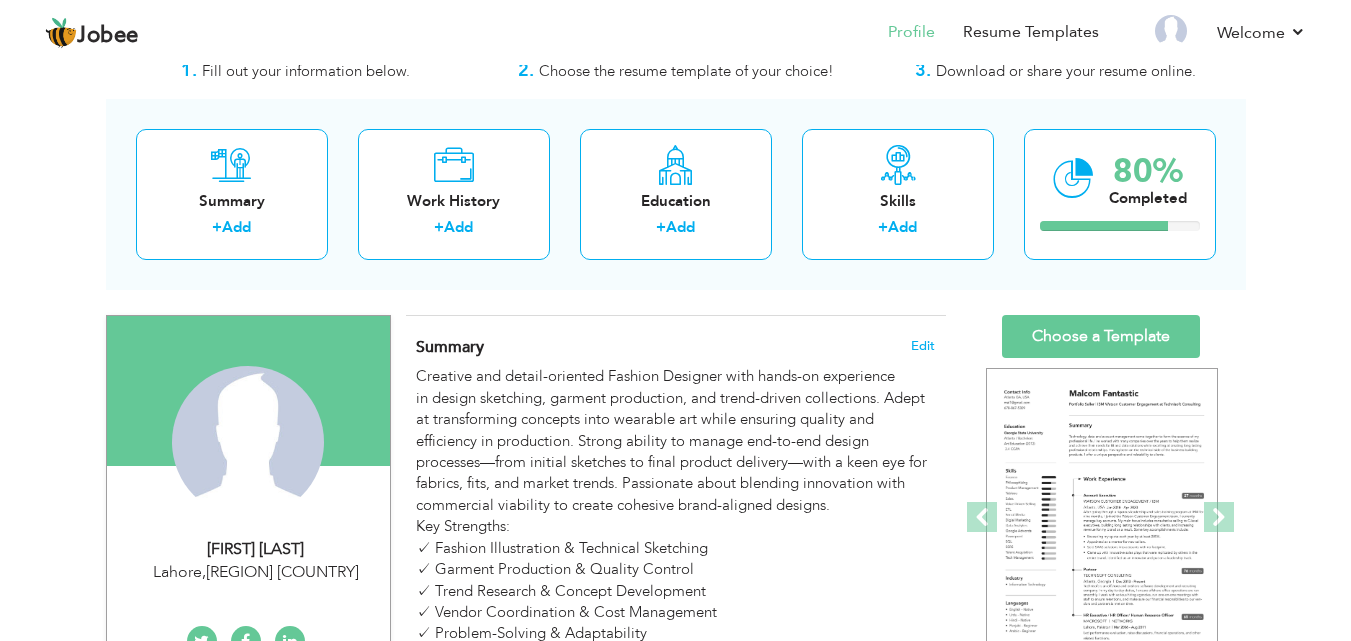 click on "Summary
+ Add
Work History
+ Add
Education
+ Add
Skills
+ Add
80%
Completed" at bounding box center [676, 194] 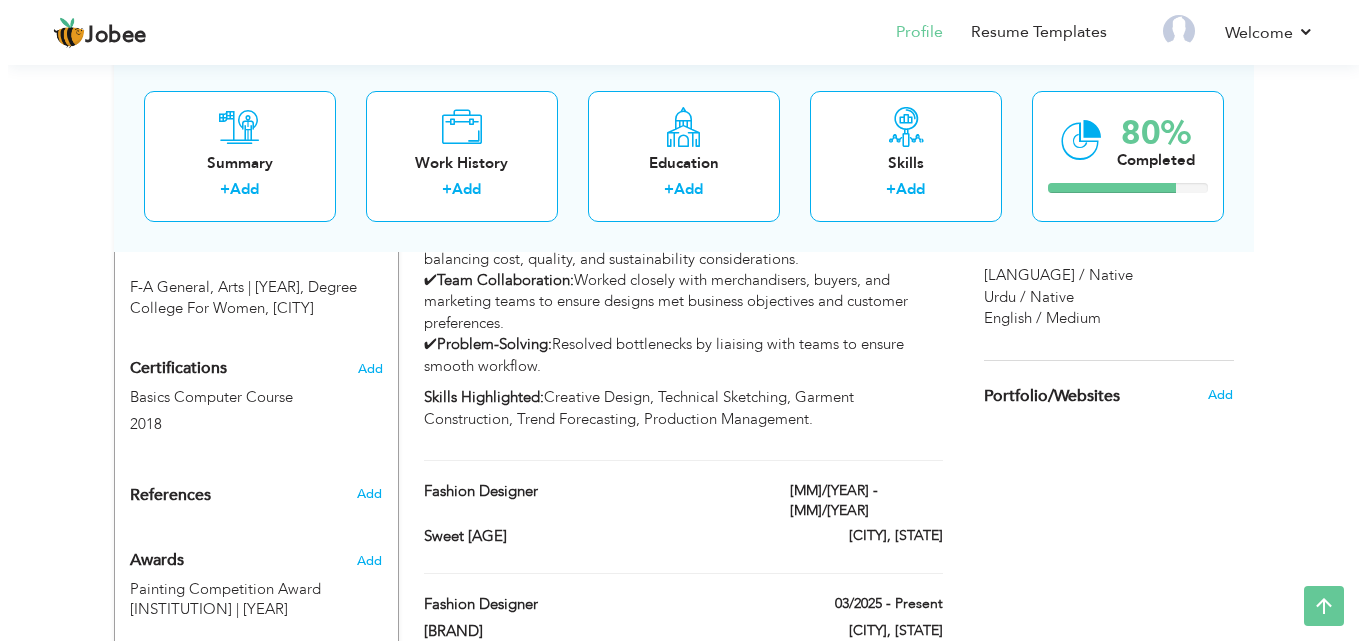 scroll, scrollTop: 926, scrollLeft: 0, axis: vertical 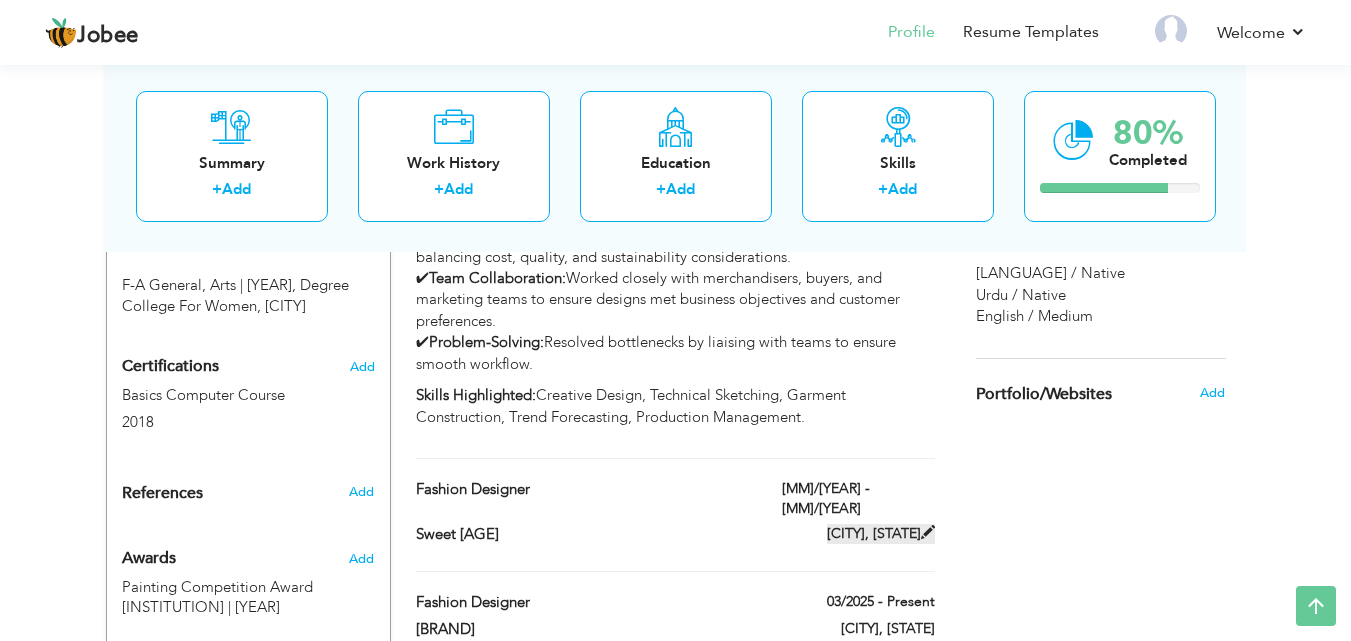 click on "[CITY], [STATE]" at bounding box center [881, 534] 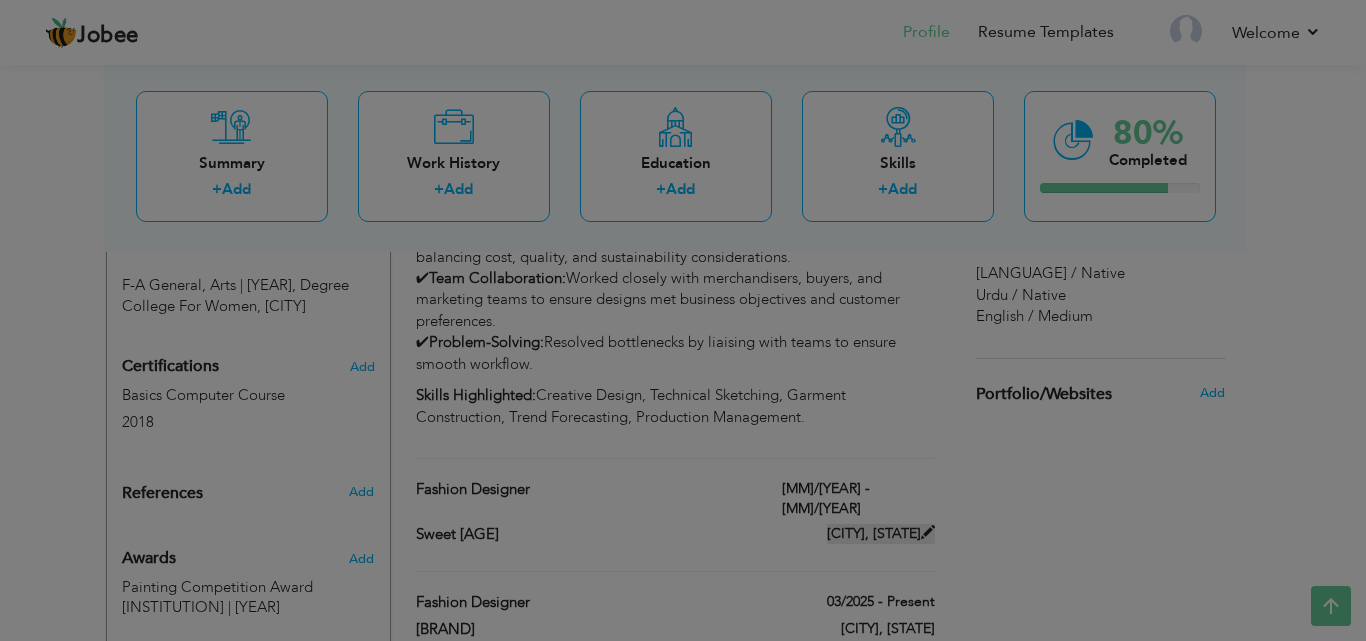 scroll, scrollTop: 0, scrollLeft: 0, axis: both 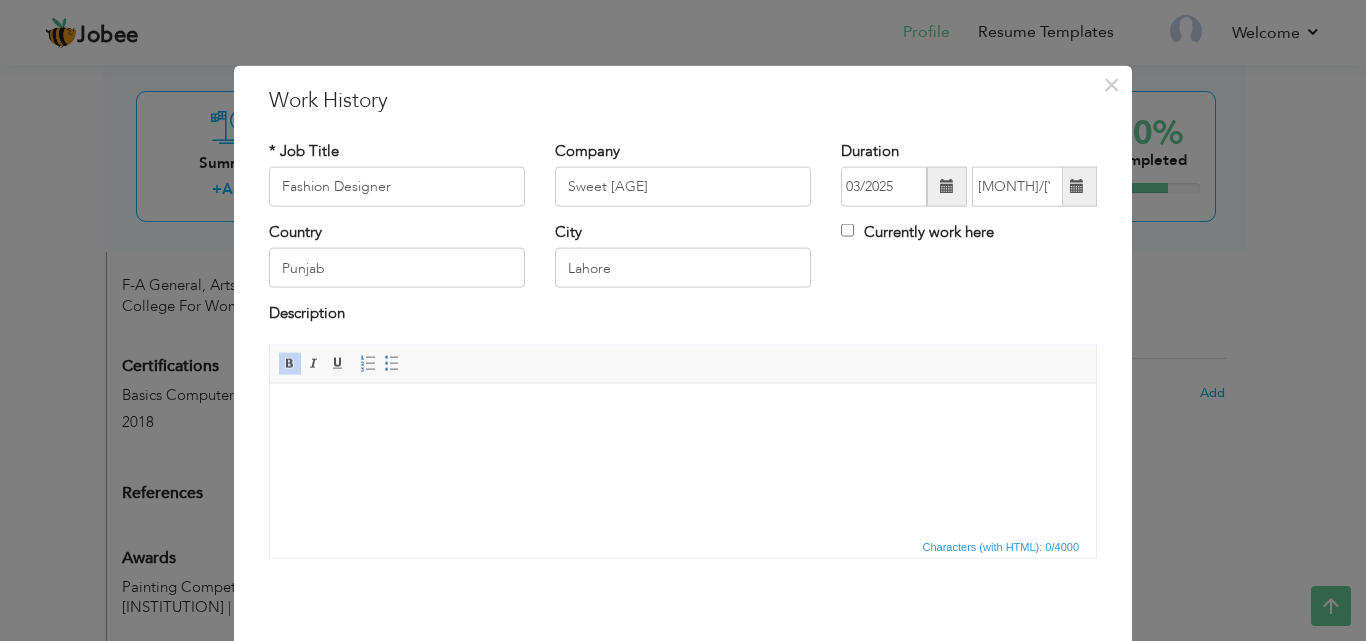 click at bounding box center [683, 413] 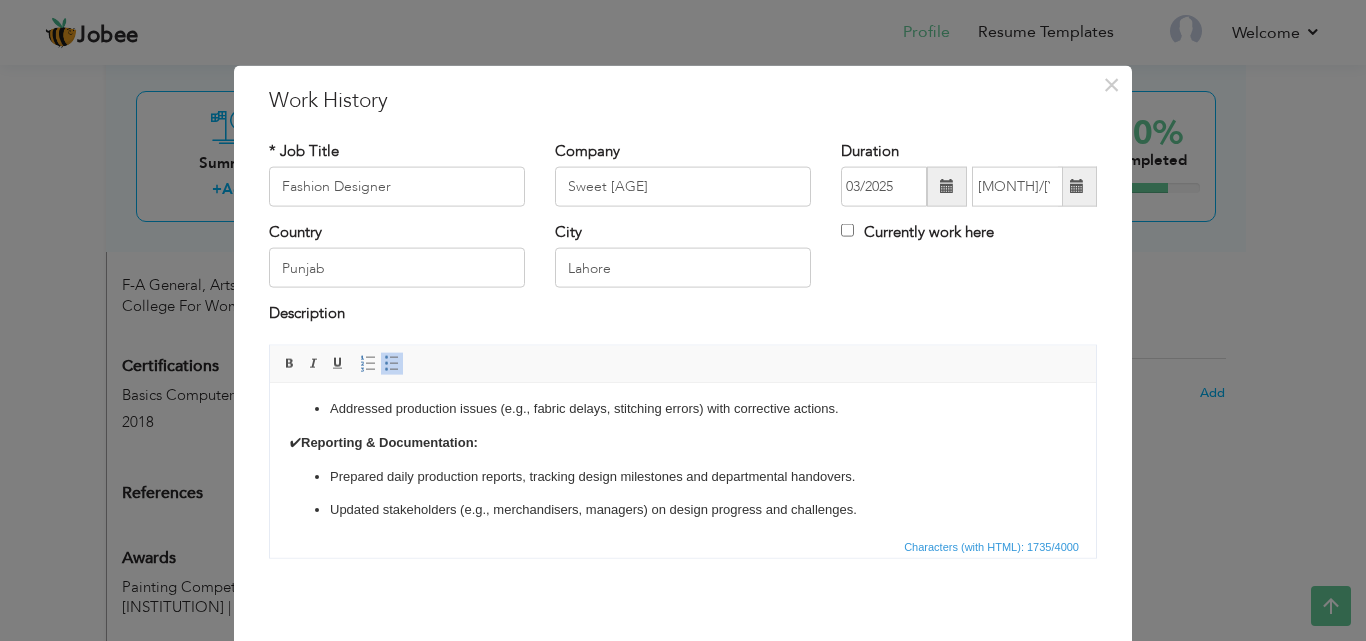 scroll, scrollTop: 506, scrollLeft: 0, axis: vertical 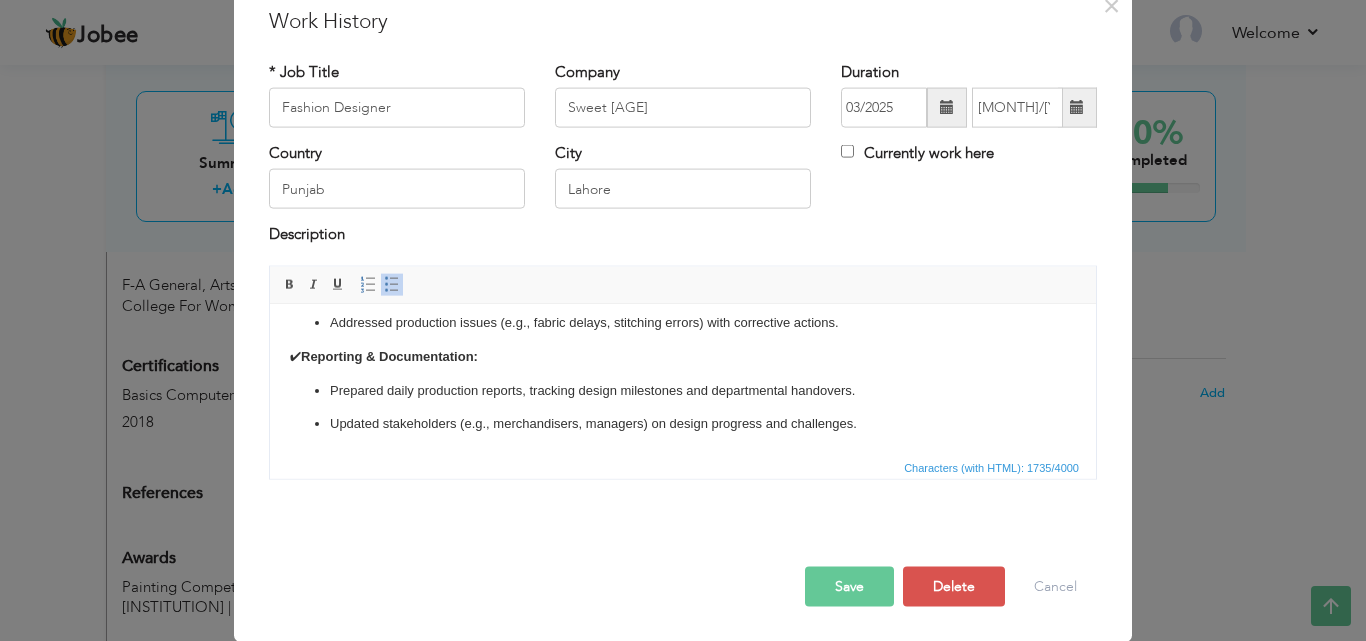 click on "Save" at bounding box center [849, 586] 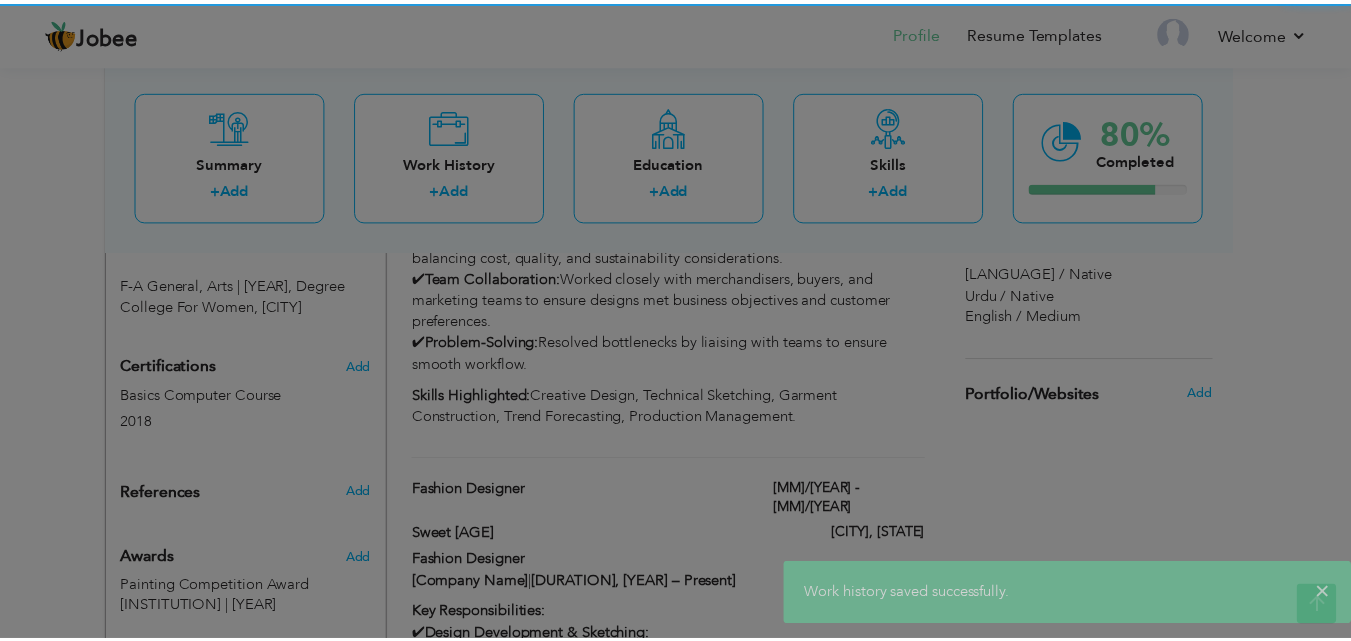 scroll, scrollTop: 0, scrollLeft: 0, axis: both 